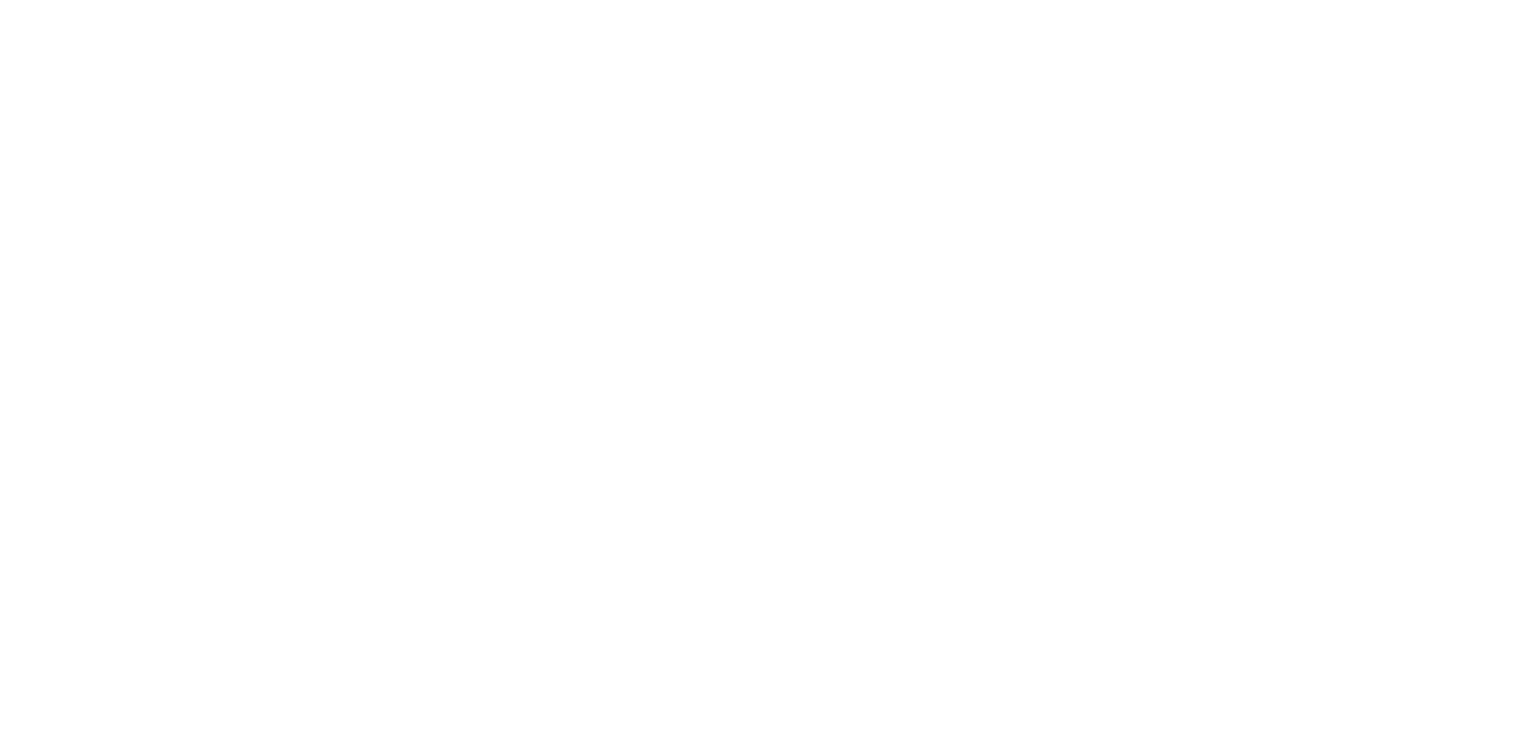 scroll, scrollTop: 0, scrollLeft: 0, axis: both 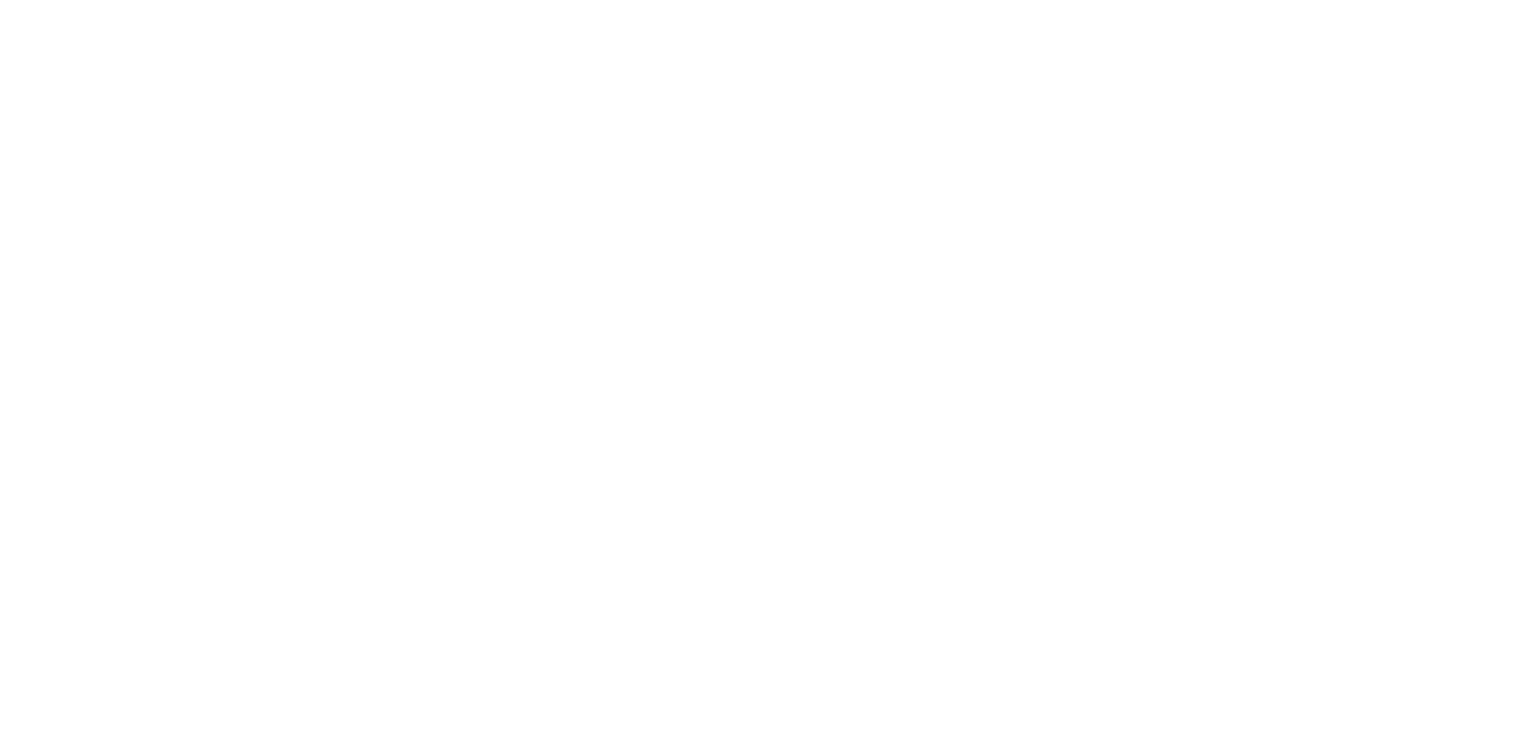 select on "*" 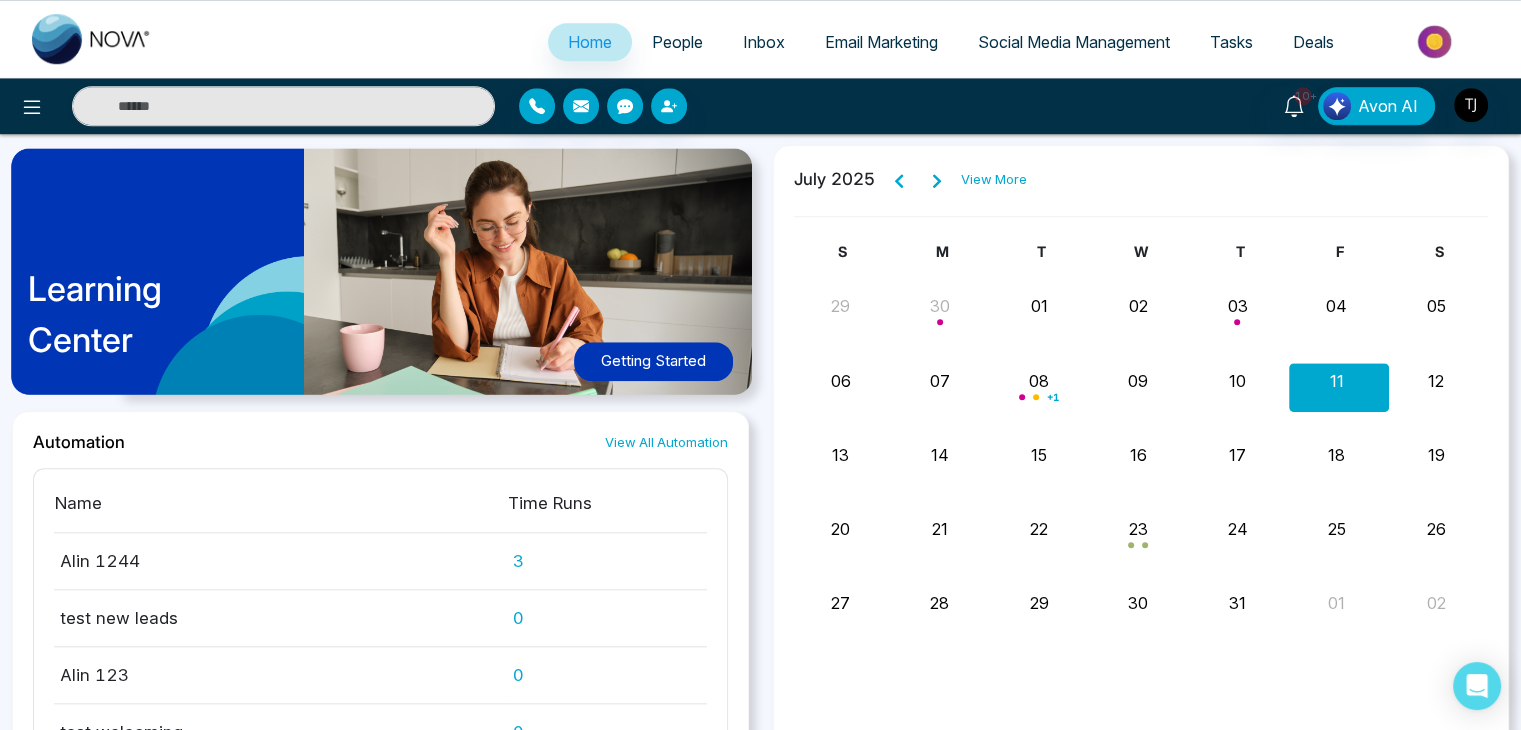 scroll, scrollTop: 1932, scrollLeft: 0, axis: vertical 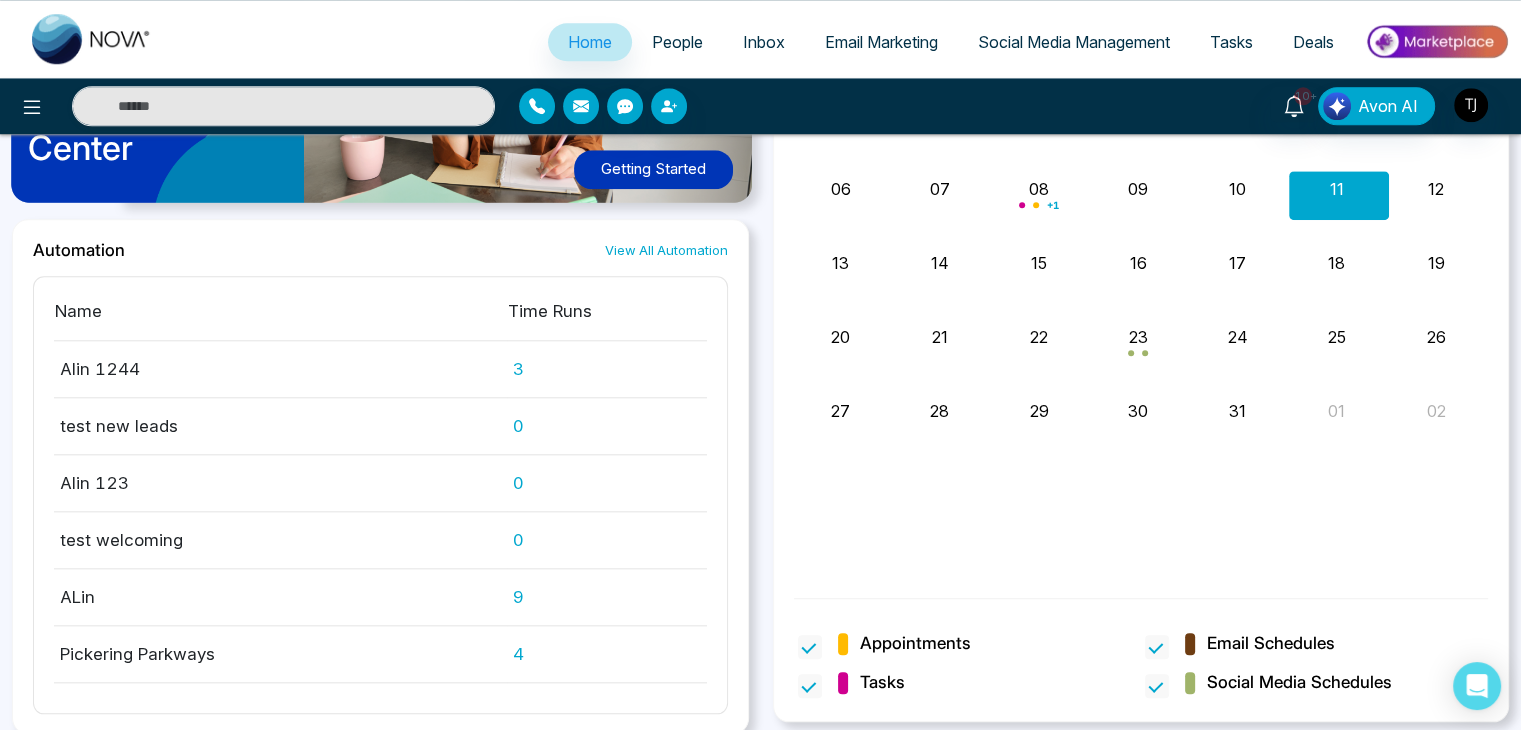 click on "People" at bounding box center (677, 42) 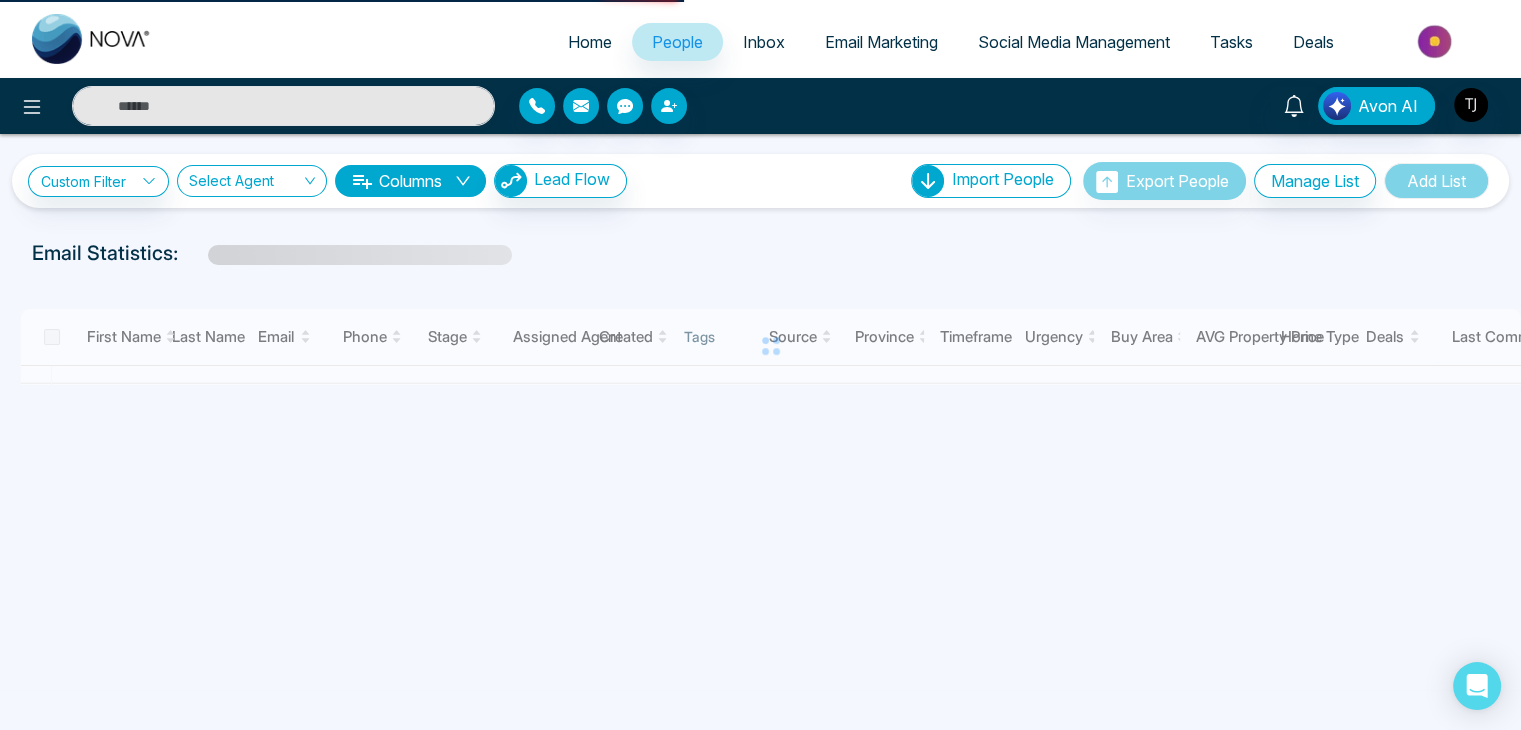 scroll, scrollTop: 0, scrollLeft: 0, axis: both 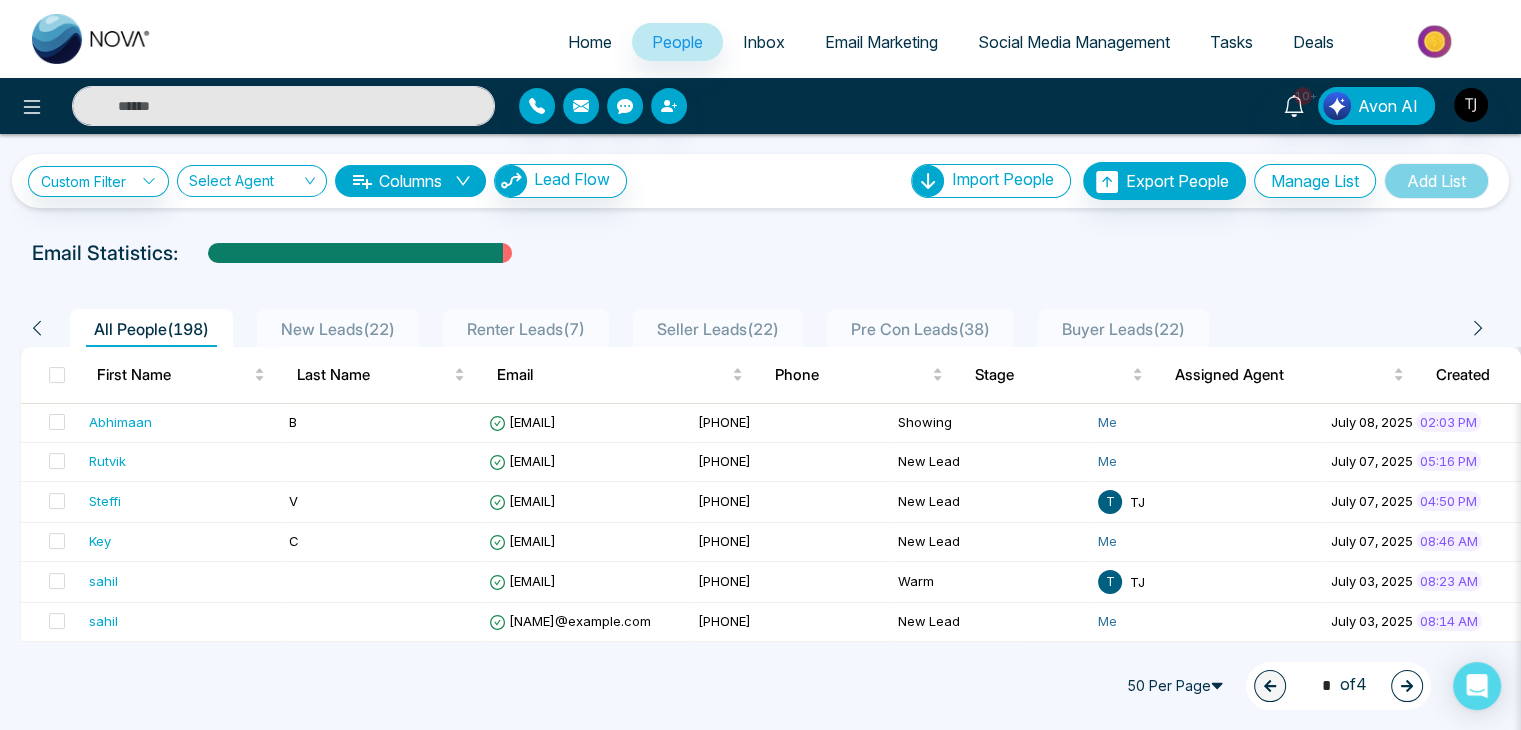 click on "Home" at bounding box center [590, 42] 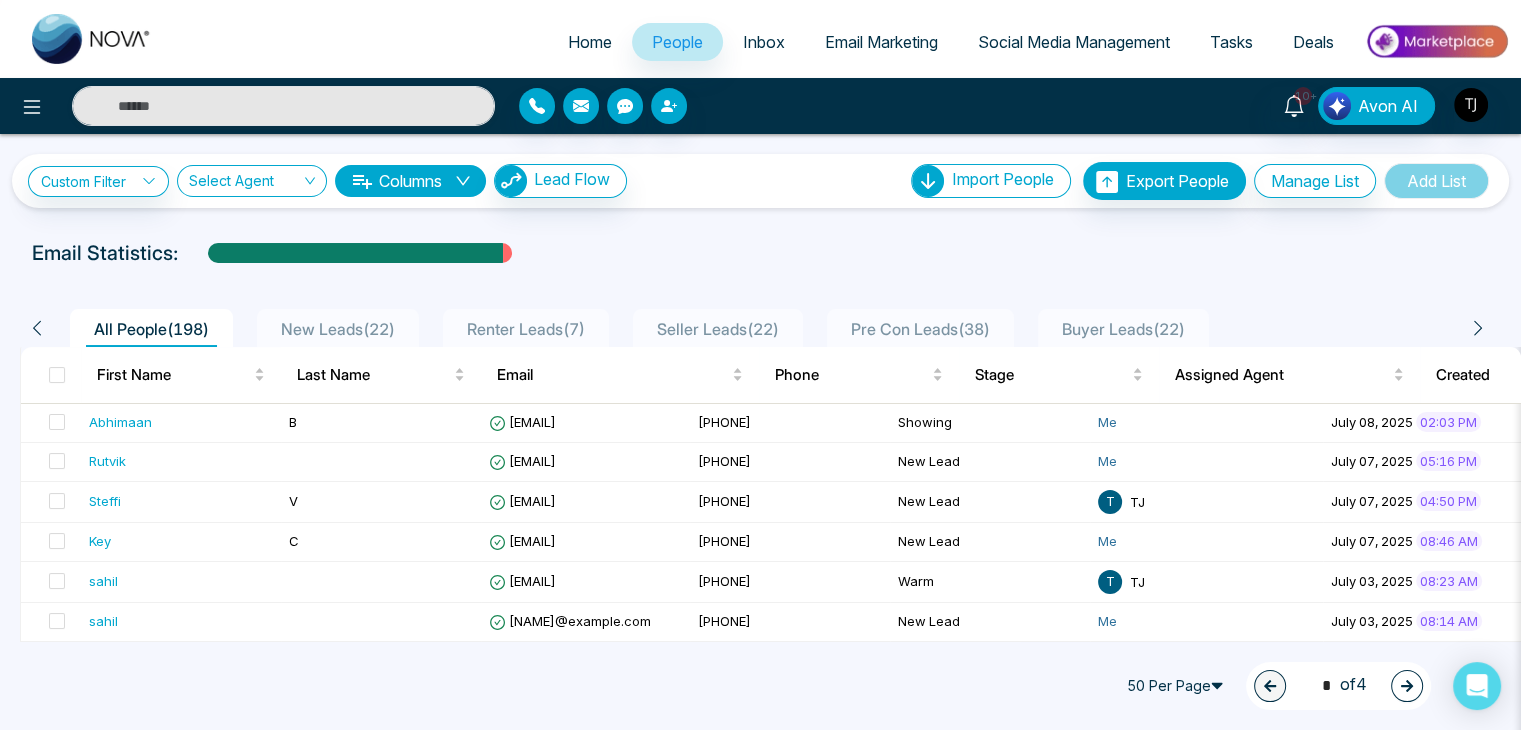 select on "*" 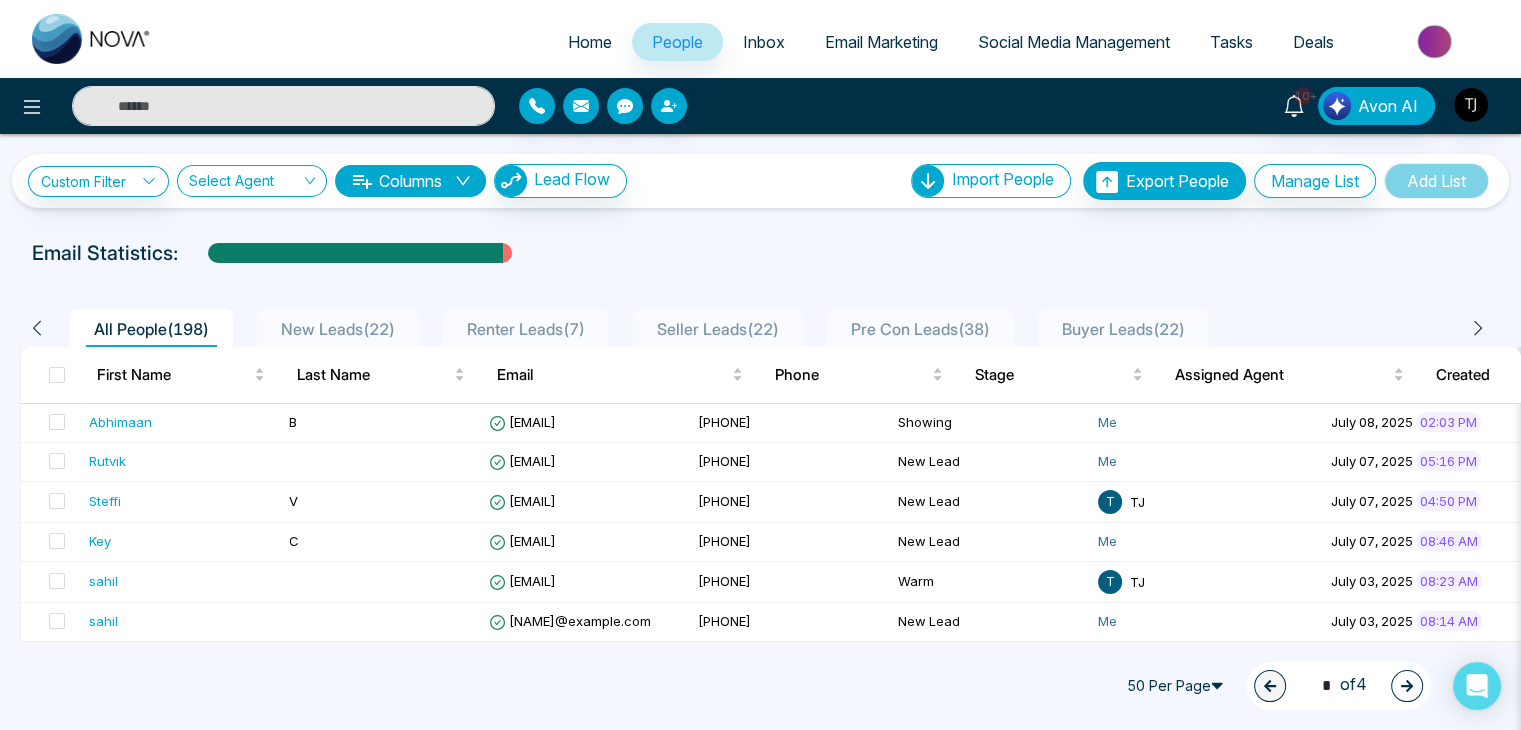 select on "*" 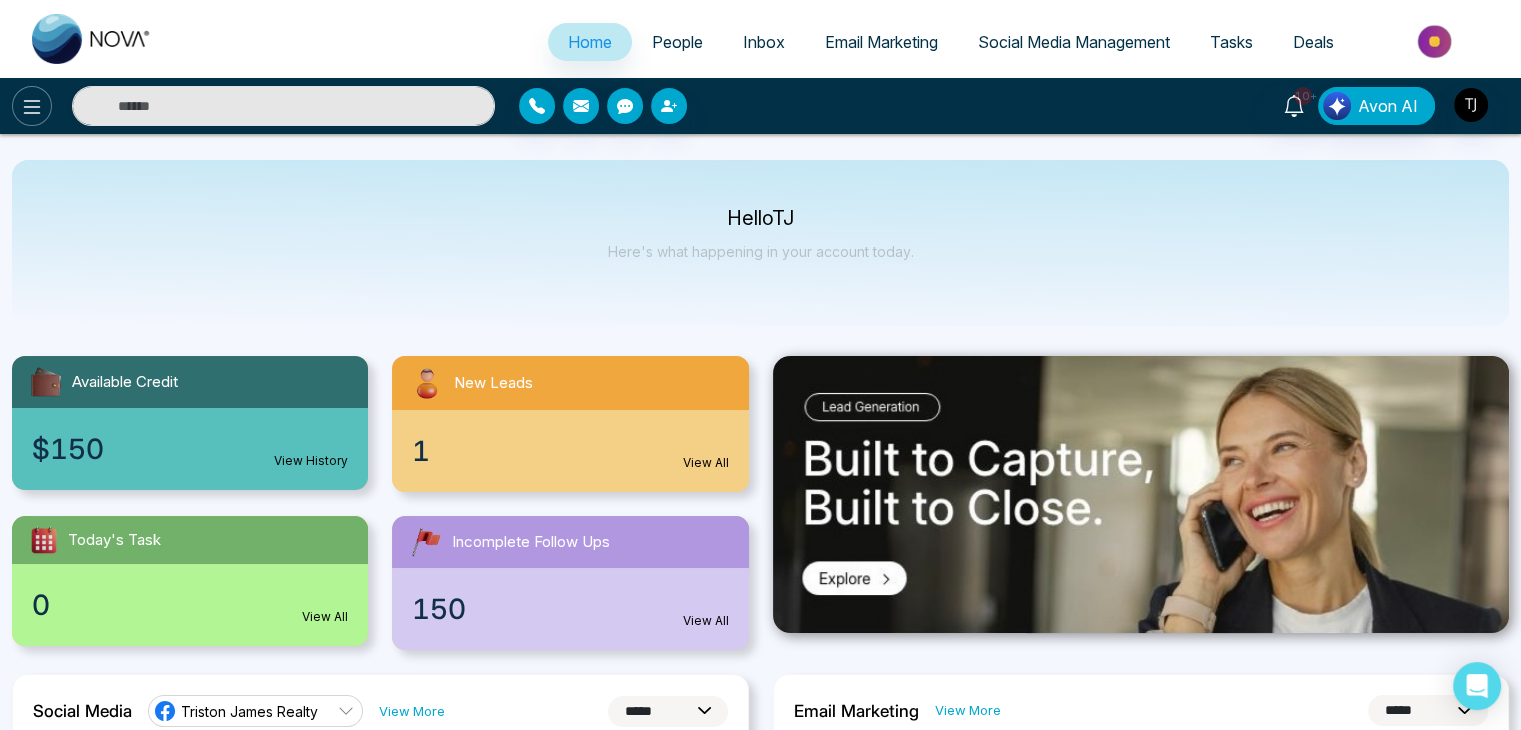 click 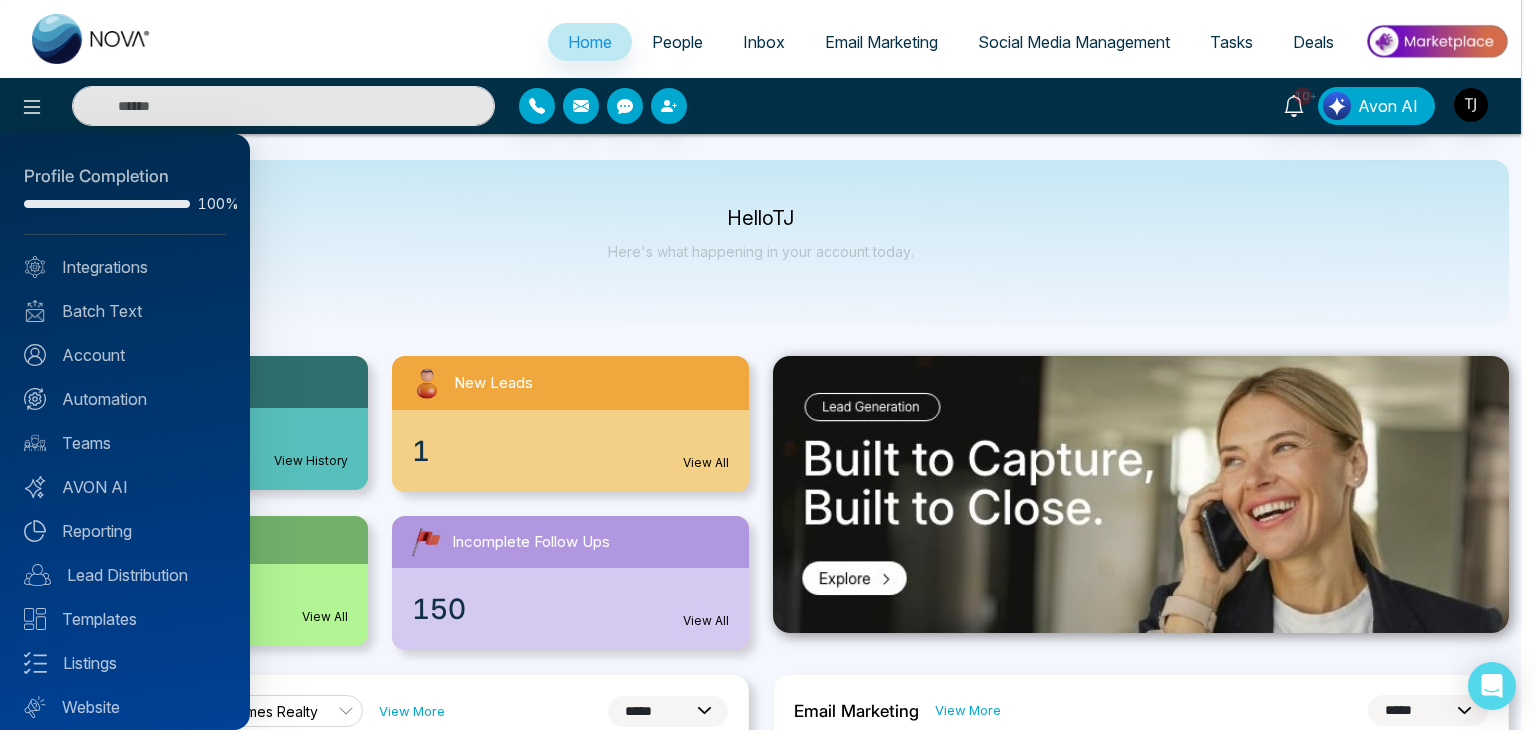 click at bounding box center [768, 365] 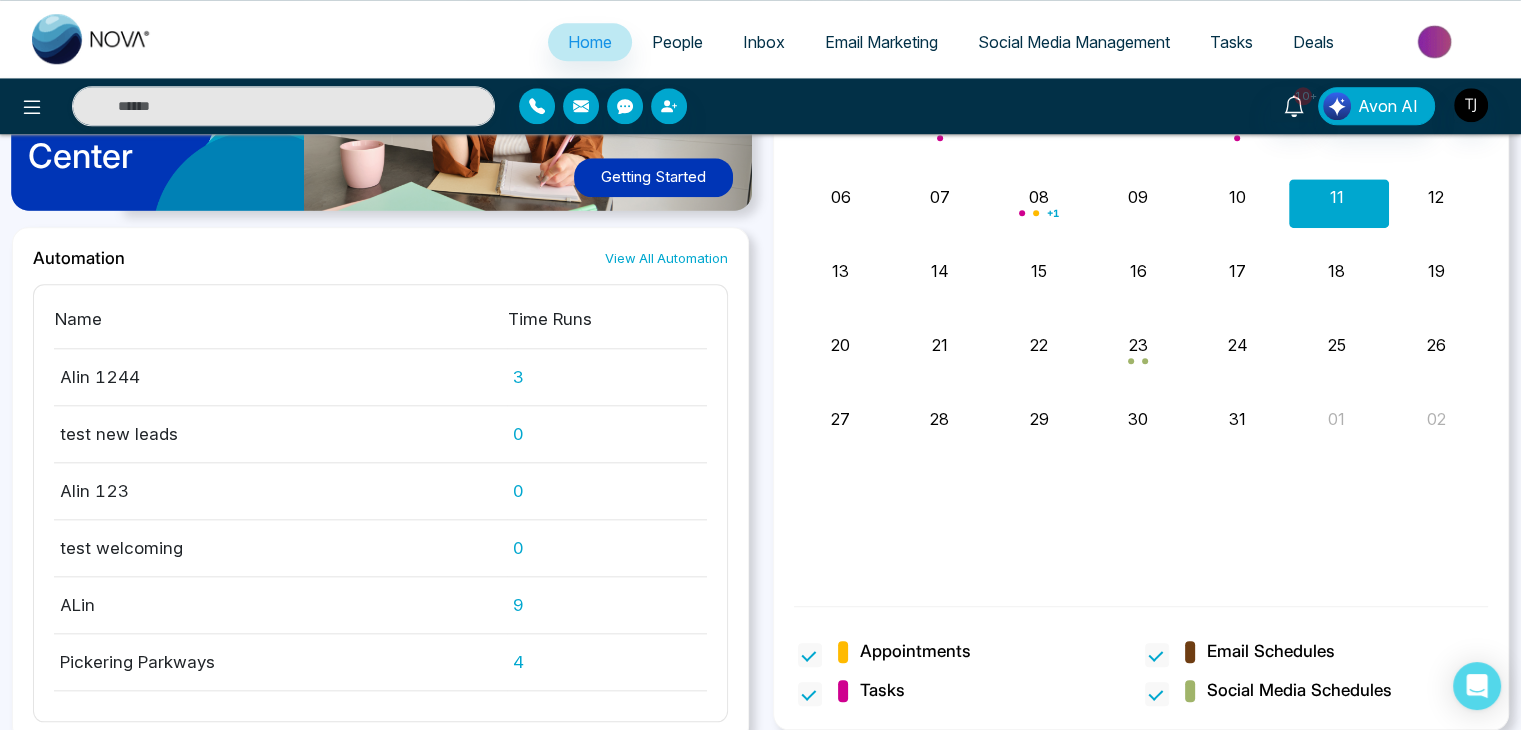 scroll, scrollTop: 1932, scrollLeft: 0, axis: vertical 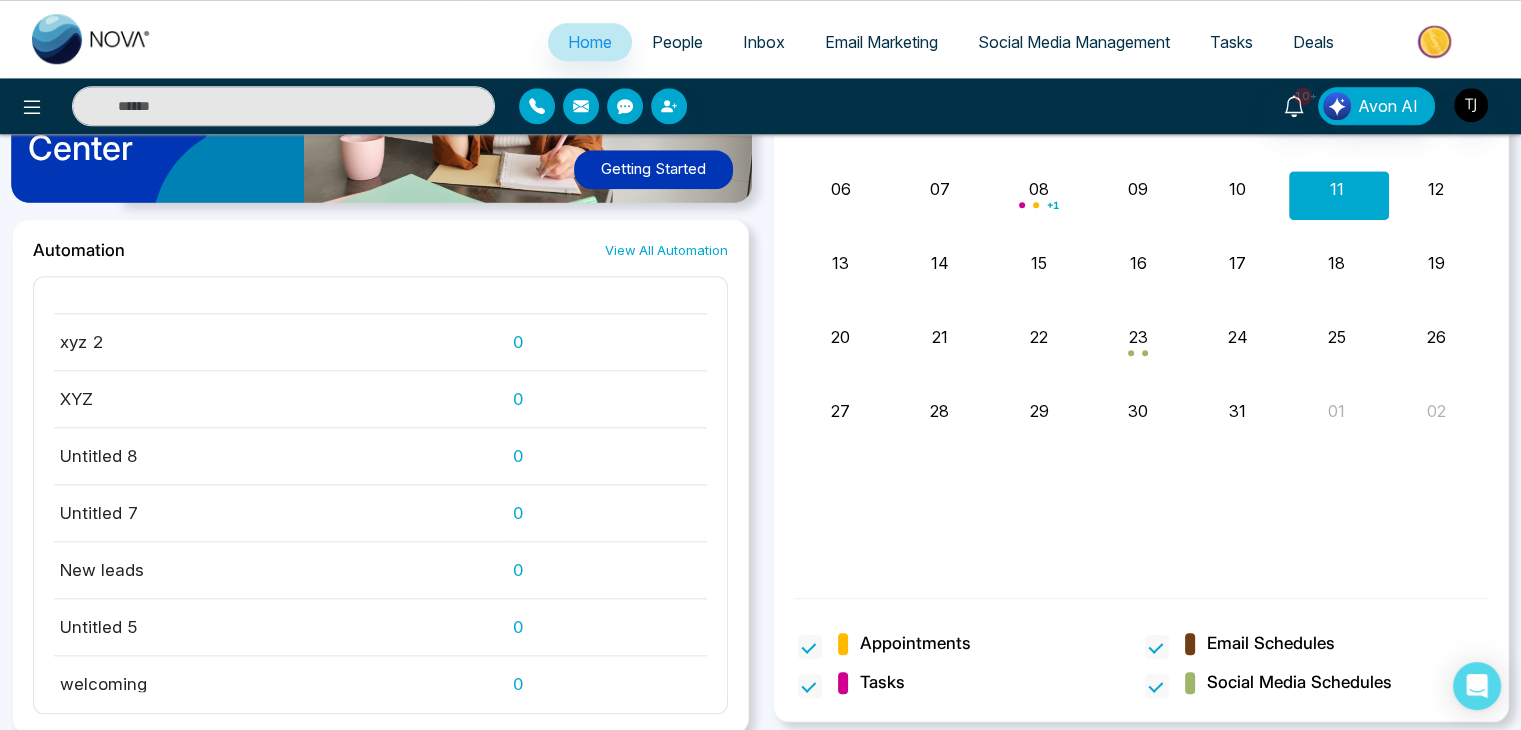 click on "People" at bounding box center (677, 42) 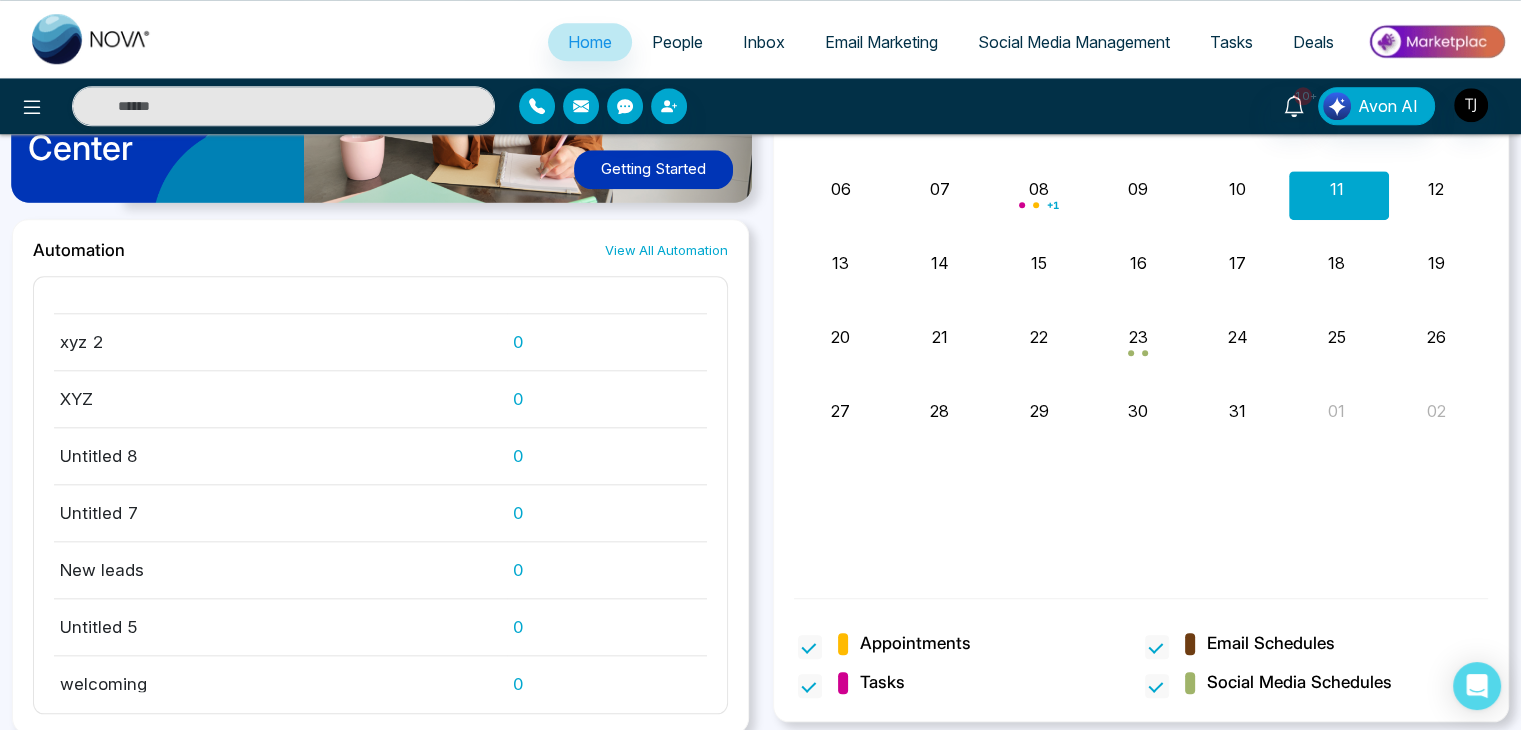 scroll, scrollTop: 0, scrollLeft: 0, axis: both 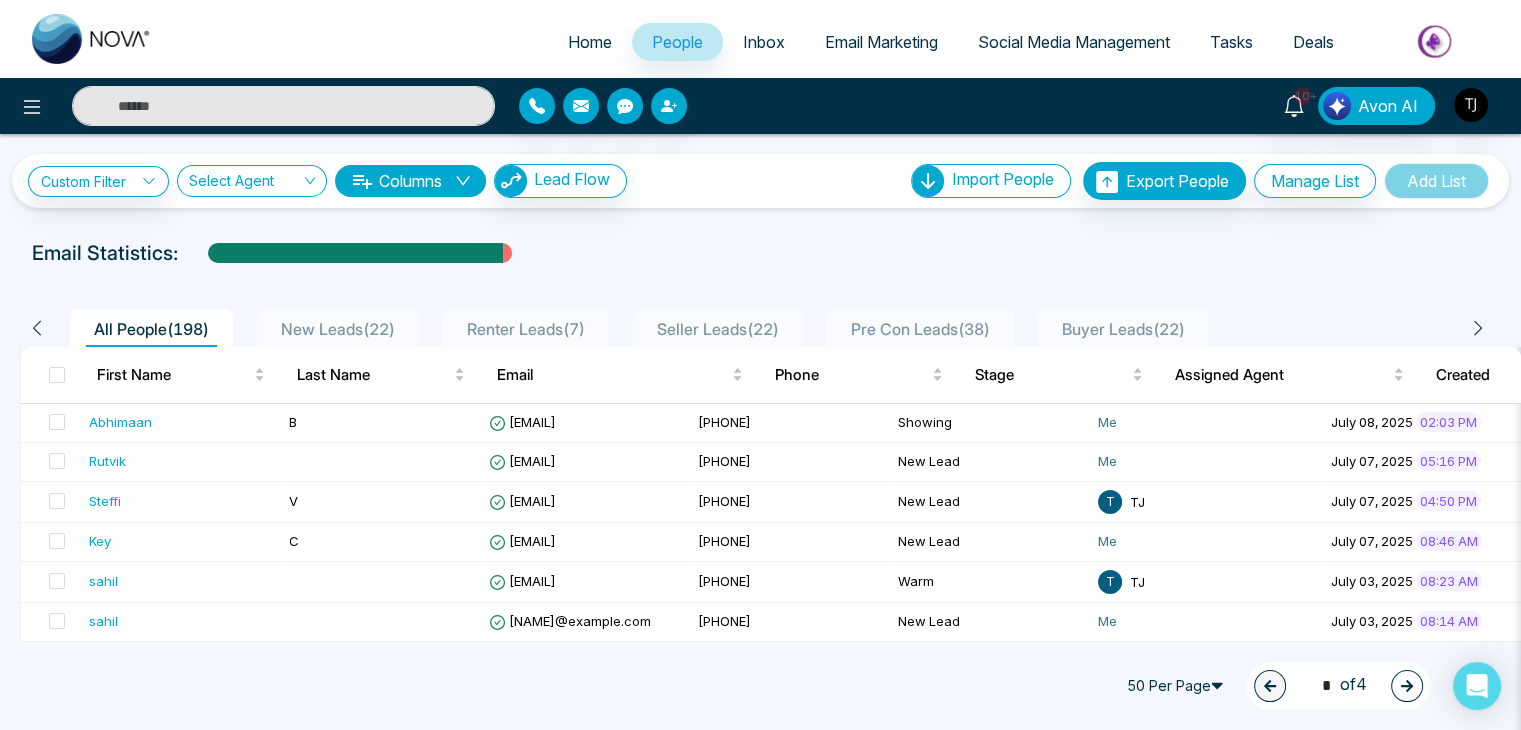 click on "New Leads  ( 22 )" at bounding box center [338, 329] 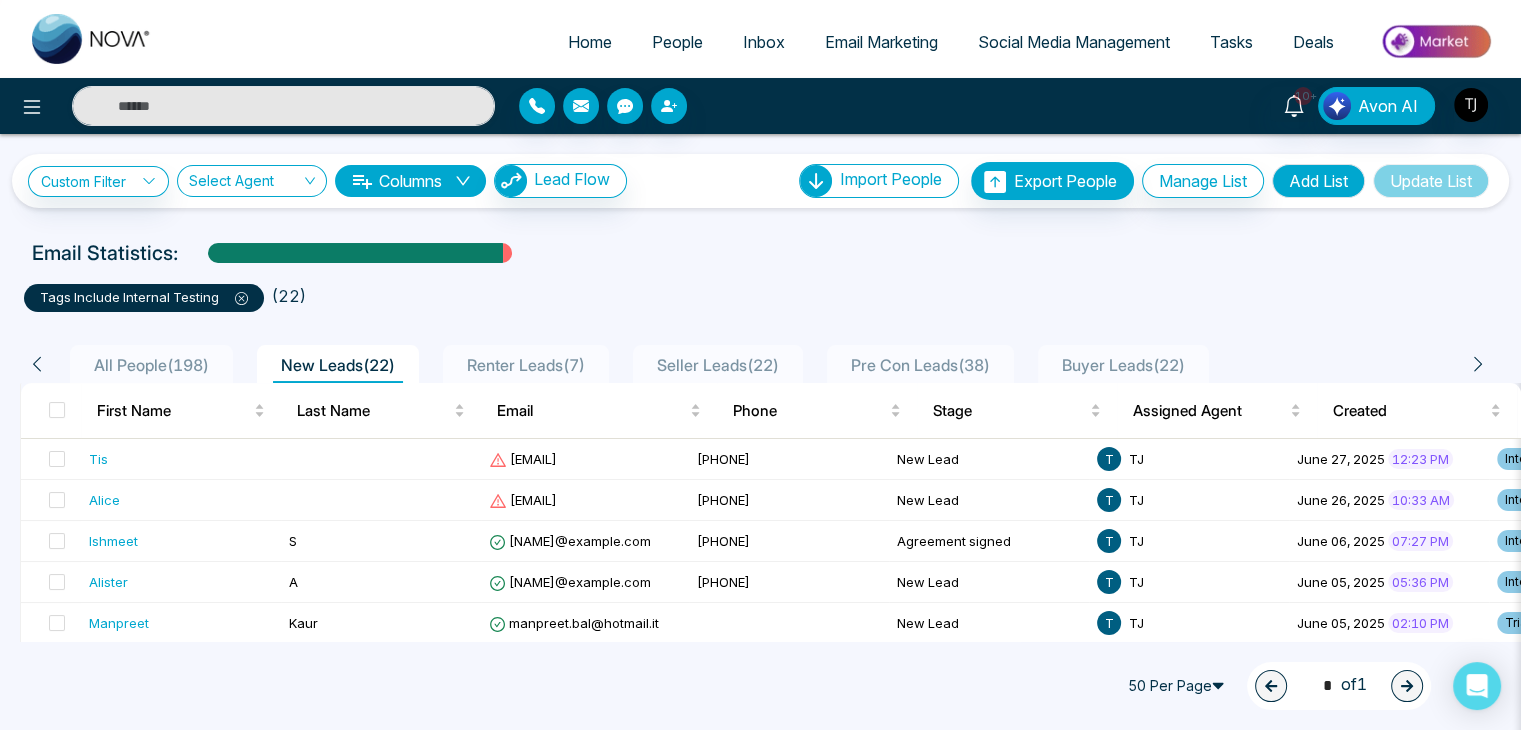 click on "Renter Leads  ( 7 )" at bounding box center [526, 365] 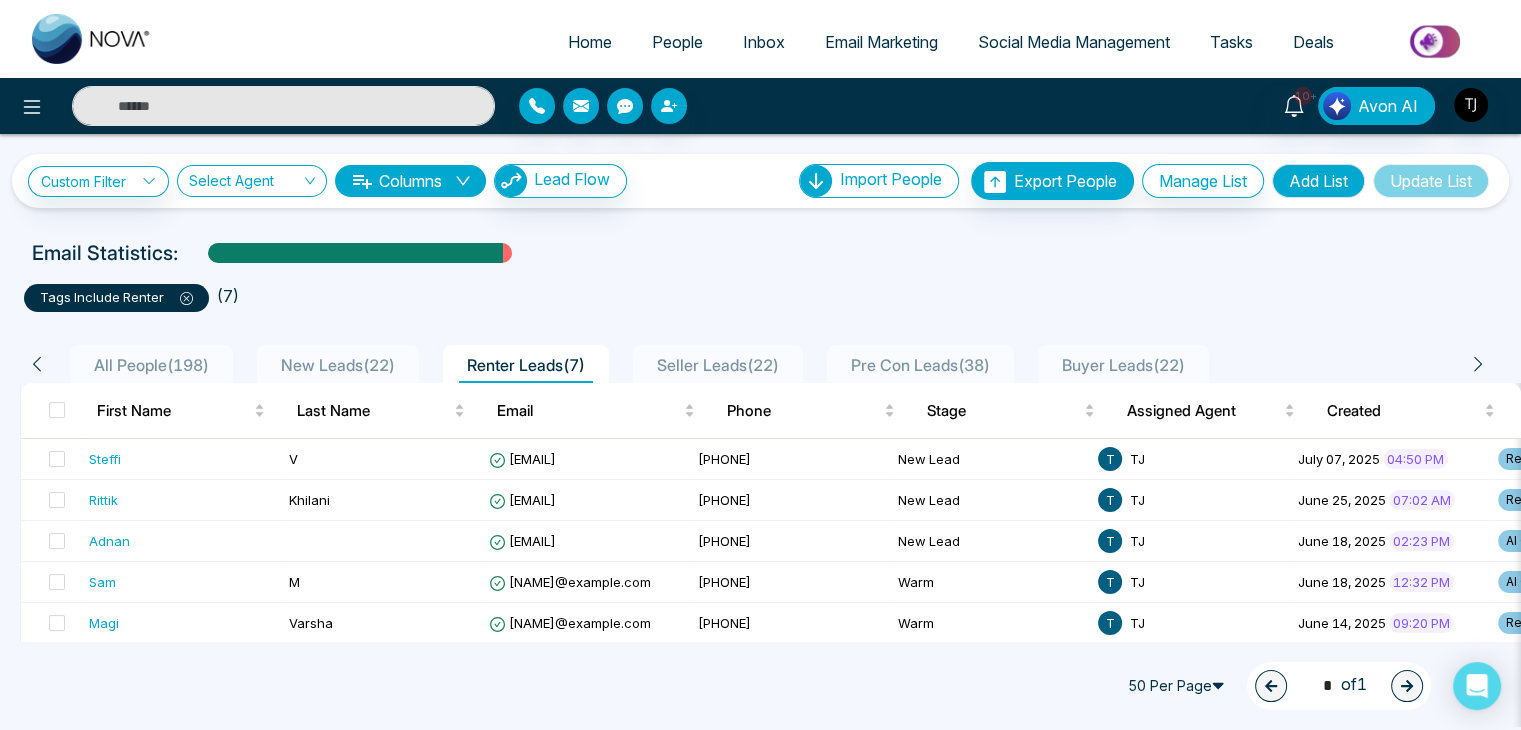 click on "New Leads  ( 22 )" at bounding box center (338, 365) 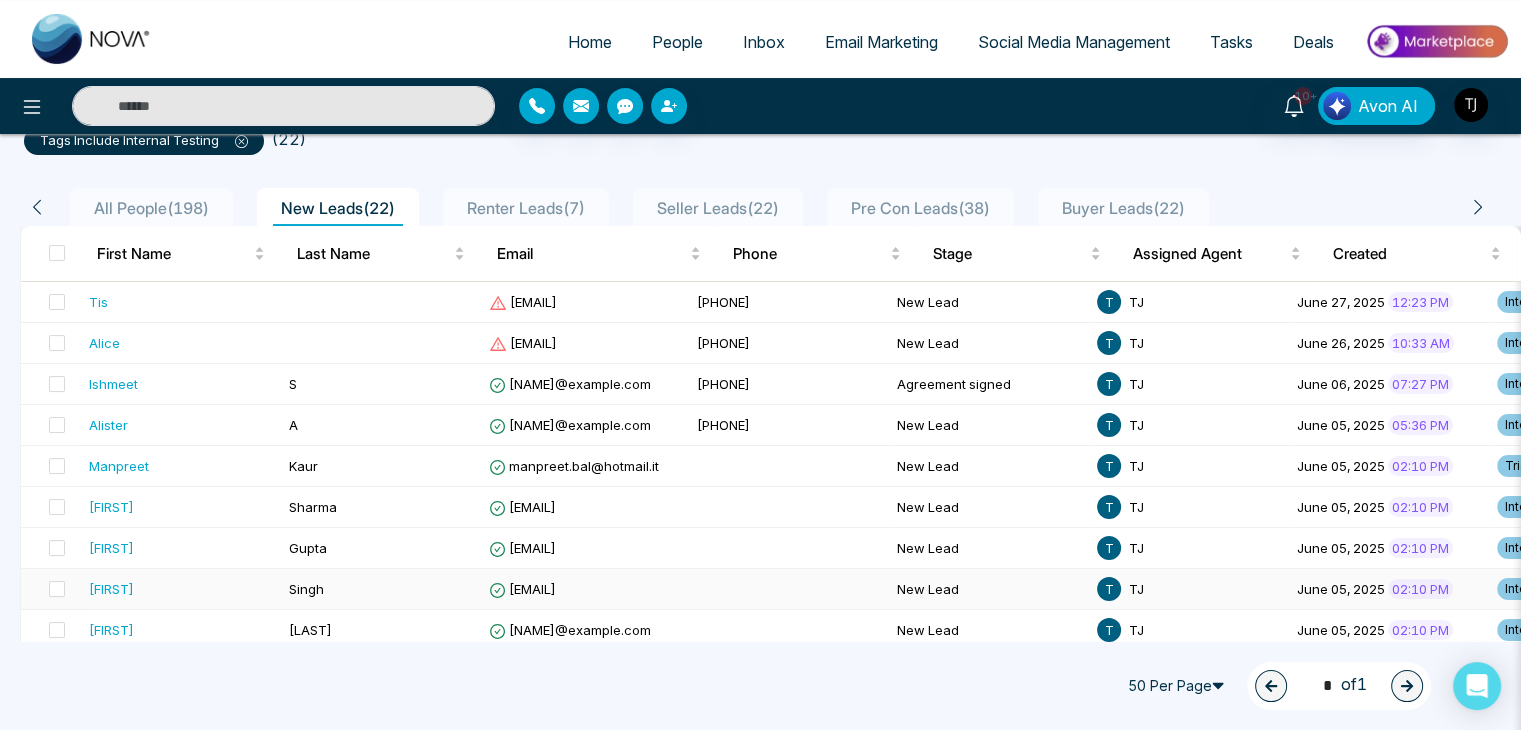scroll, scrollTop: 139, scrollLeft: 0, axis: vertical 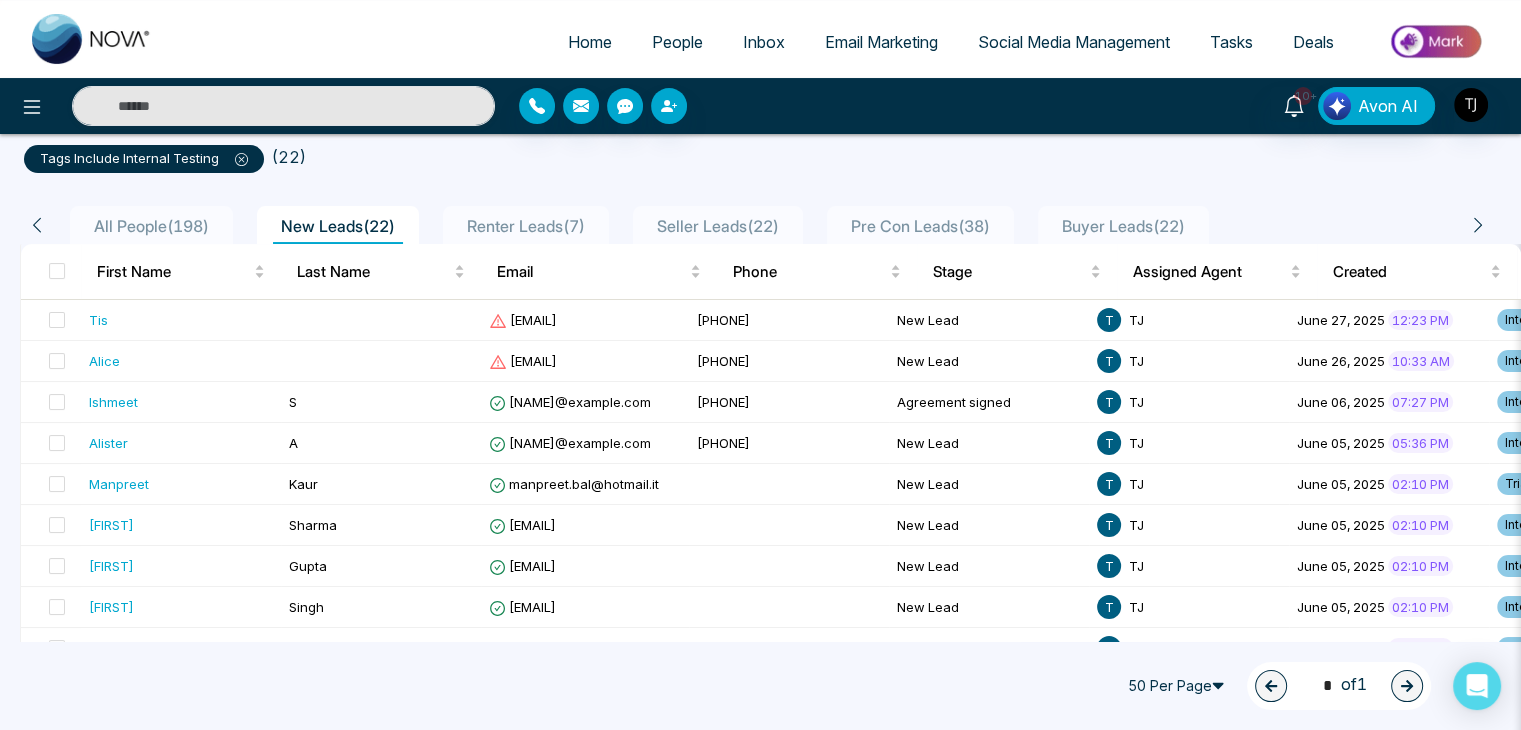 click on "Renter Leads  ( 7 )" at bounding box center [526, 226] 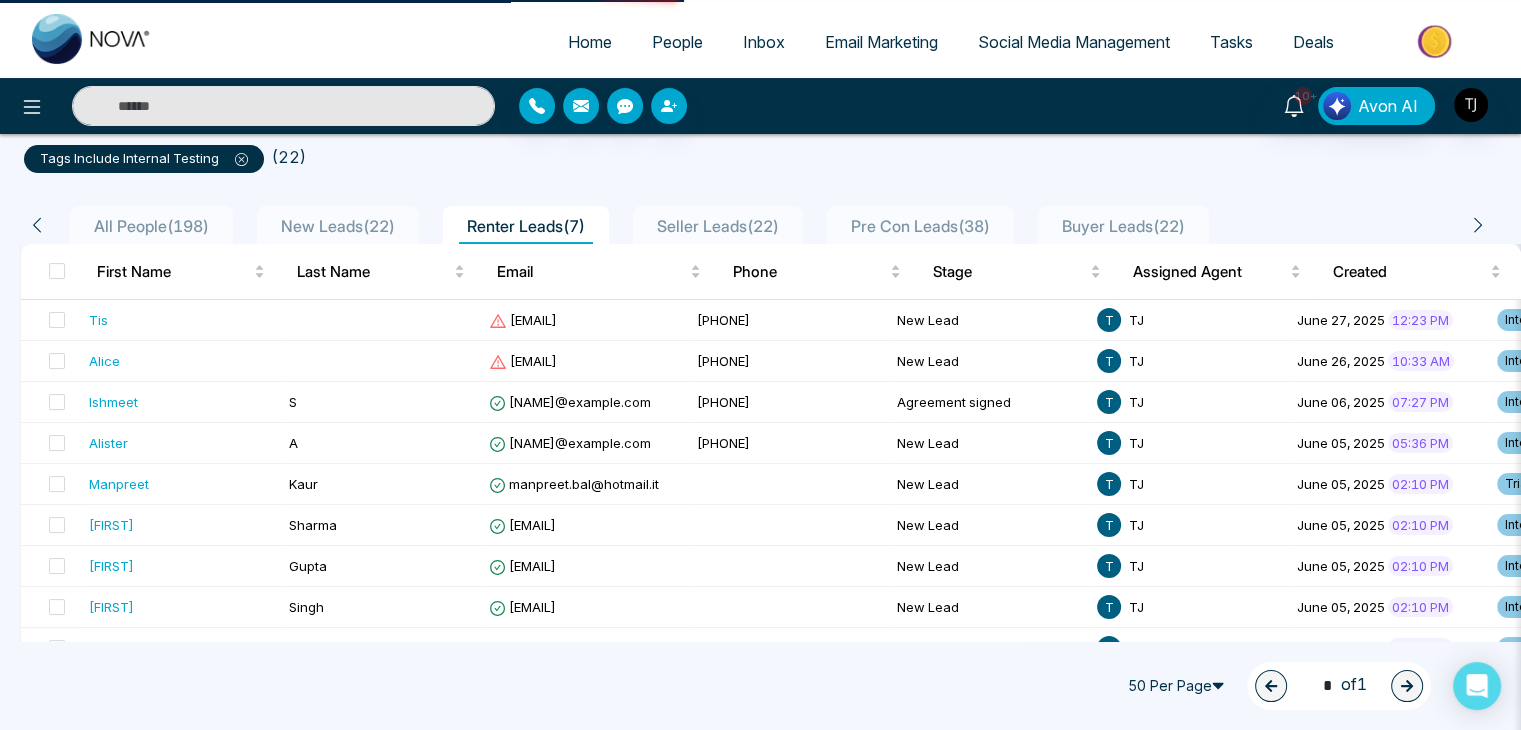 scroll, scrollTop: 0, scrollLeft: 0, axis: both 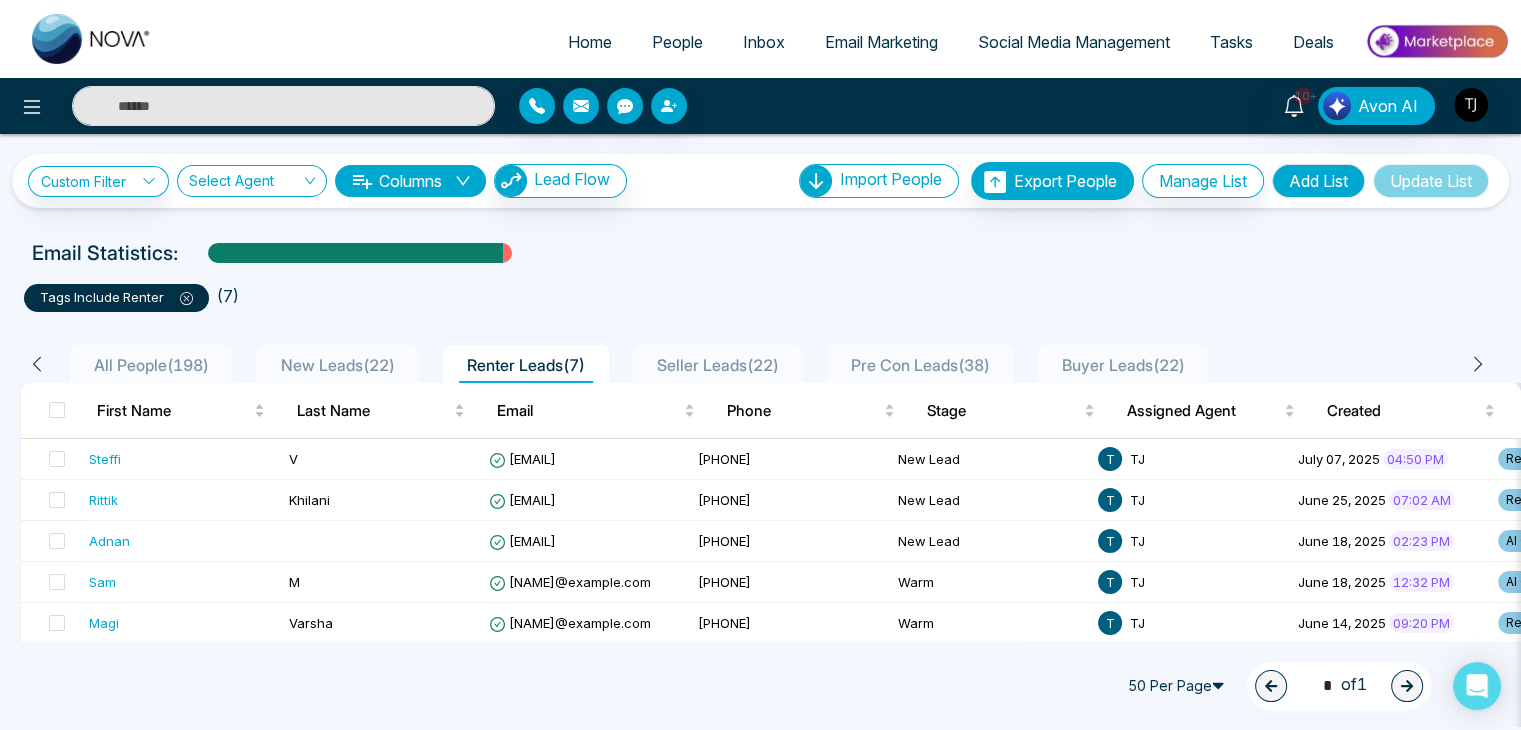 click on "Seller Leads  ( 22 )" at bounding box center [718, 365] 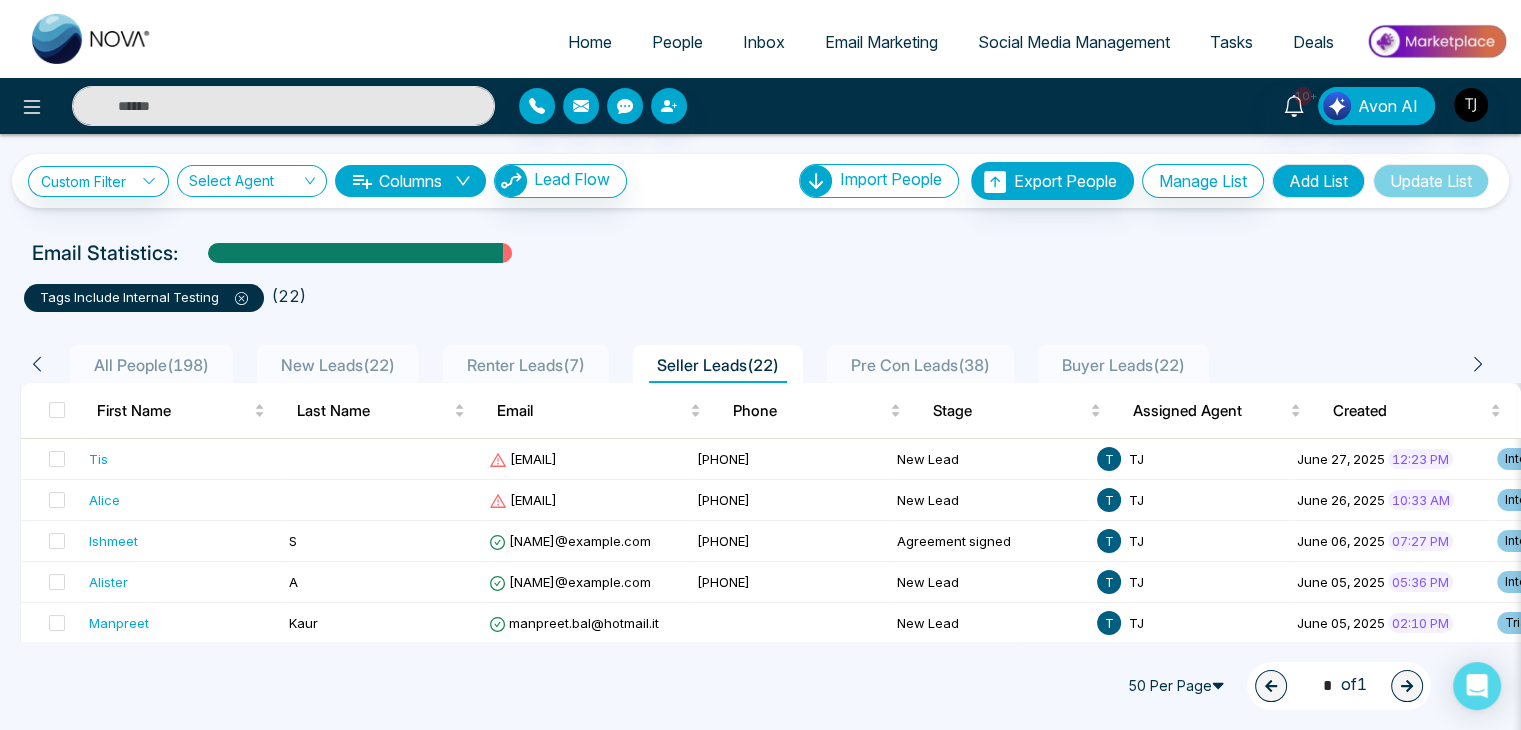 click on "Pre Con Leads  ( [NUMBER] )" at bounding box center [920, 365] 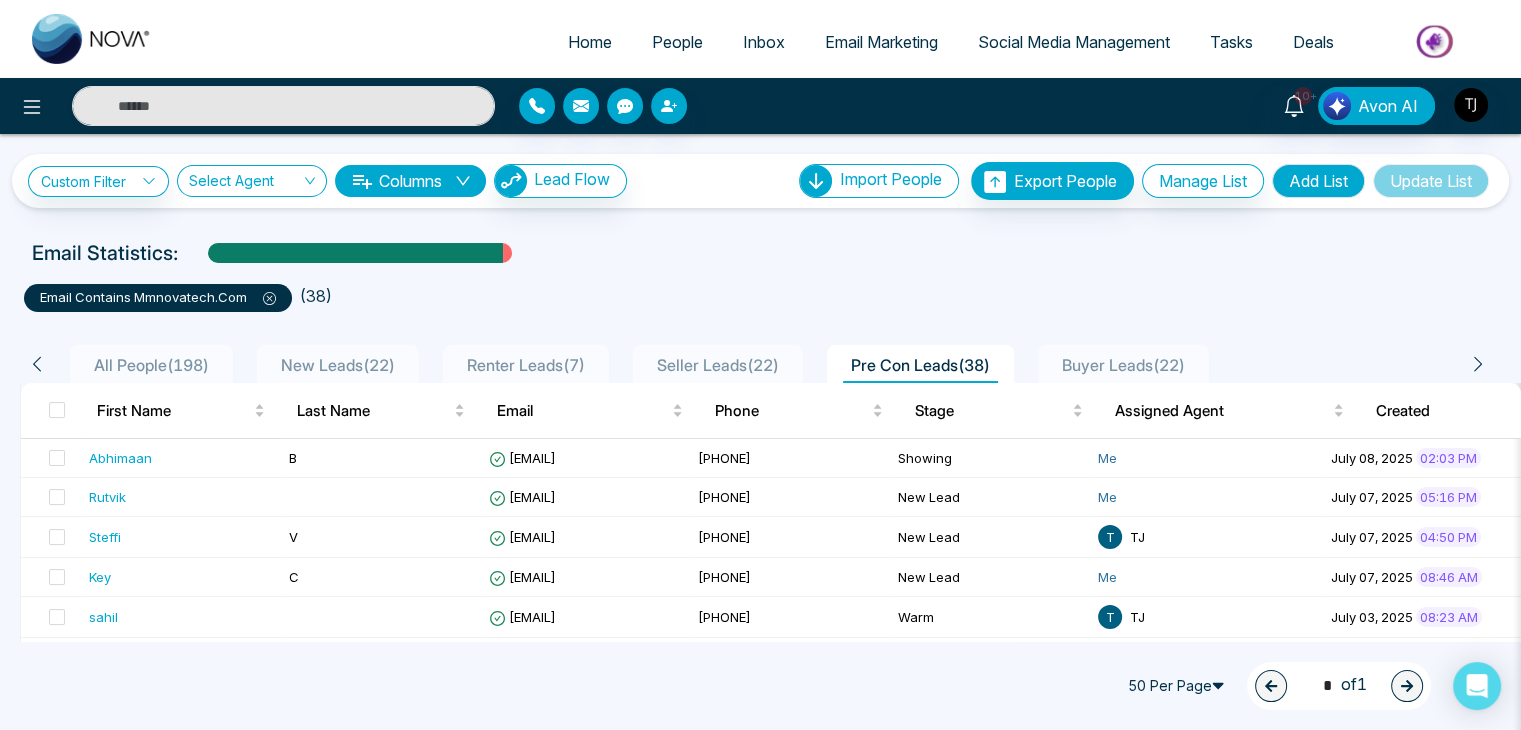 click on "Buyer Leads  ( 22 )" at bounding box center [1123, 365] 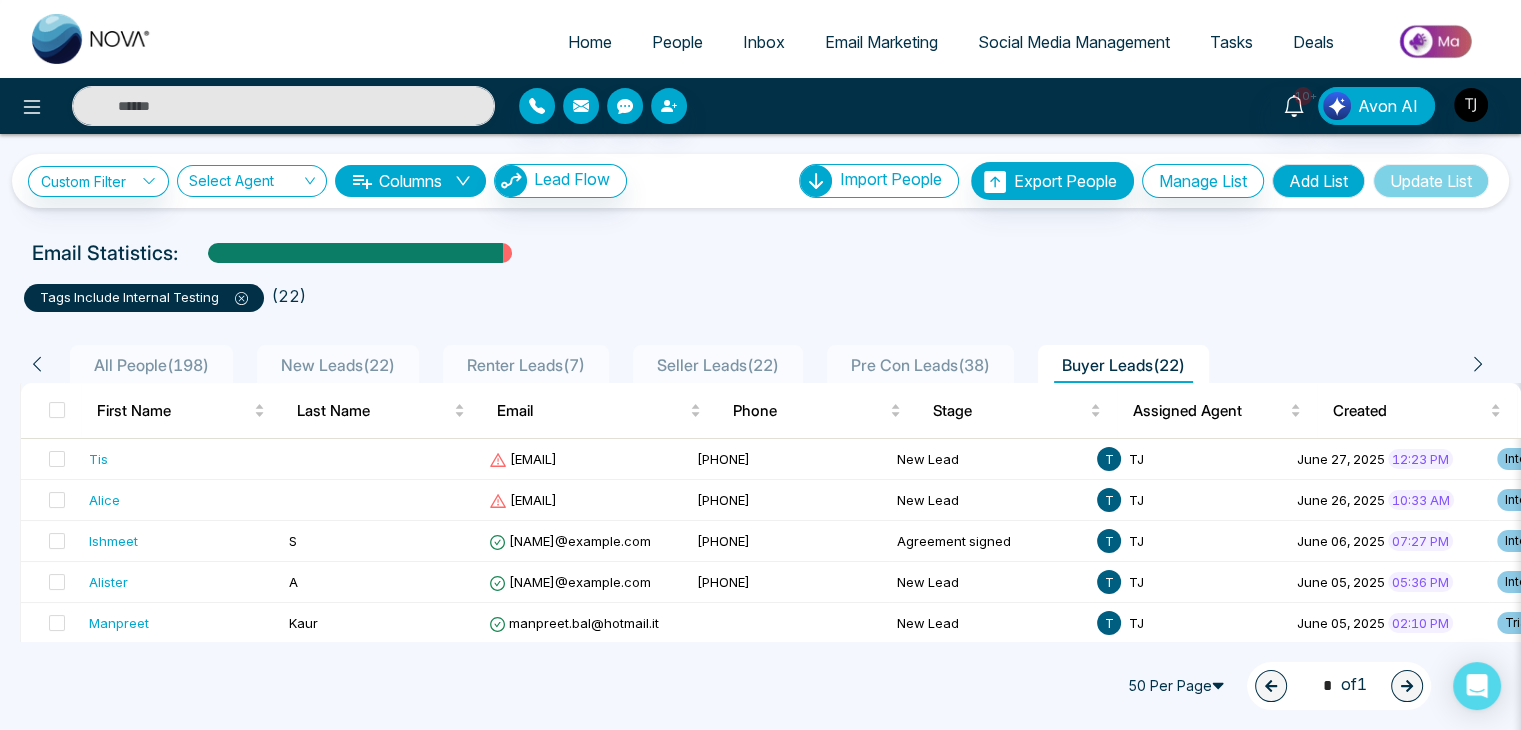 click on "Pre Con Leads  ( [NUMBER] )" at bounding box center [920, 365] 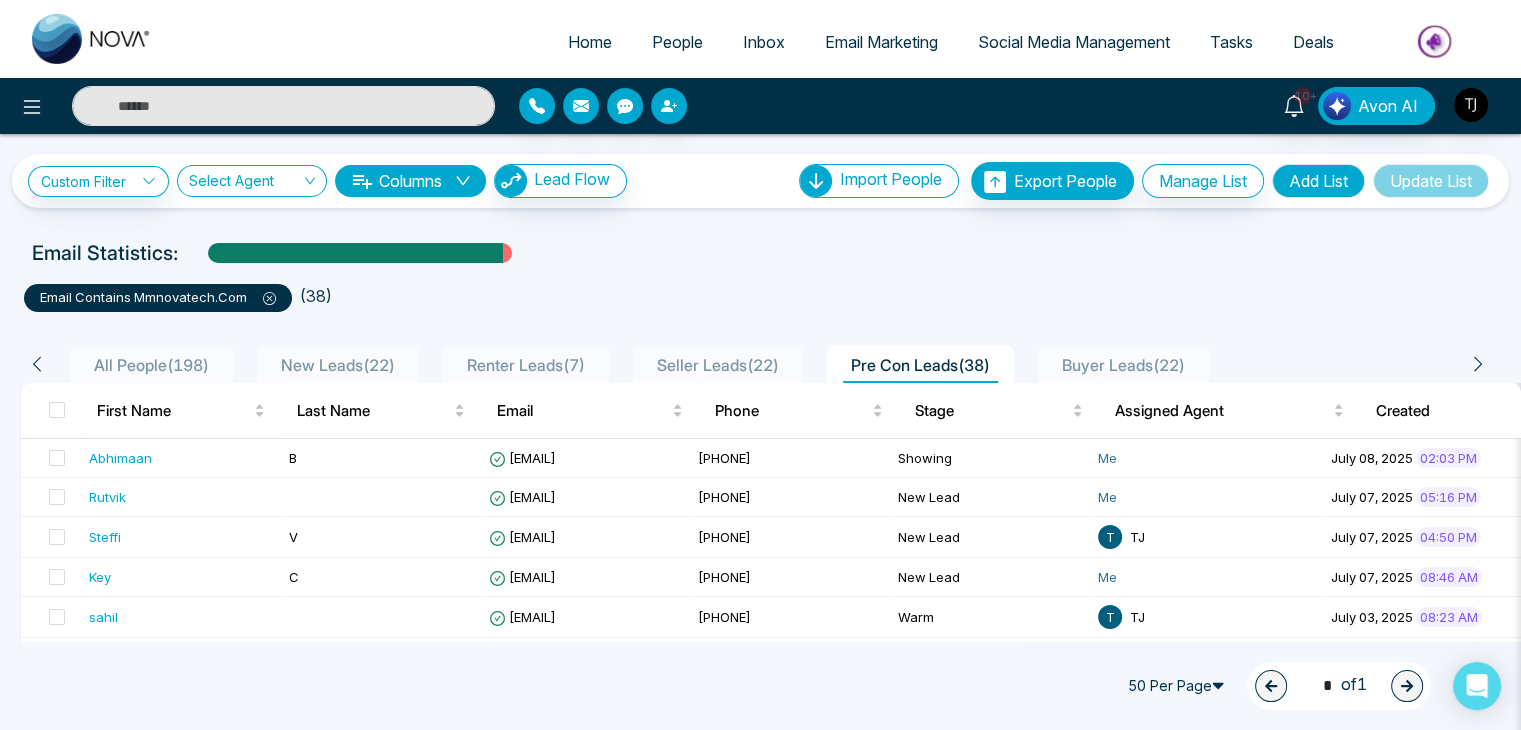 click on "Seller Leads  ( 22 )" at bounding box center [718, 365] 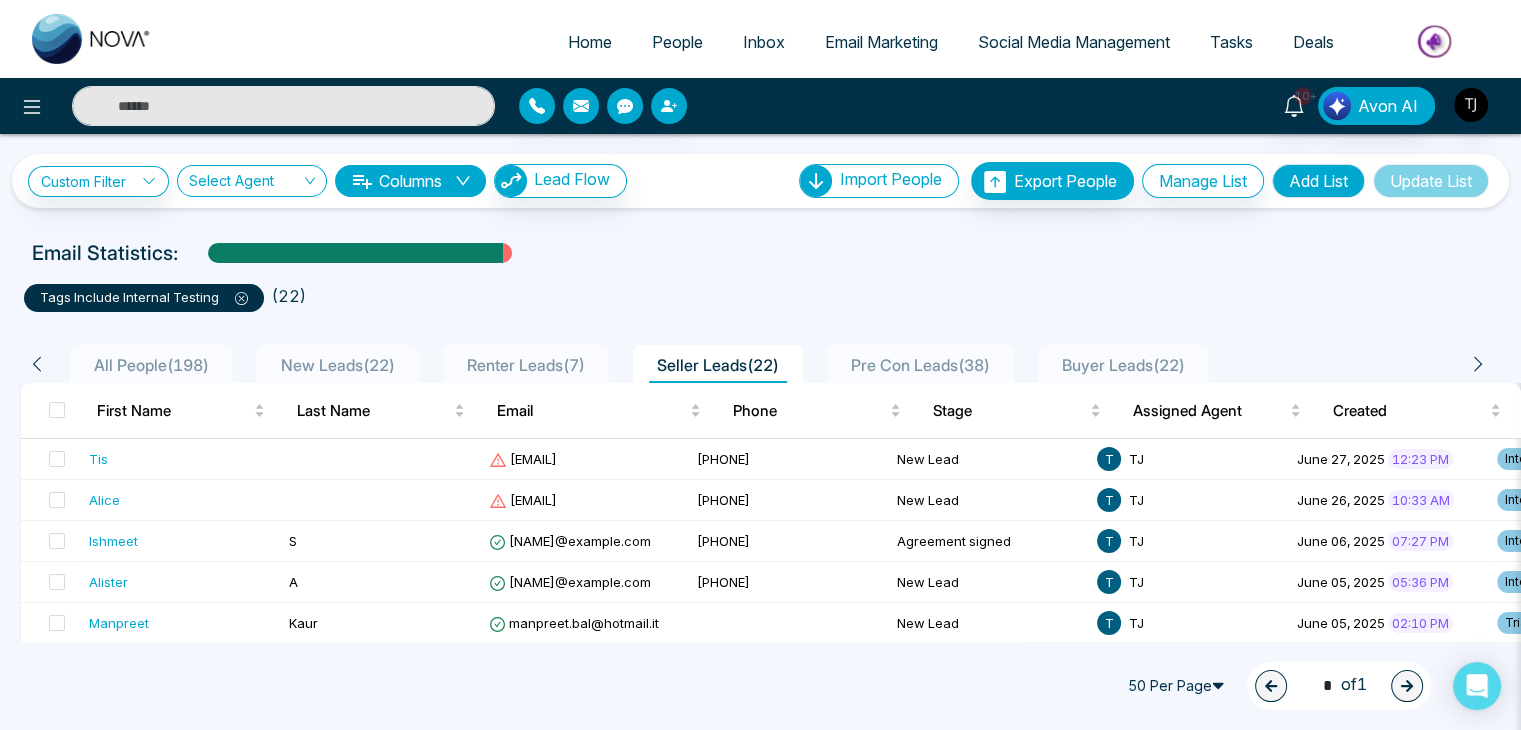 click on "Renter Leads  ( 7 )" at bounding box center (526, 365) 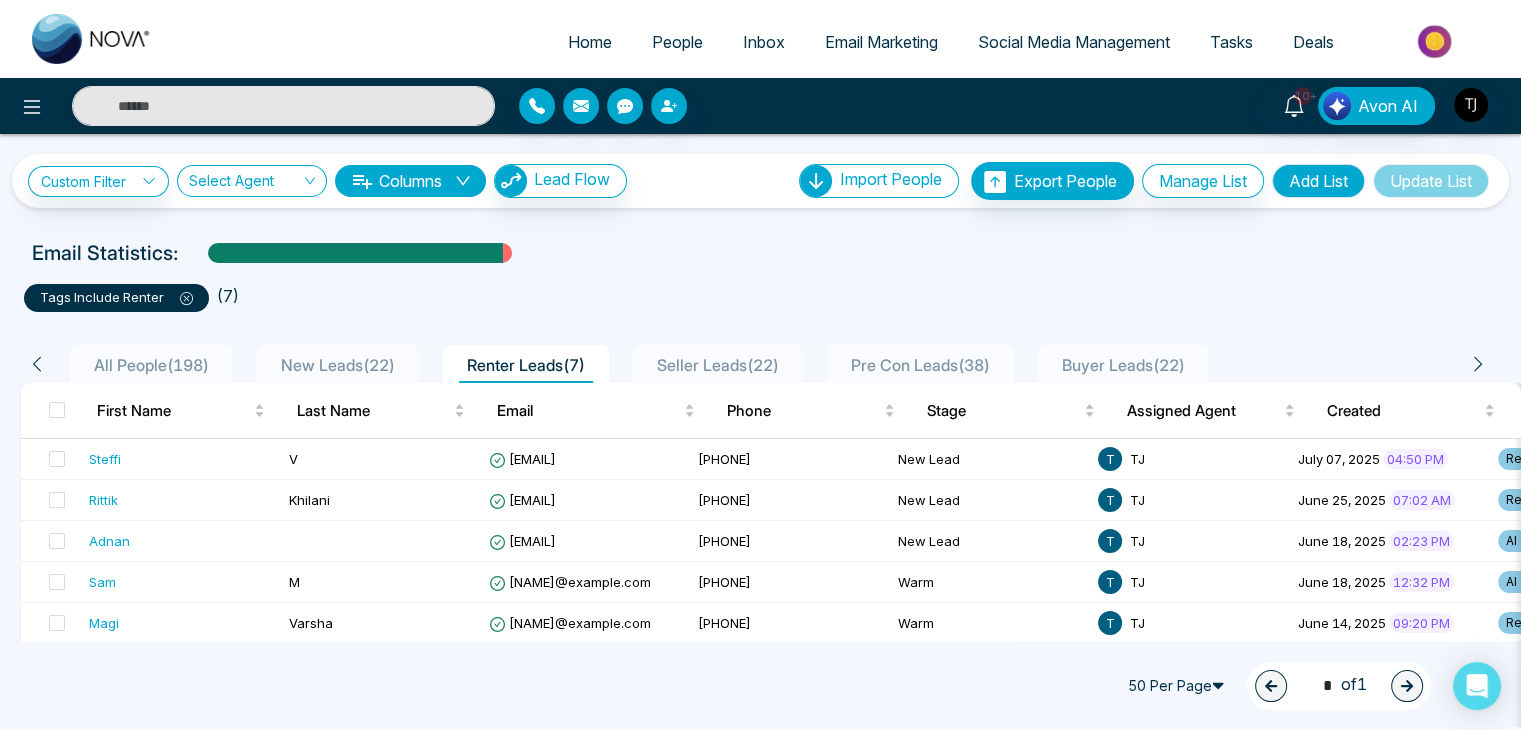 click on "New Leads  ( 22 )" at bounding box center [338, 365] 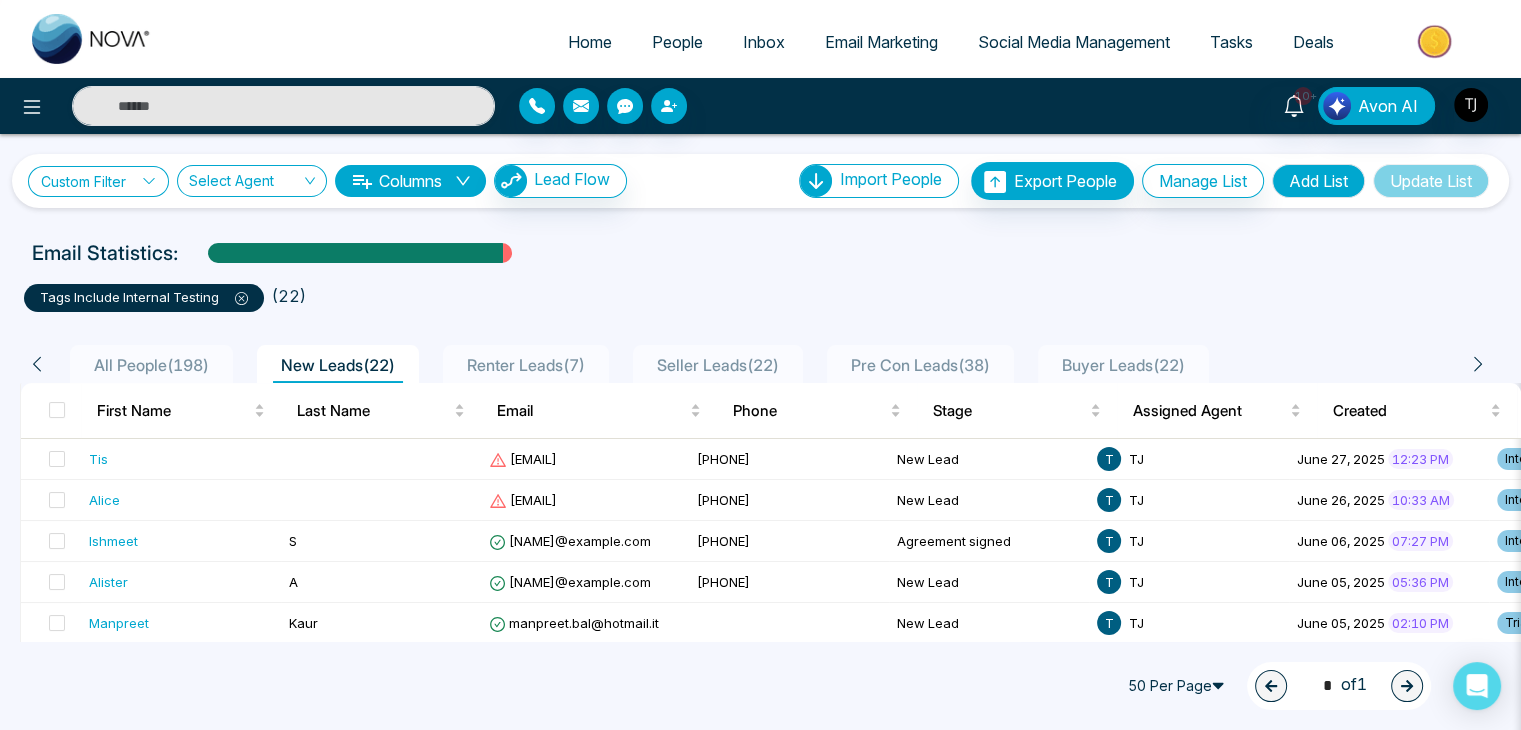 click on "Custom Filter" at bounding box center (98, 181) 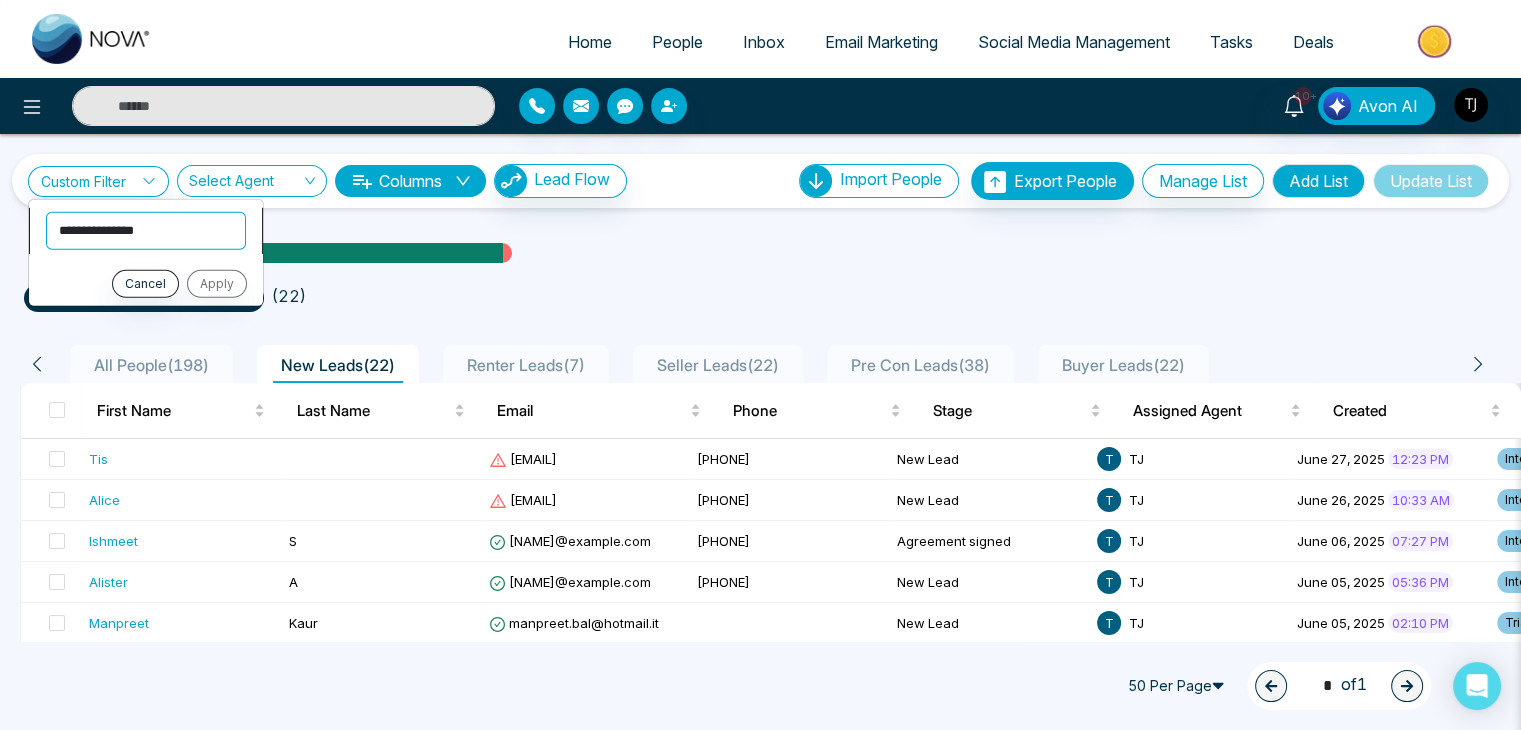 click on "**********" at bounding box center (146, 230) 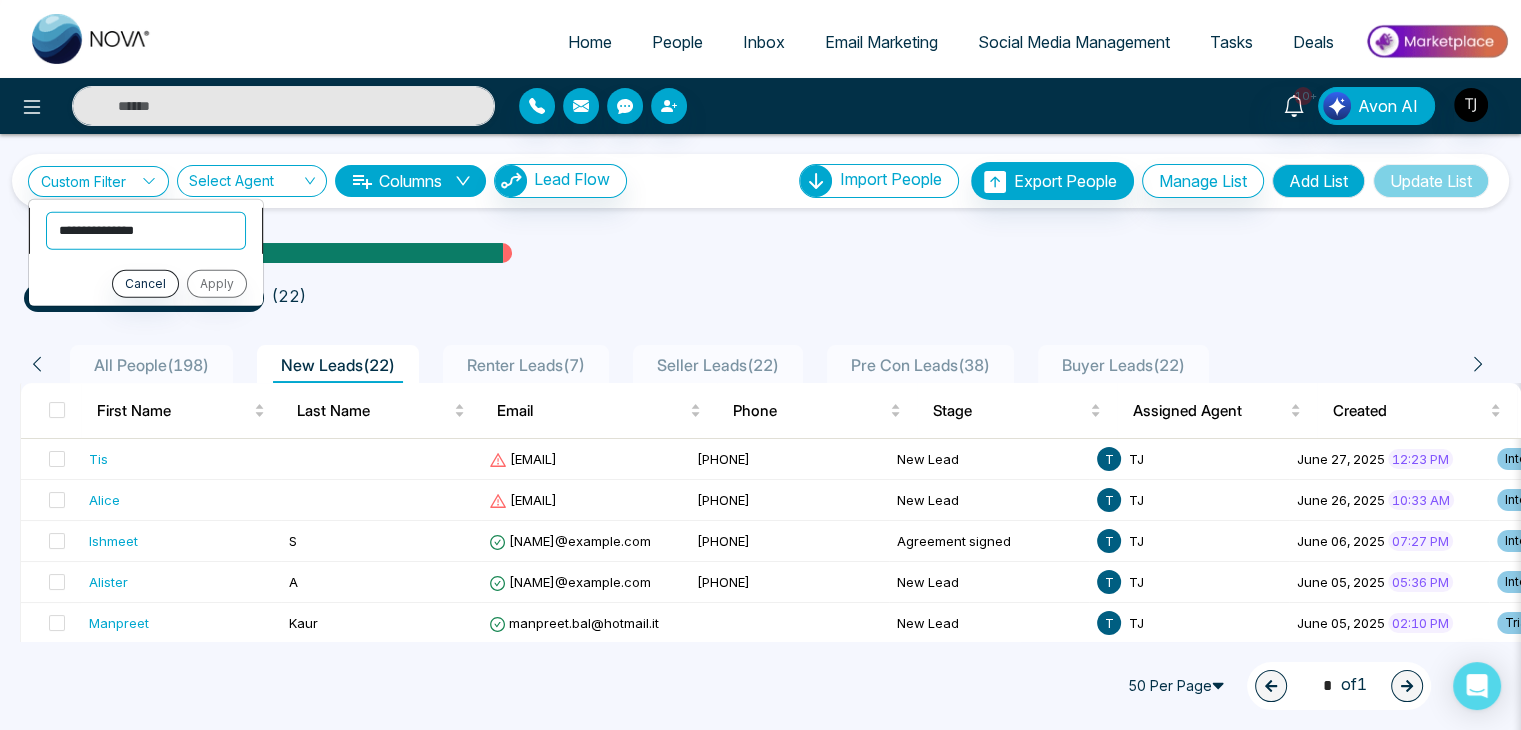 select on "*****" 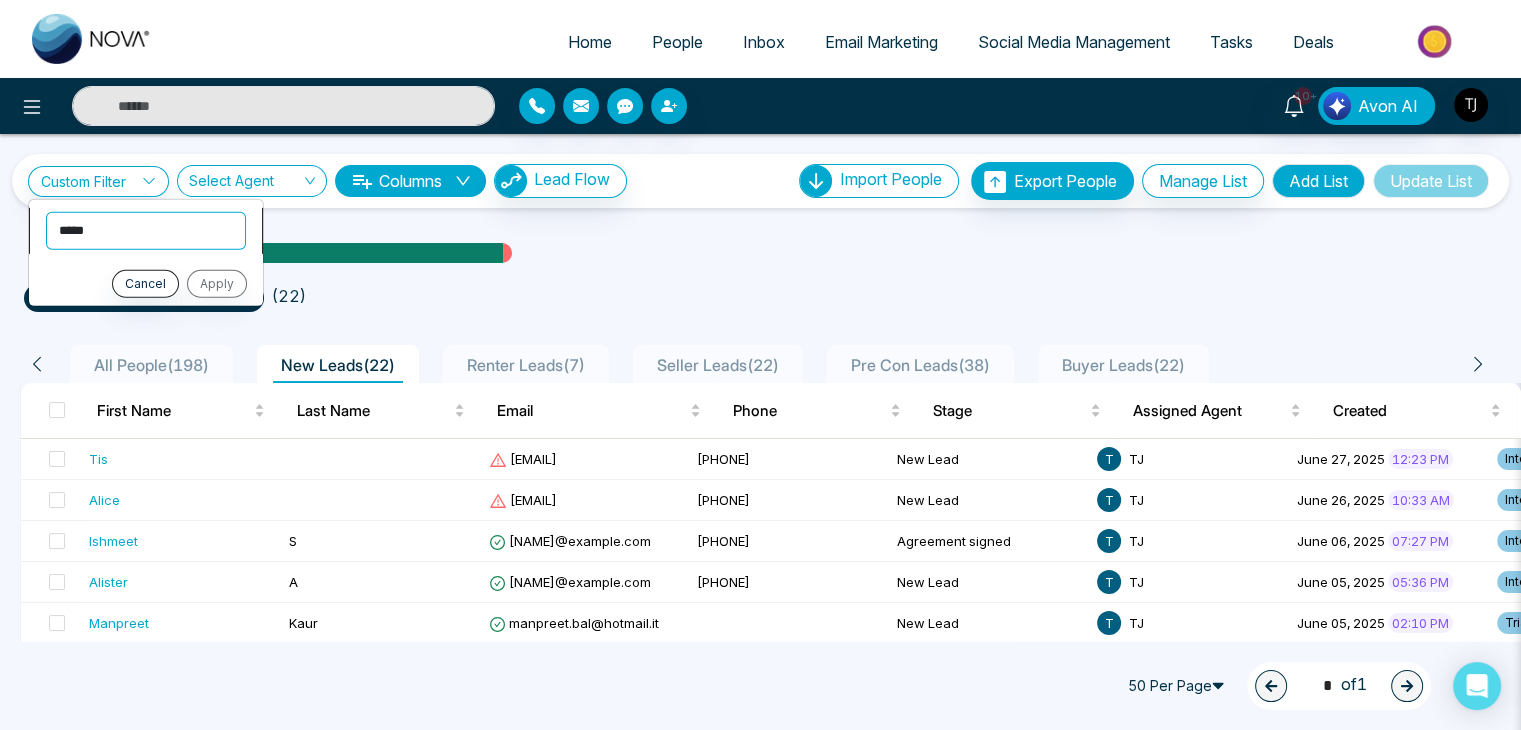 click on "**********" at bounding box center (146, 230) 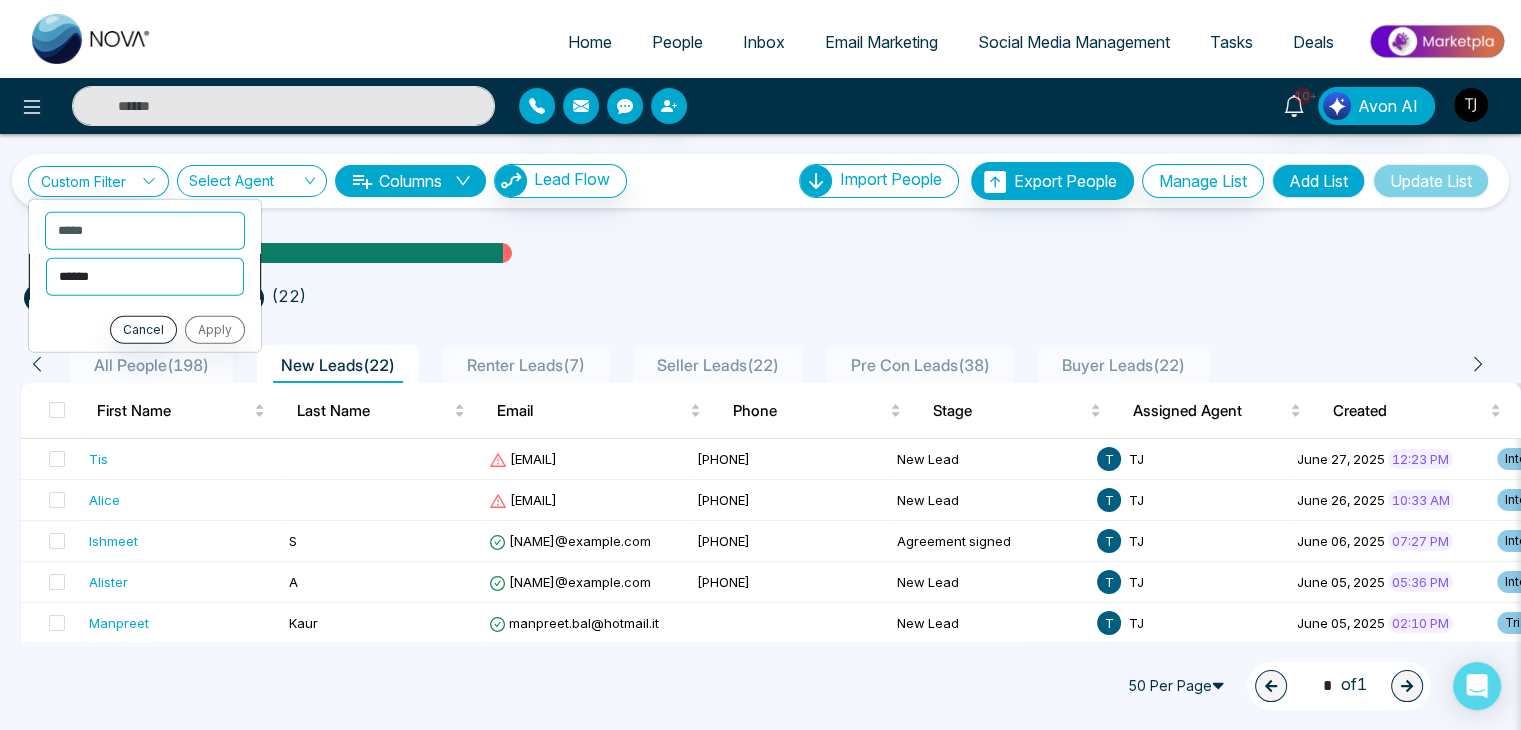 click on "**********" at bounding box center (145, 276) 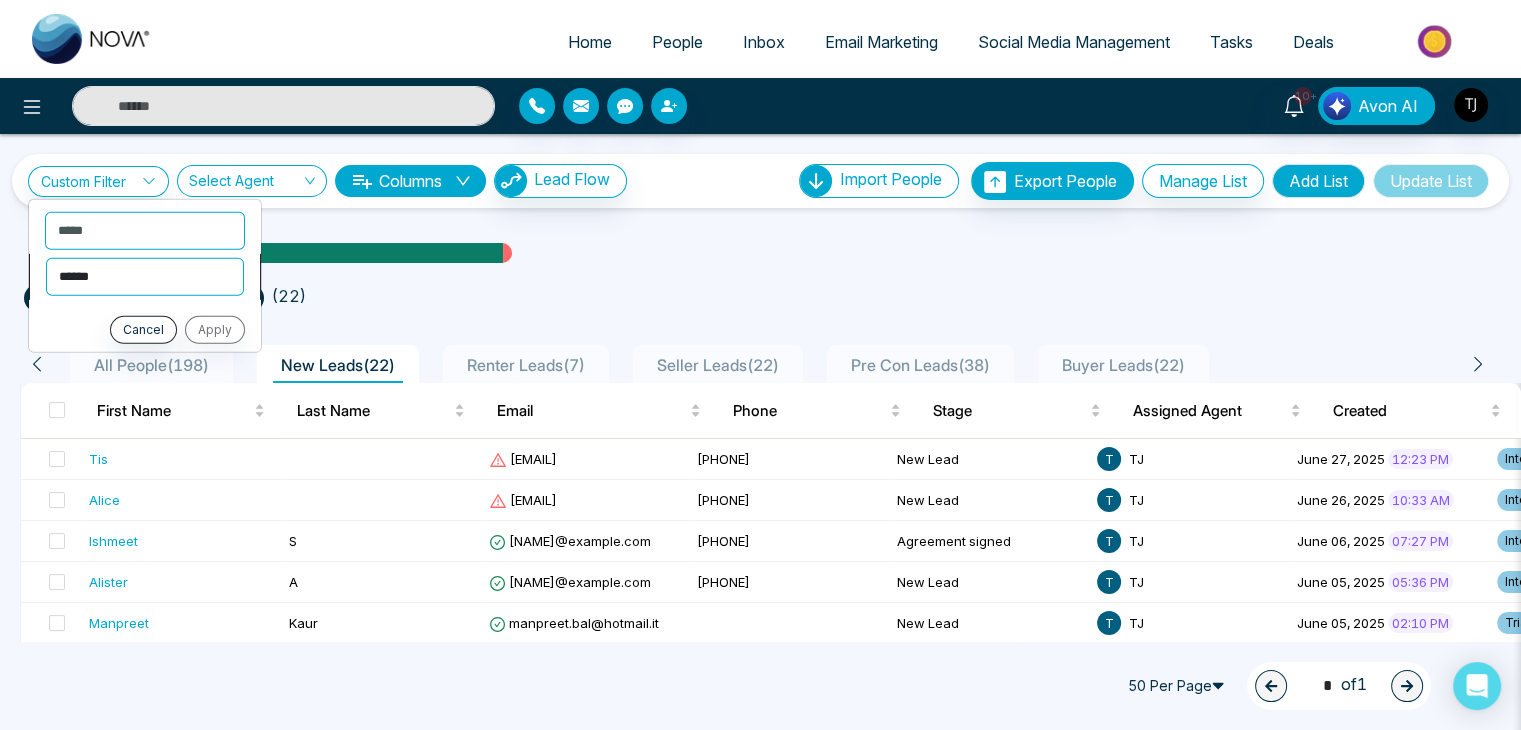 select on "*******" 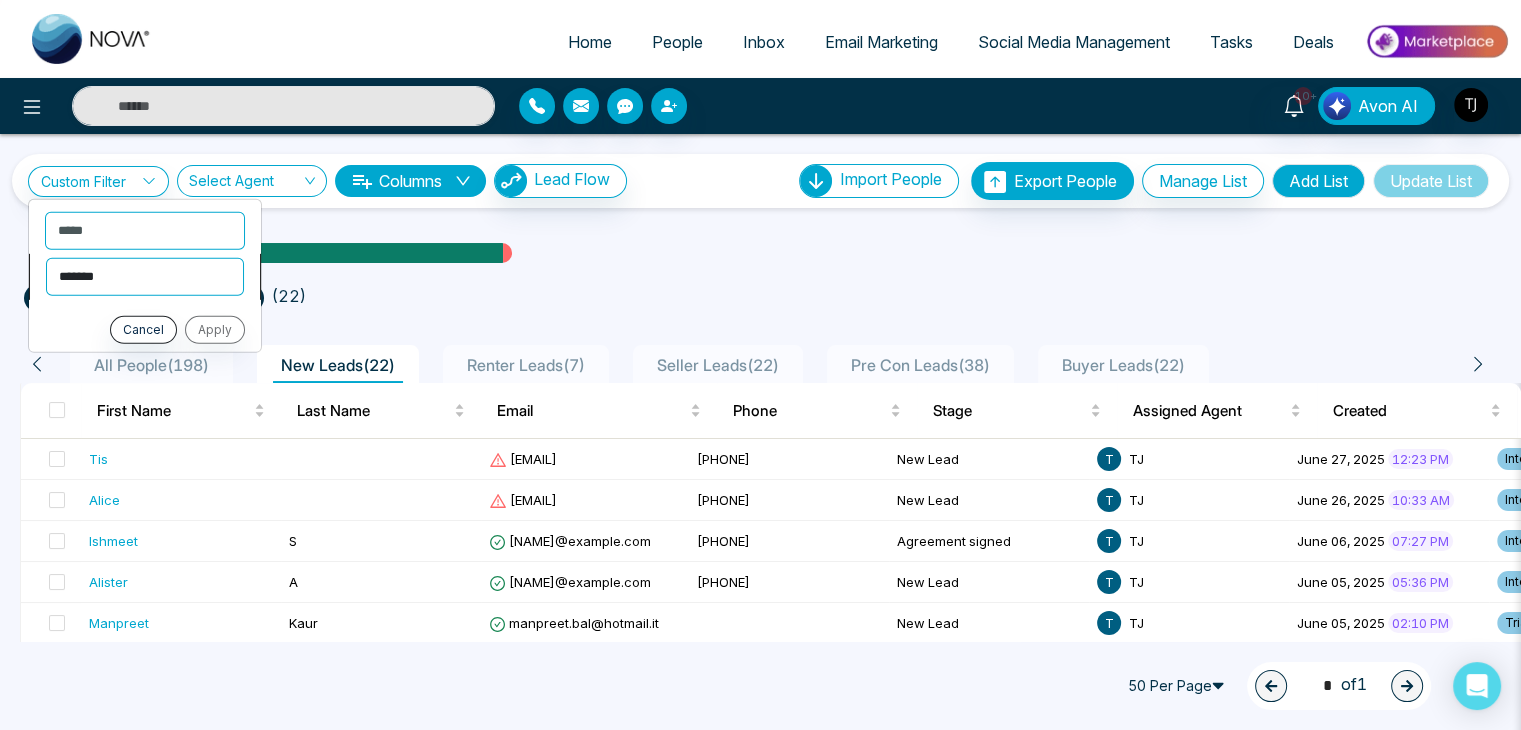 click on "**********" at bounding box center (145, 276) 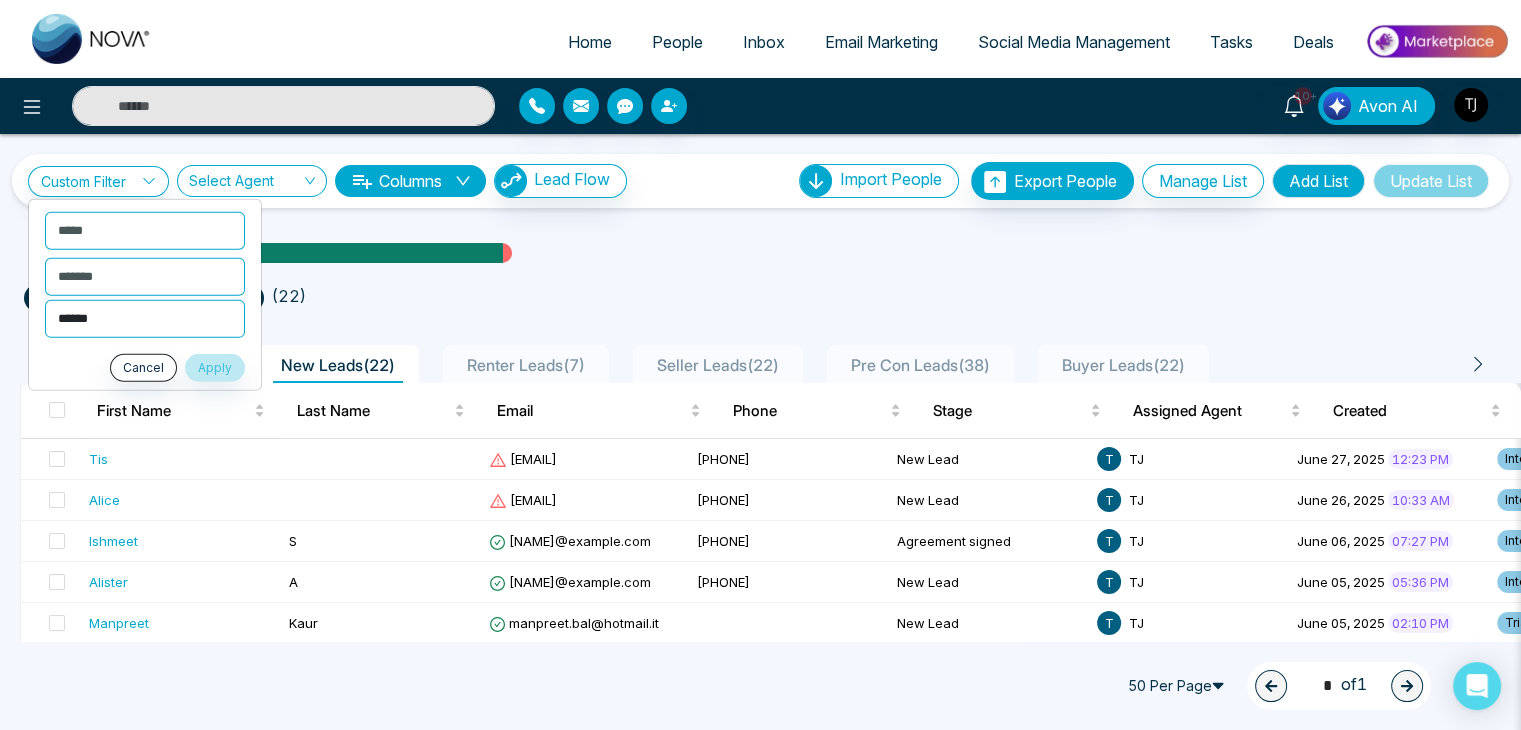 click on "**********" at bounding box center (145, 318) 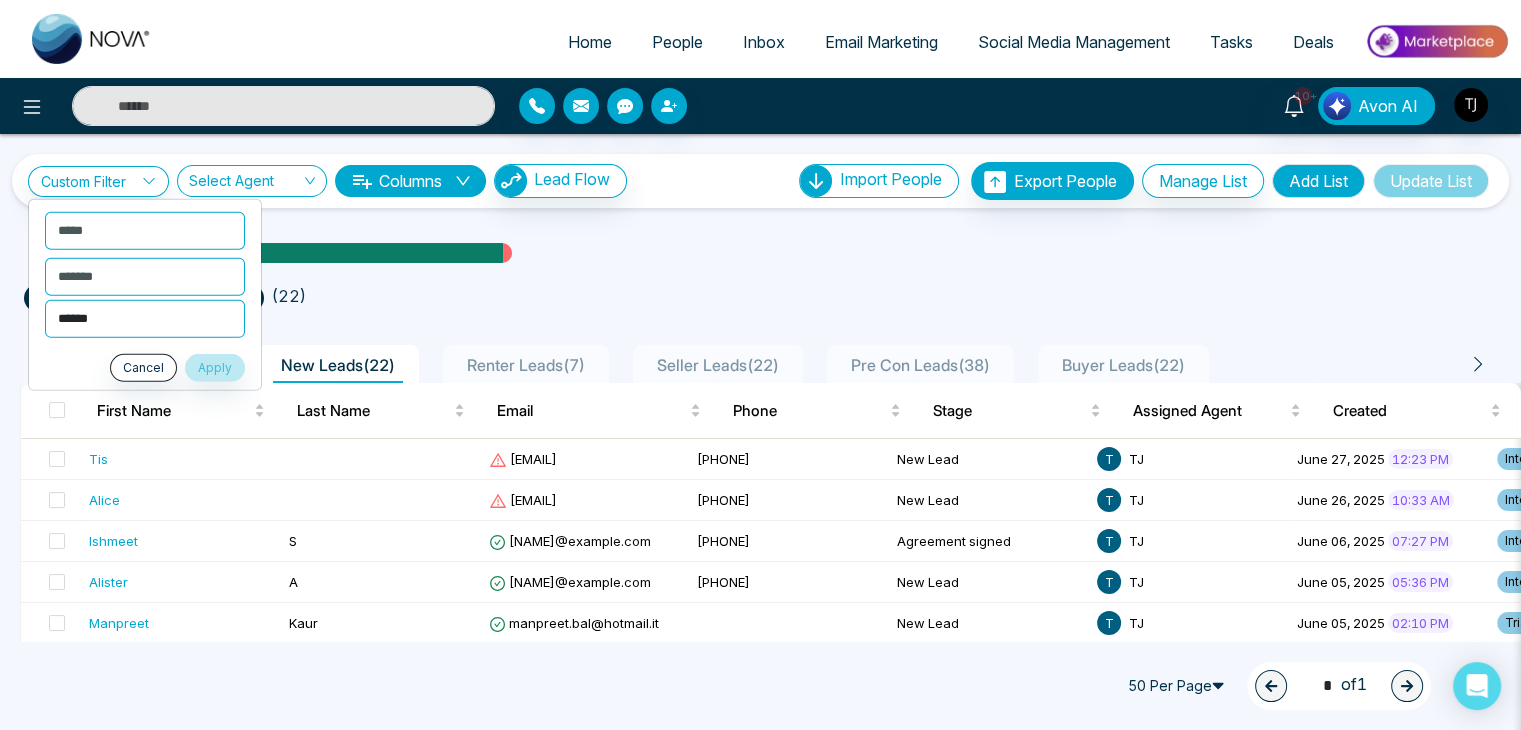 select on "********" 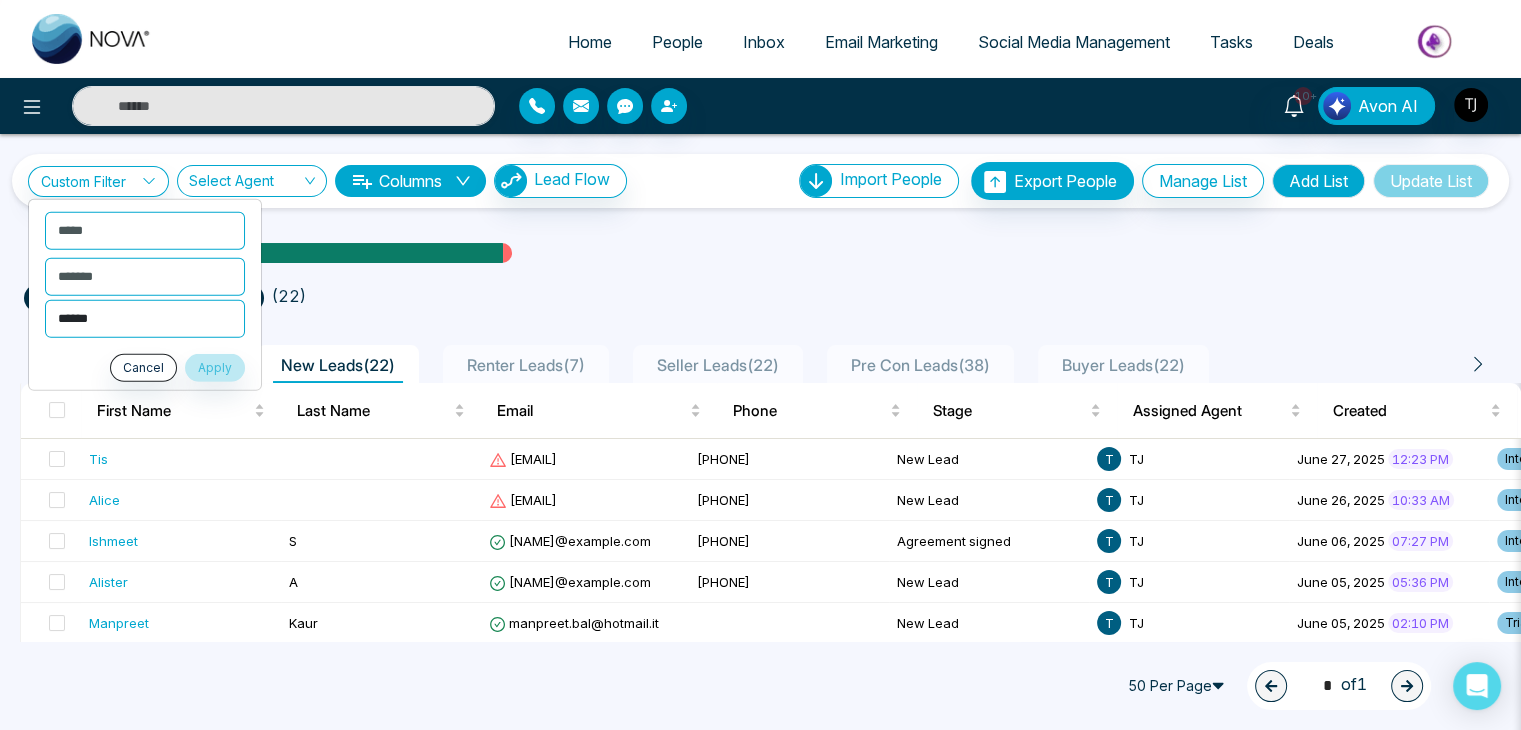 click on "**********" at bounding box center [145, 318] 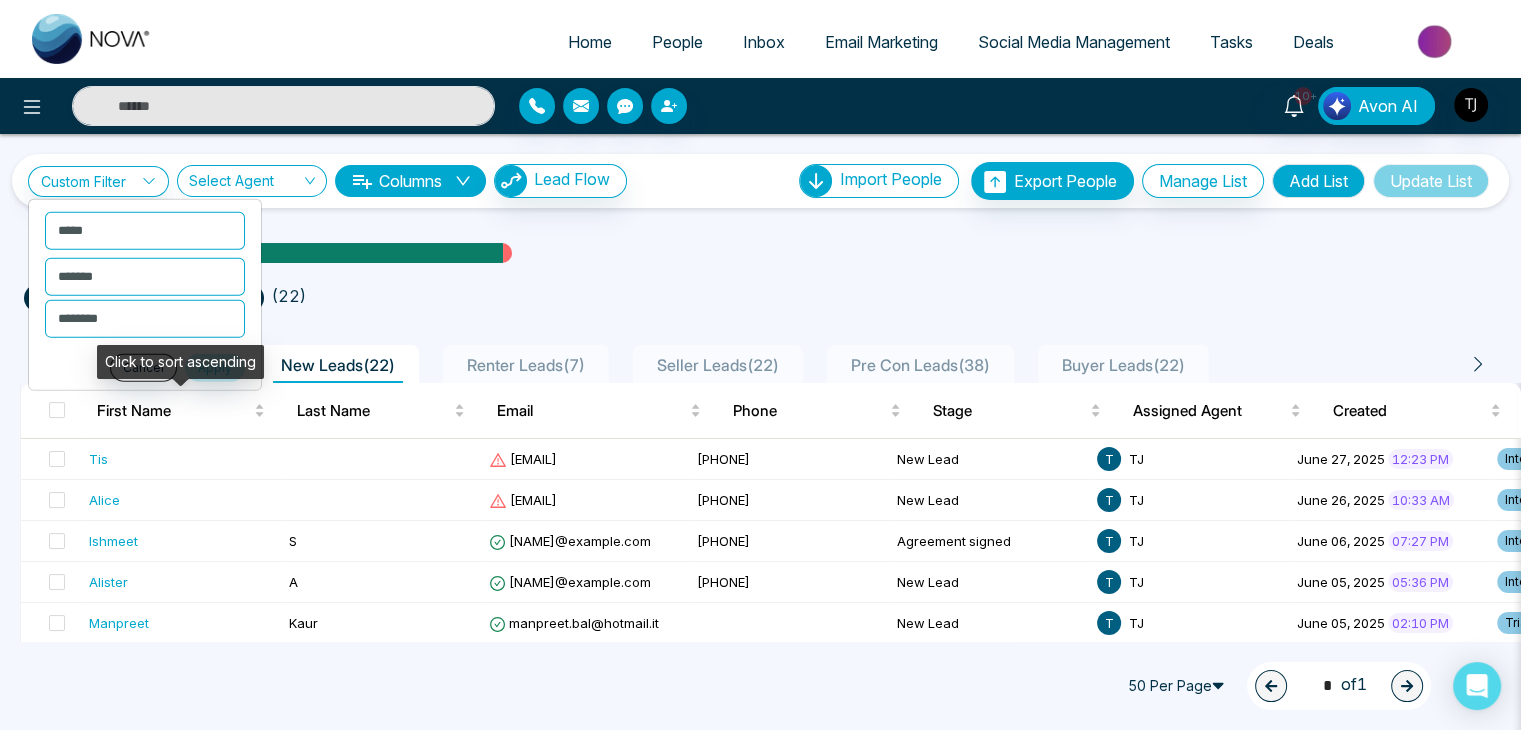 click on "Click to sort ascending" at bounding box center (180, 362) 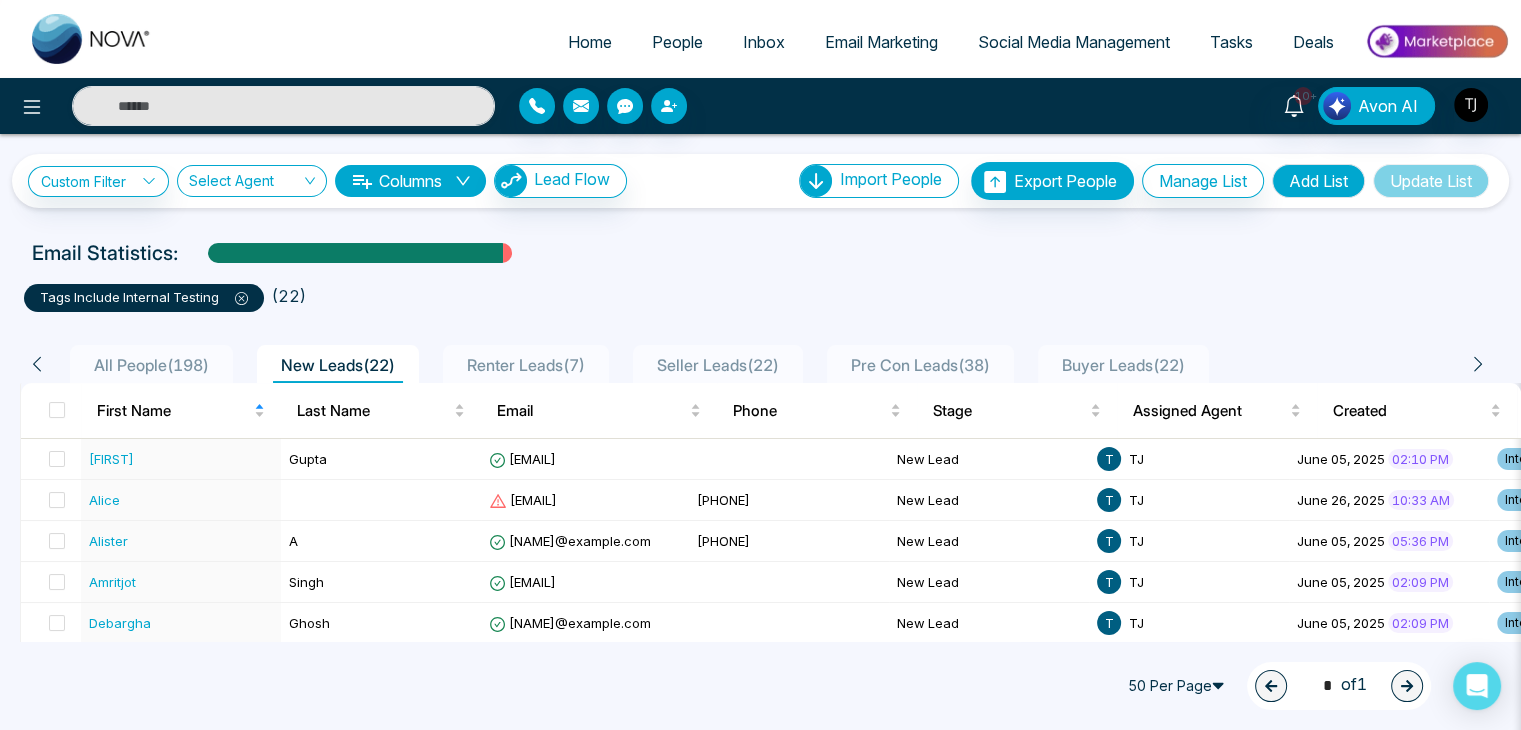 click 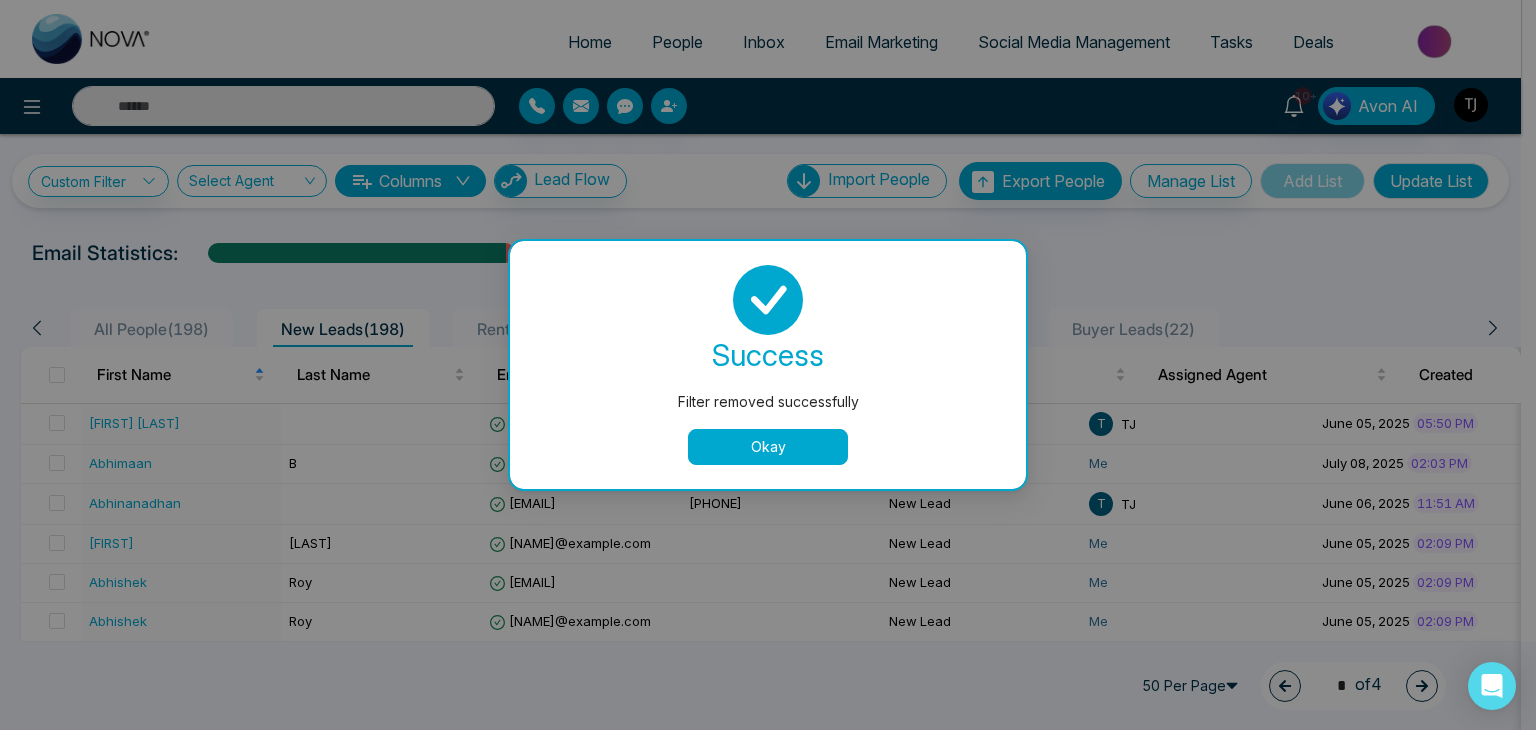 click on "Okay" at bounding box center [768, 447] 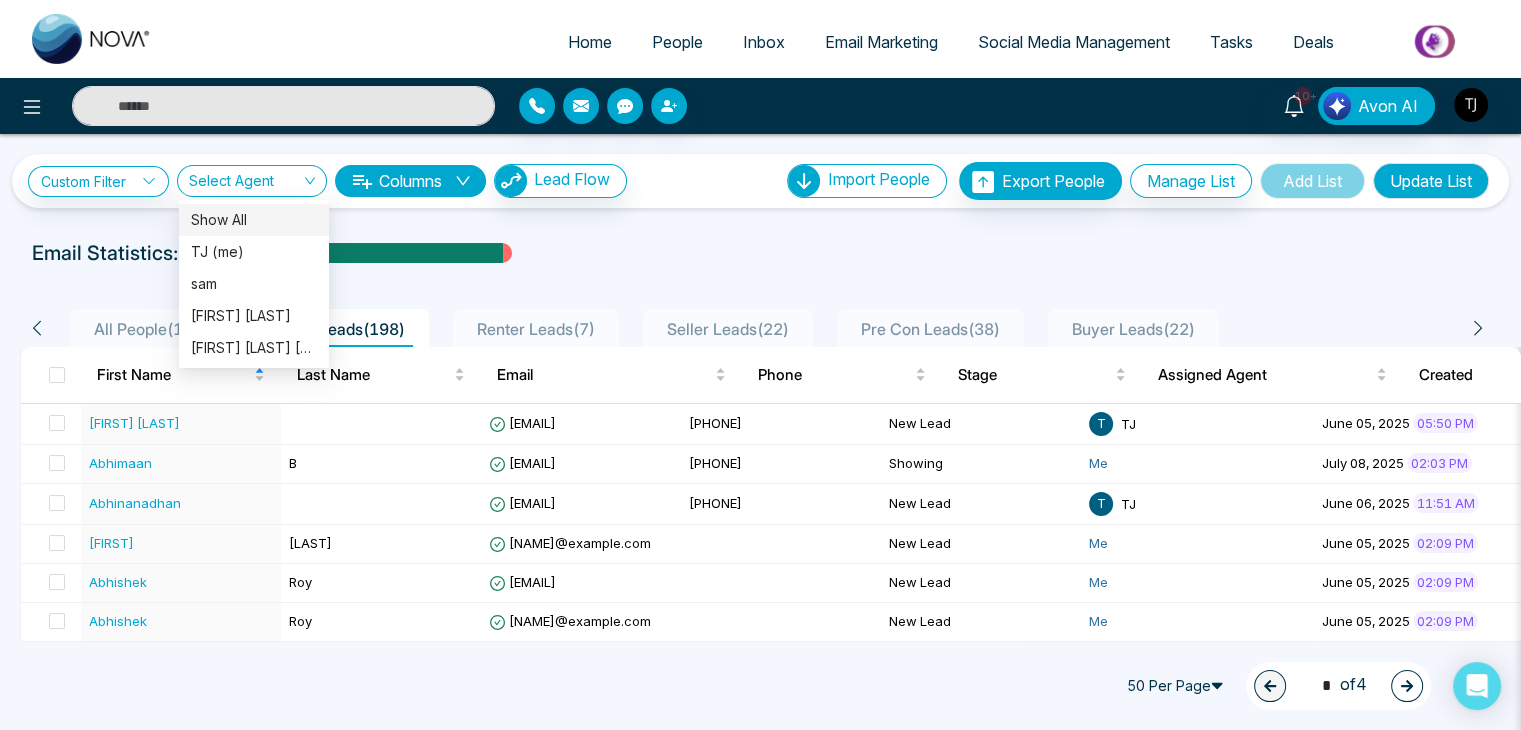click on "Select Agent" at bounding box center (252, 181) 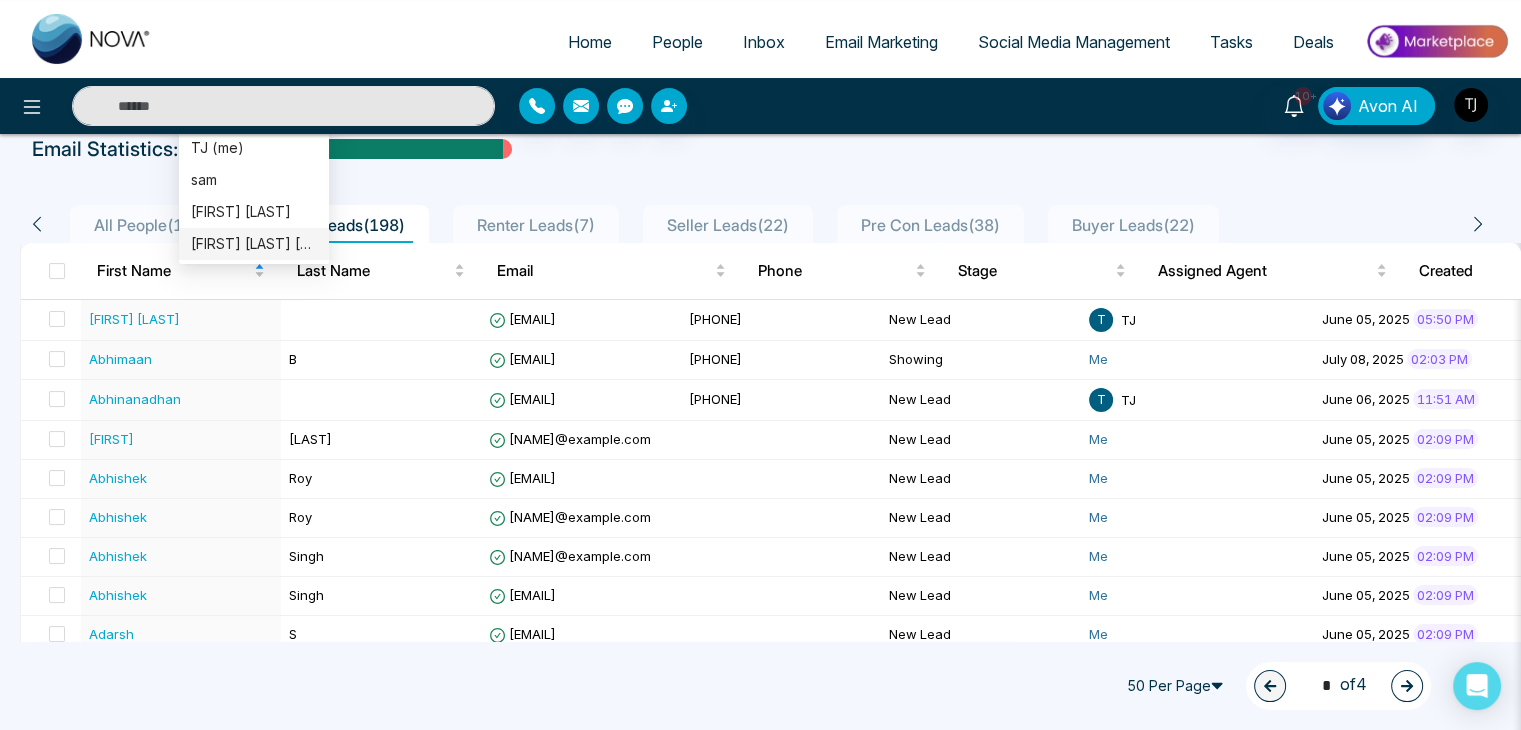 scroll, scrollTop: 0, scrollLeft: 0, axis: both 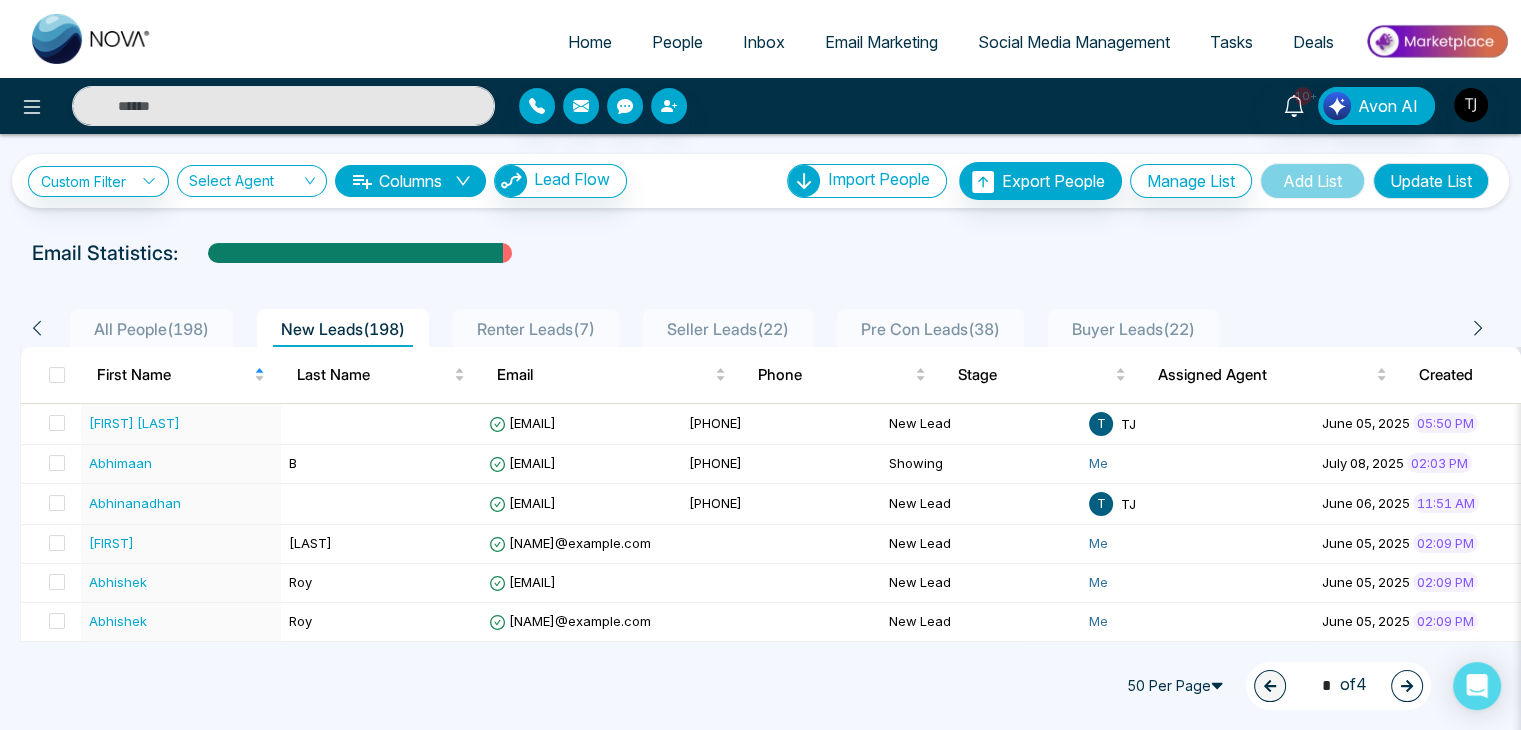 click 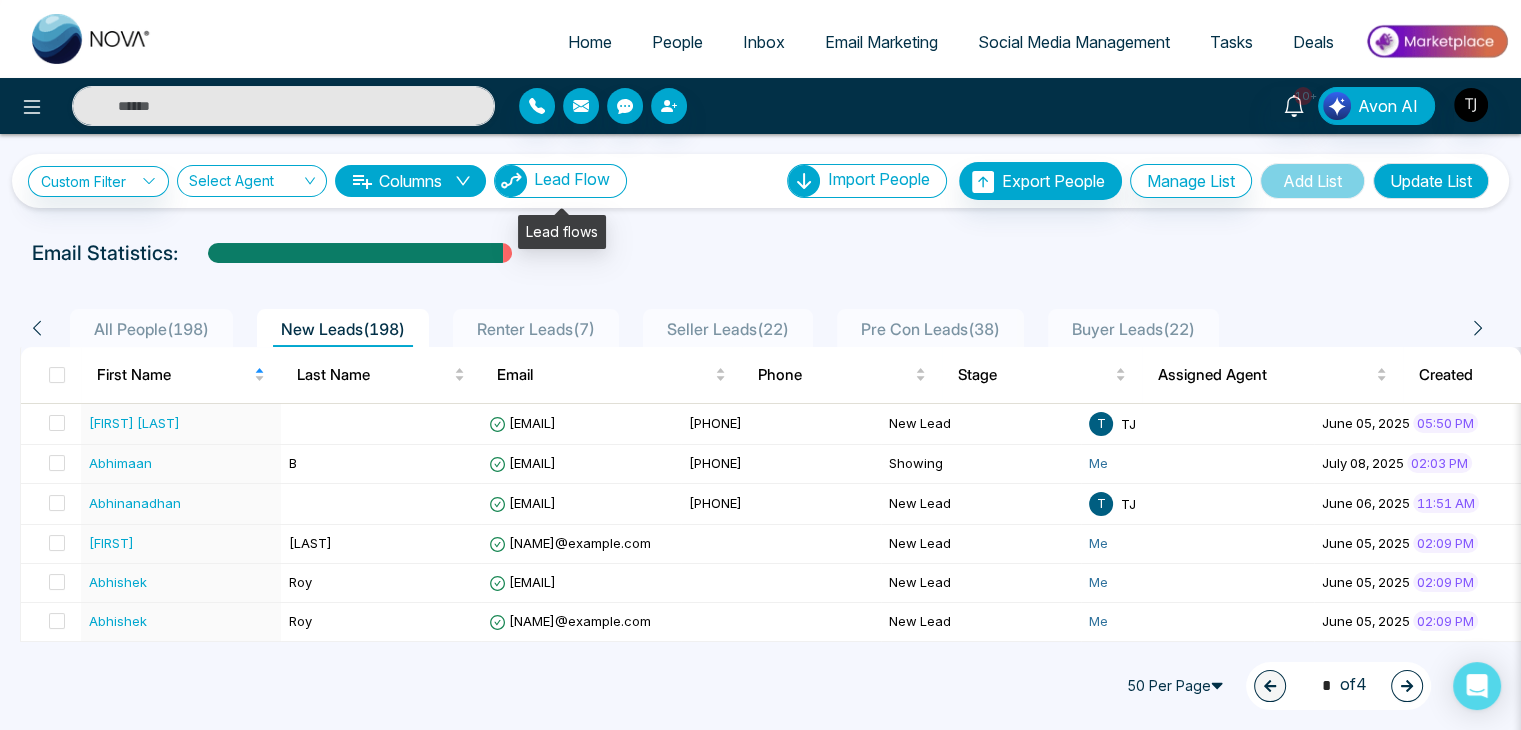 click on "Lead Flow" at bounding box center [572, 179] 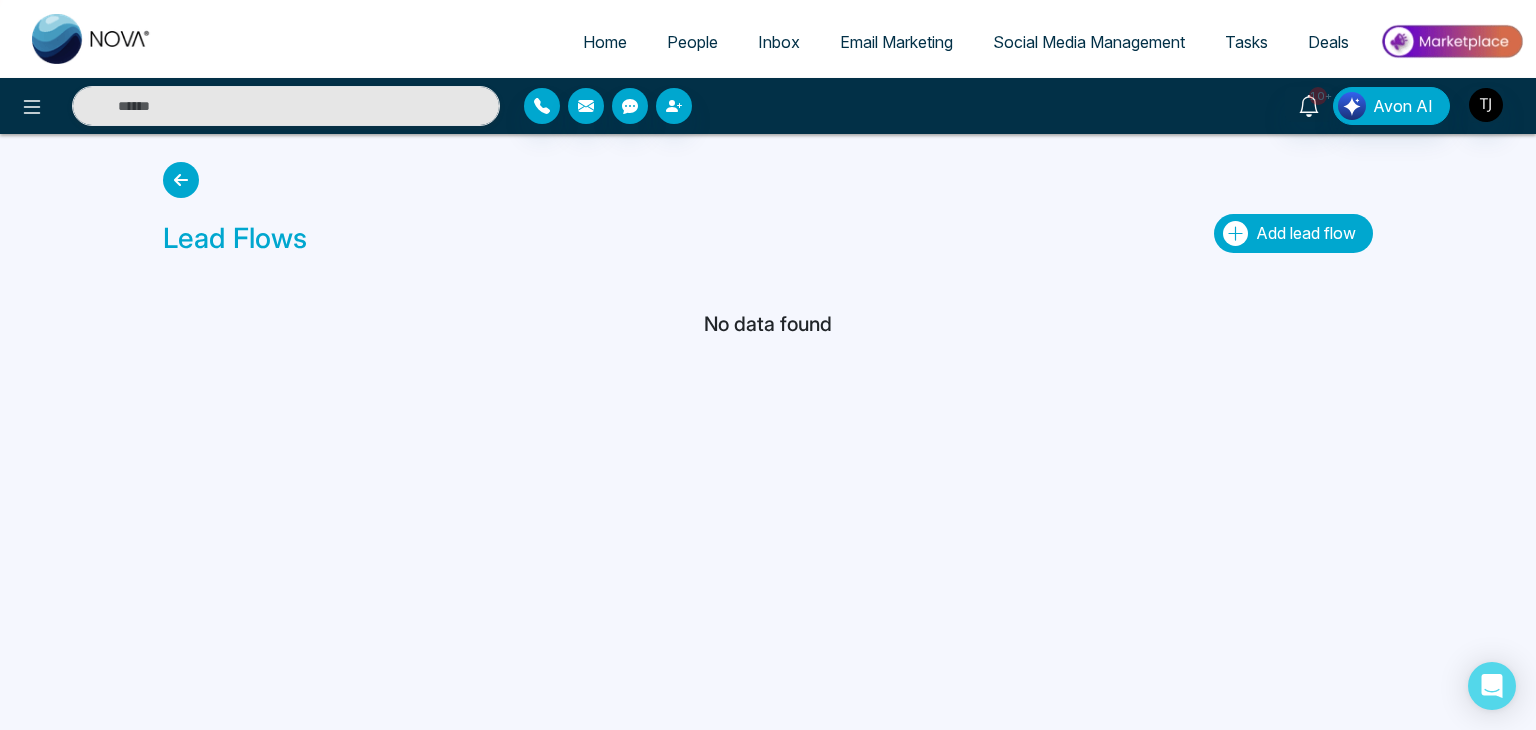 click on "Add lead flow" at bounding box center (1306, 233) 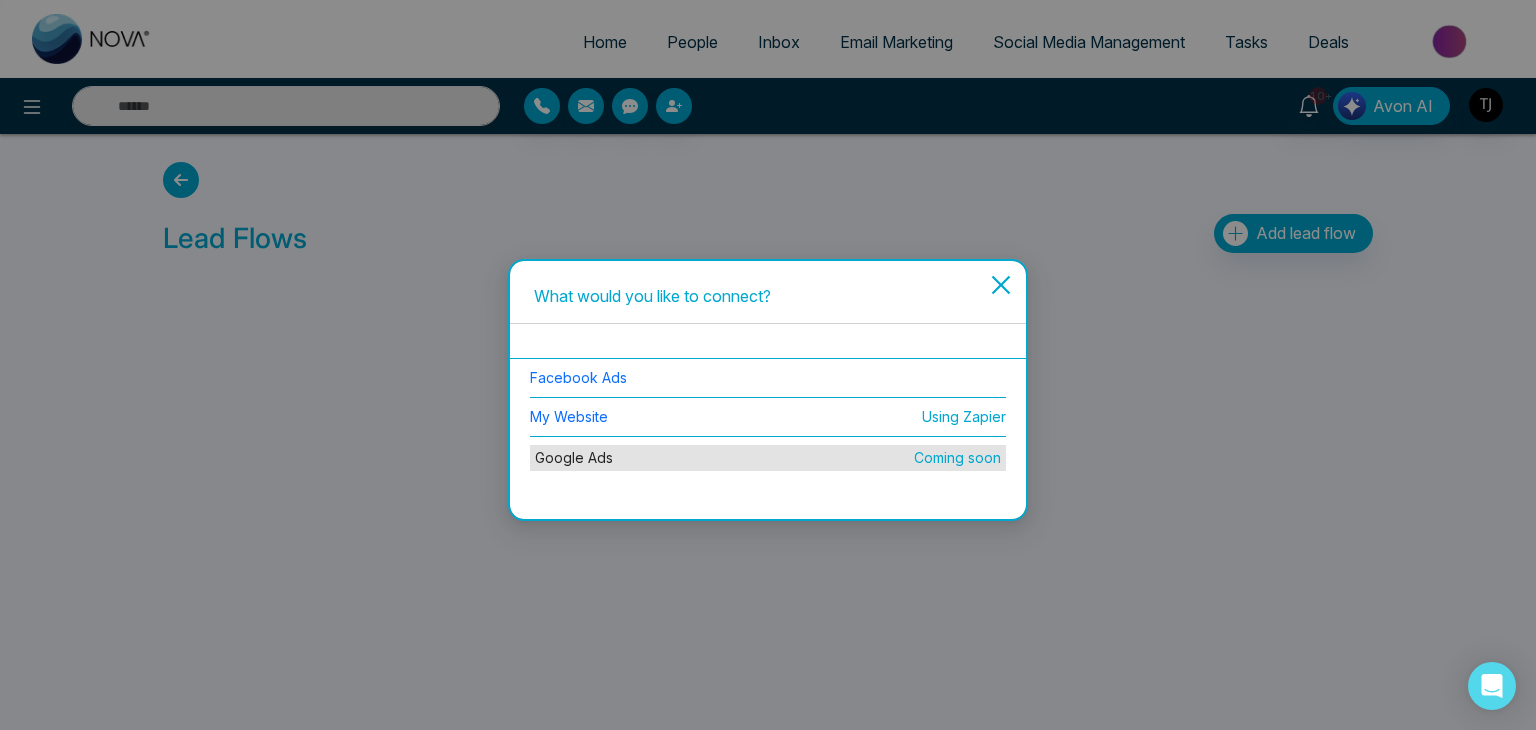 click 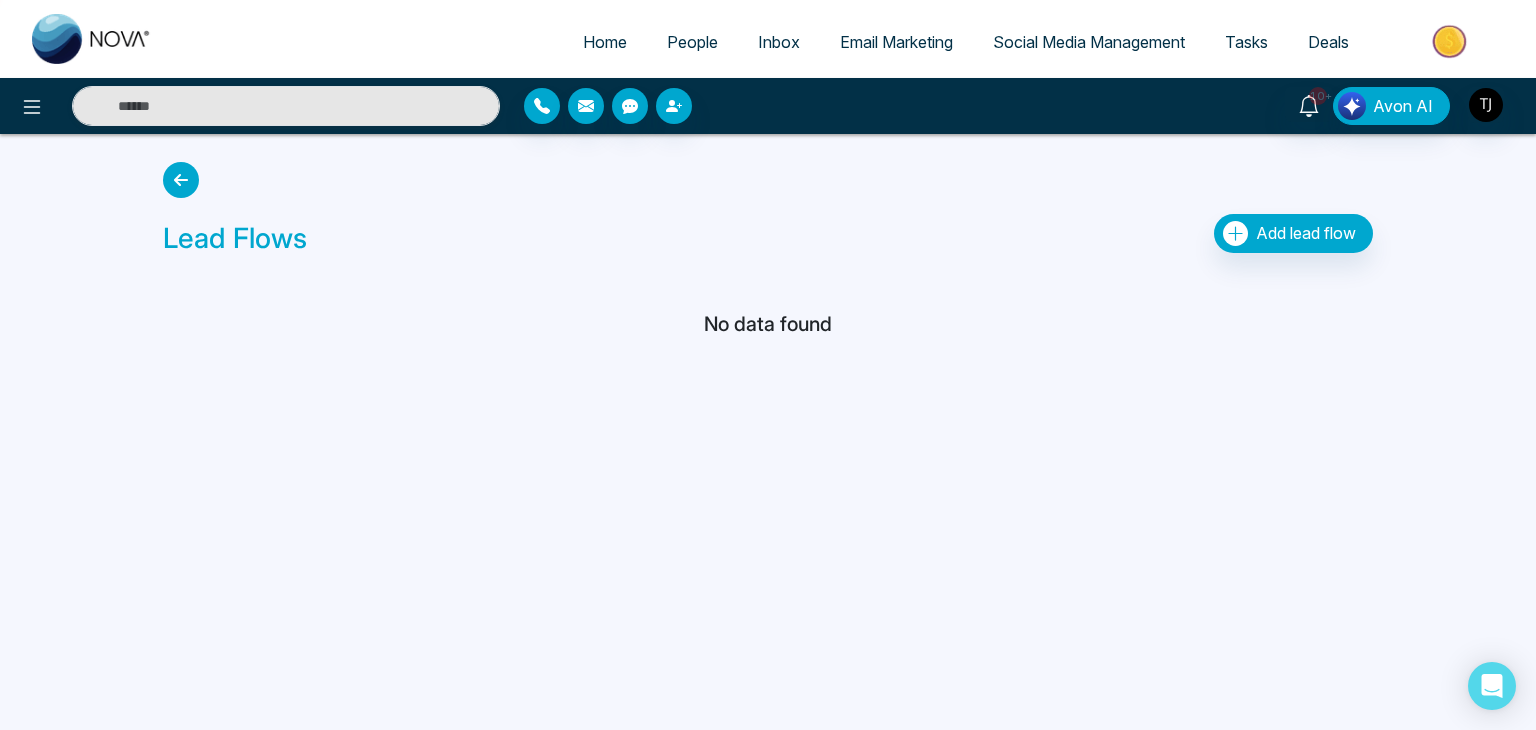 click at bounding box center [181, 180] 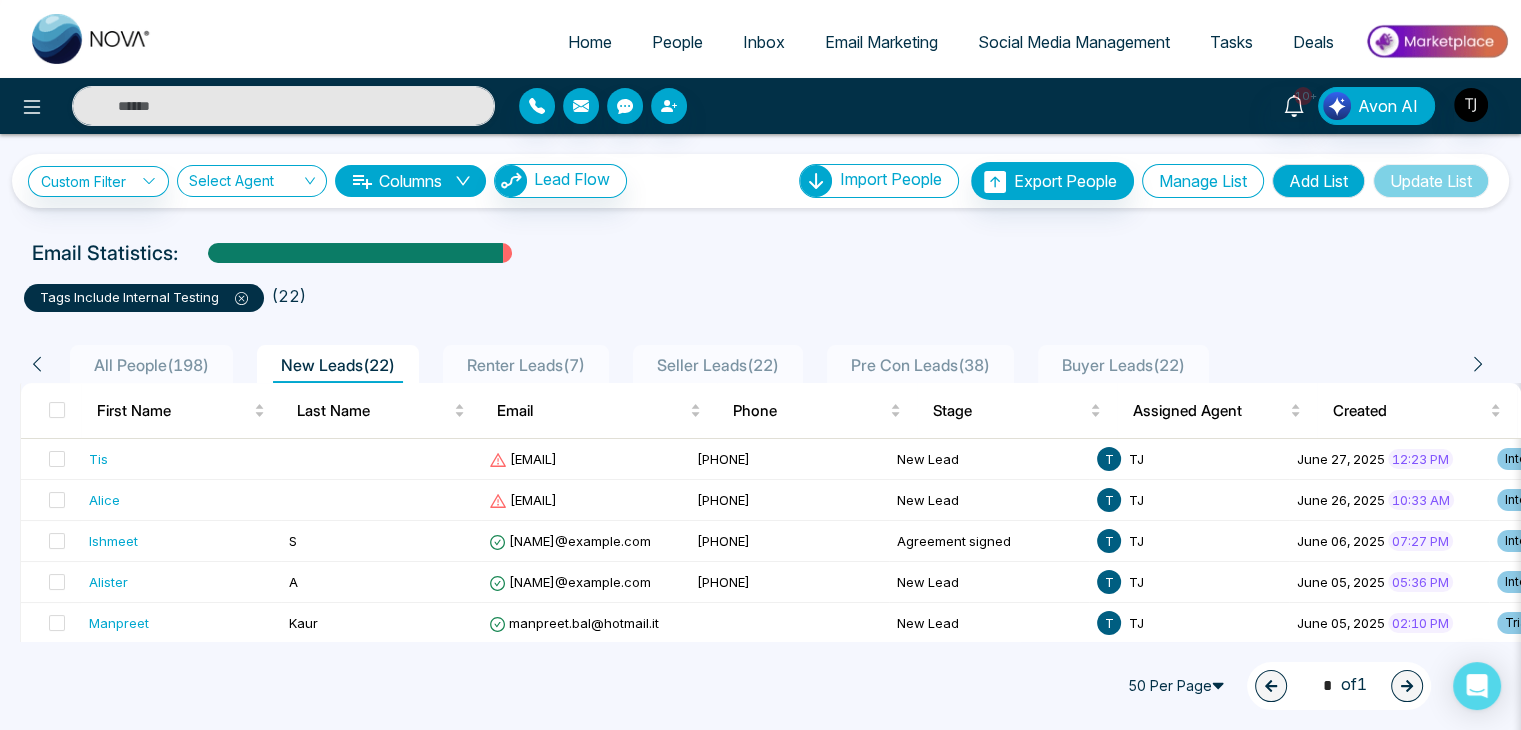 click on "Manage List" at bounding box center [1203, 181] 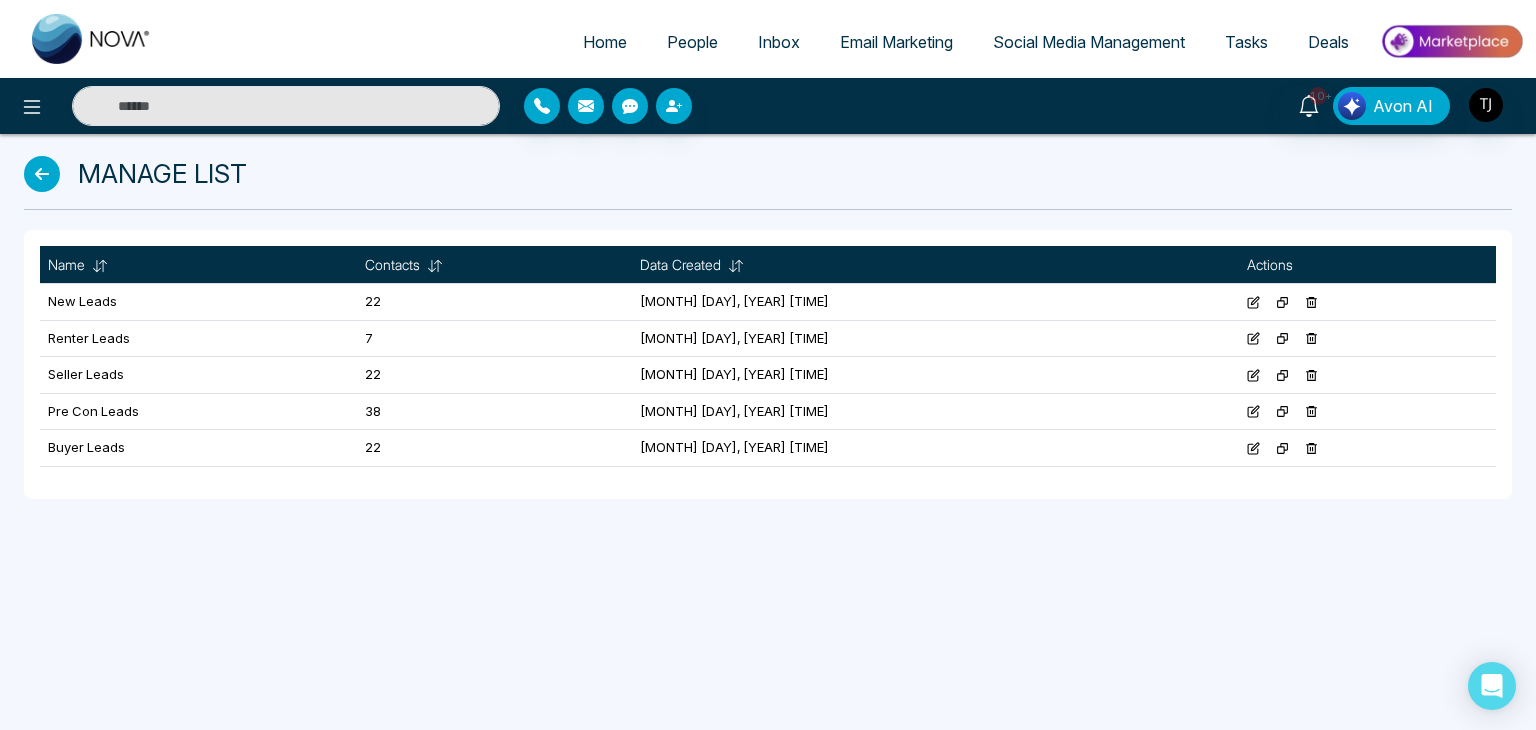 click at bounding box center [42, 174] 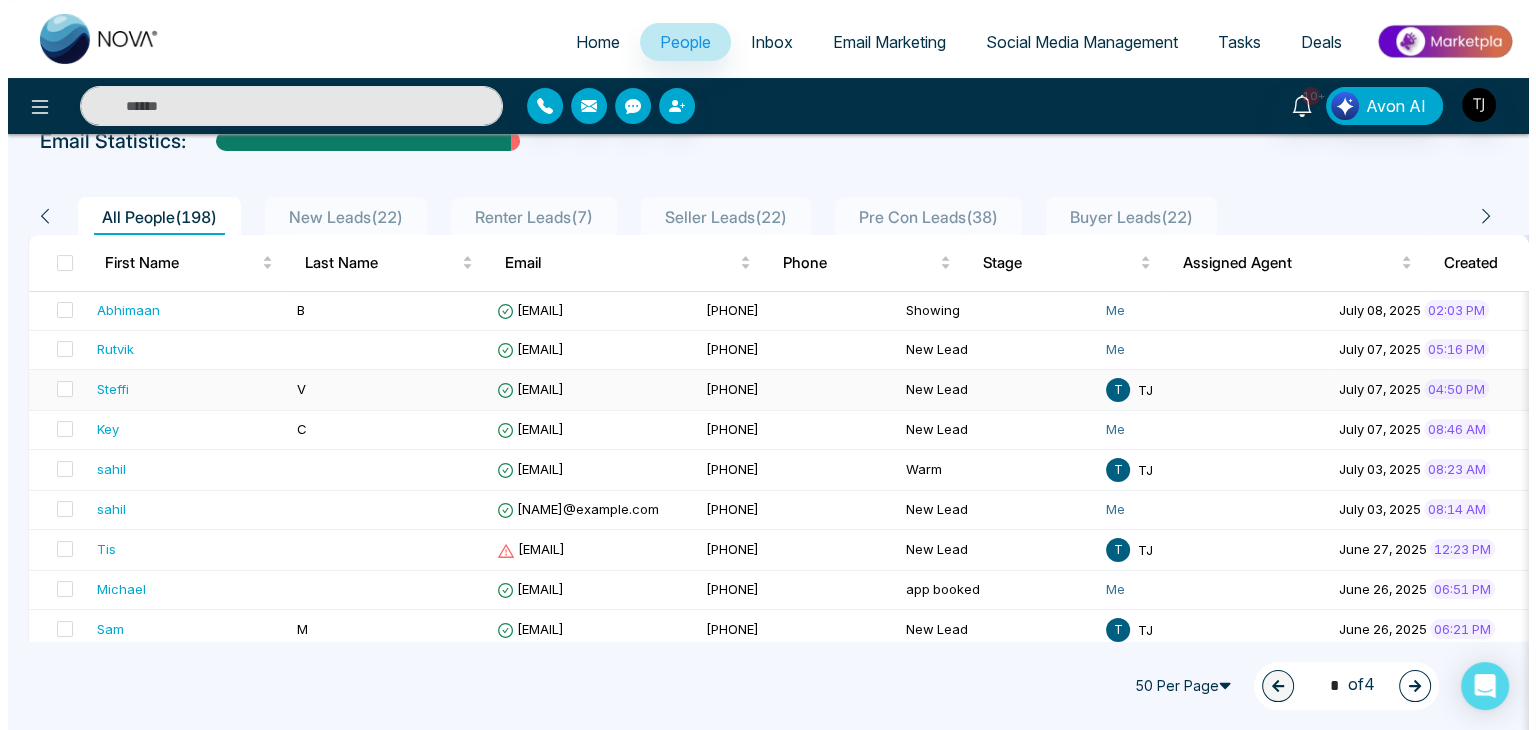 scroll, scrollTop: 0, scrollLeft: 0, axis: both 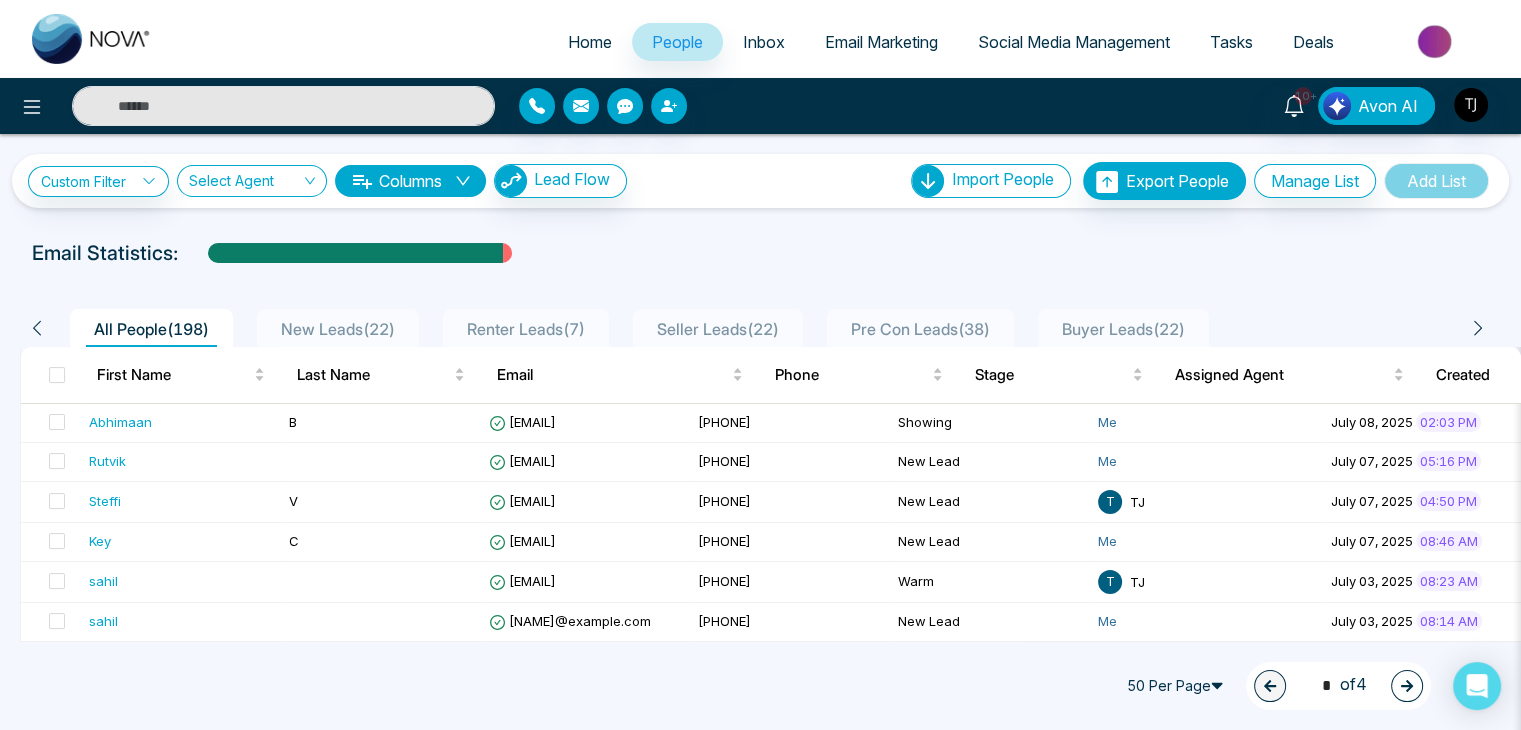 click on "Inbox" at bounding box center (764, 42) 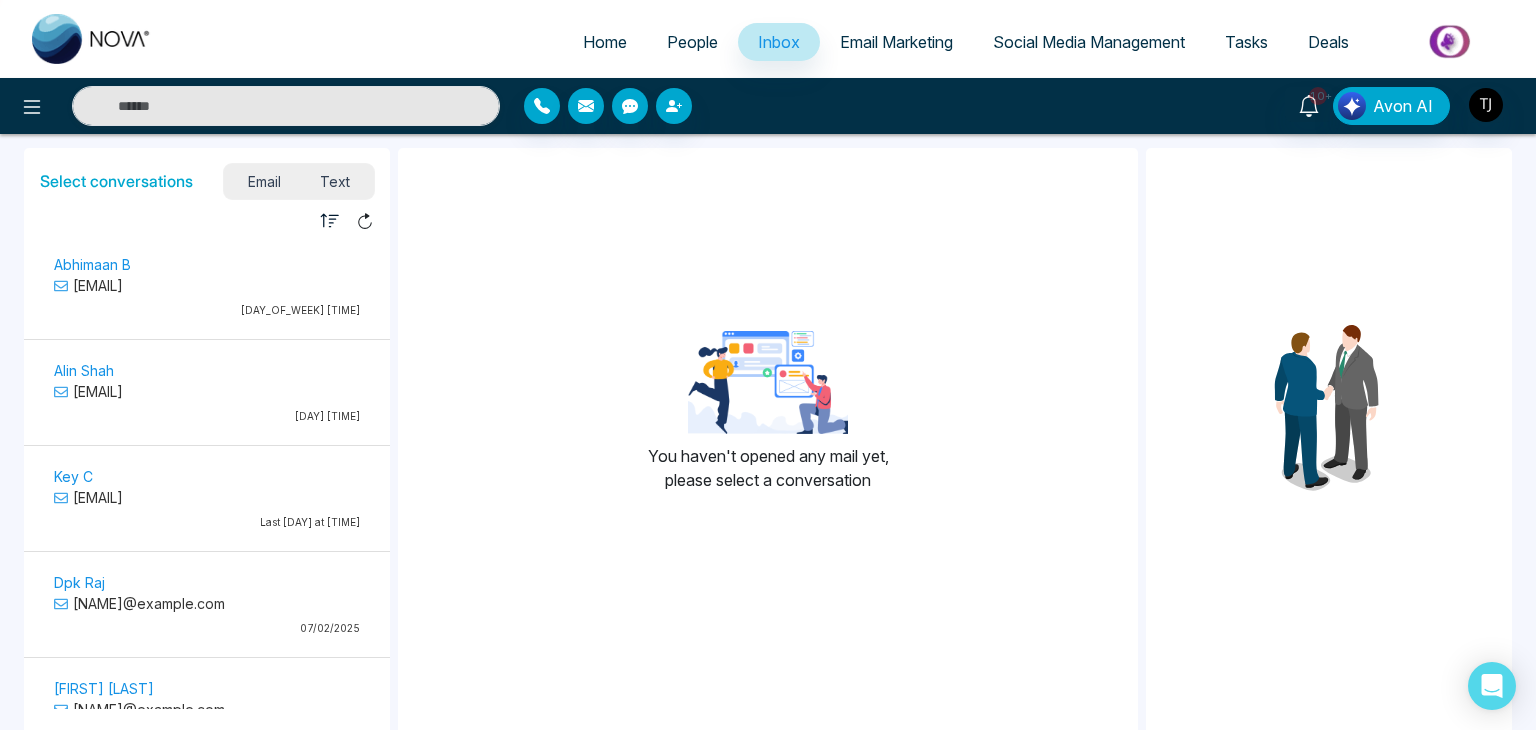 click on "[FIRST] [LAST] [NAME]@example.com [DAY_OF_WEEK] [TIME]" at bounding box center [207, 285] 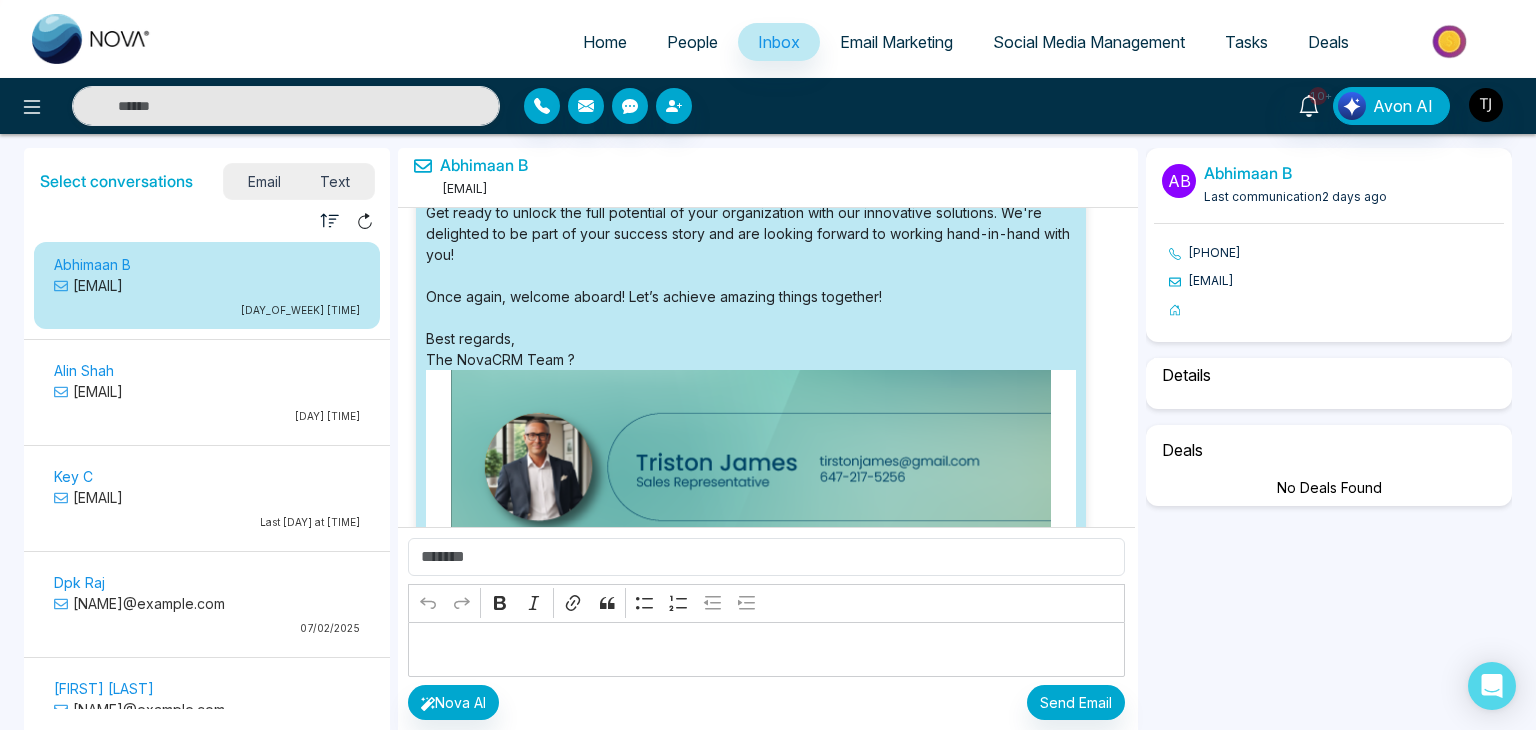 scroll, scrollTop: 4448, scrollLeft: 0, axis: vertical 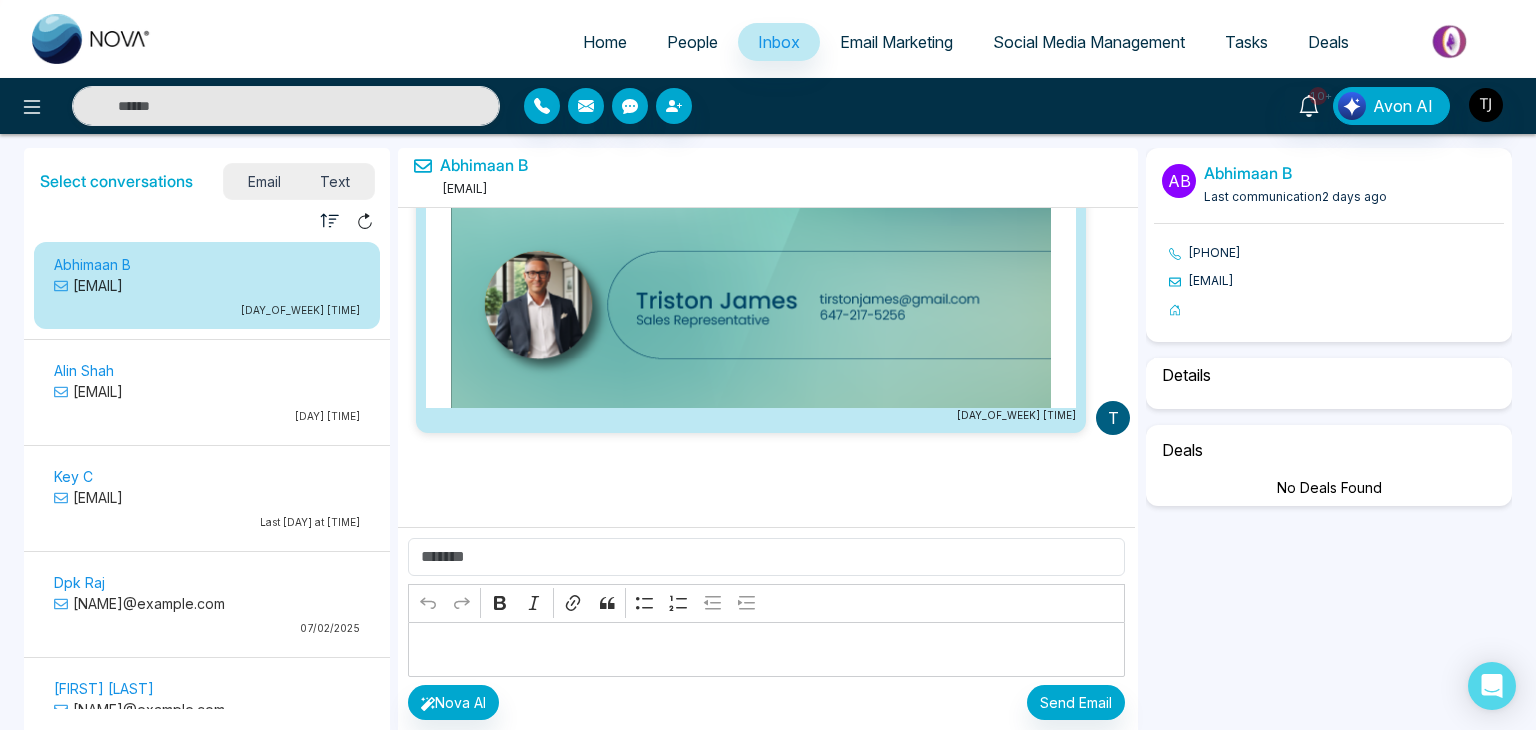 select on "***" 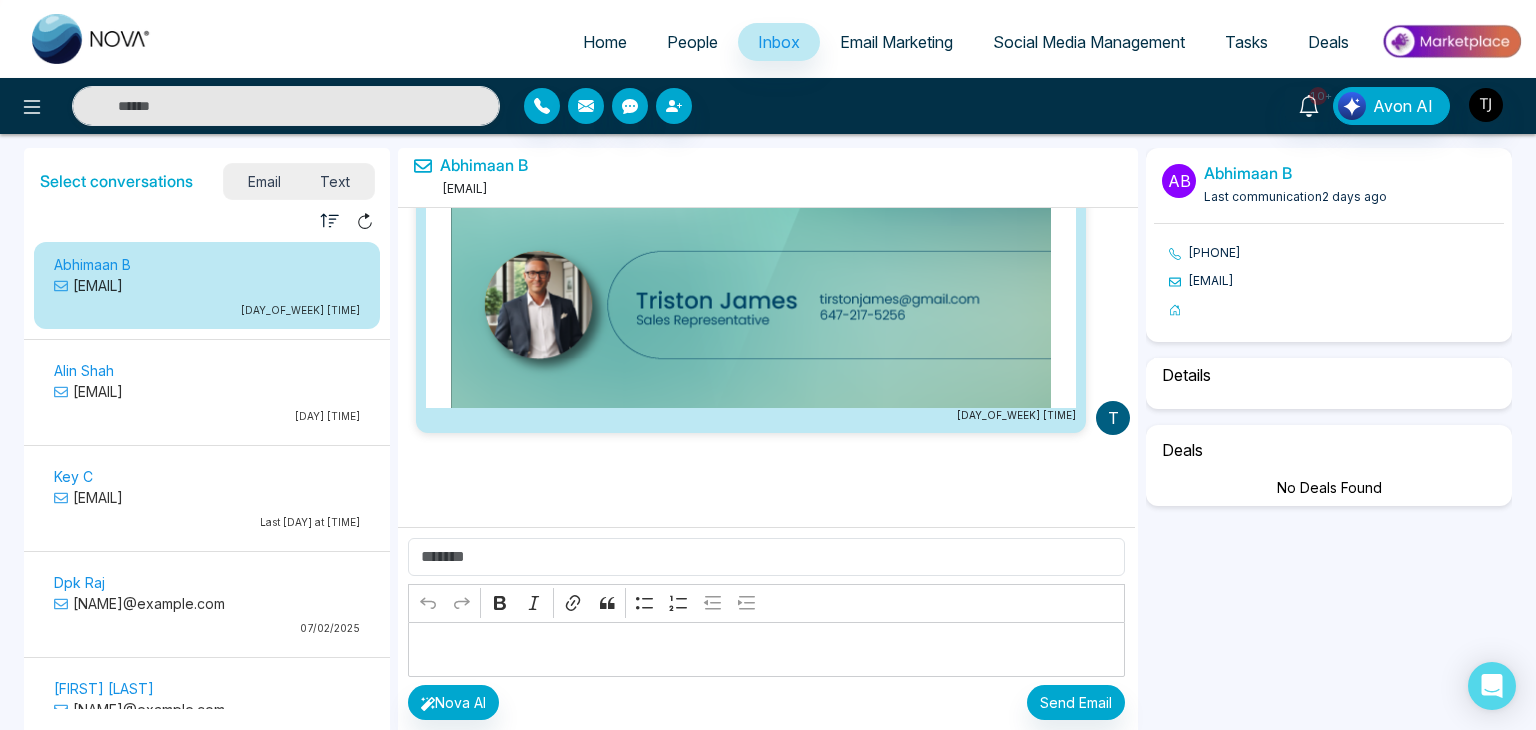 select on "*****" 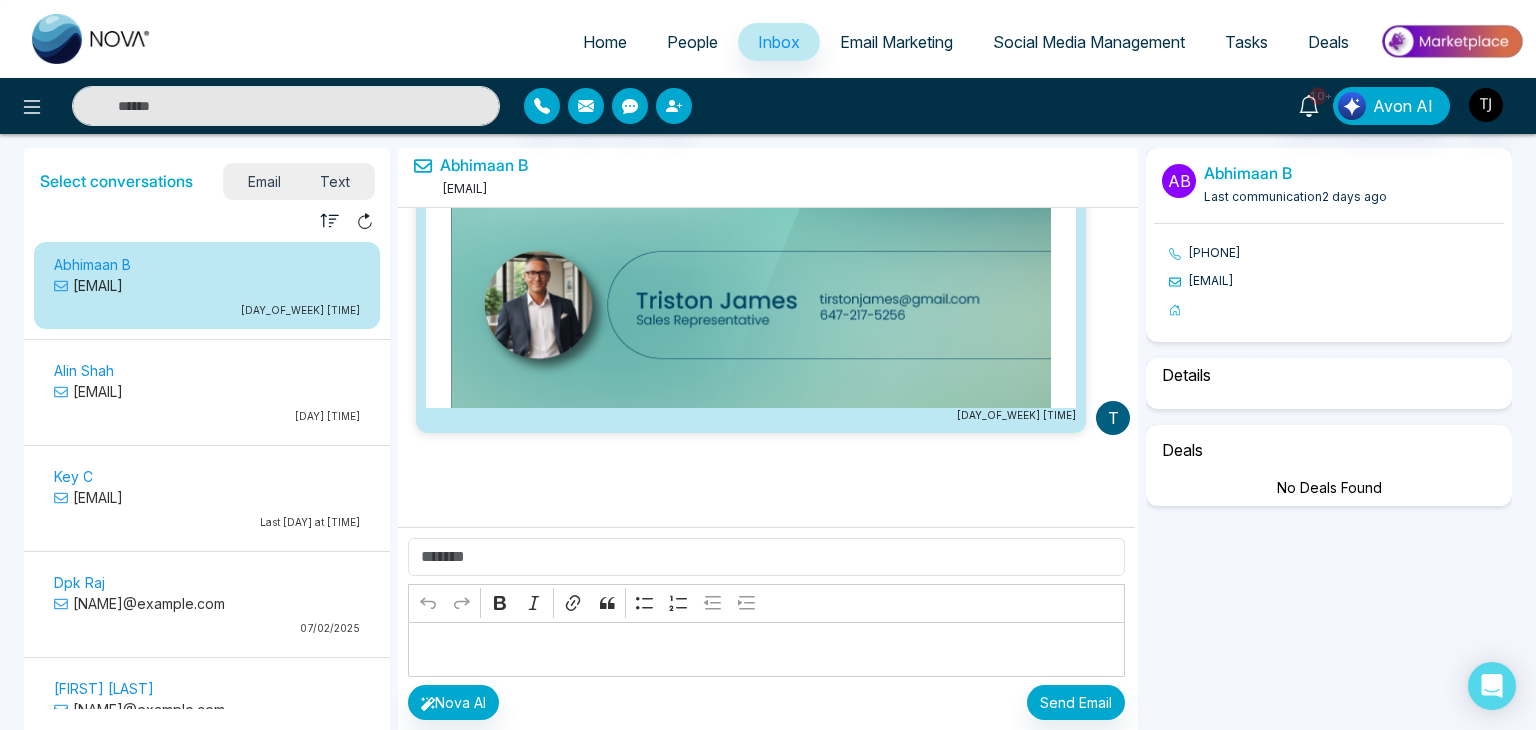 select on "*****" 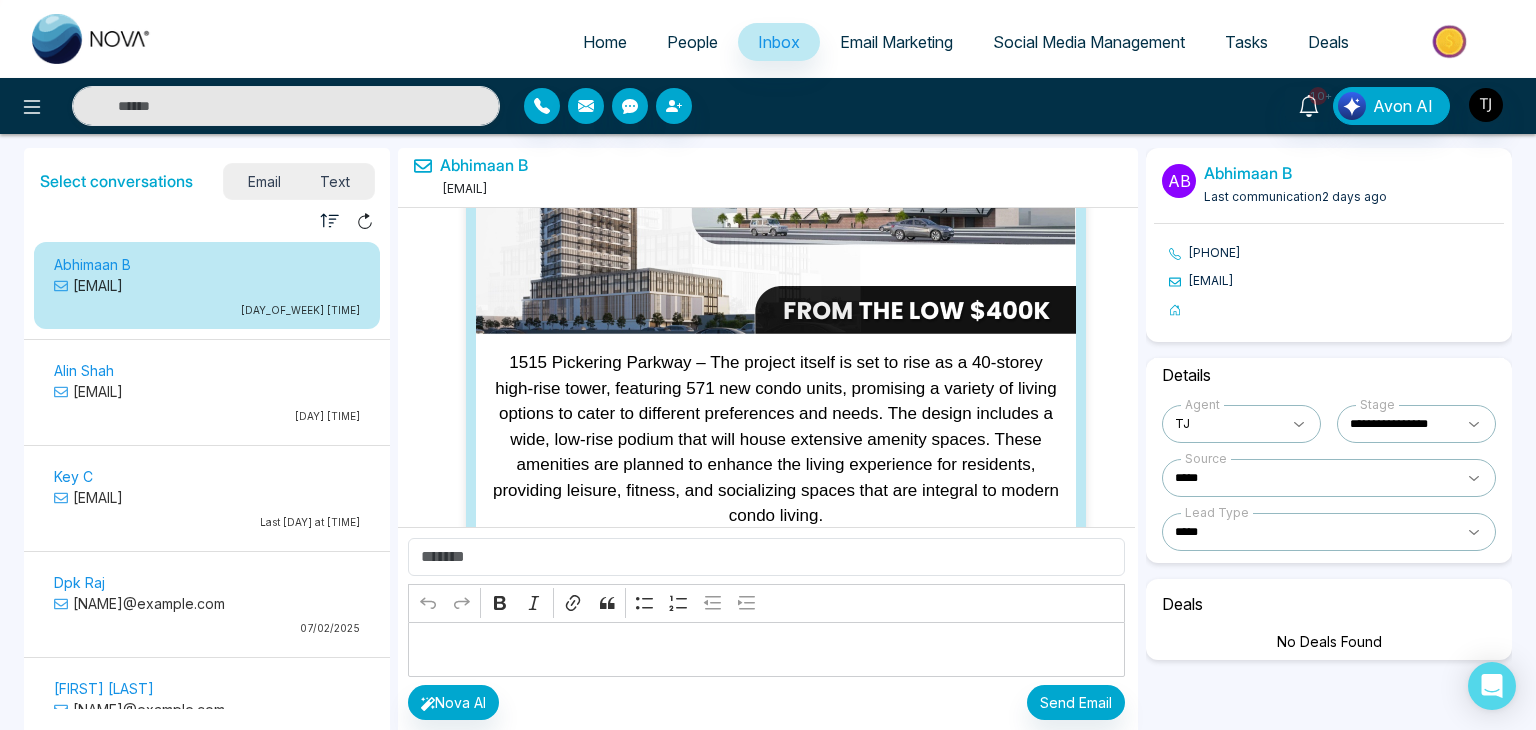 scroll, scrollTop: 0, scrollLeft: 0, axis: both 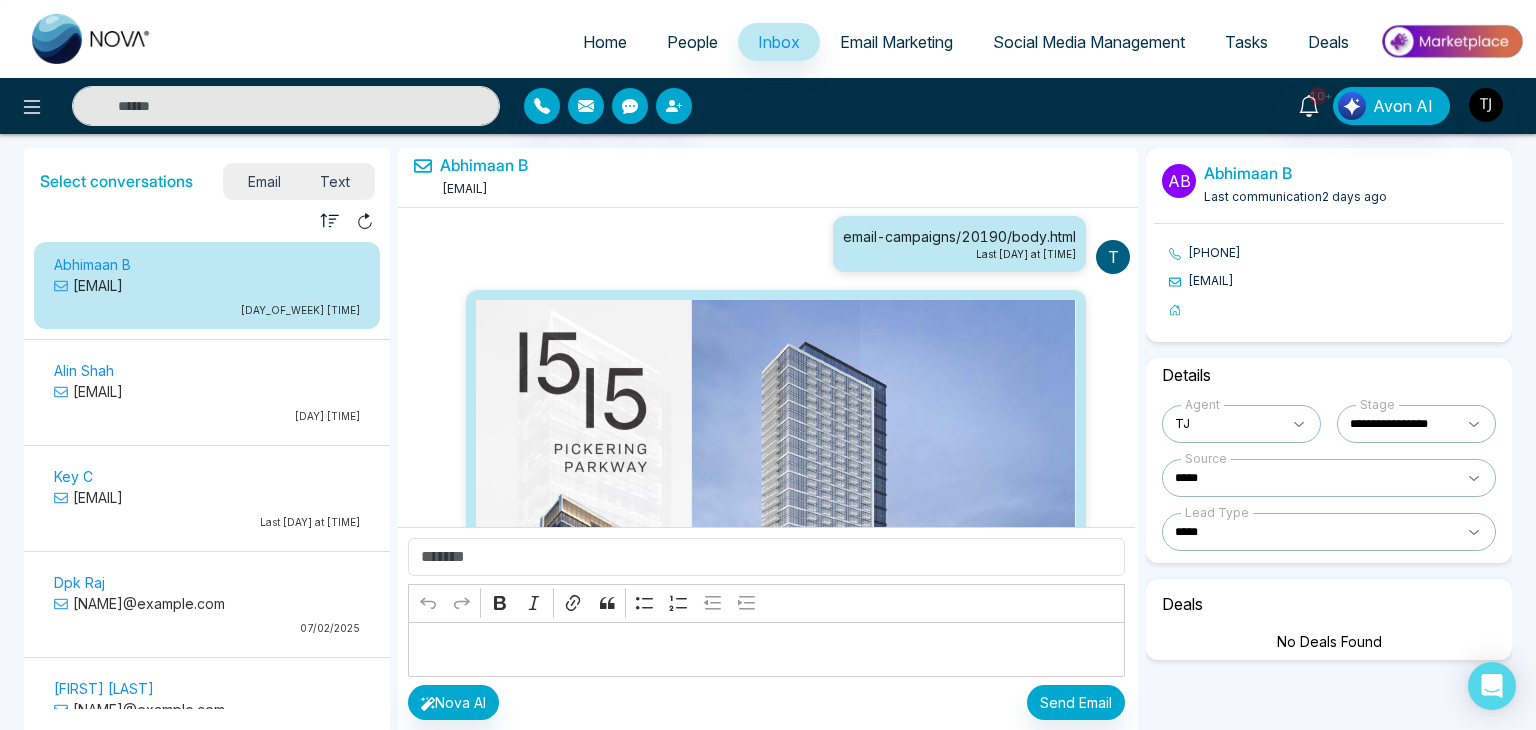 click on "[DAY] [TIME]" at bounding box center (207, 416) 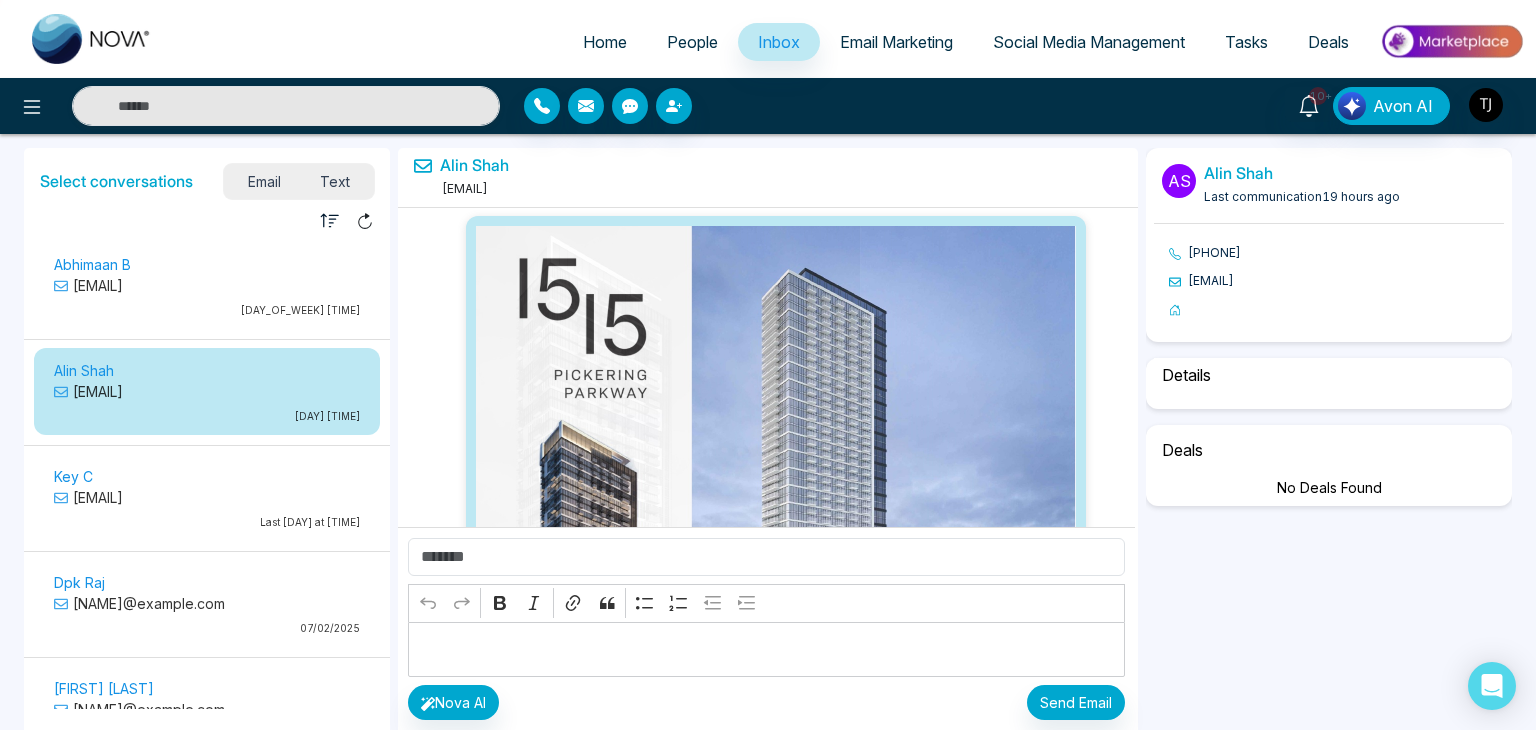 scroll, scrollTop: 12068, scrollLeft: 0, axis: vertical 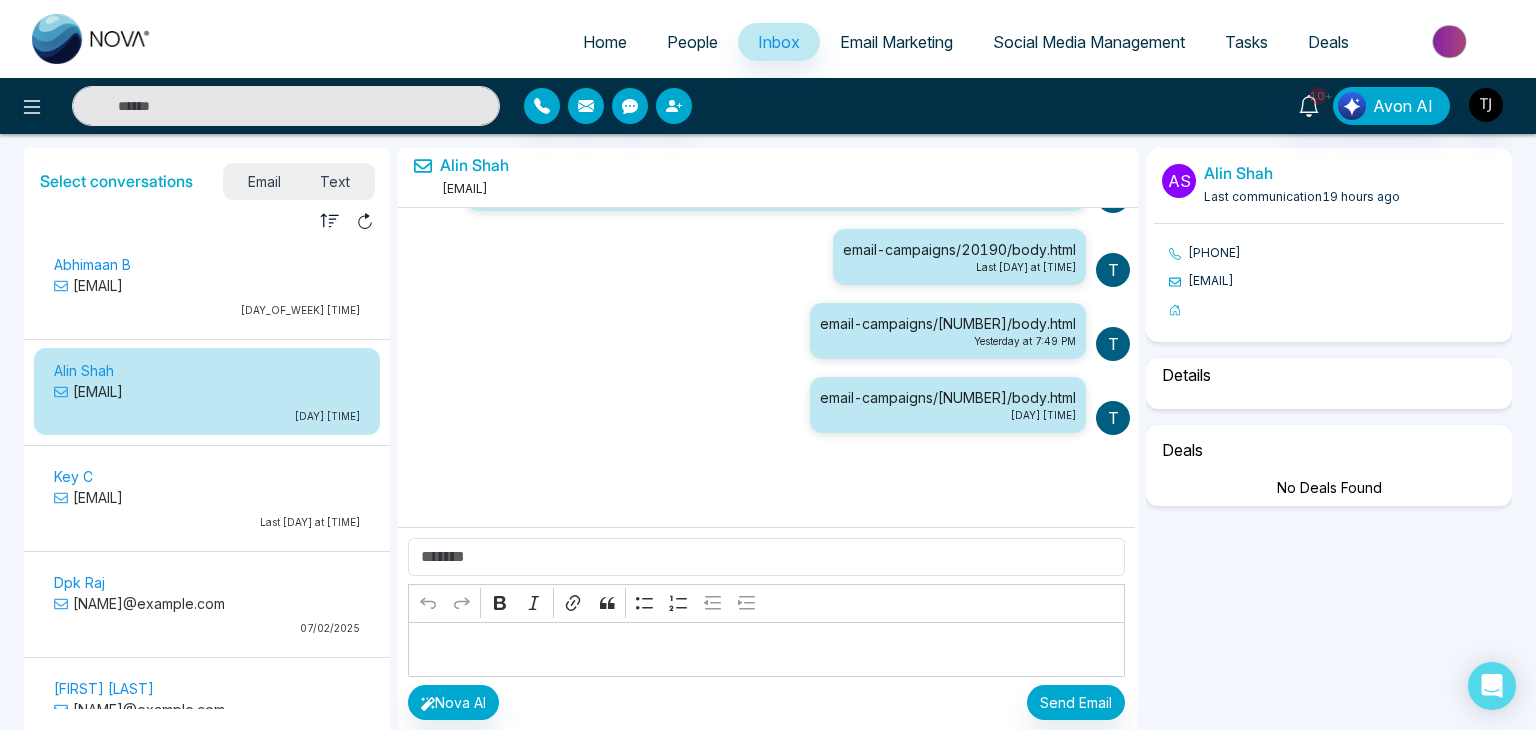 select on "*" 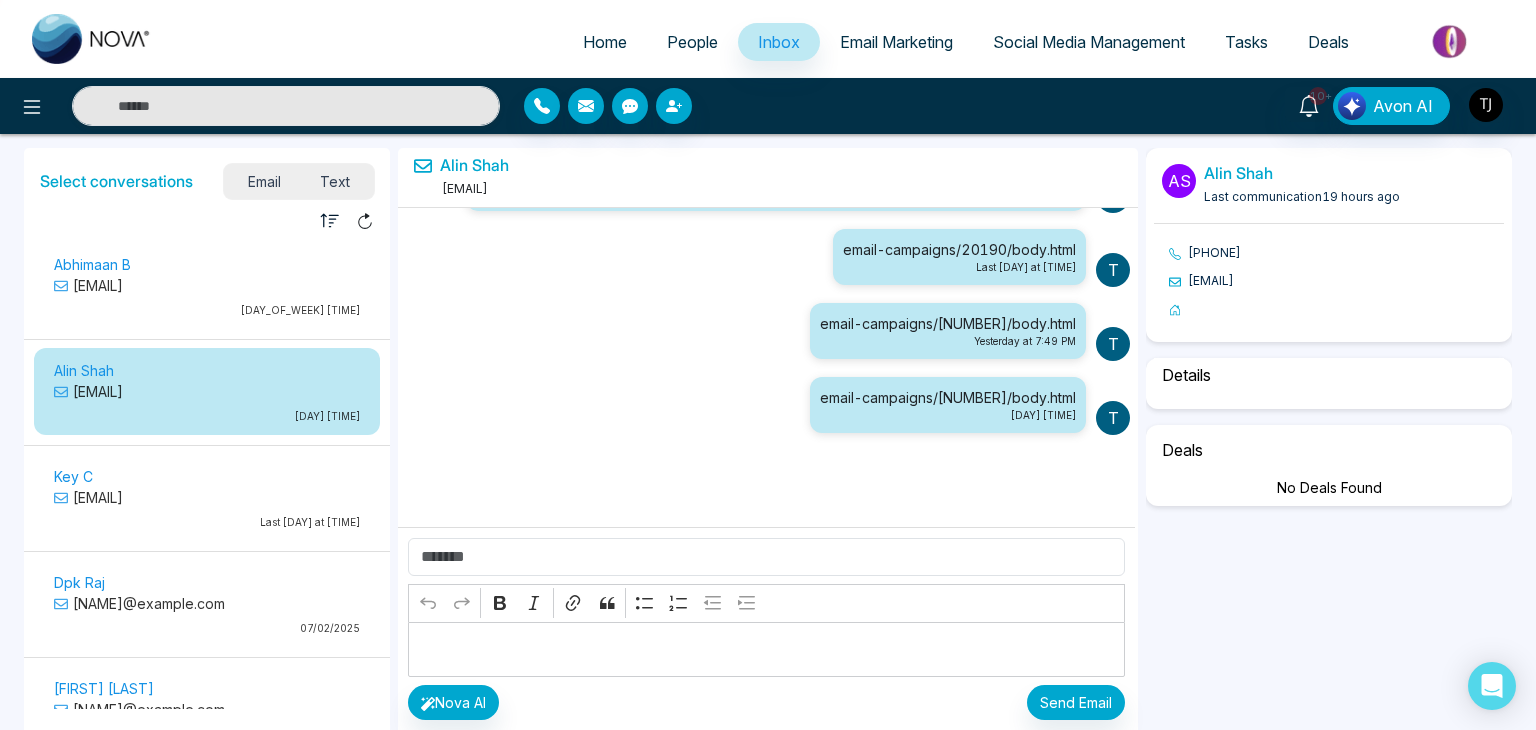 select on "*******" 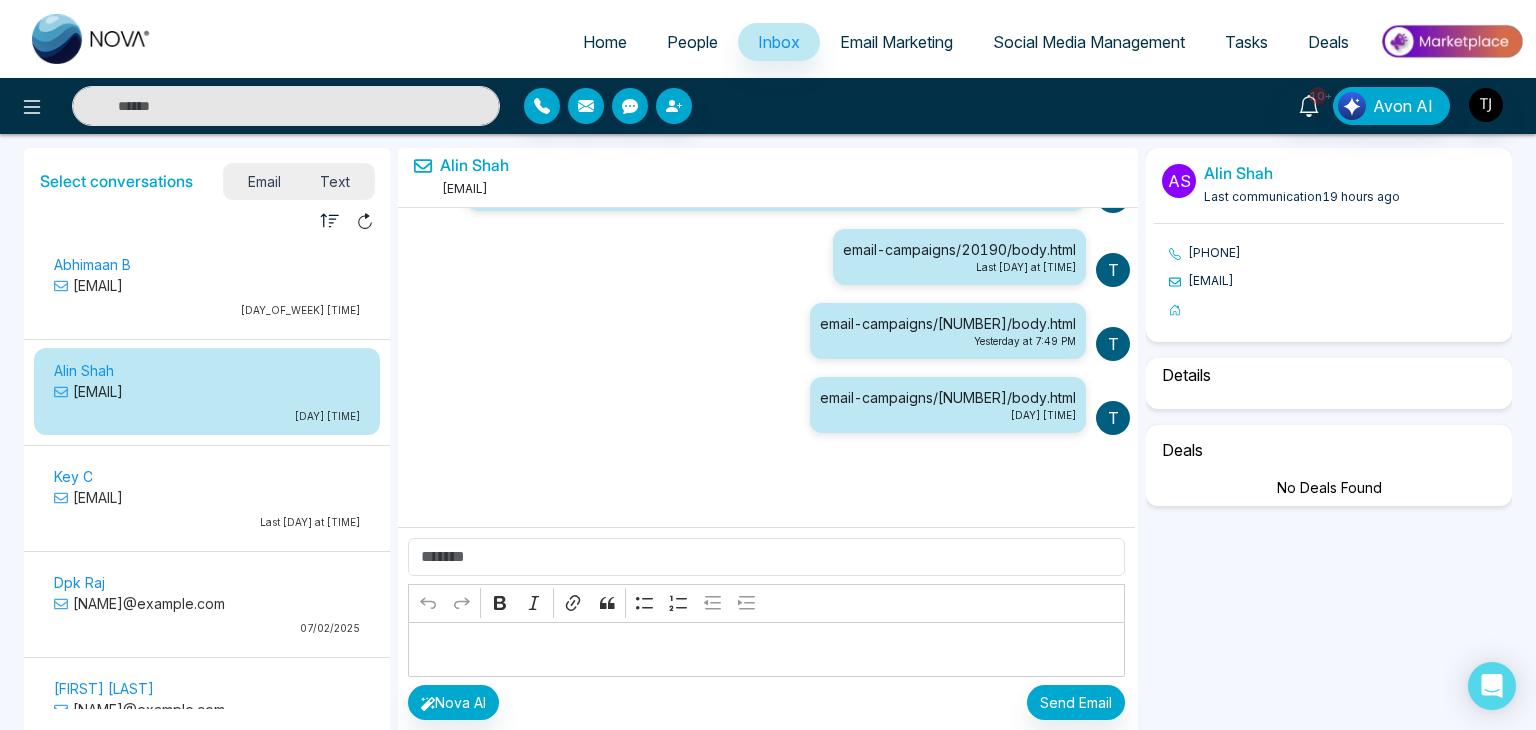 select on "*****" 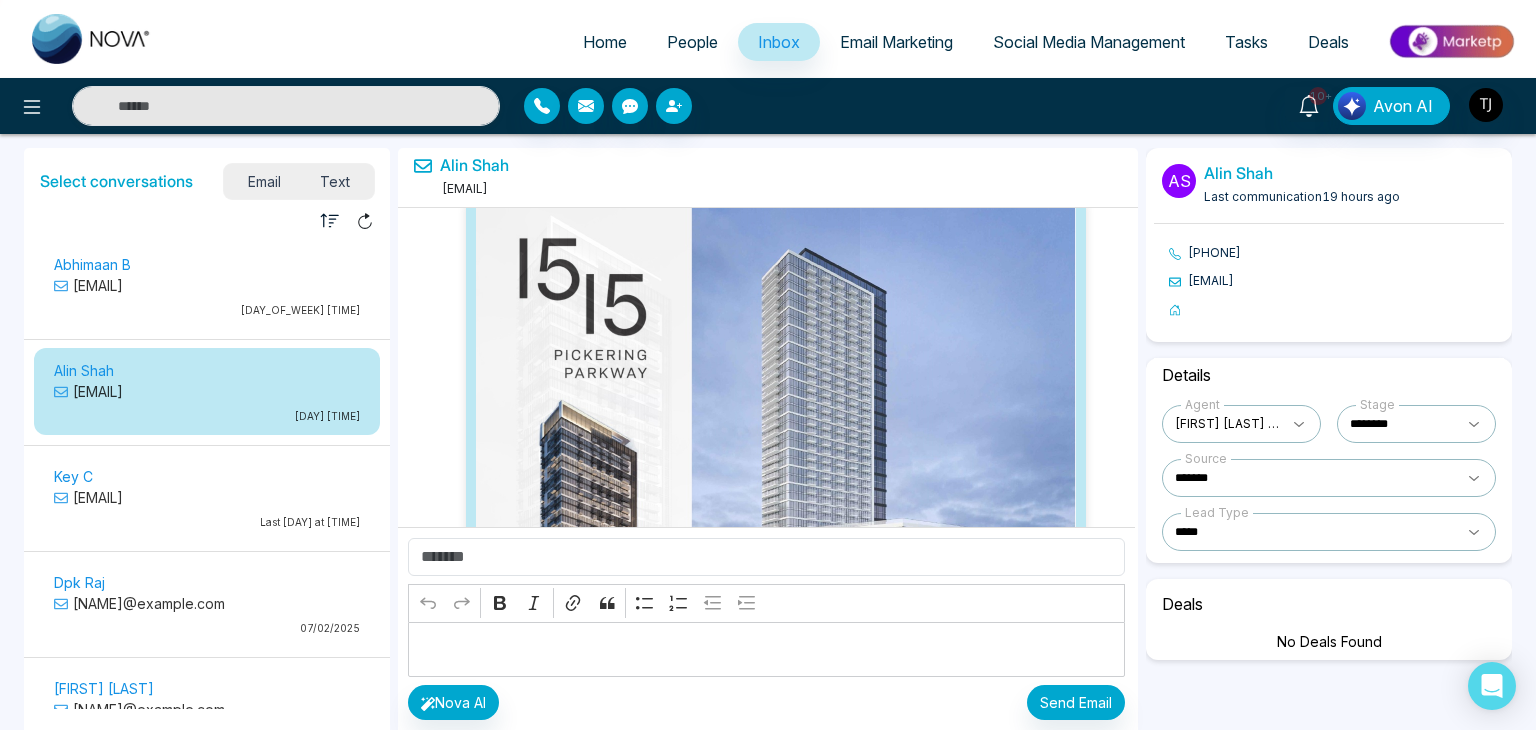 scroll, scrollTop: 0, scrollLeft: 0, axis: both 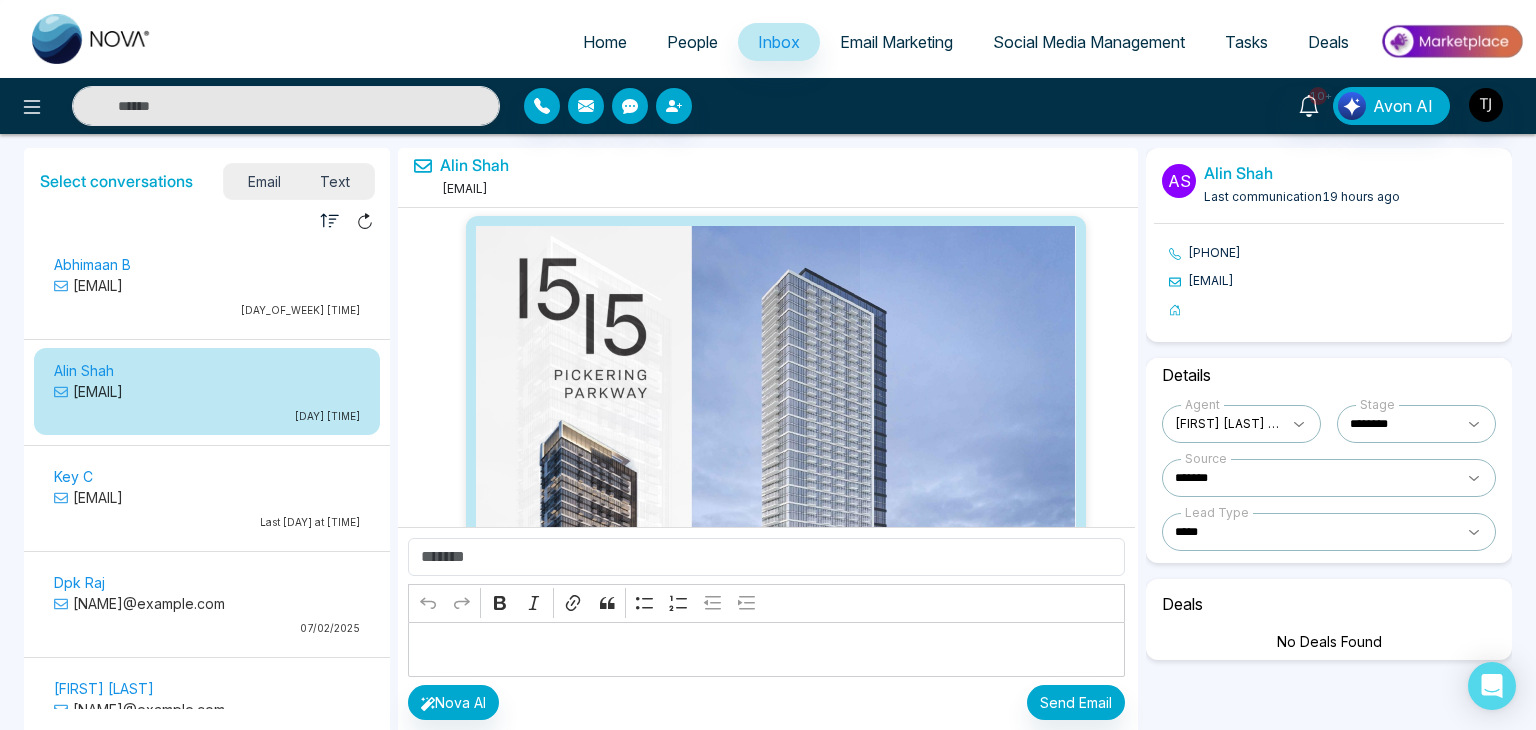 click on "Last [DAY] at [TIME]" at bounding box center (207, 522) 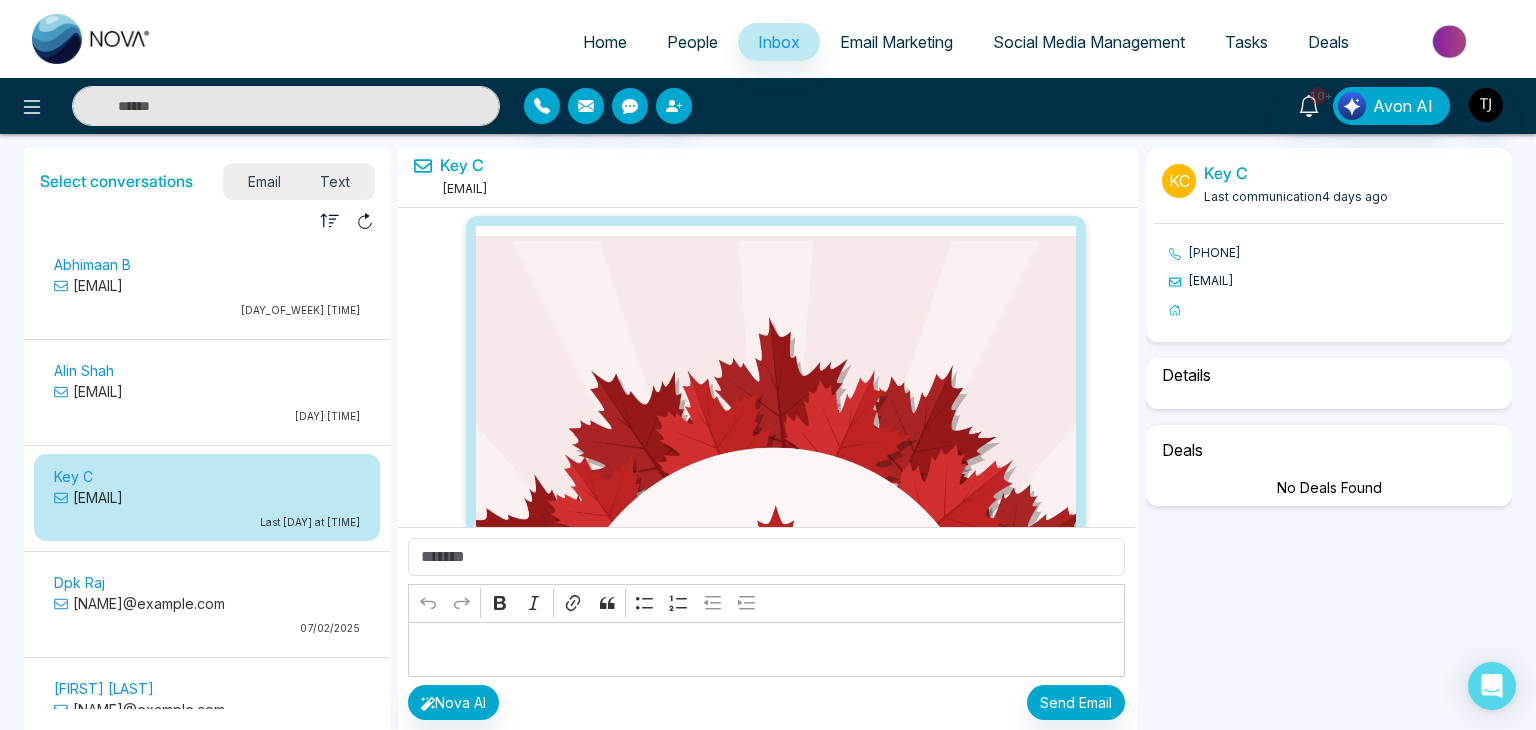 scroll, scrollTop: 1233, scrollLeft: 0, axis: vertical 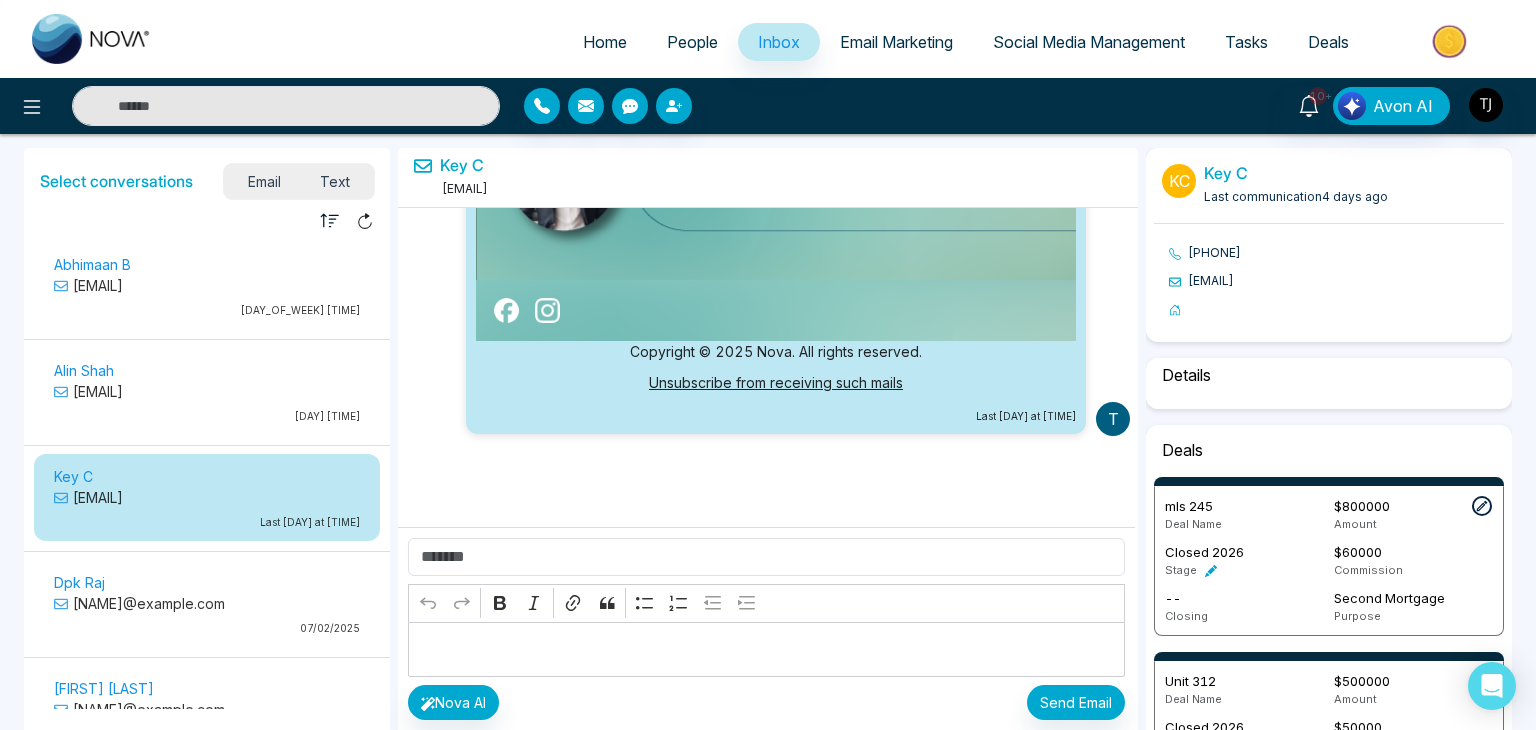 select on "*" 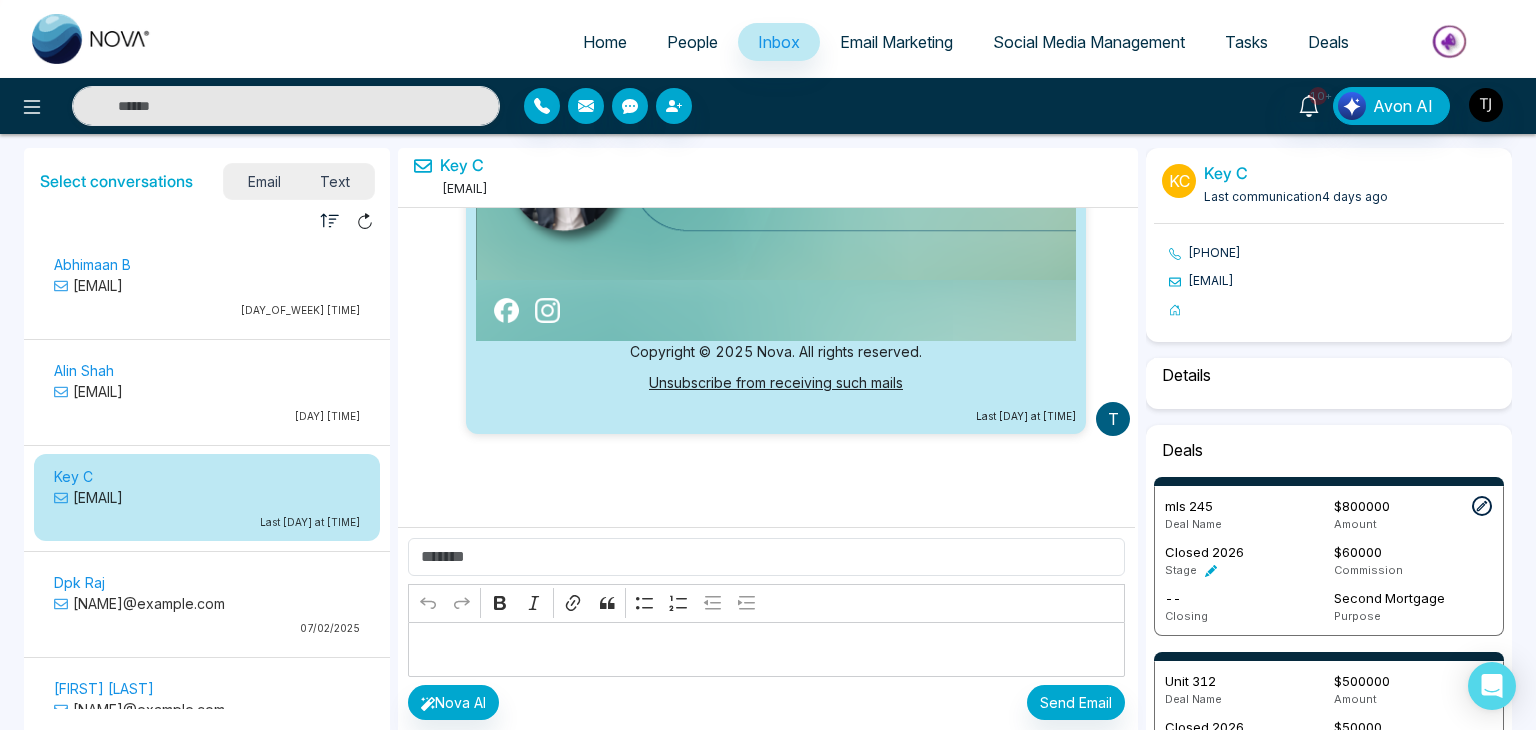 select on "*******" 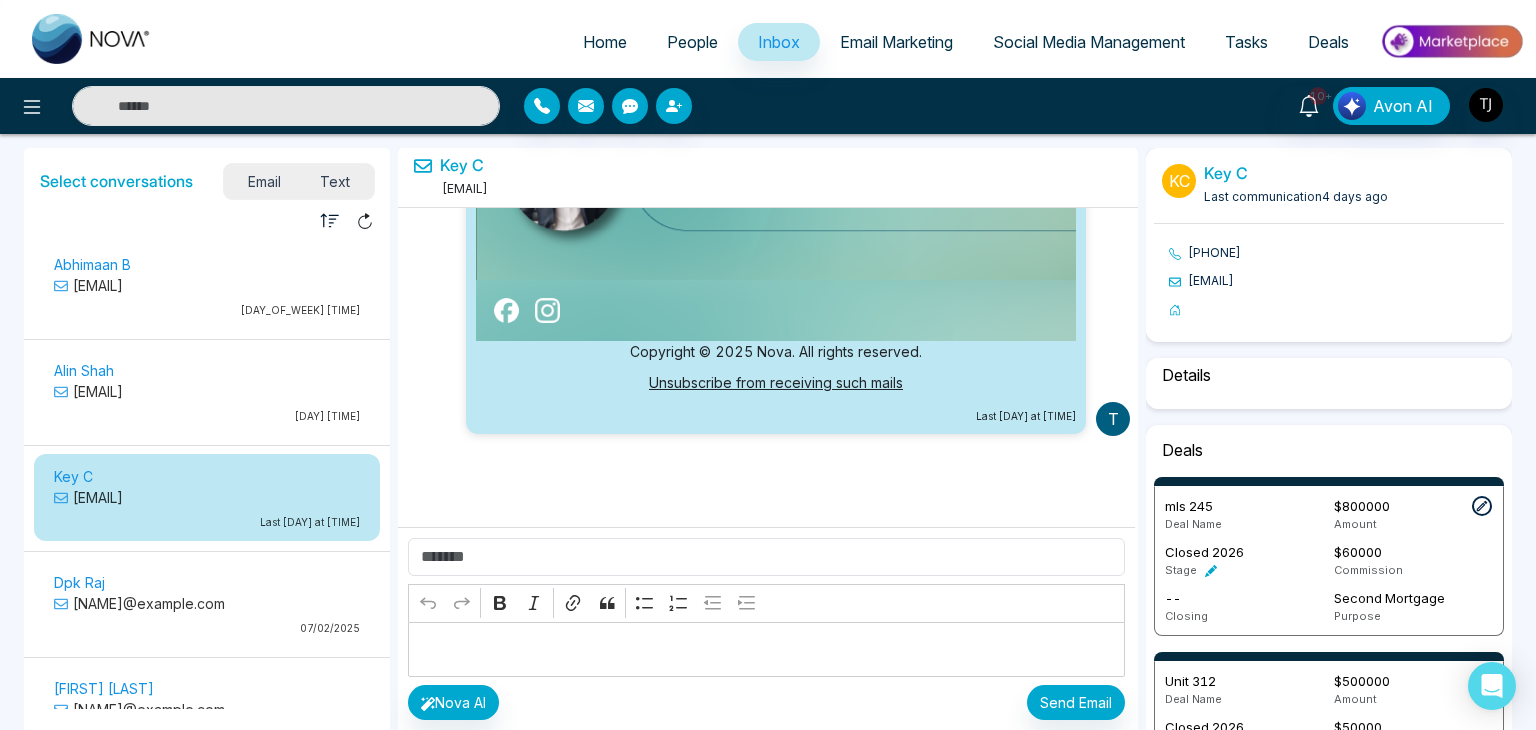 select on "*****" 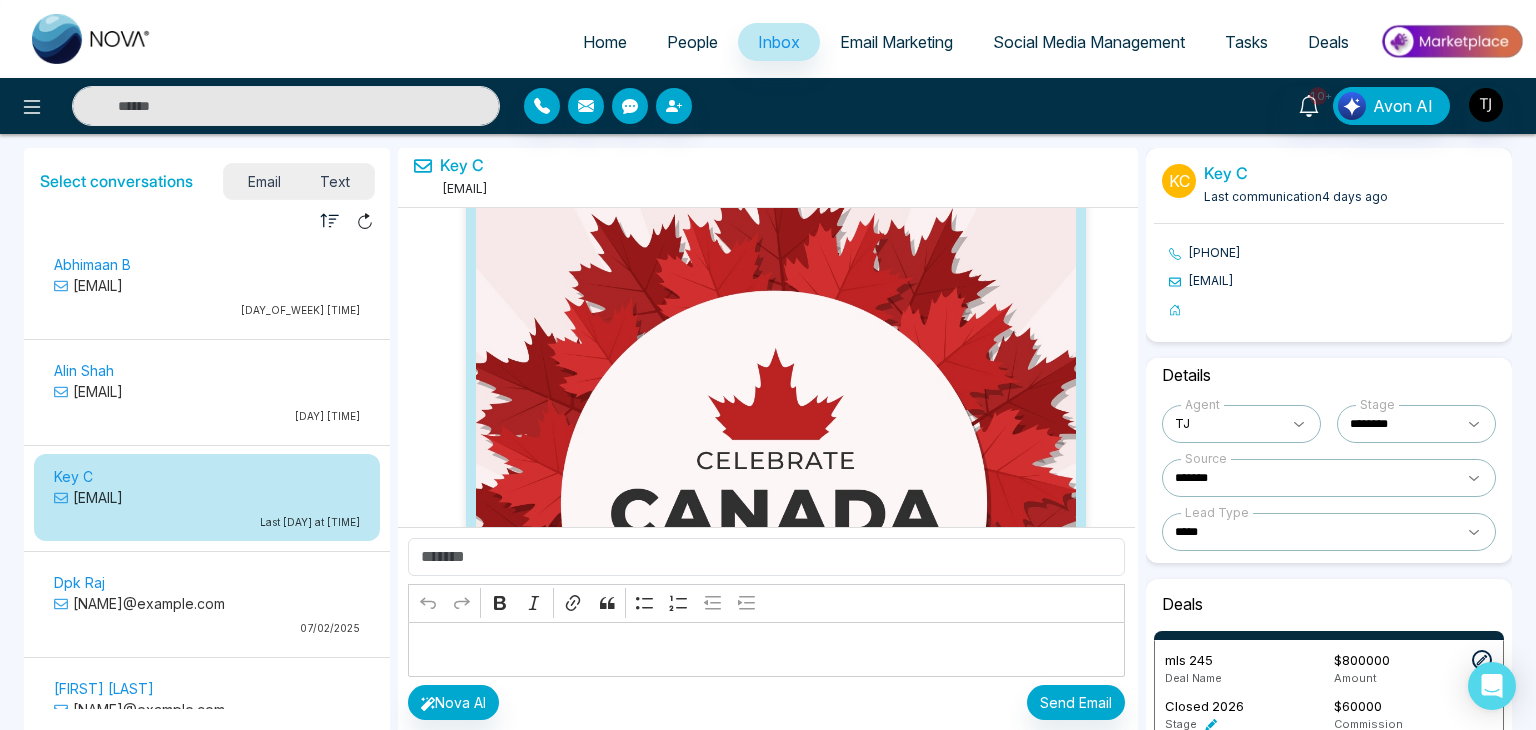 scroll, scrollTop: 0, scrollLeft: 0, axis: both 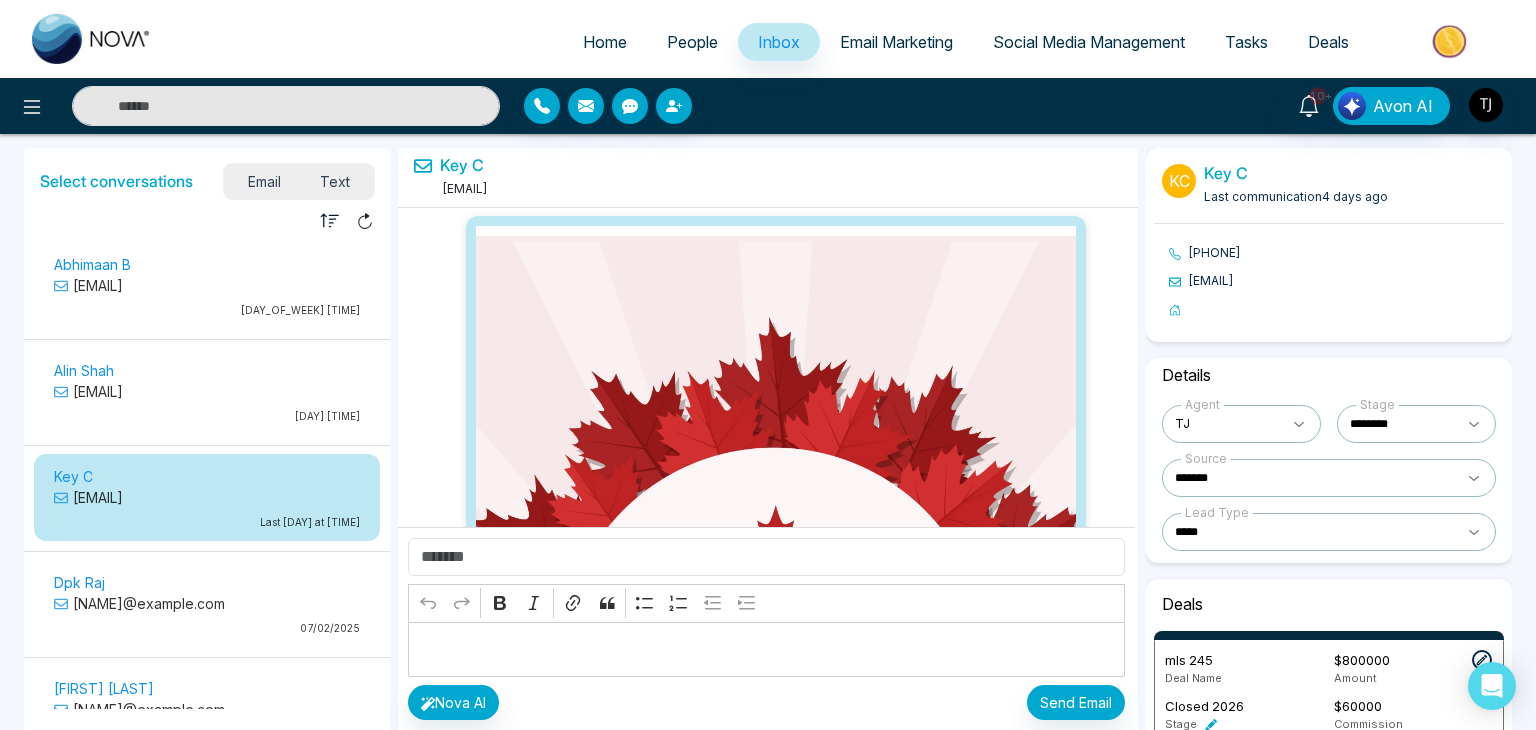 click on "[NAME]@example.com" at bounding box center [207, 603] 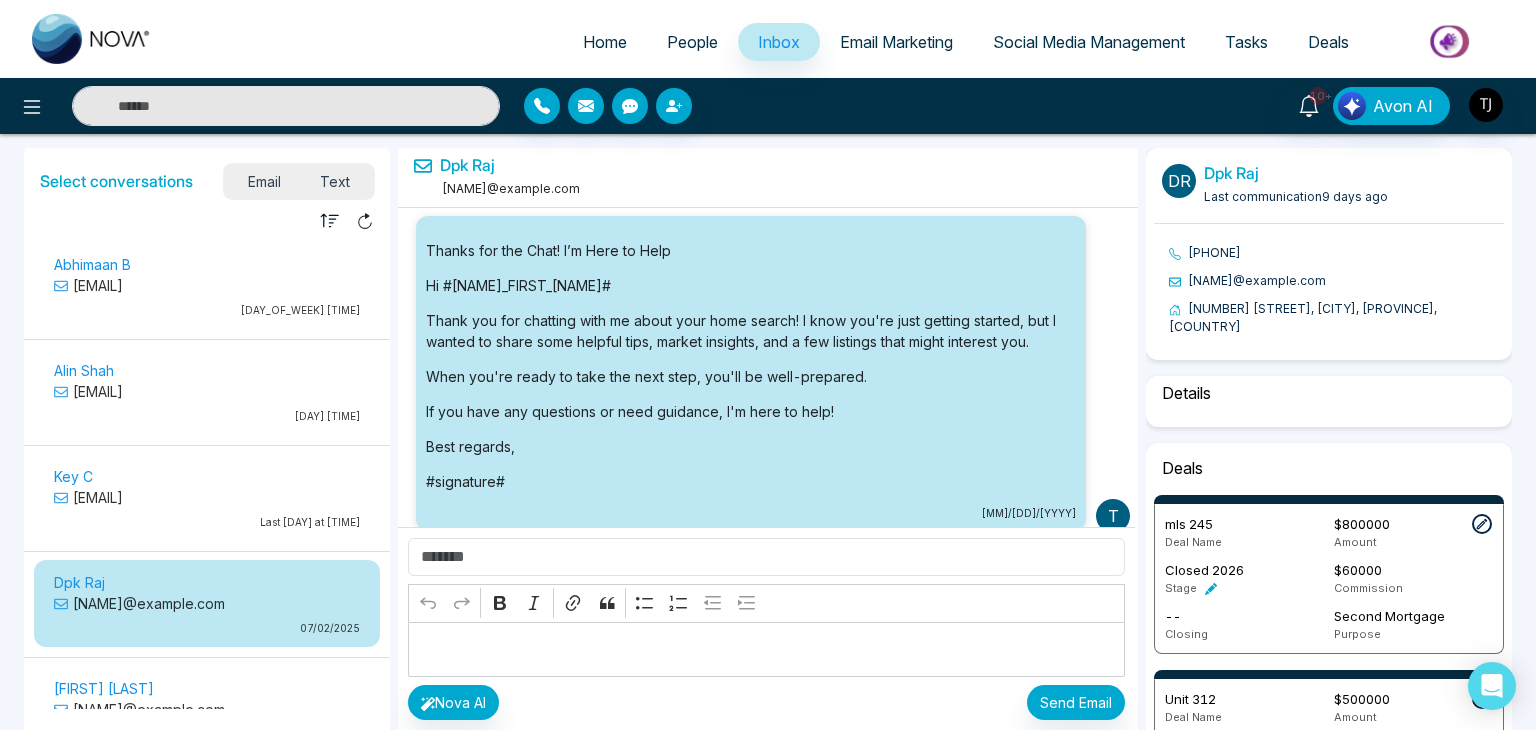 scroll, scrollTop: 1688, scrollLeft: 0, axis: vertical 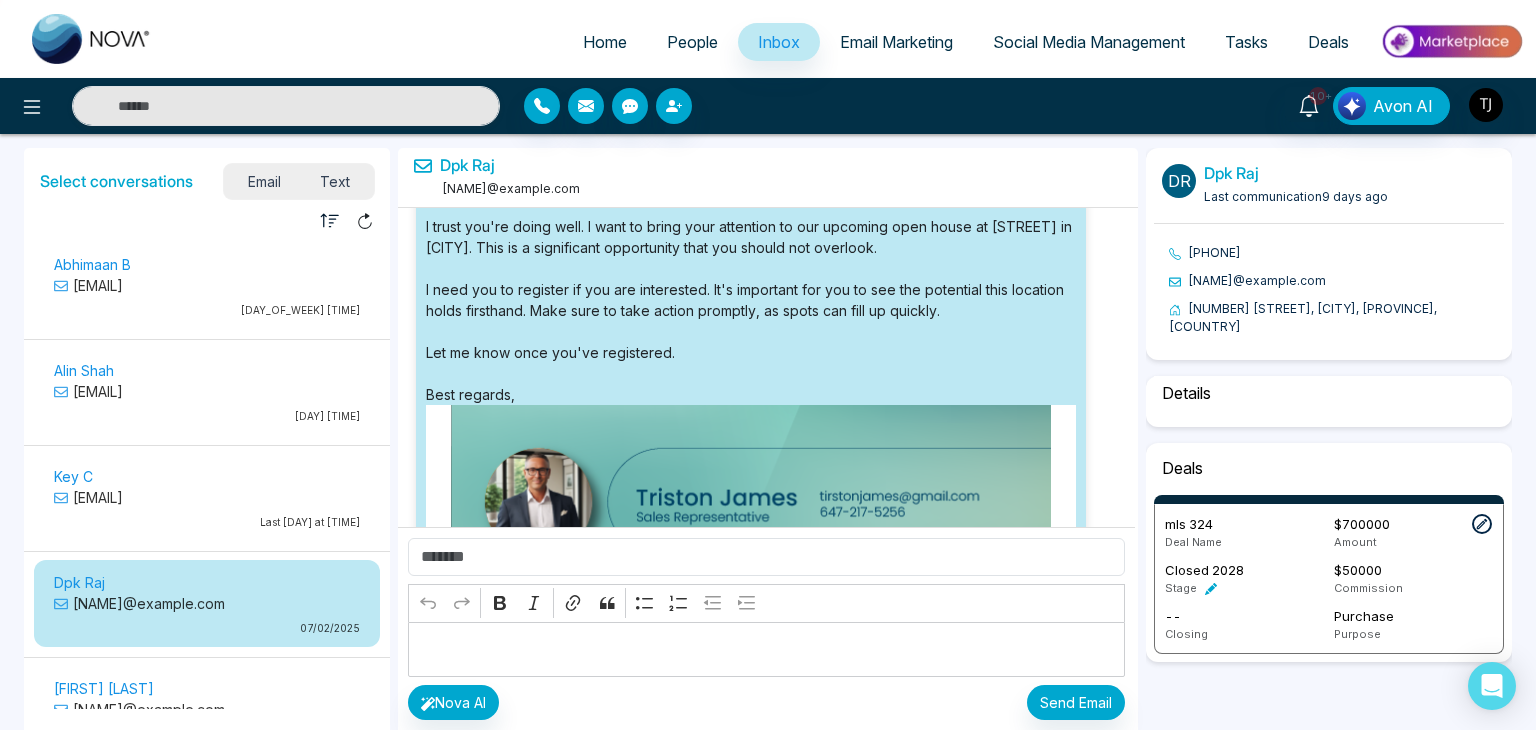 select on "*" 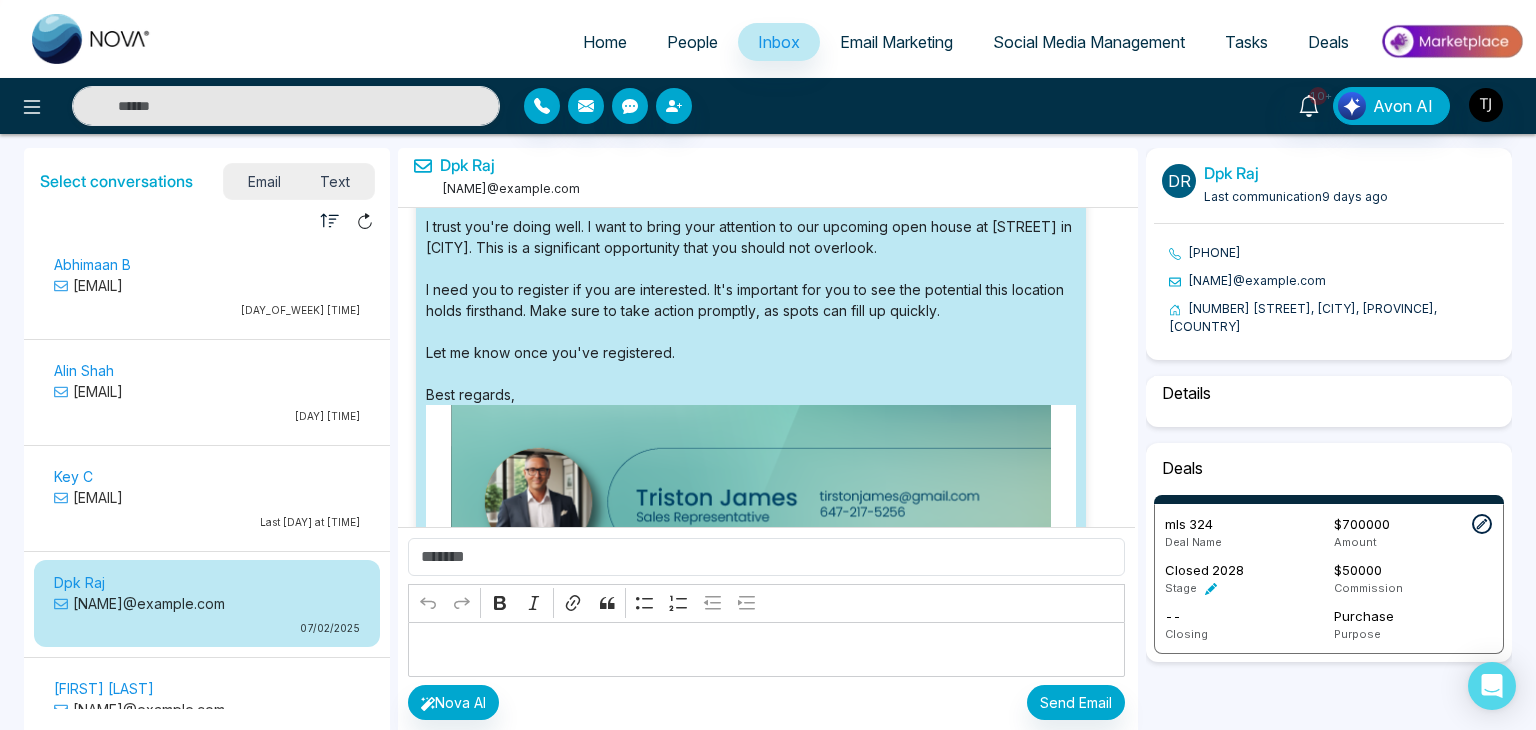 select on "********" 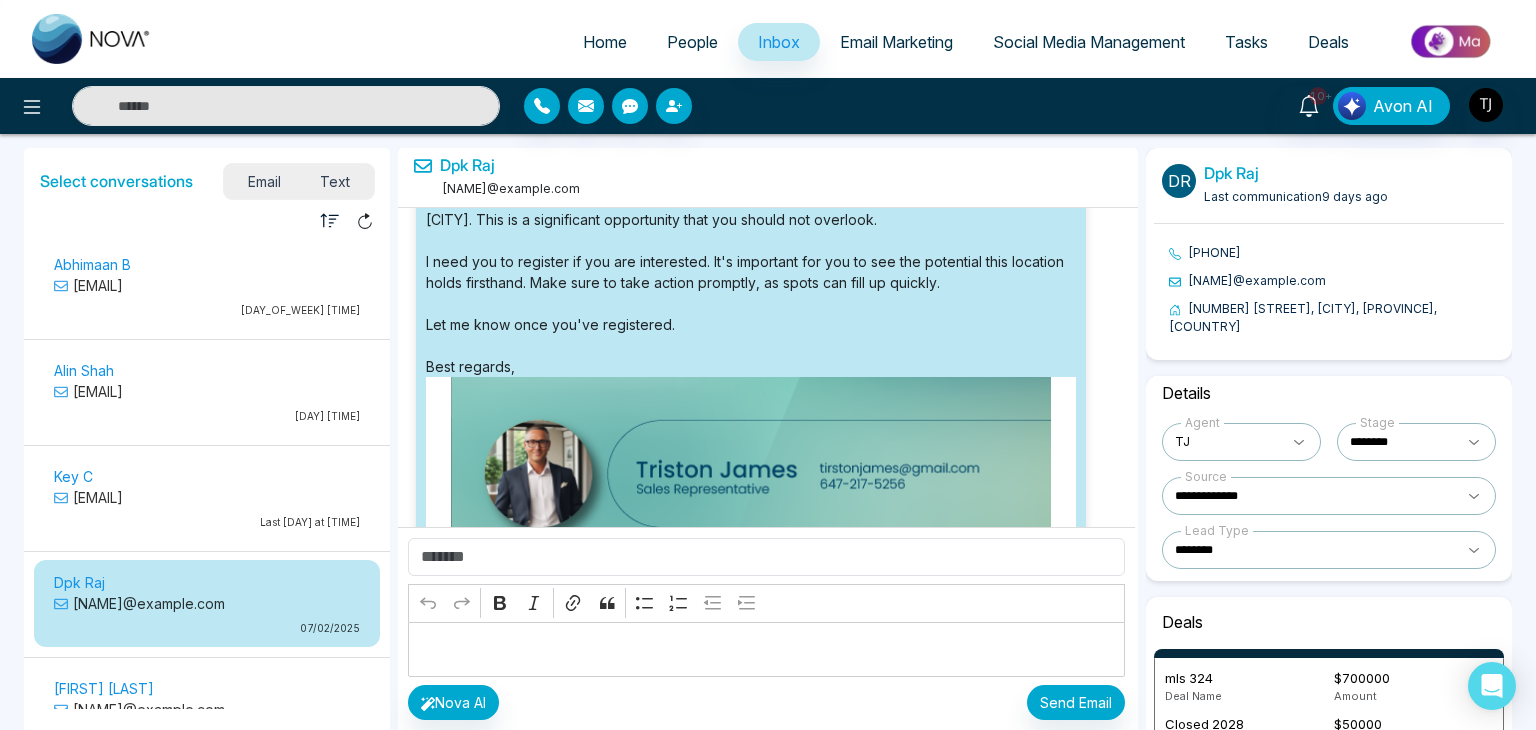 scroll, scrollTop: 1688, scrollLeft: 0, axis: vertical 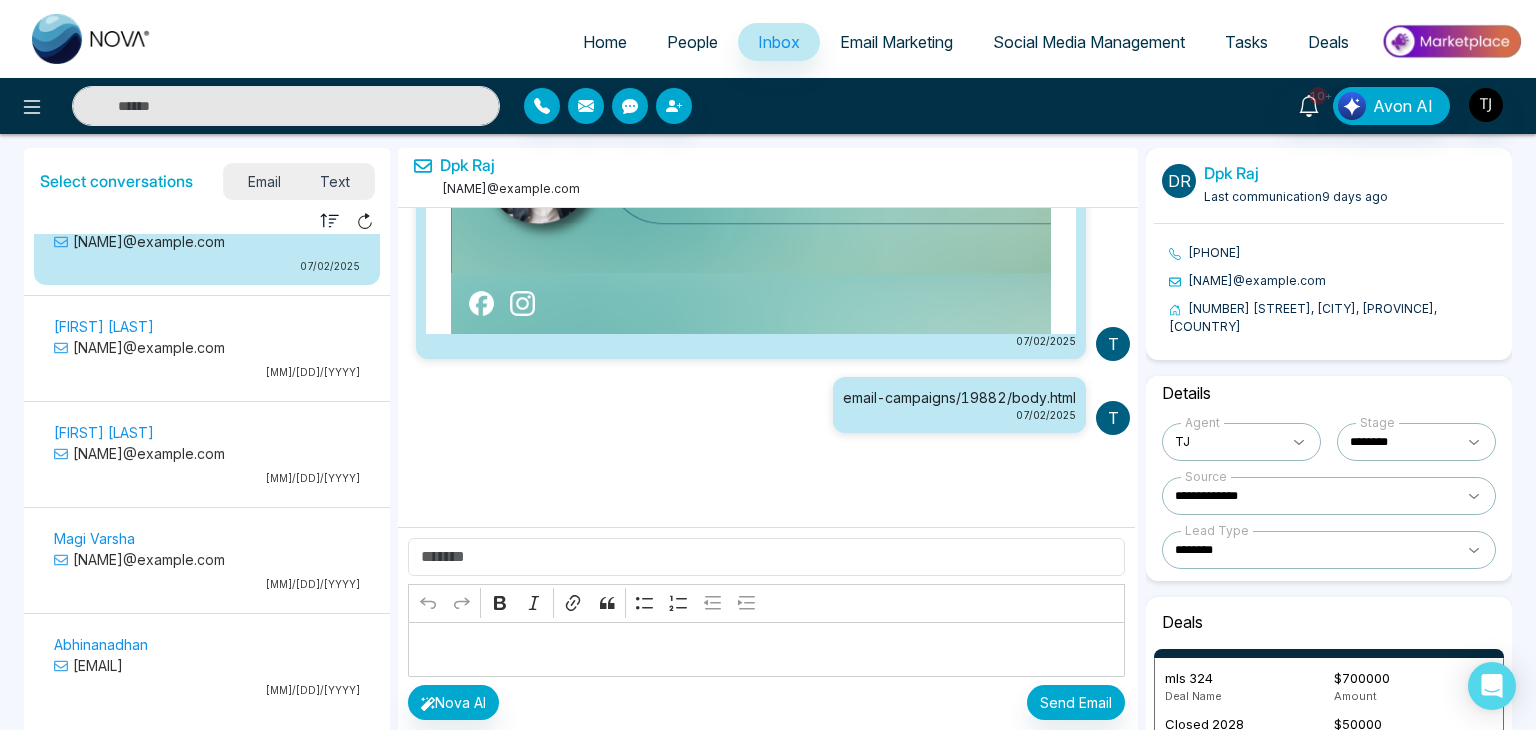 click on "[MM]/[DD]/[YYYY]" at bounding box center (207, 372) 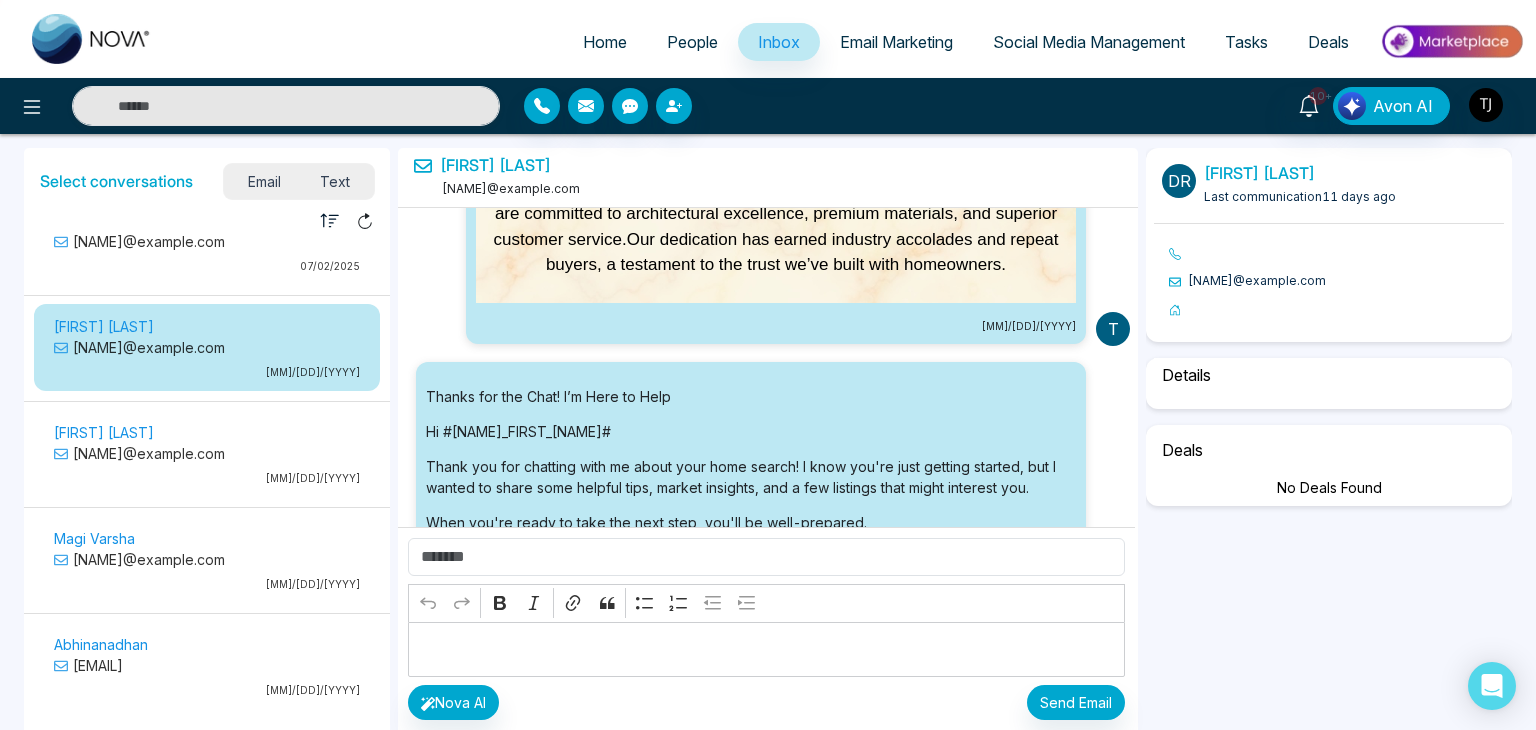select on "*" 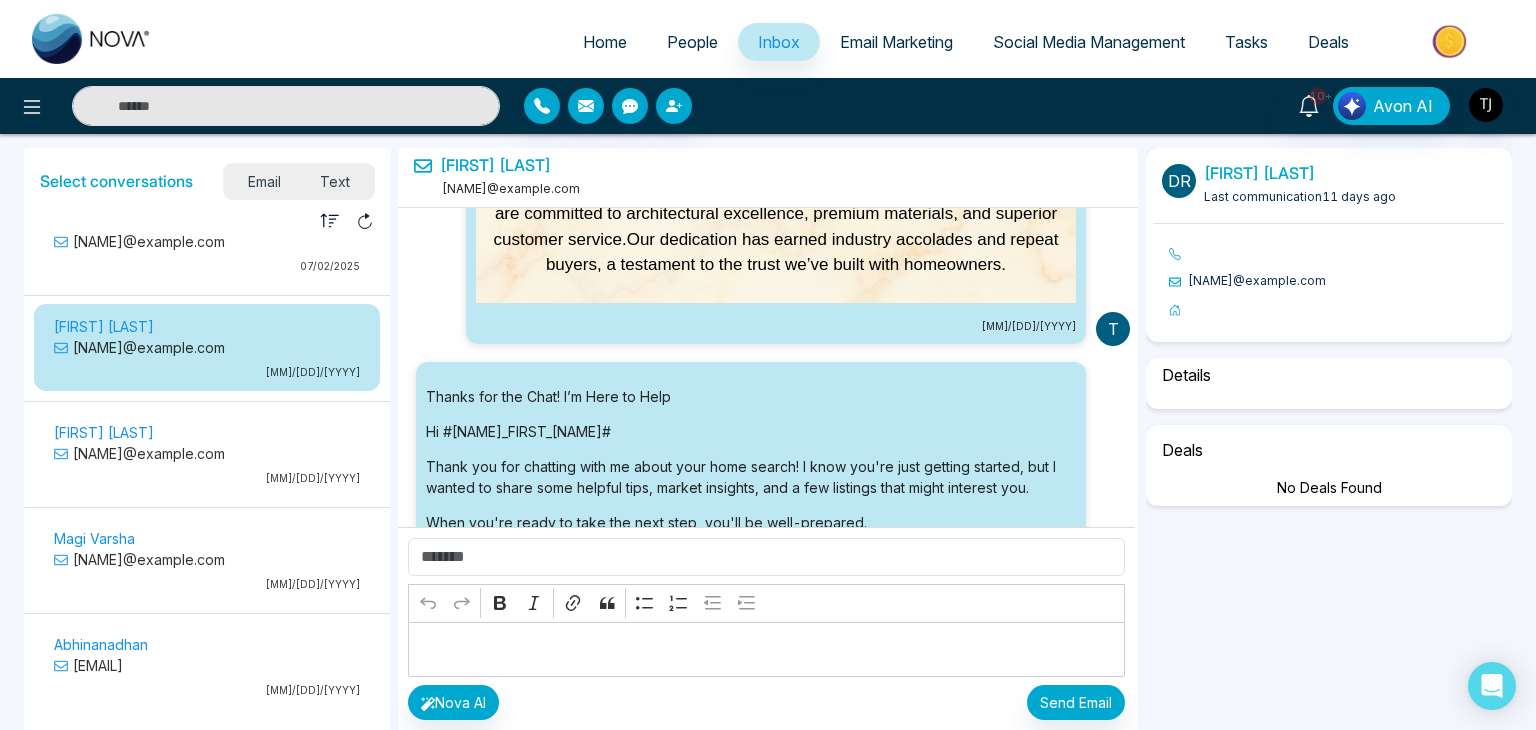 select on "**********" 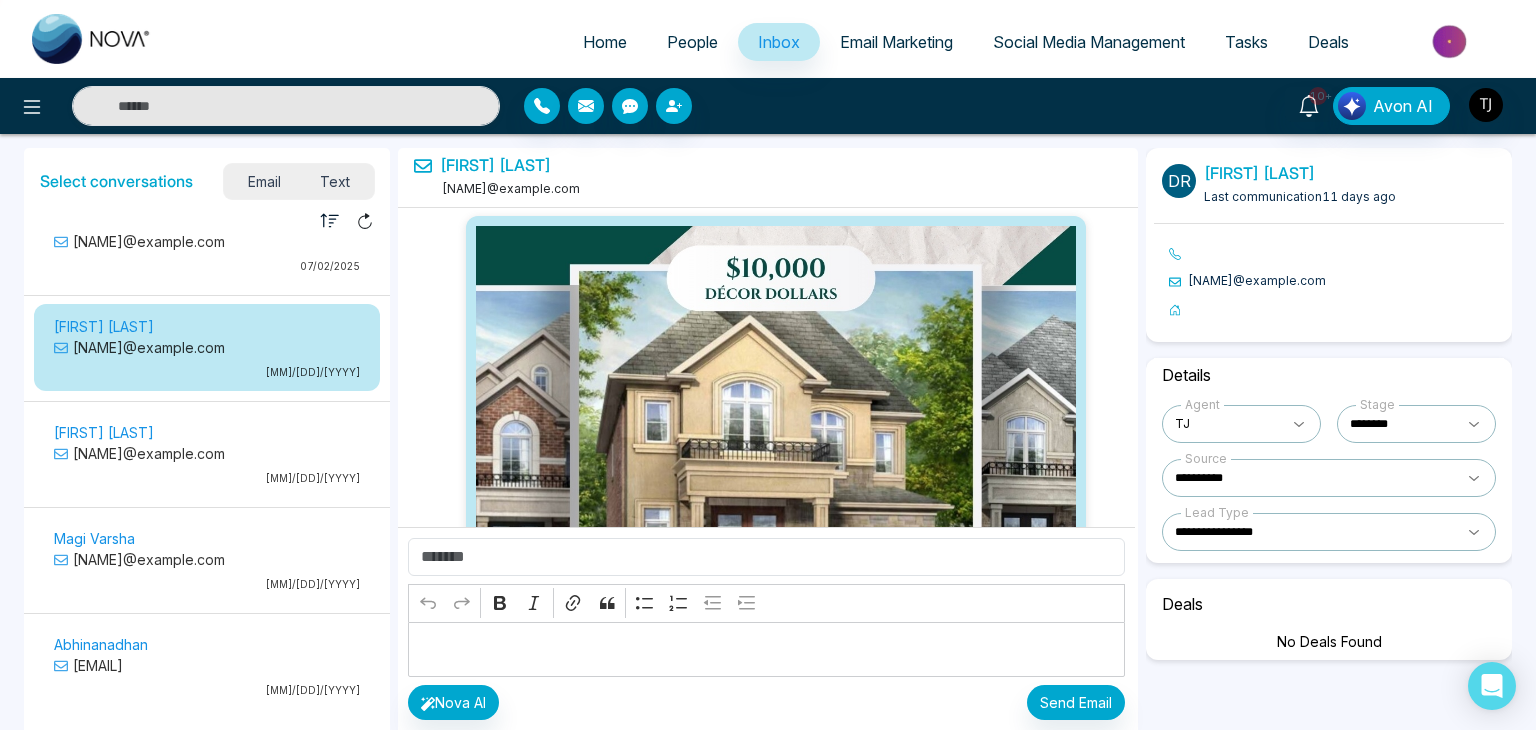 scroll, scrollTop: 0, scrollLeft: 0, axis: both 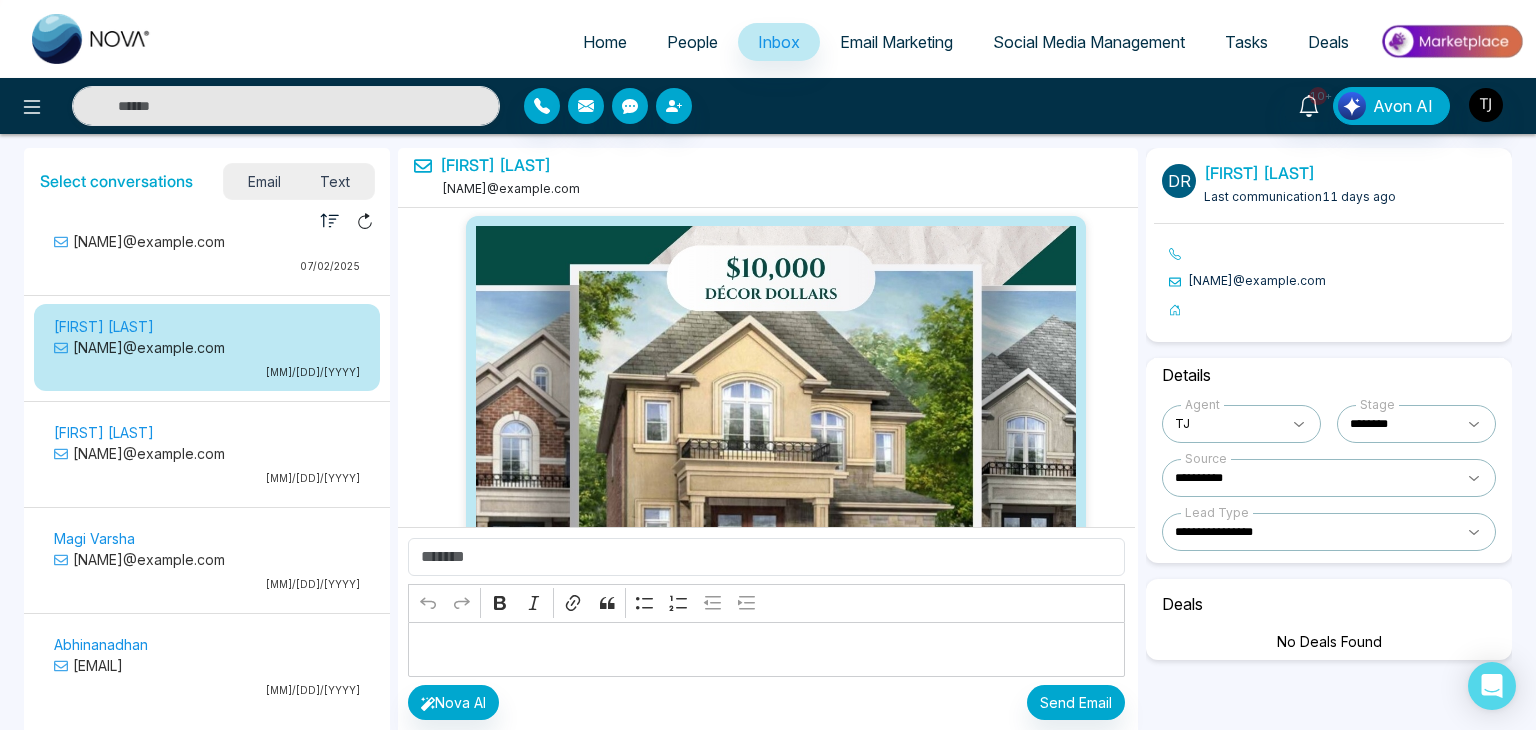click on "[FIRST] [LAST] [EMAIL] [MM]/[DD]/[YYYY]" at bounding box center (207, 457) 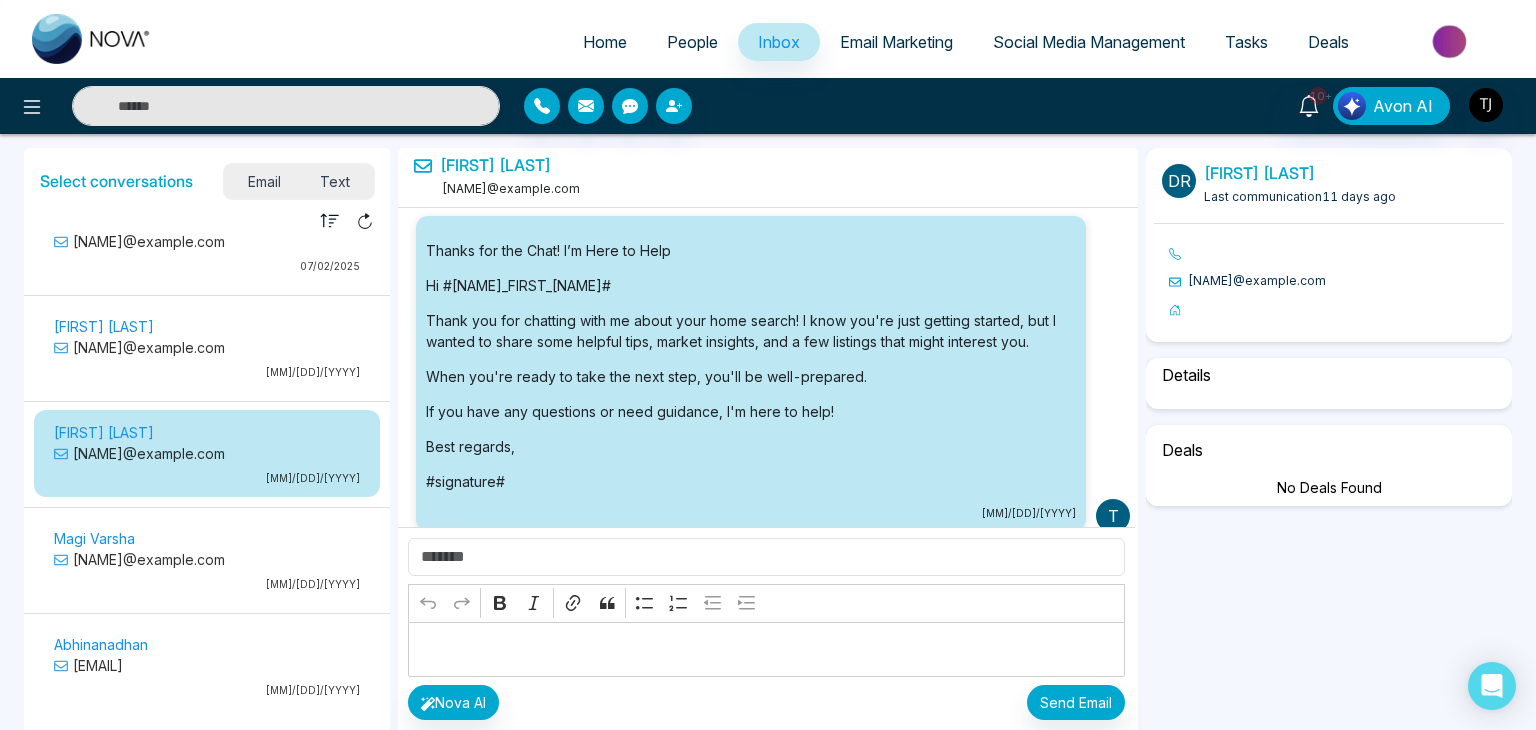 scroll, scrollTop: 732, scrollLeft: 0, axis: vertical 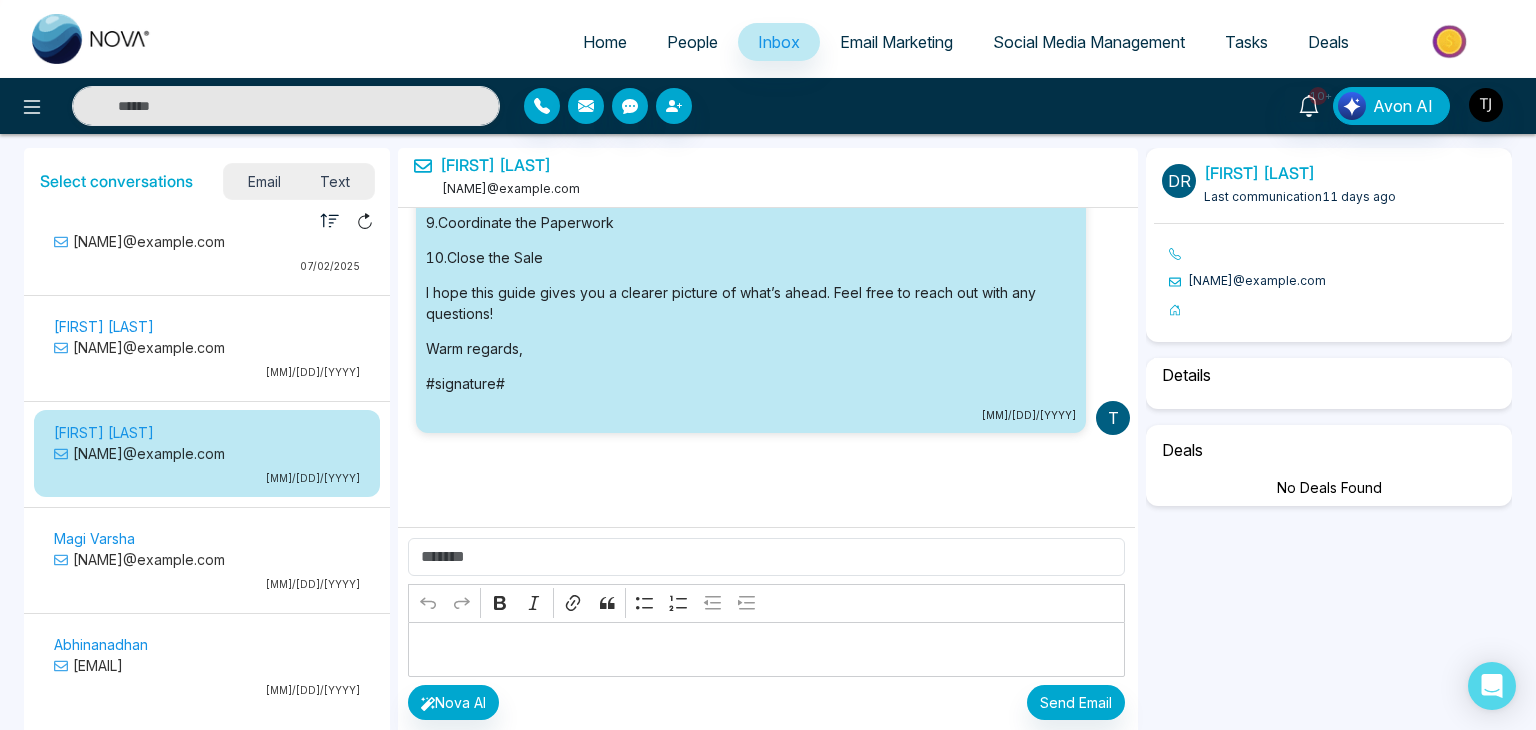select on "*" 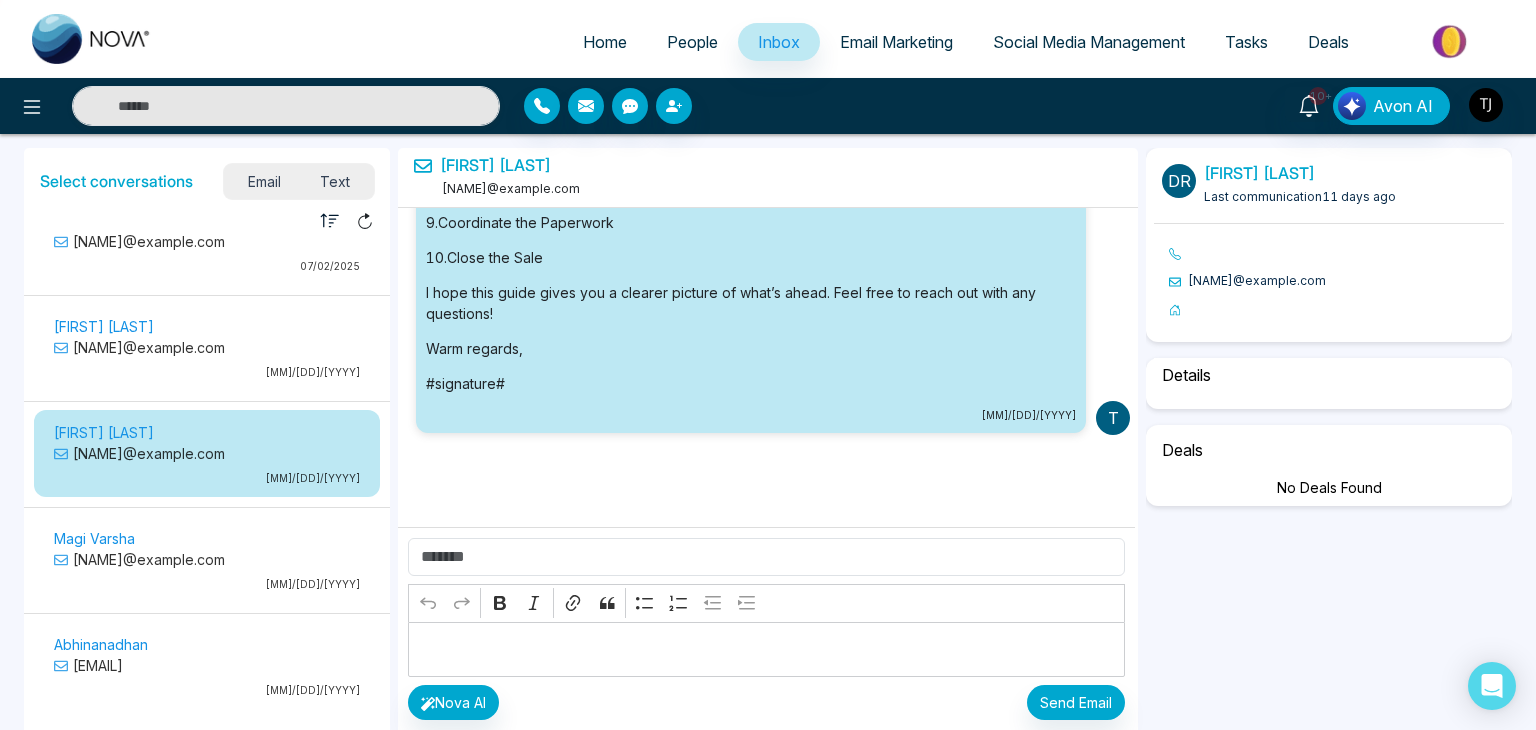 select on "**********" 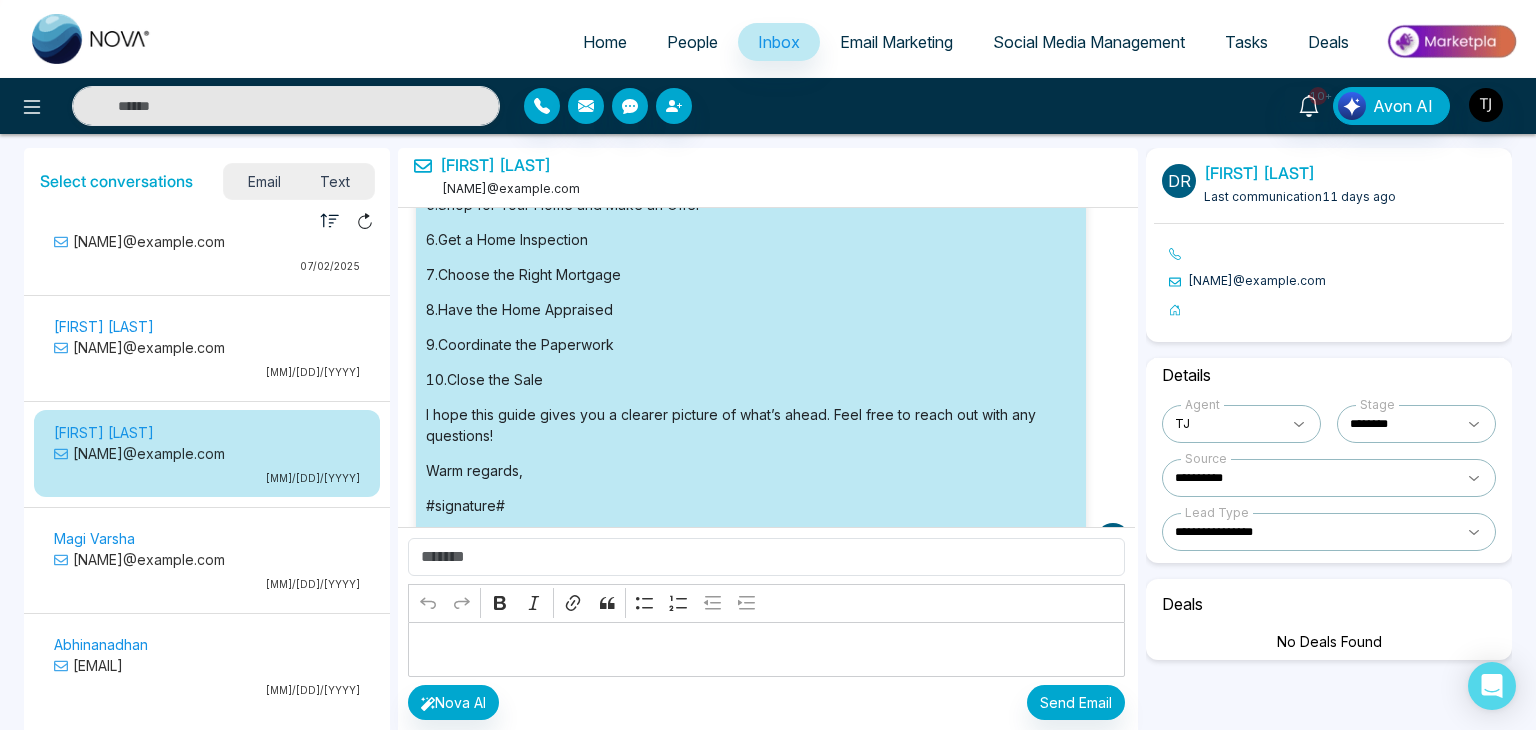 scroll, scrollTop: 732, scrollLeft: 0, axis: vertical 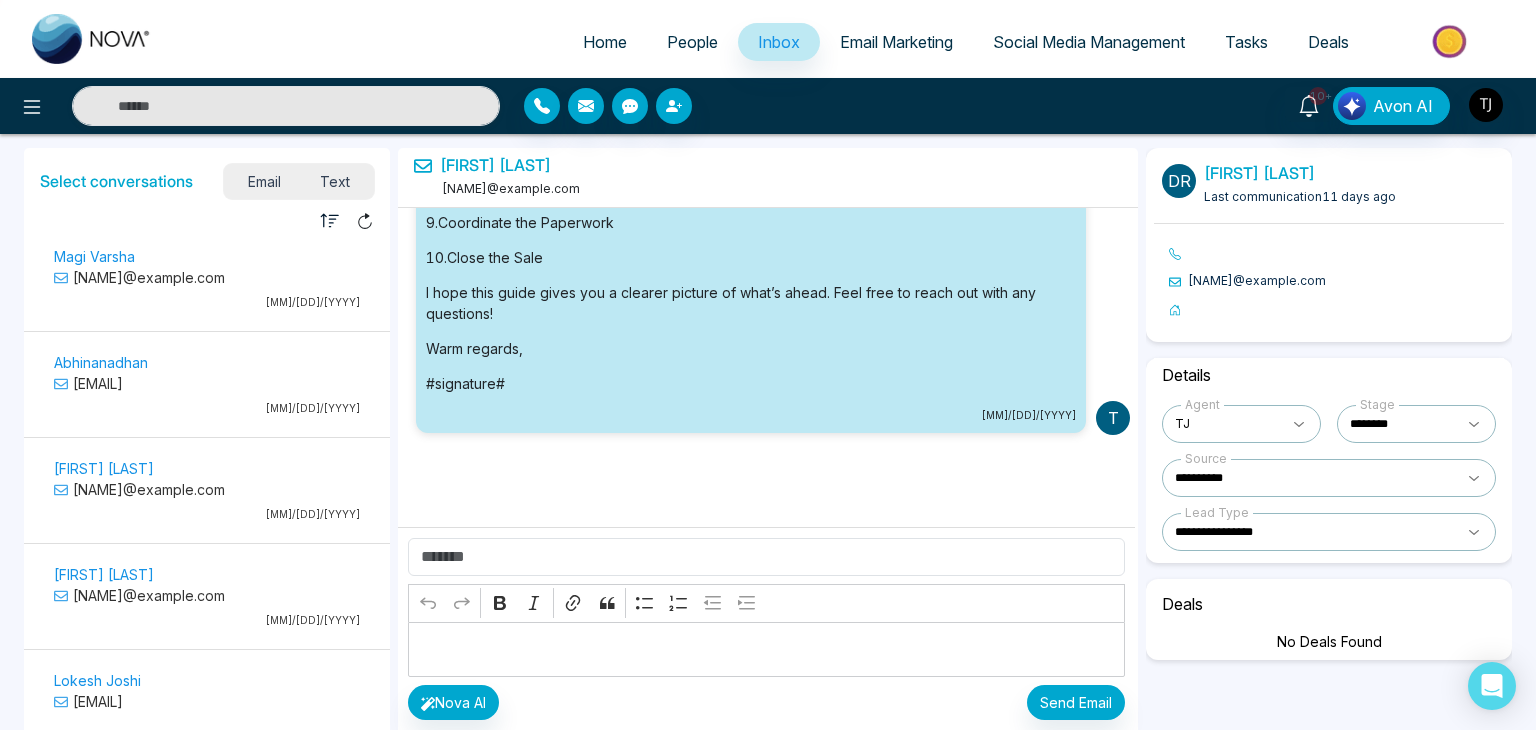 click on "[FIRST] [LAST] [FIRST] [LAST] [MM]/[DD]/[YYYY]" at bounding box center [207, 281] 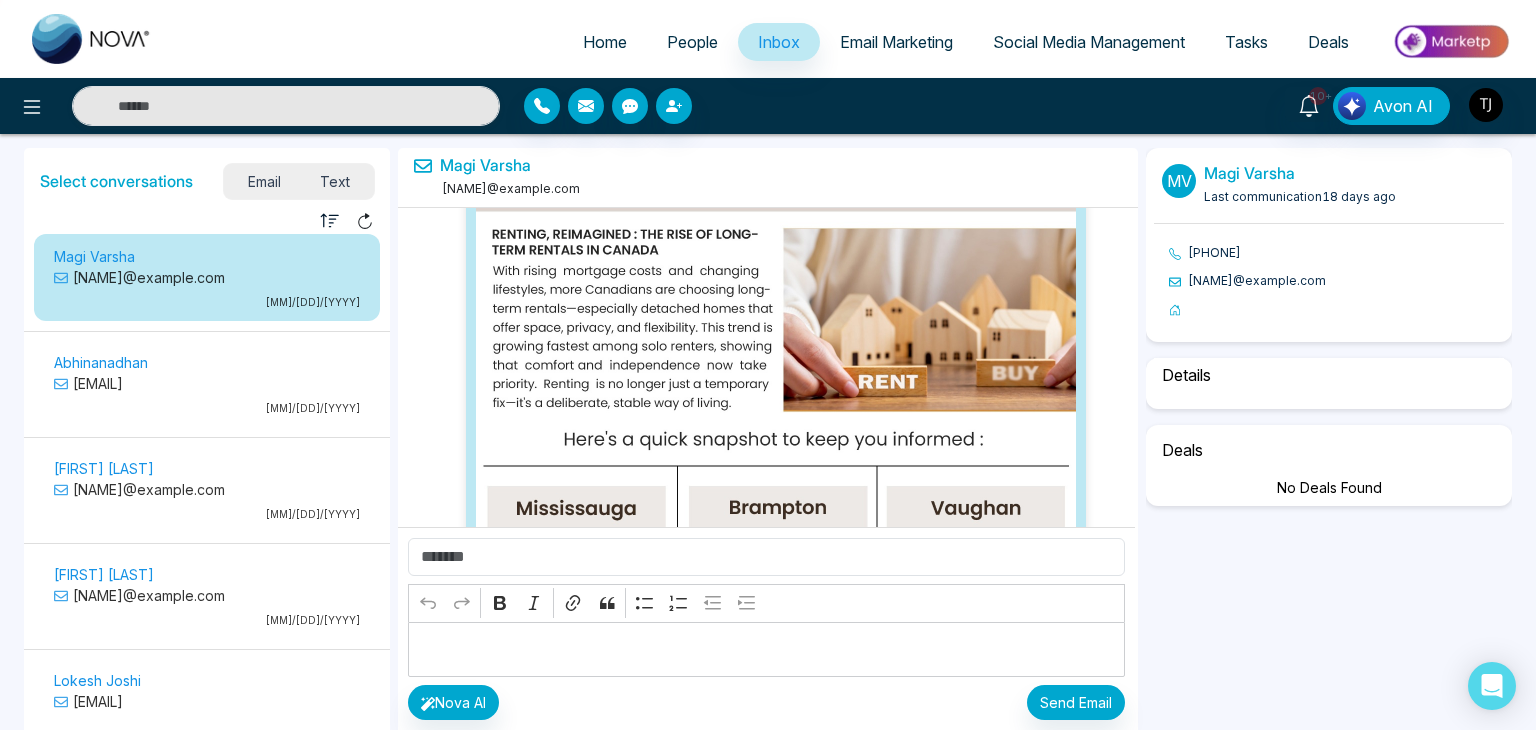 scroll, scrollTop: 4877, scrollLeft: 0, axis: vertical 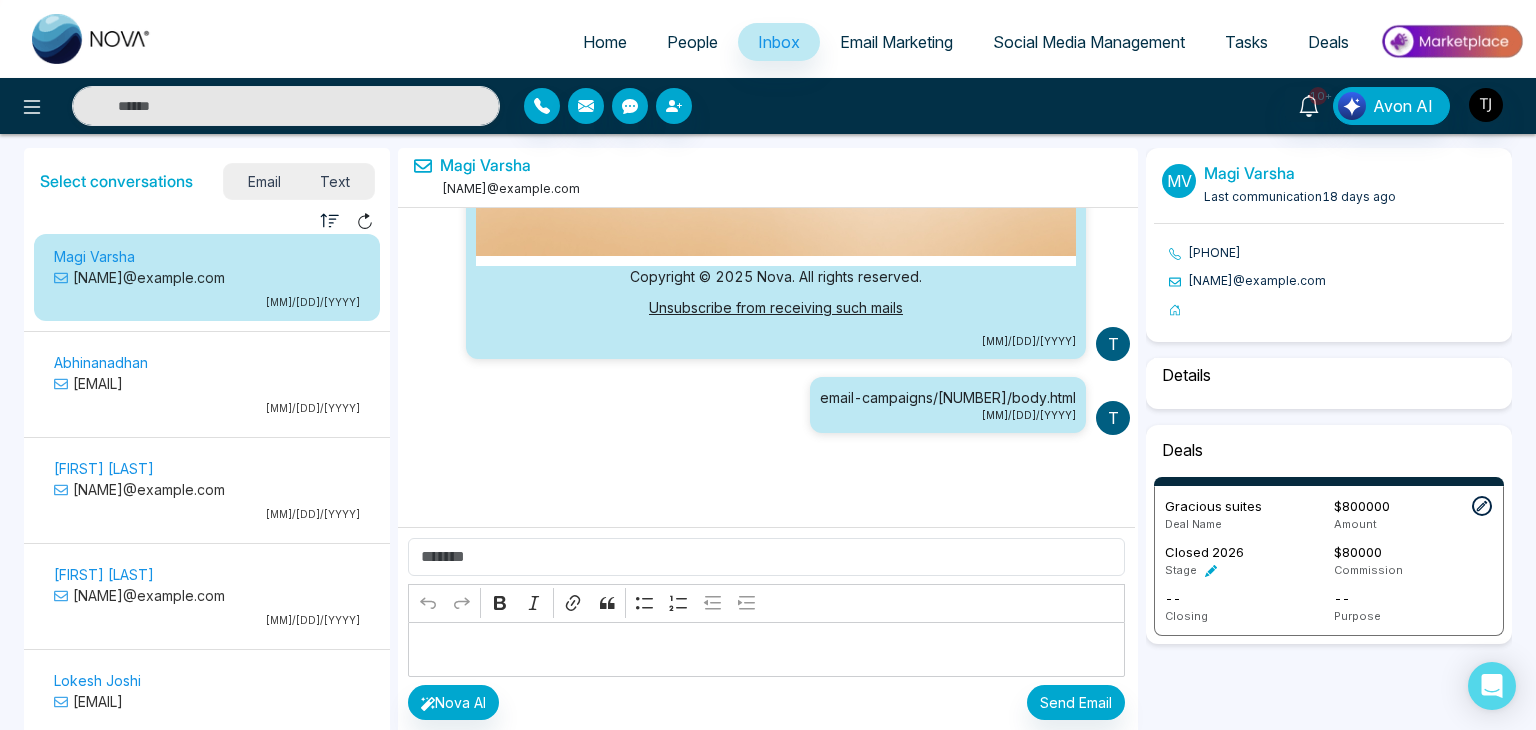 select on "***" 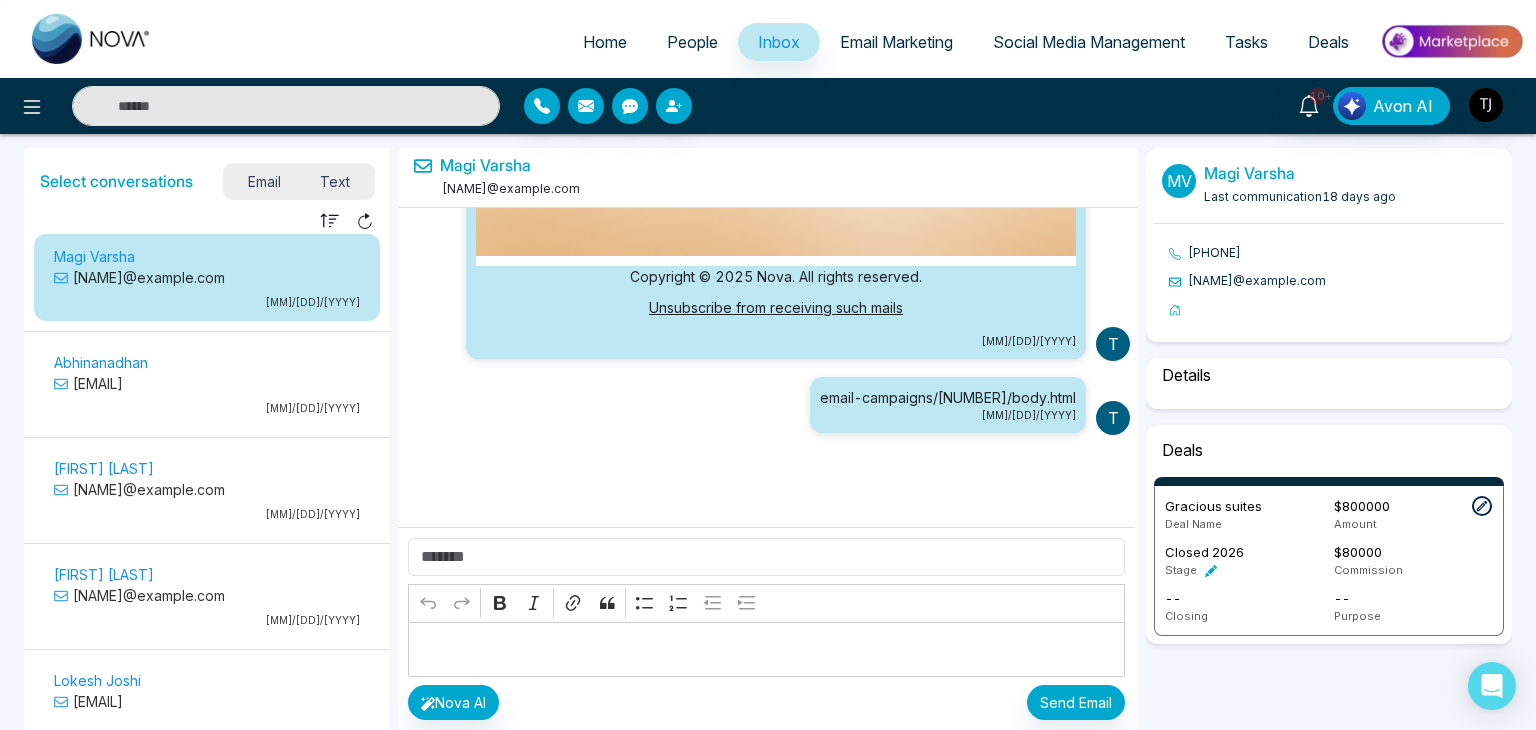 select on "**********" 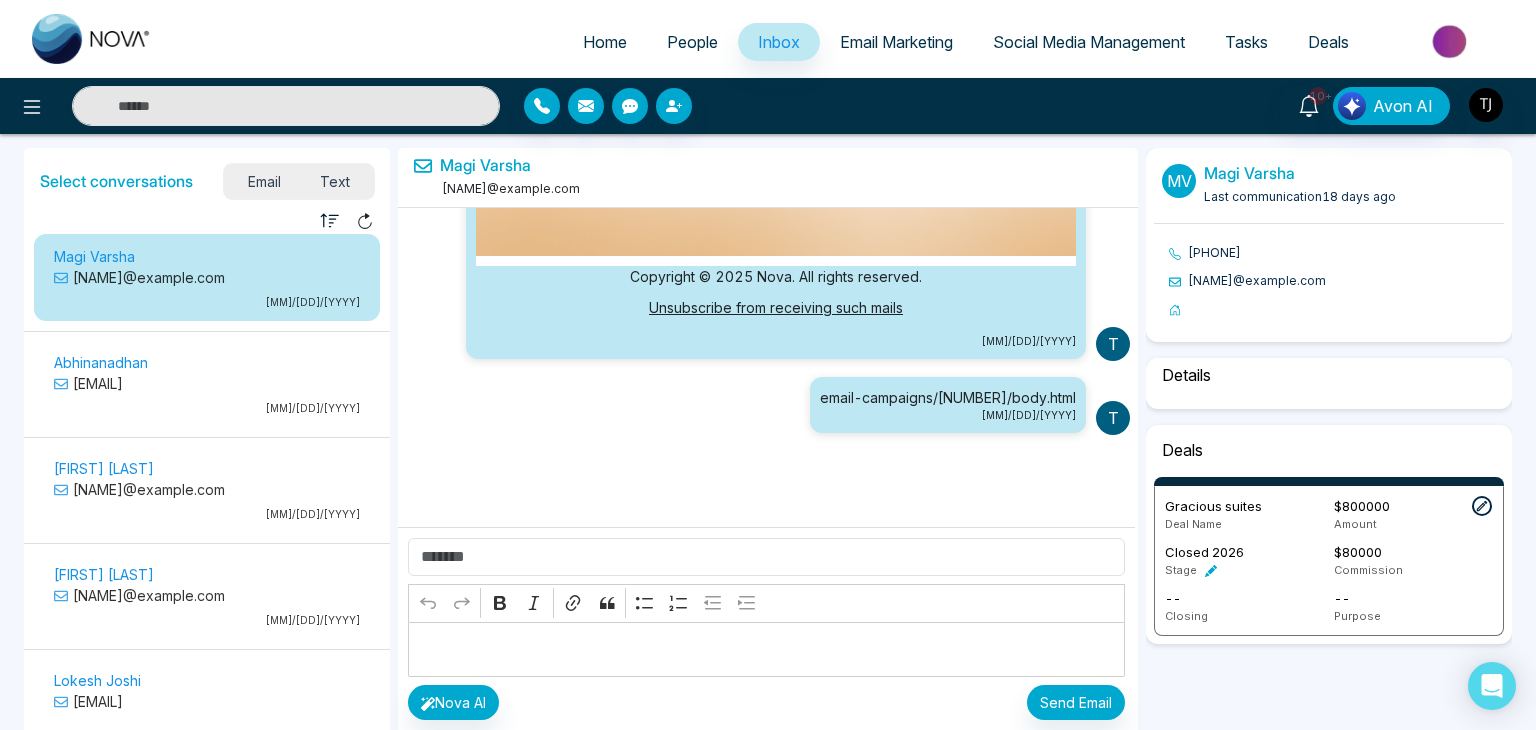 select on "*****" 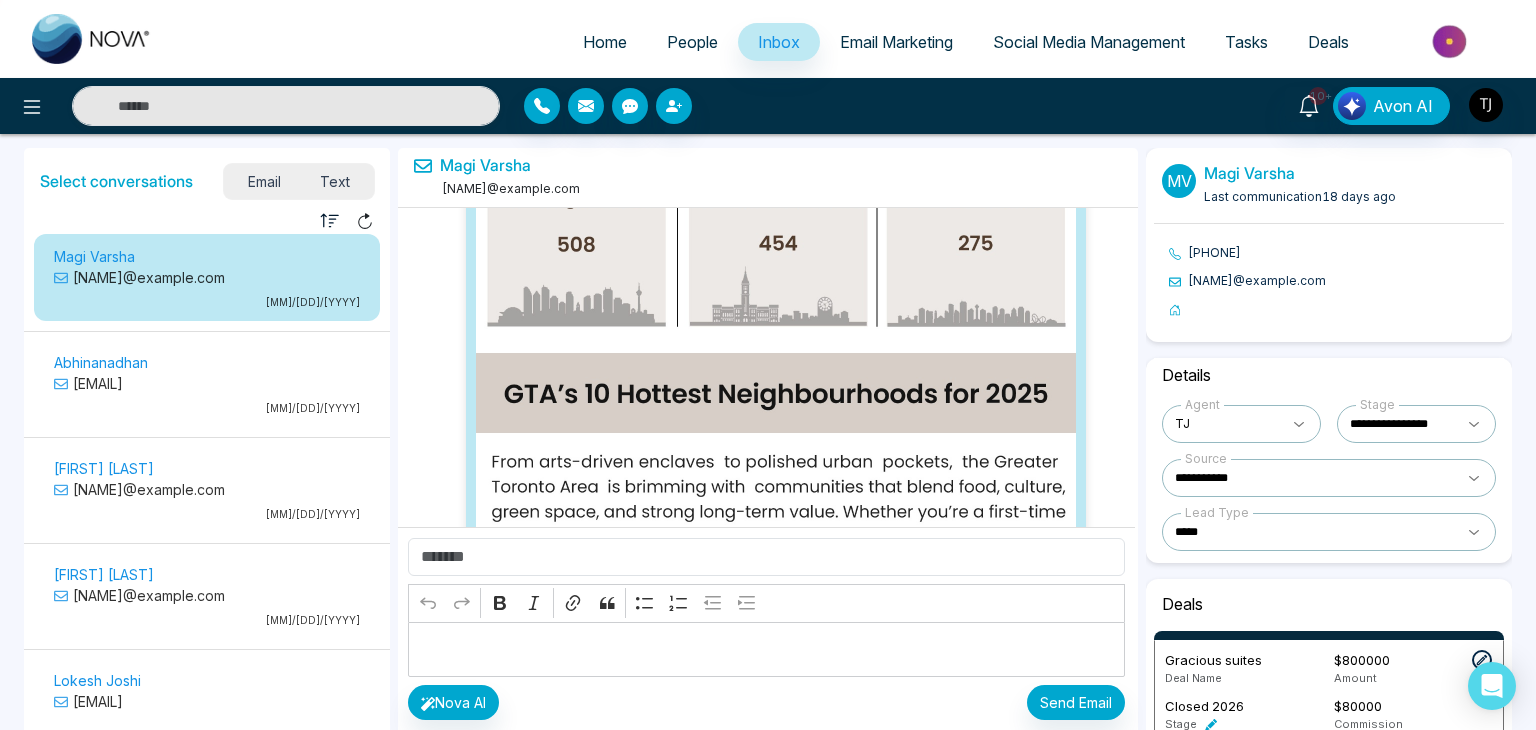 scroll, scrollTop: 0, scrollLeft: 0, axis: both 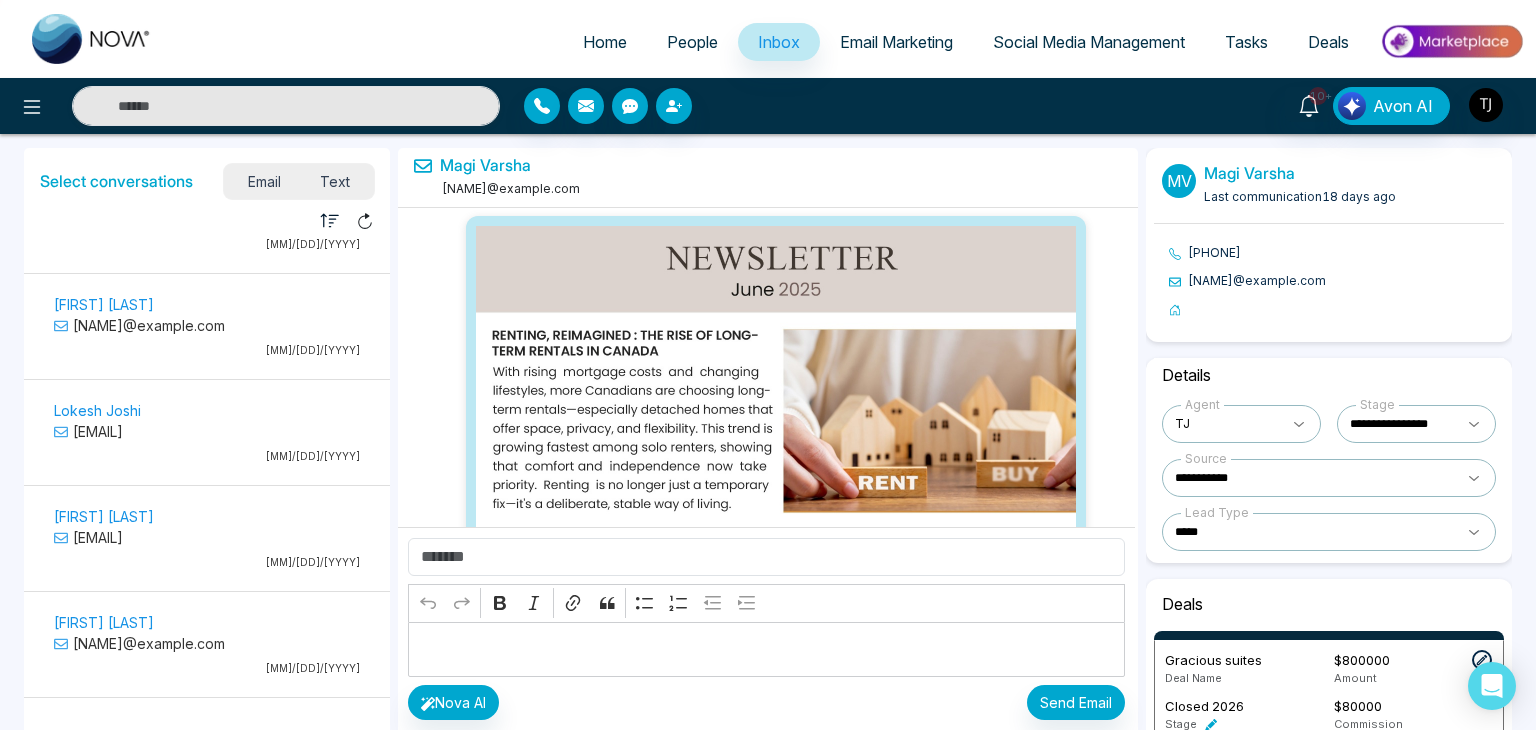 click on "[MM]/[DD]/[YYYY]" at bounding box center (207, 350) 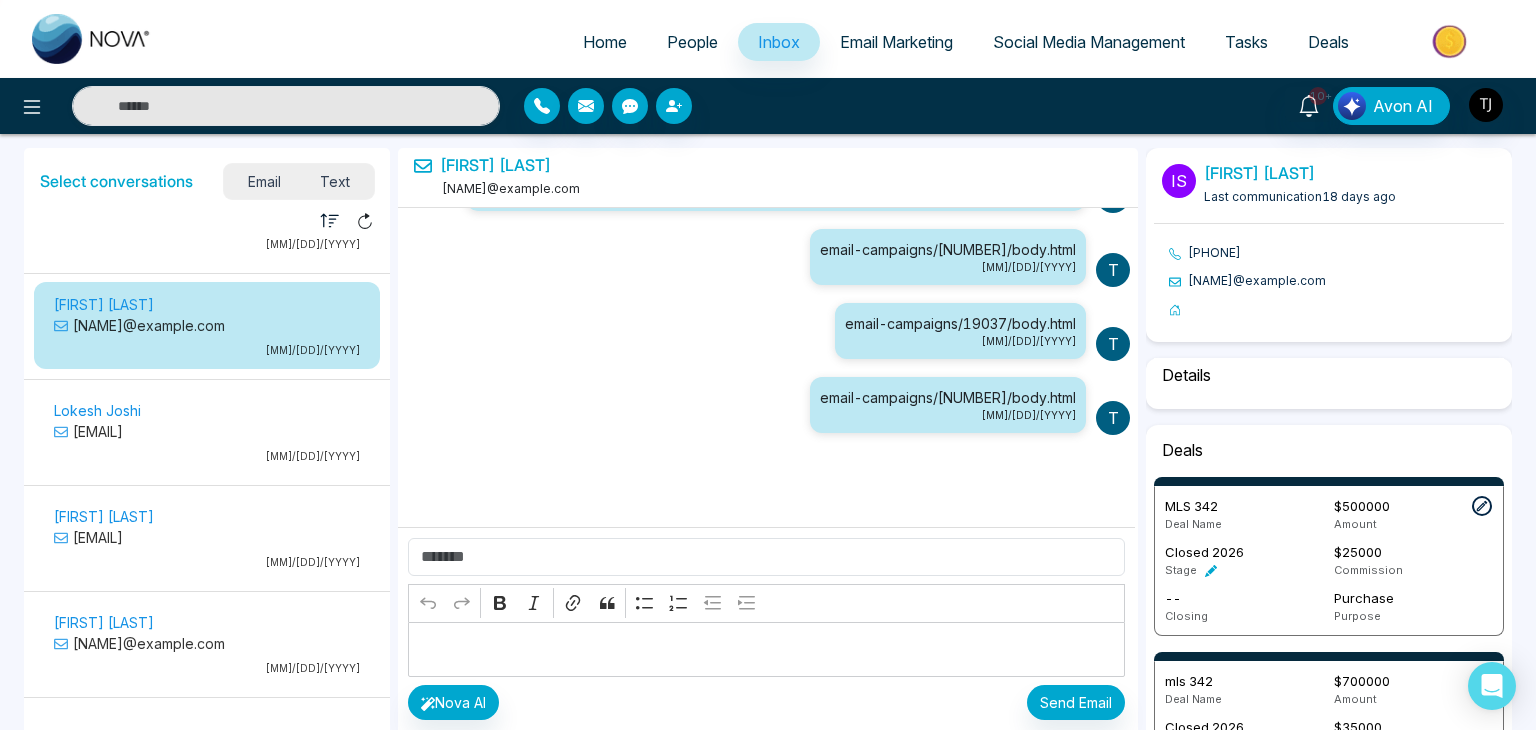select on "**********" 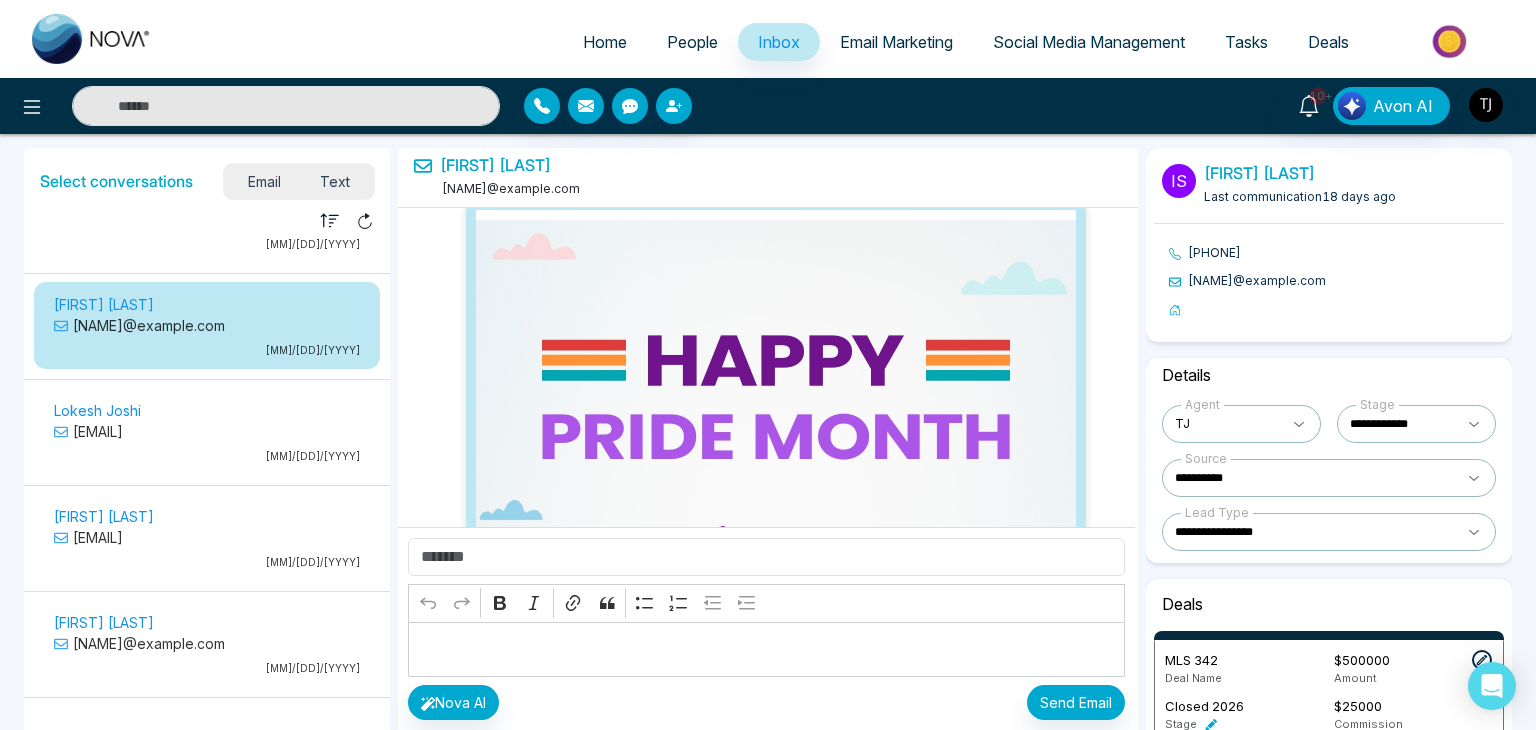 scroll, scrollTop: 0, scrollLeft: 0, axis: both 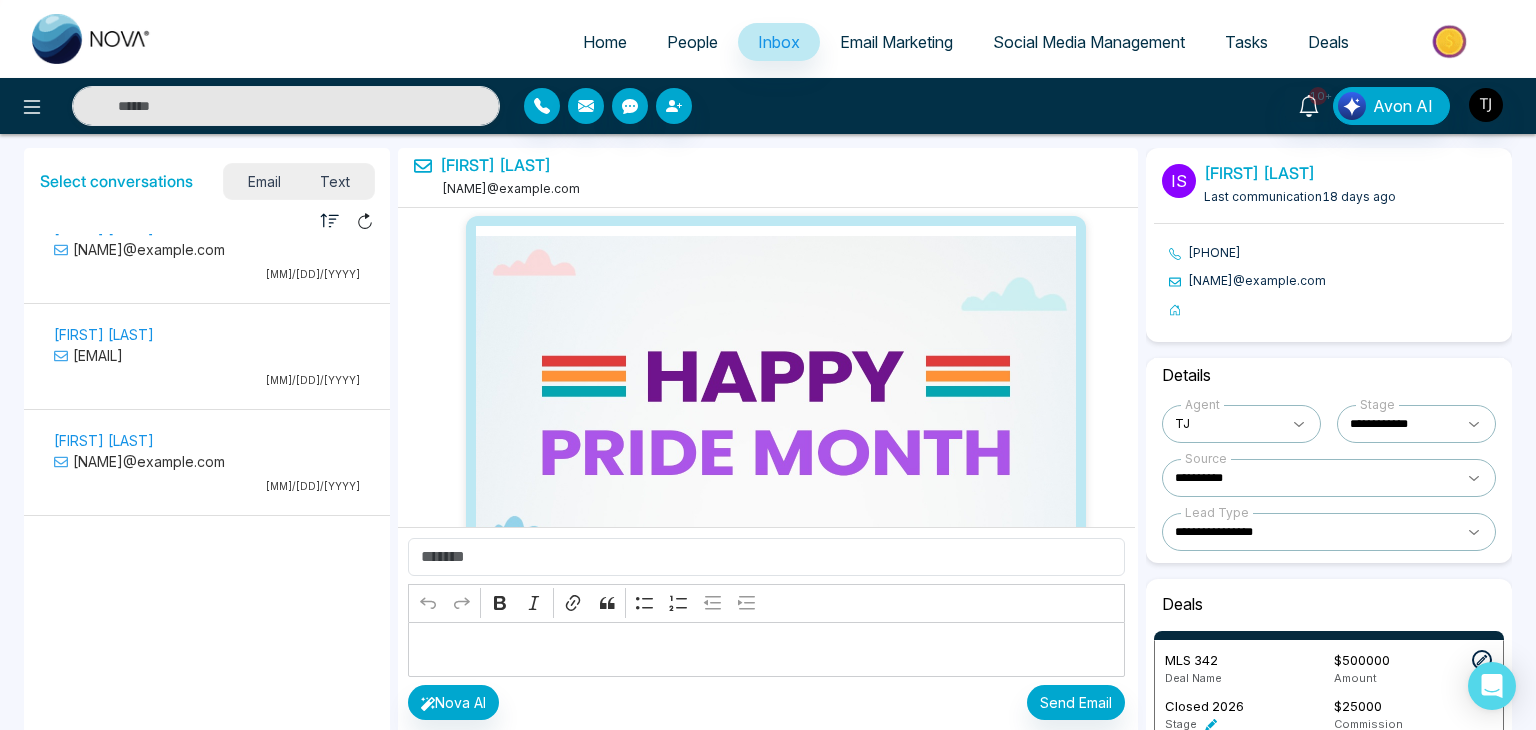 click on "Email Marketing" at bounding box center (896, 42) 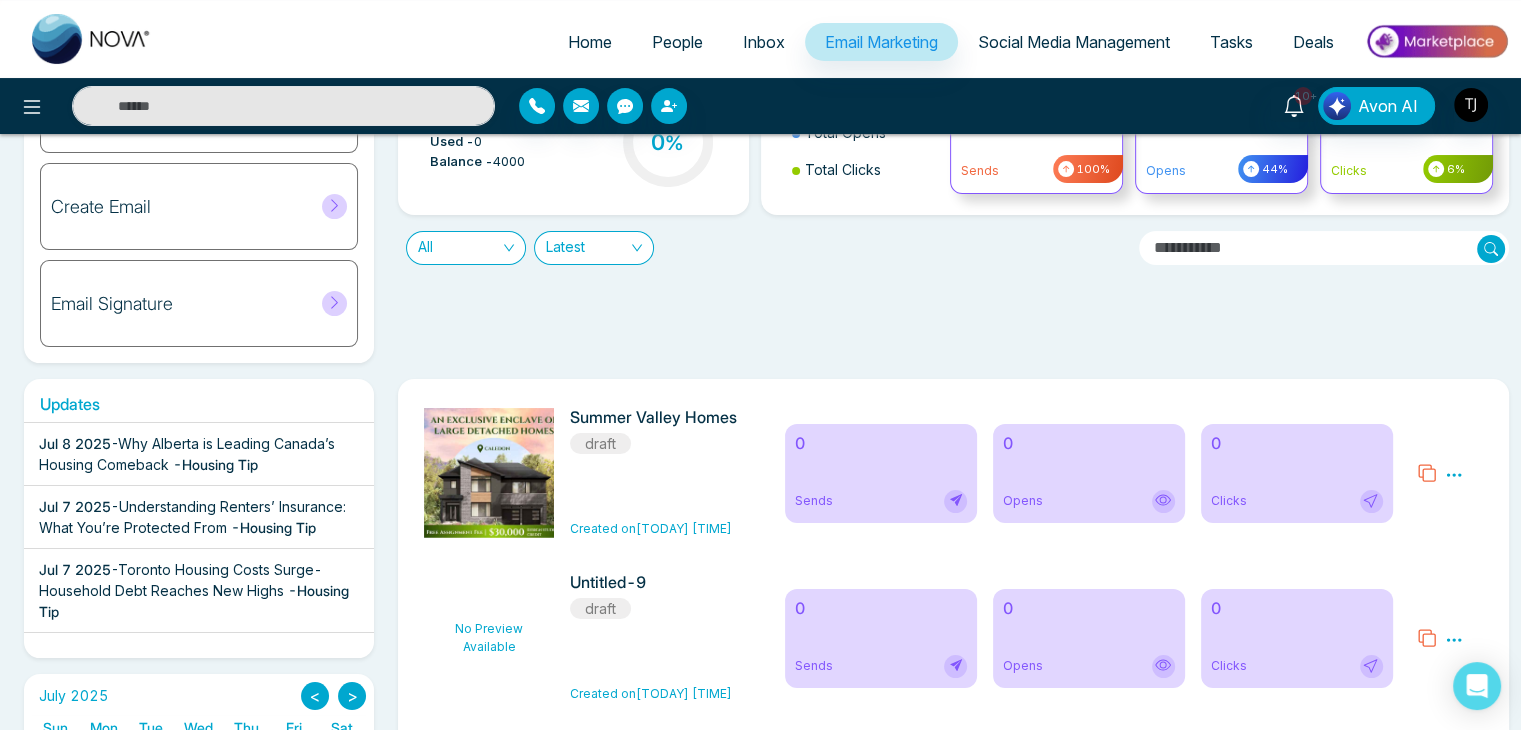 scroll, scrollTop: 0, scrollLeft: 0, axis: both 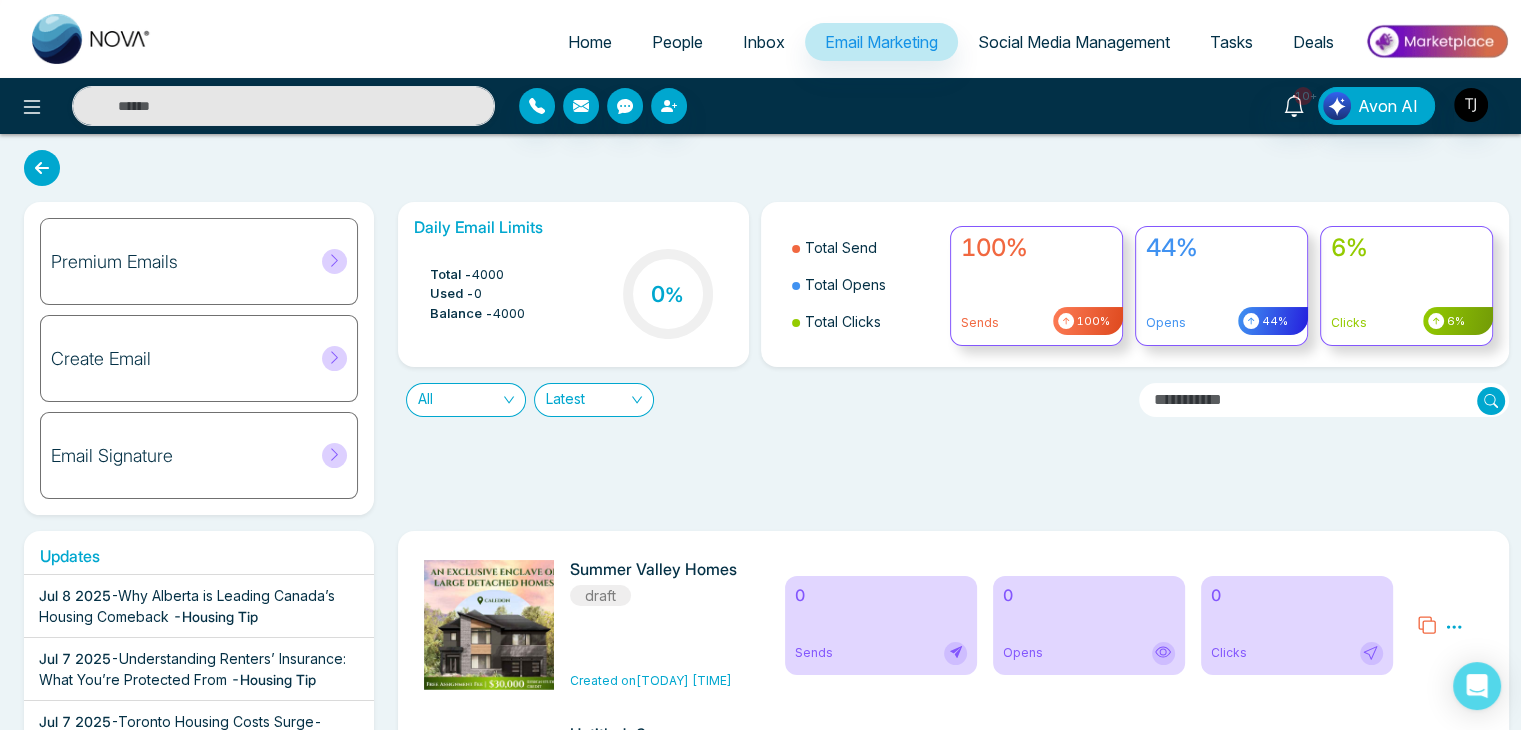 click on "Social Media Management" at bounding box center (1074, 42) 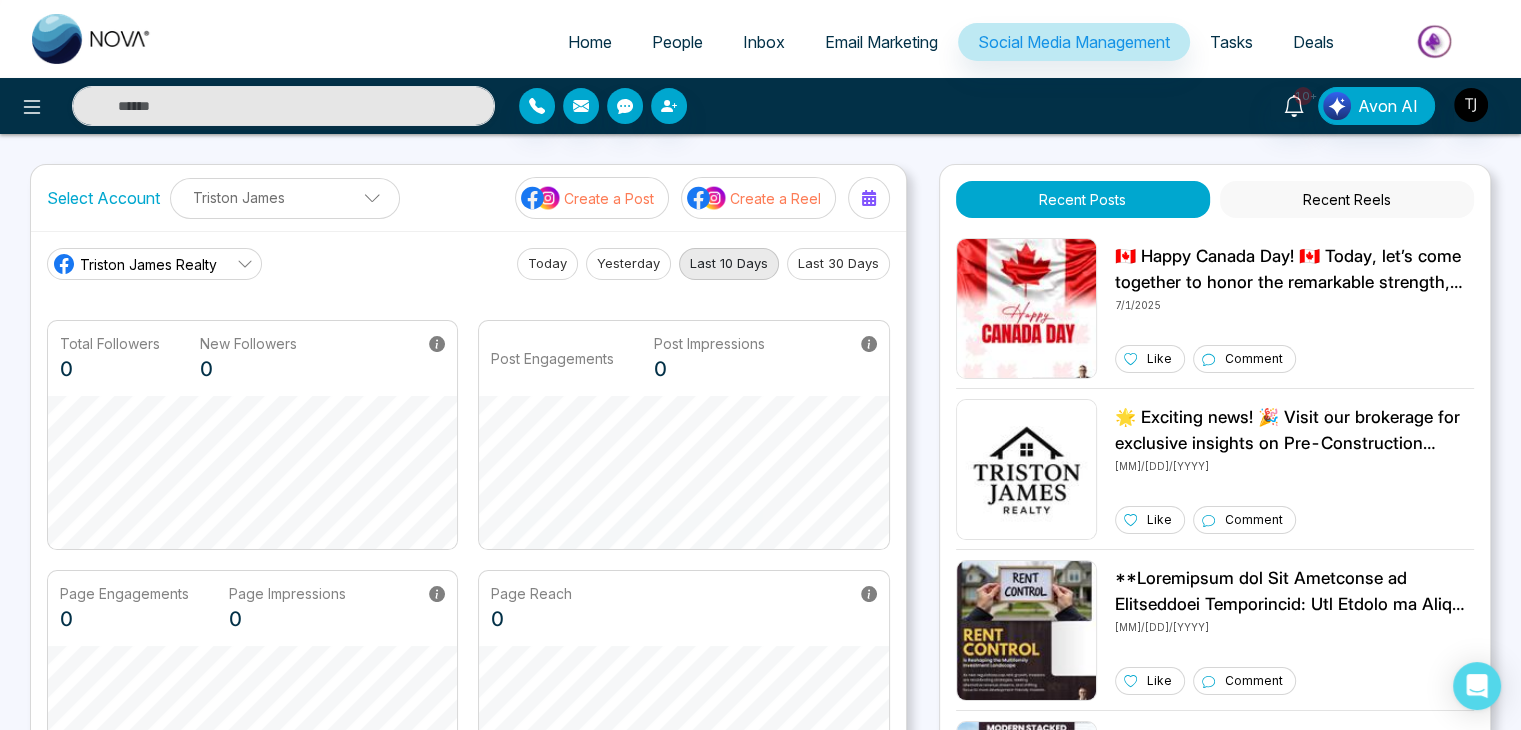 click on "Triston James Realty" at bounding box center [154, 264] 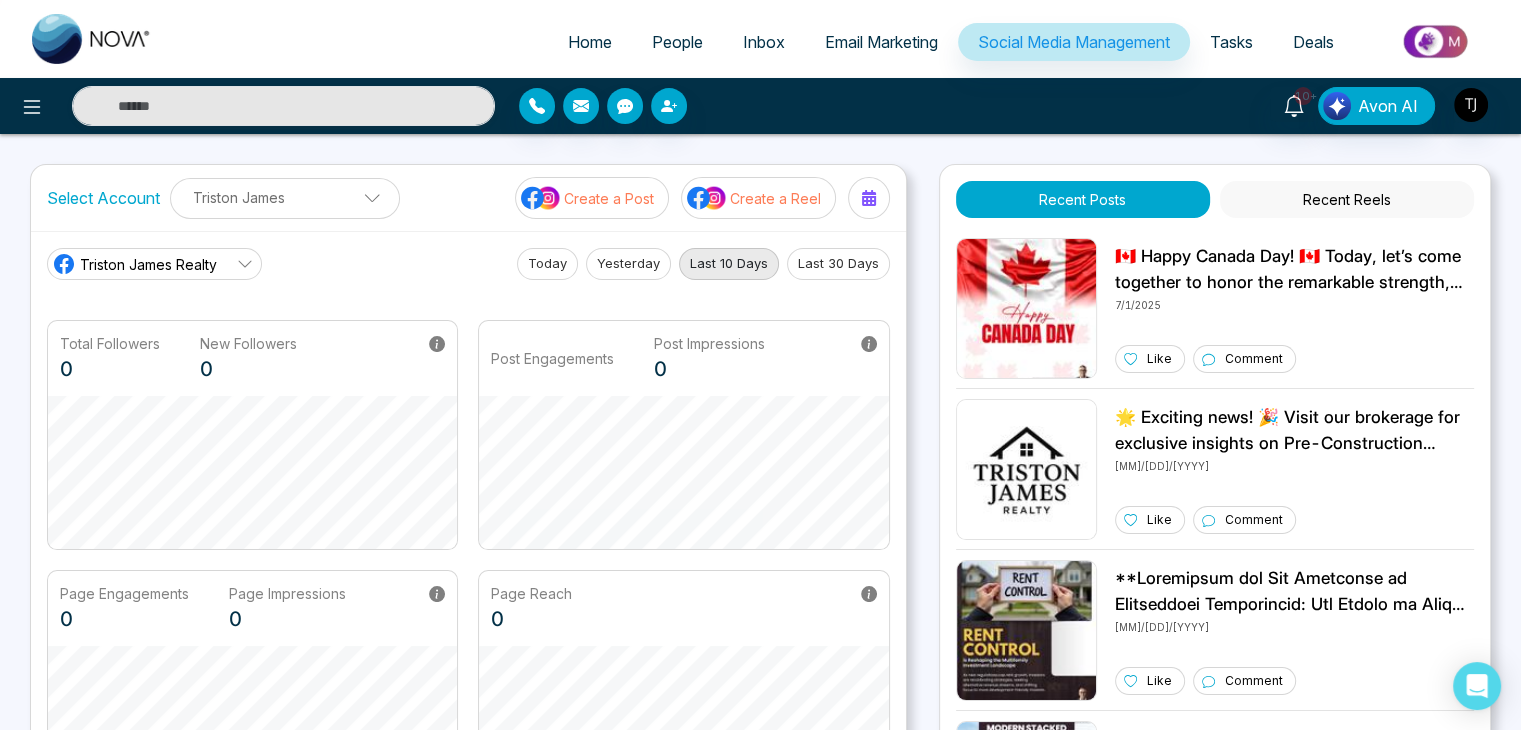 click on "Triston James Realty Today Yesterday Last 10 Days Last 30 Days Total Followers 0 New Followers 0 Post Engagements Post Impressions 0 Page Engagements 0 Page Impressions 0 Page Reach 0" at bounding box center [468, 524] 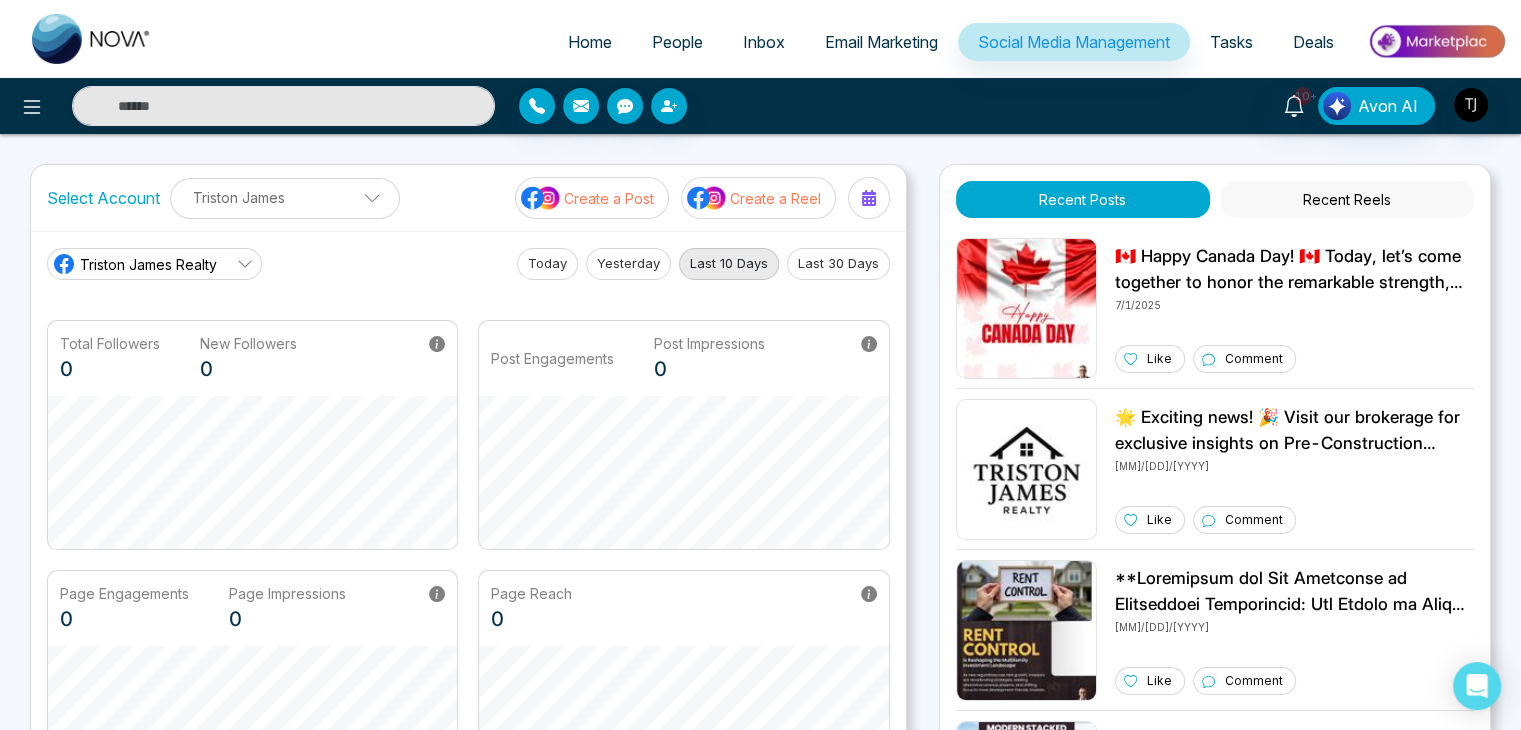 click on "Last 10 Days" at bounding box center (729, 264) 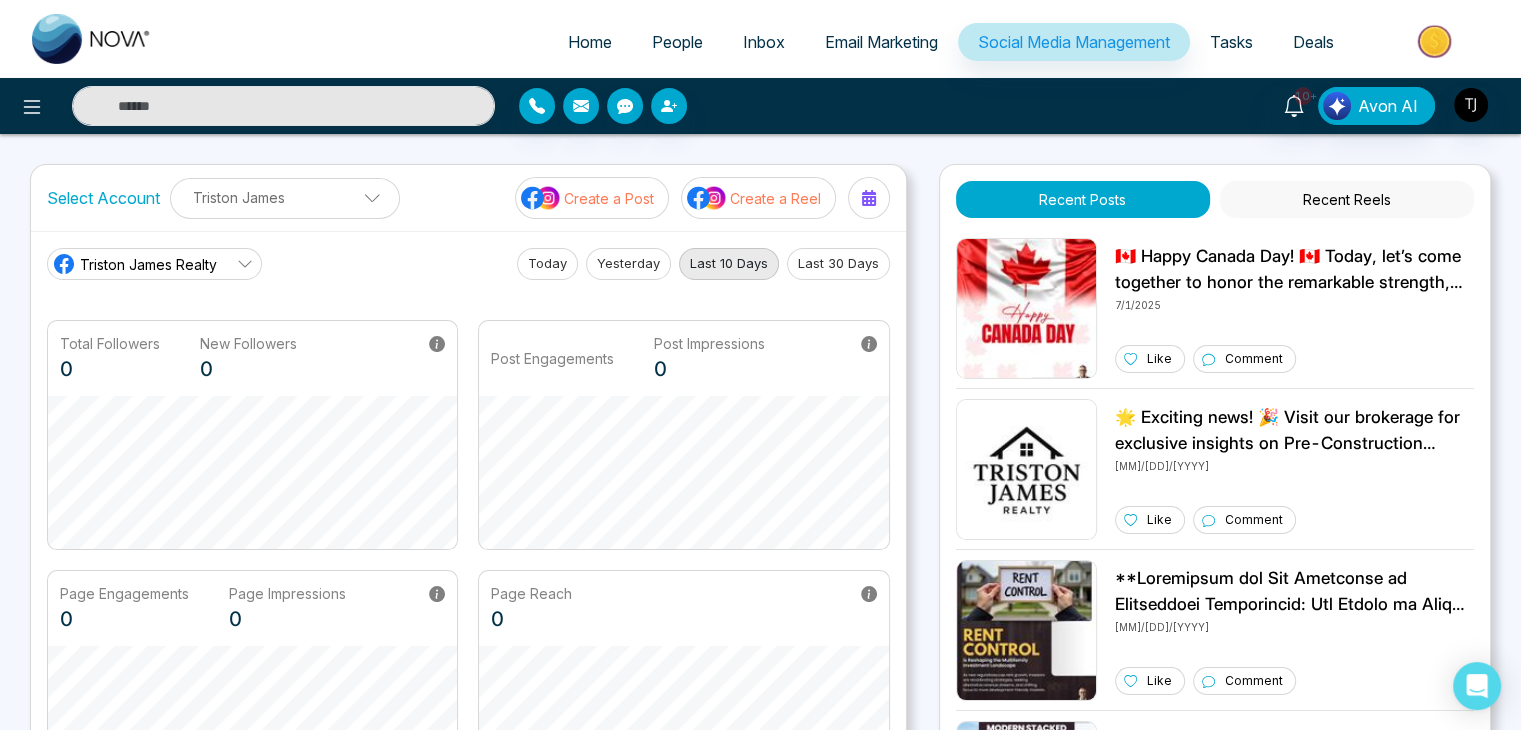 click on "Last 30 Days" at bounding box center (838, 264) 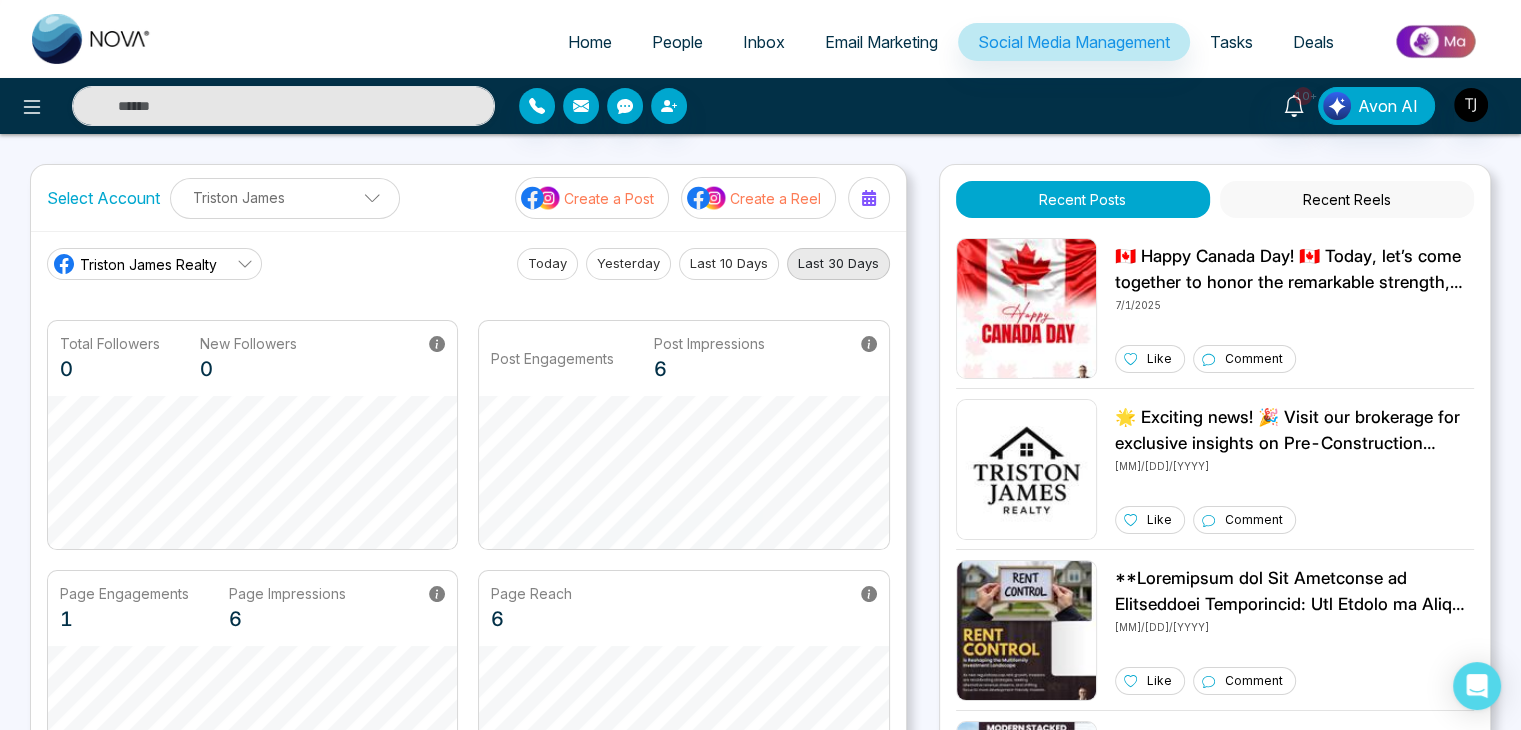 click on "Last 10 Days" at bounding box center (729, 264) 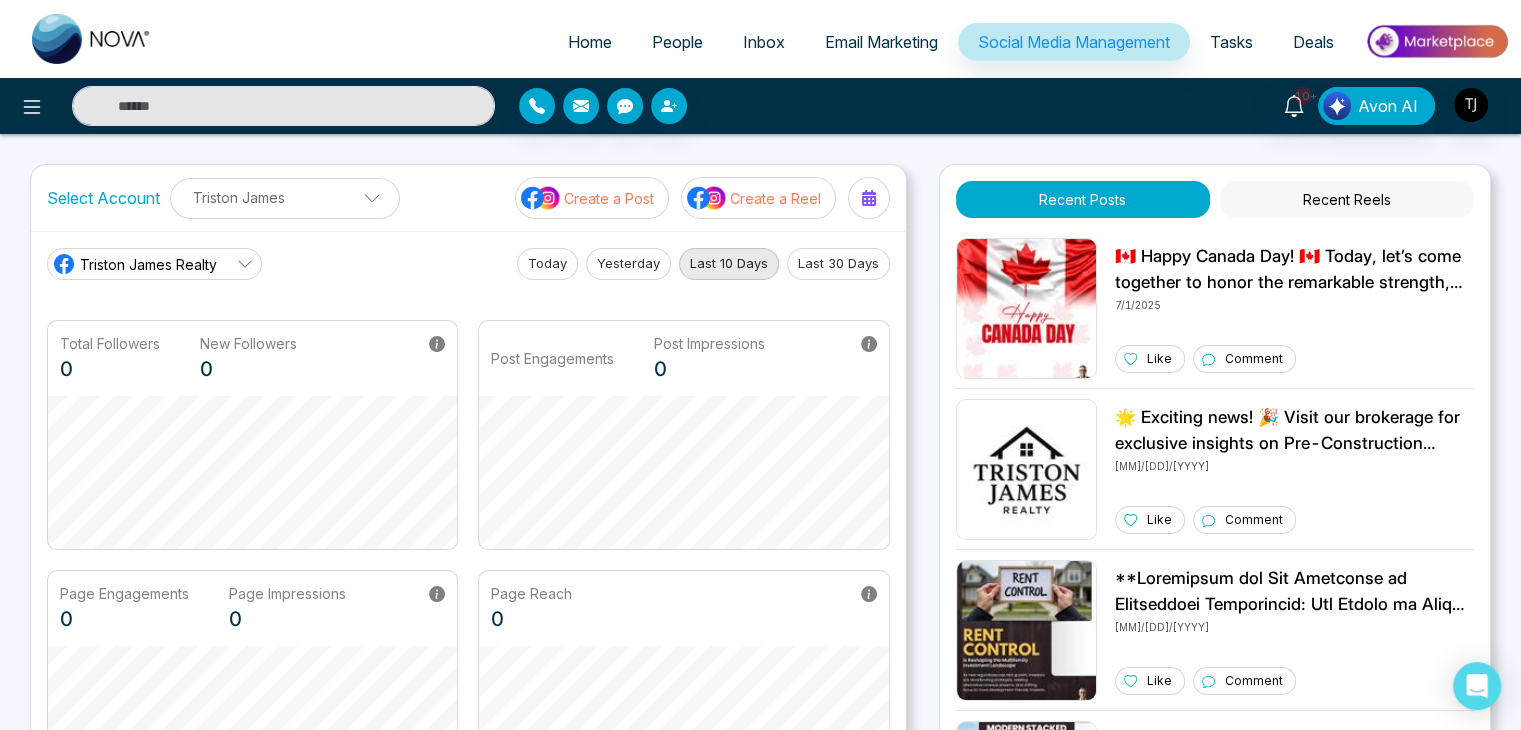 click on "Yesterday" at bounding box center [628, 264] 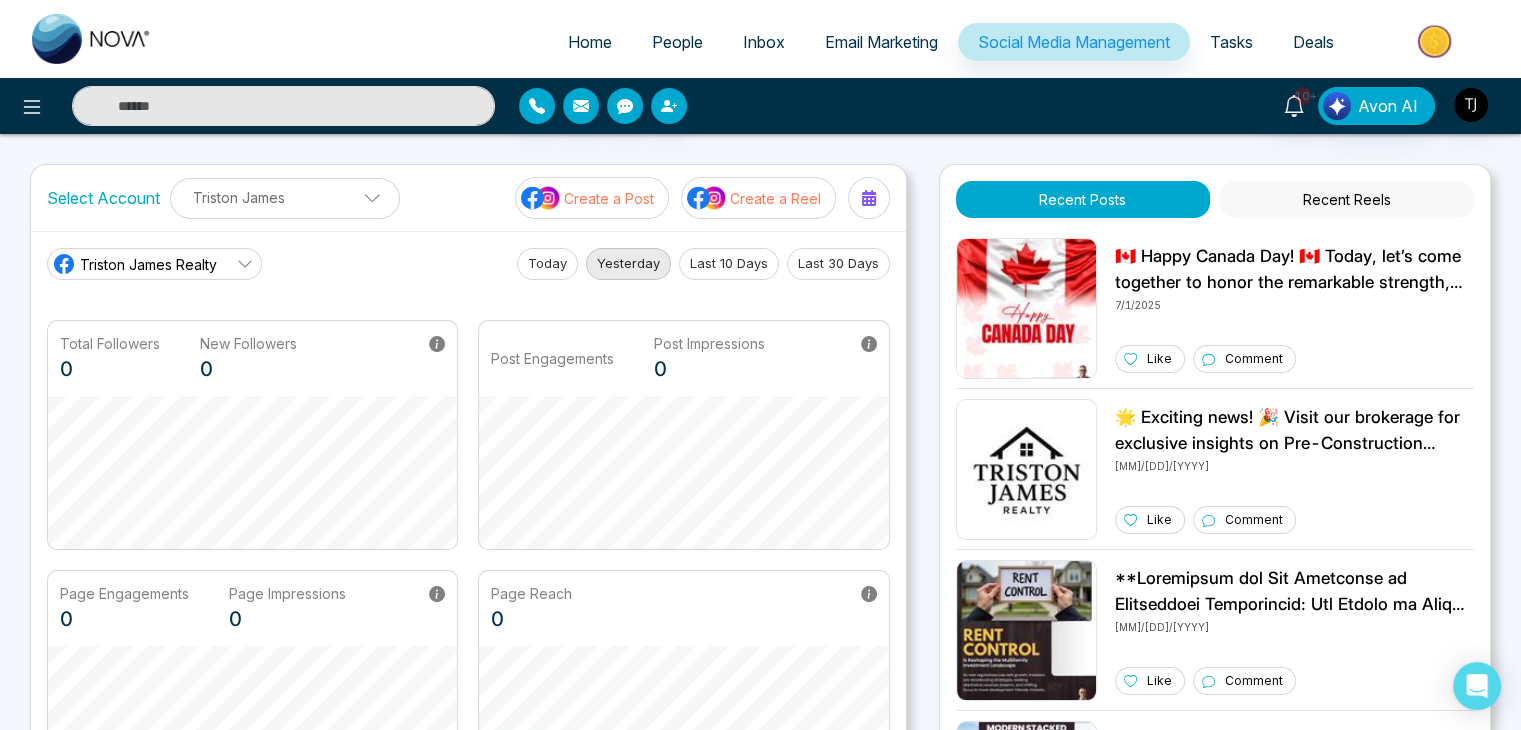 click on "Today" at bounding box center (547, 264) 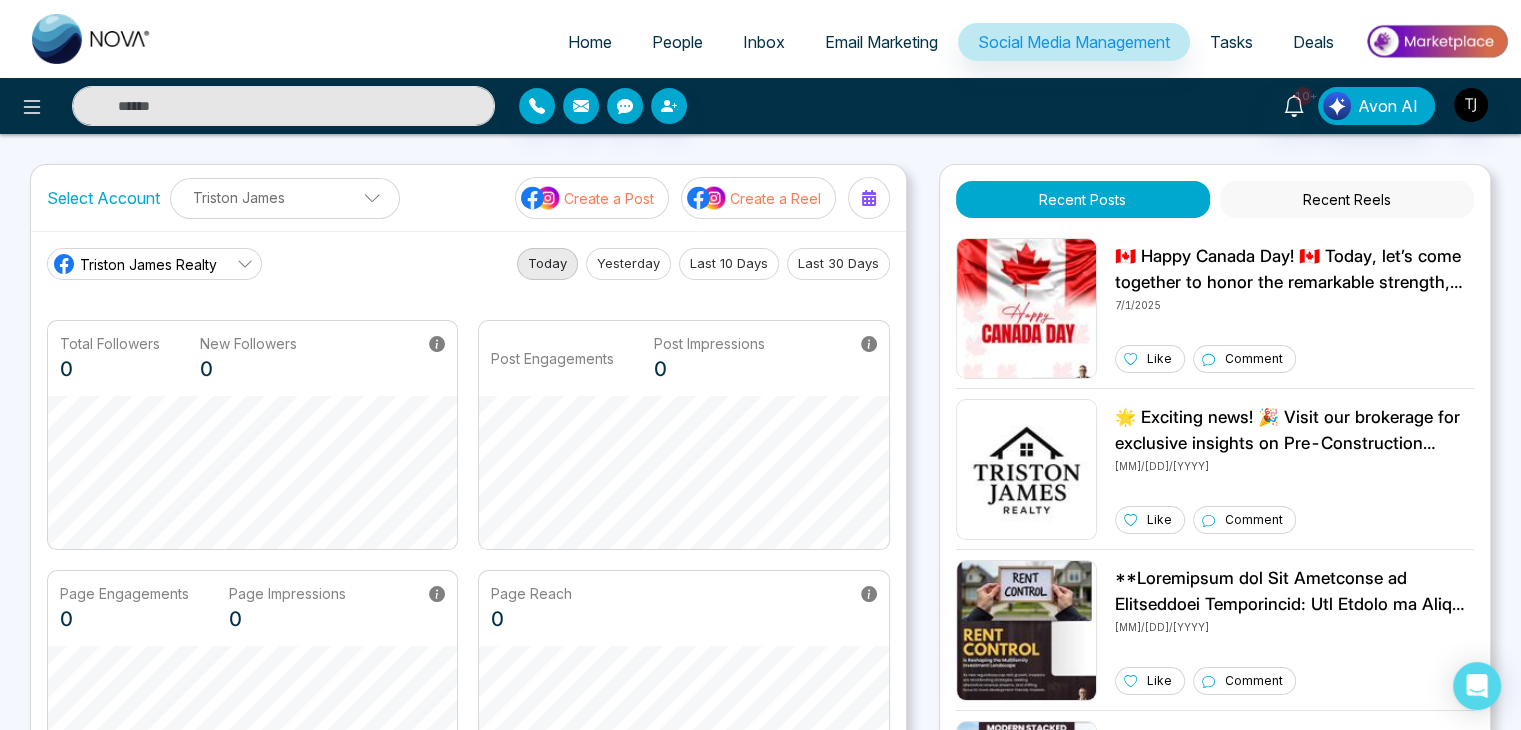 click on "Last 10 Days" at bounding box center [729, 264] 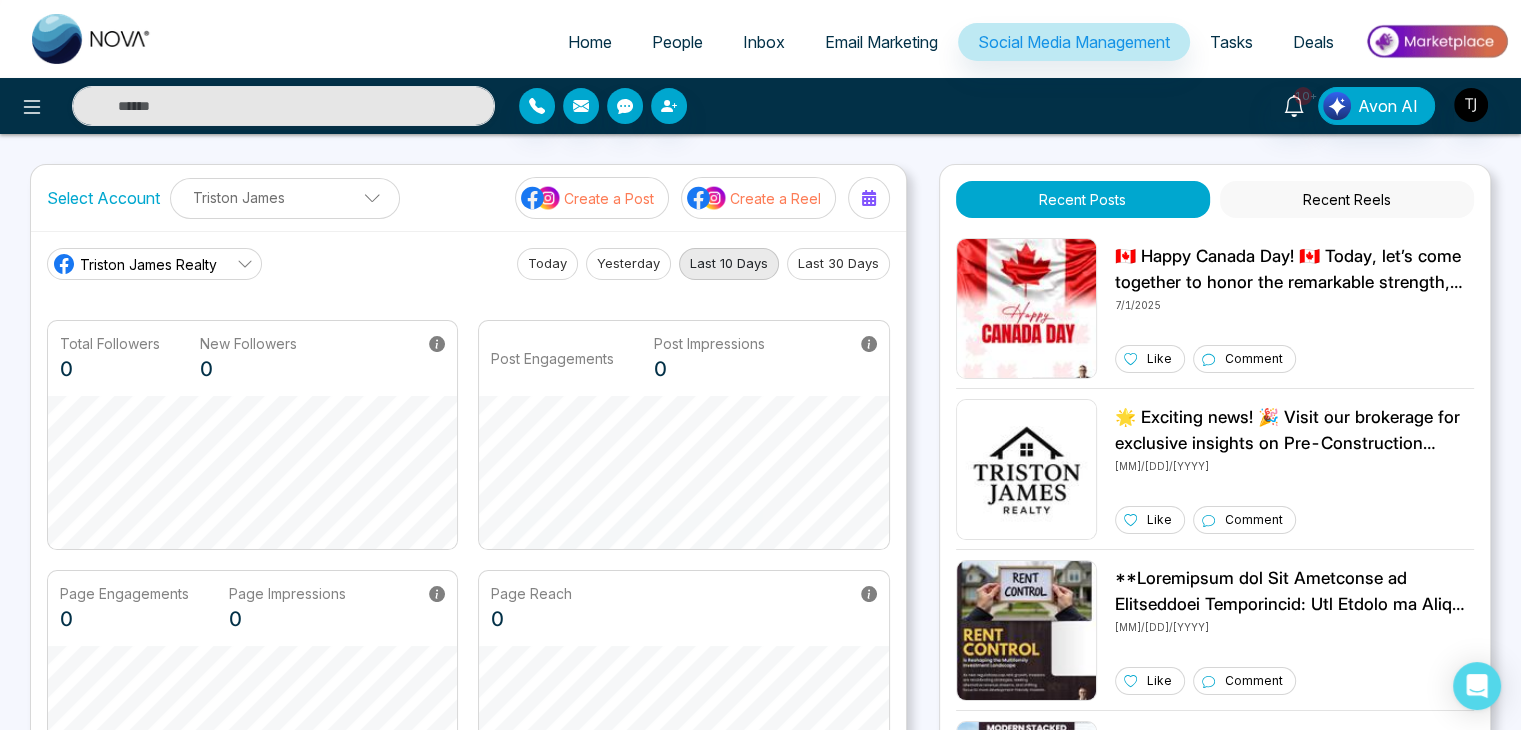 click on "Last 30 Days" at bounding box center (838, 264) 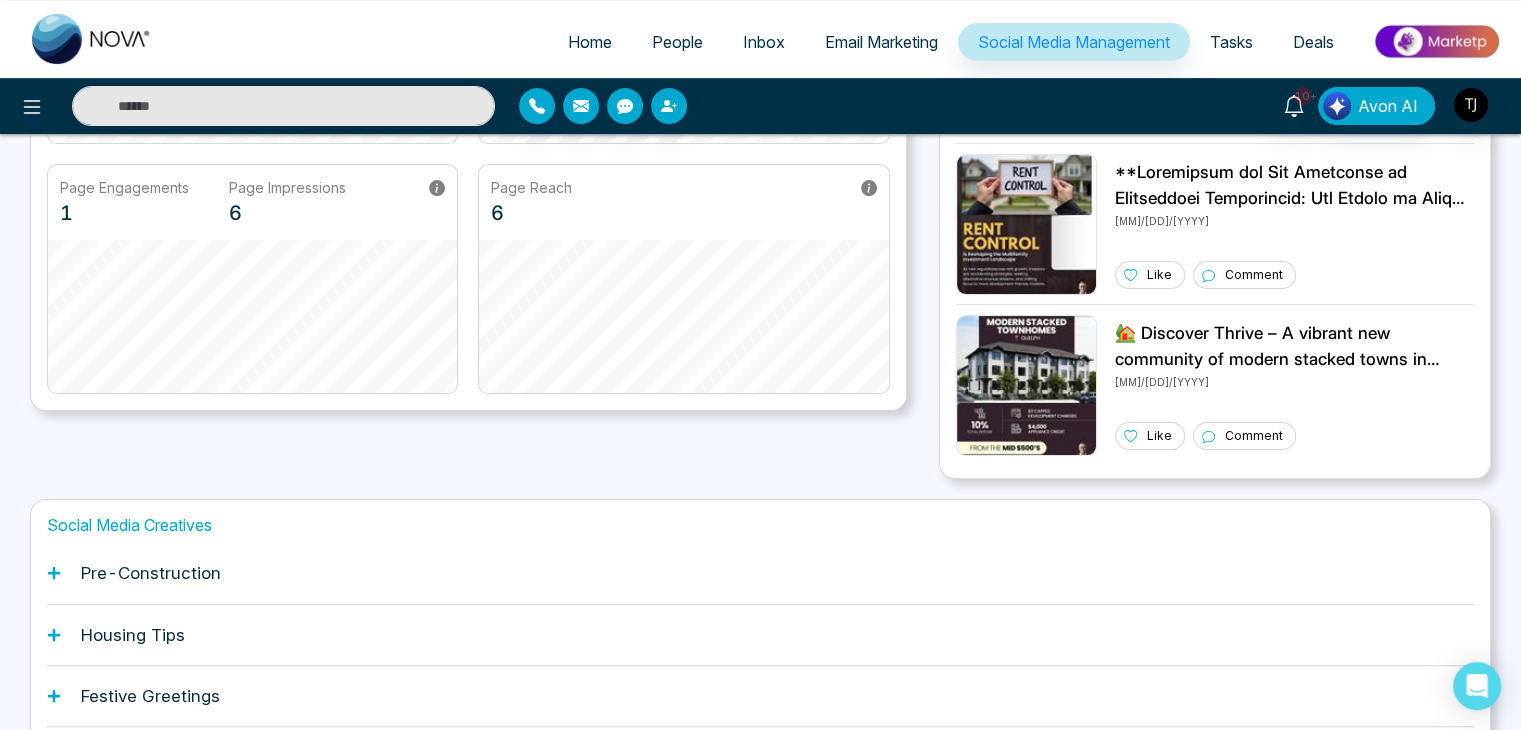 scroll, scrollTop: 560, scrollLeft: 0, axis: vertical 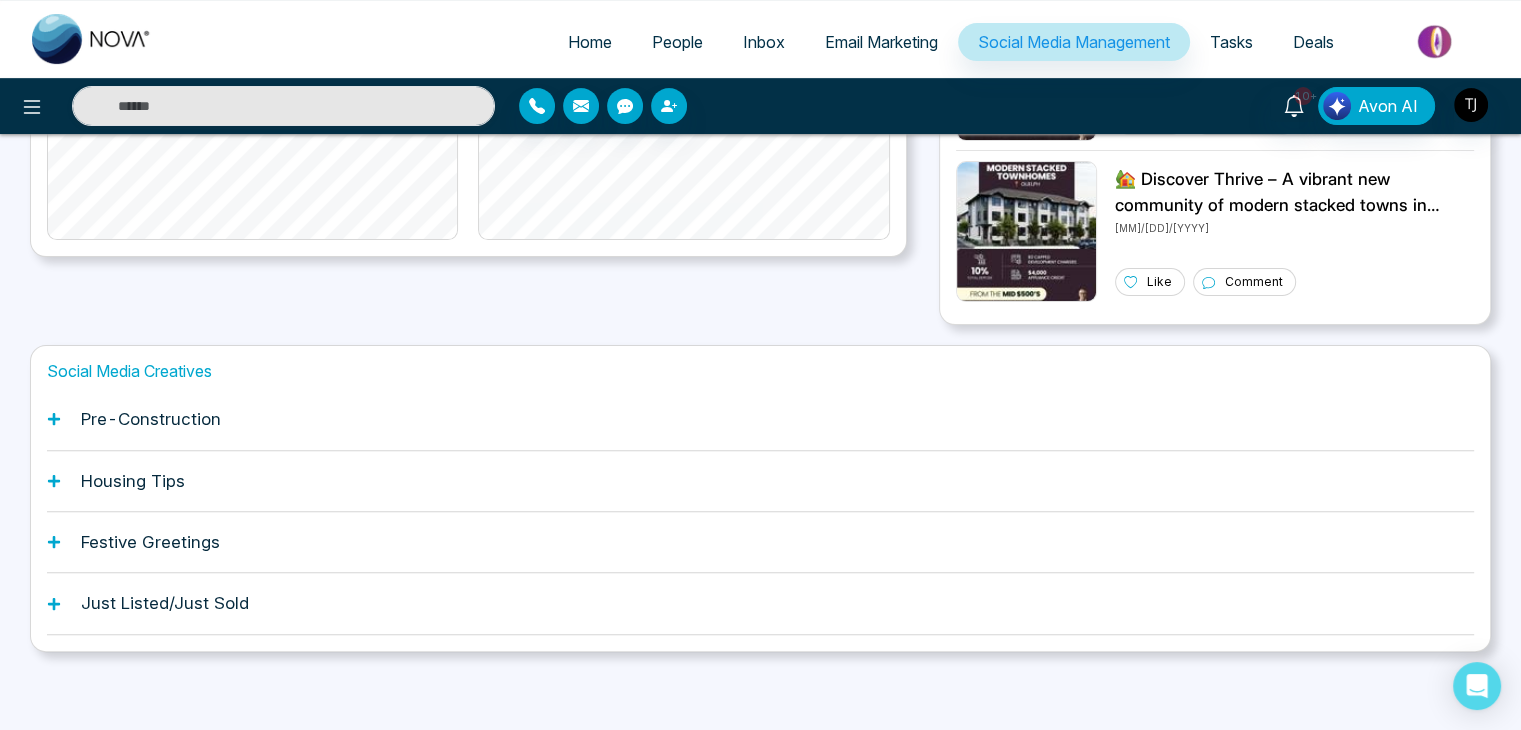click on "Pre-Construction" at bounding box center [151, 419] 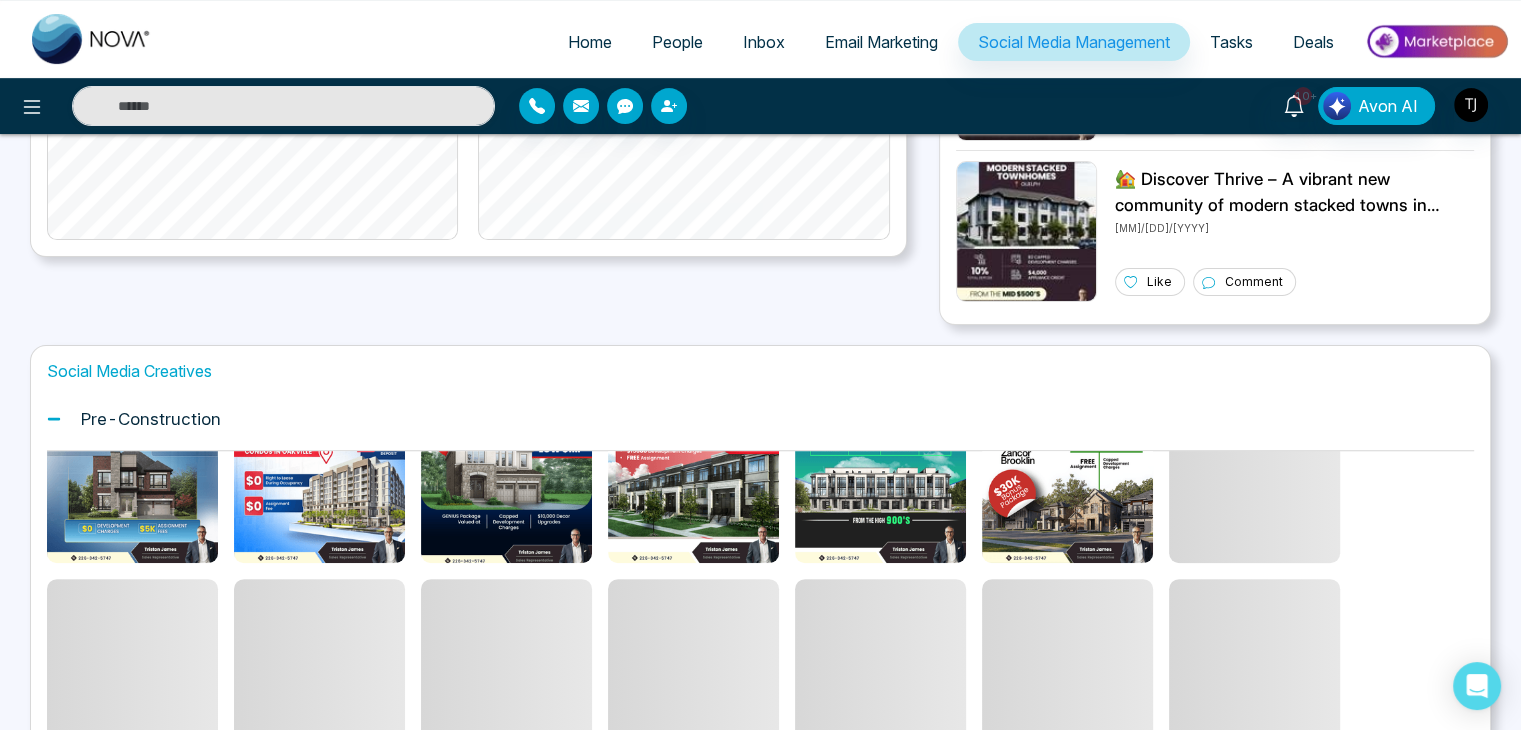scroll, scrollTop: 2207, scrollLeft: 0, axis: vertical 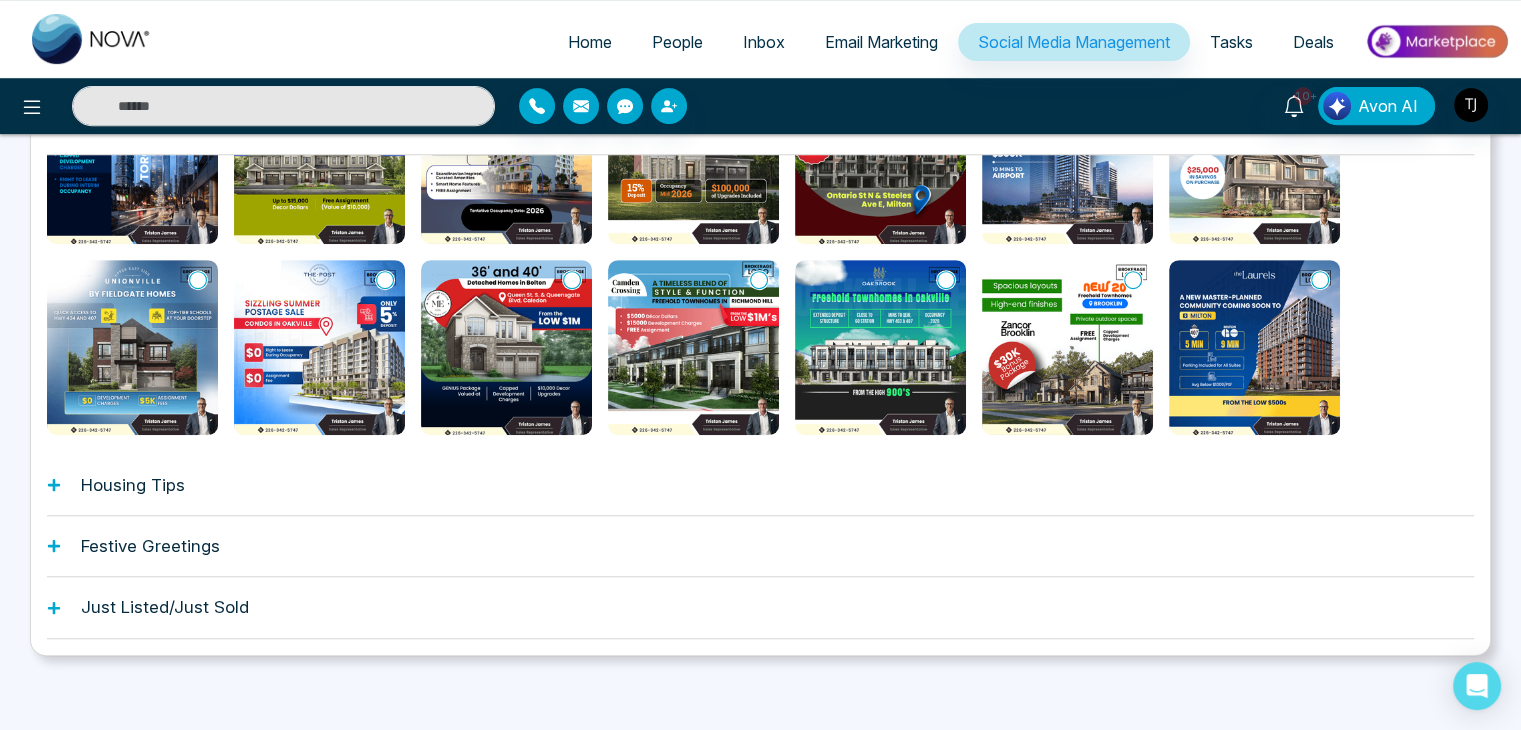 click on "Housing Tips" at bounding box center [760, 485] 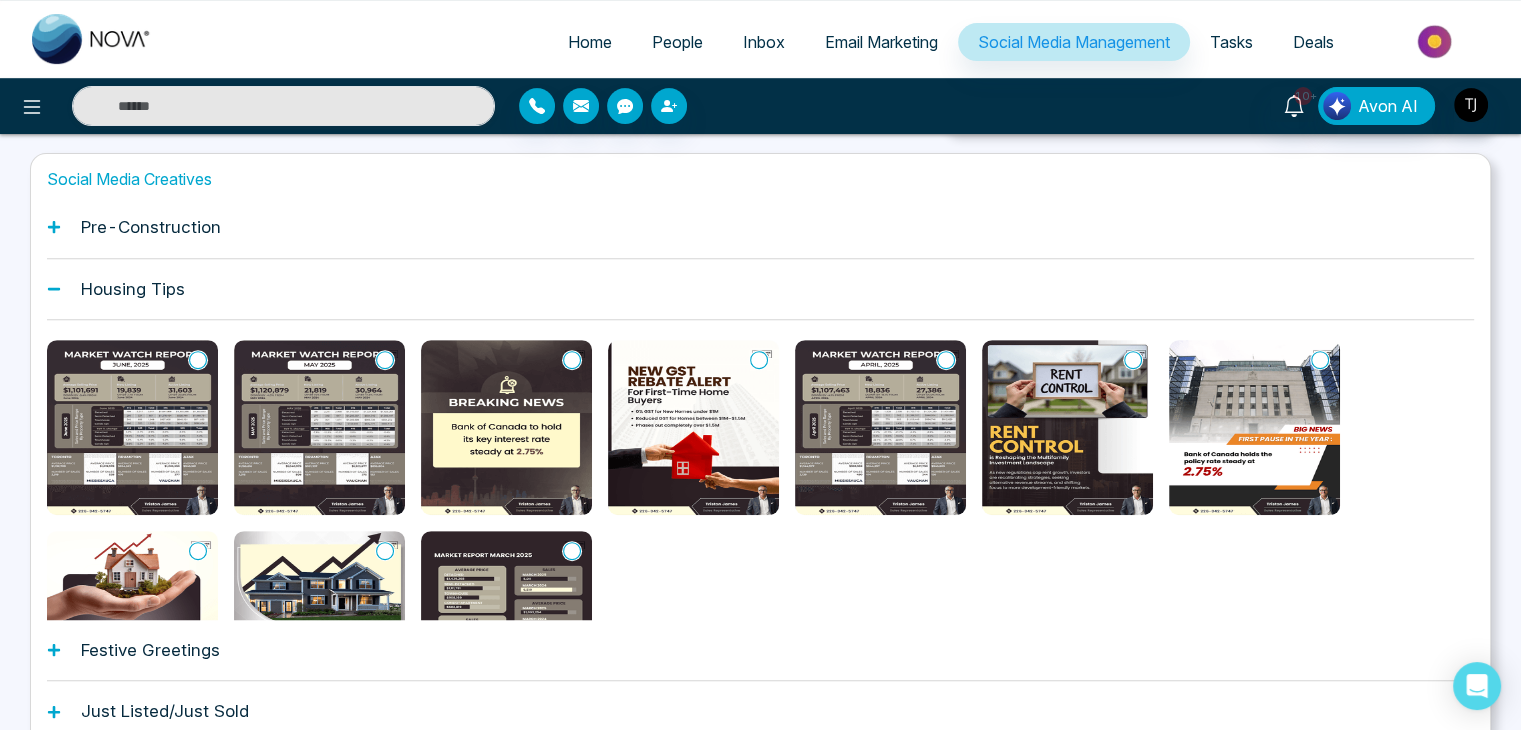 scroll, scrollTop: 751, scrollLeft: 0, axis: vertical 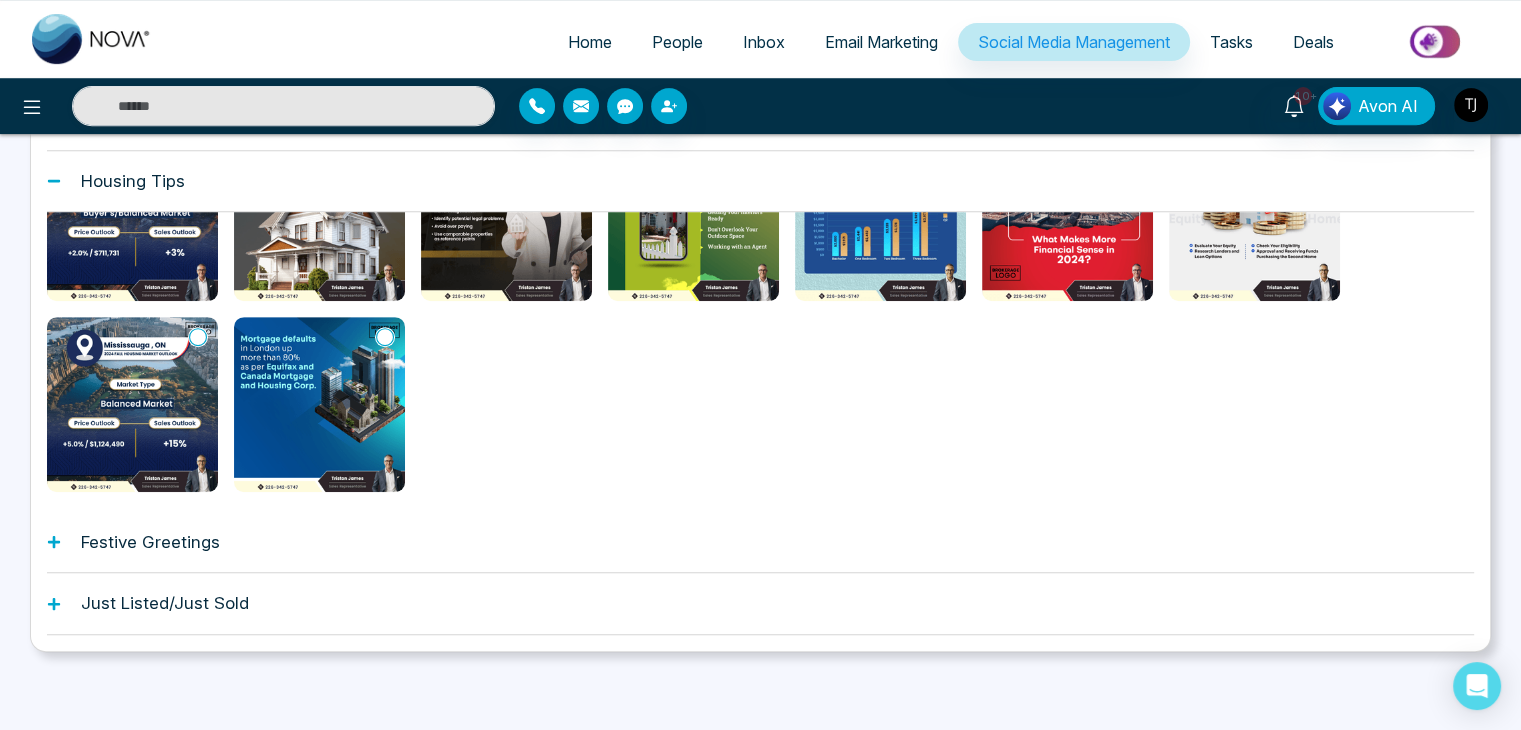 click on "Festive Greetings" at bounding box center (150, 542) 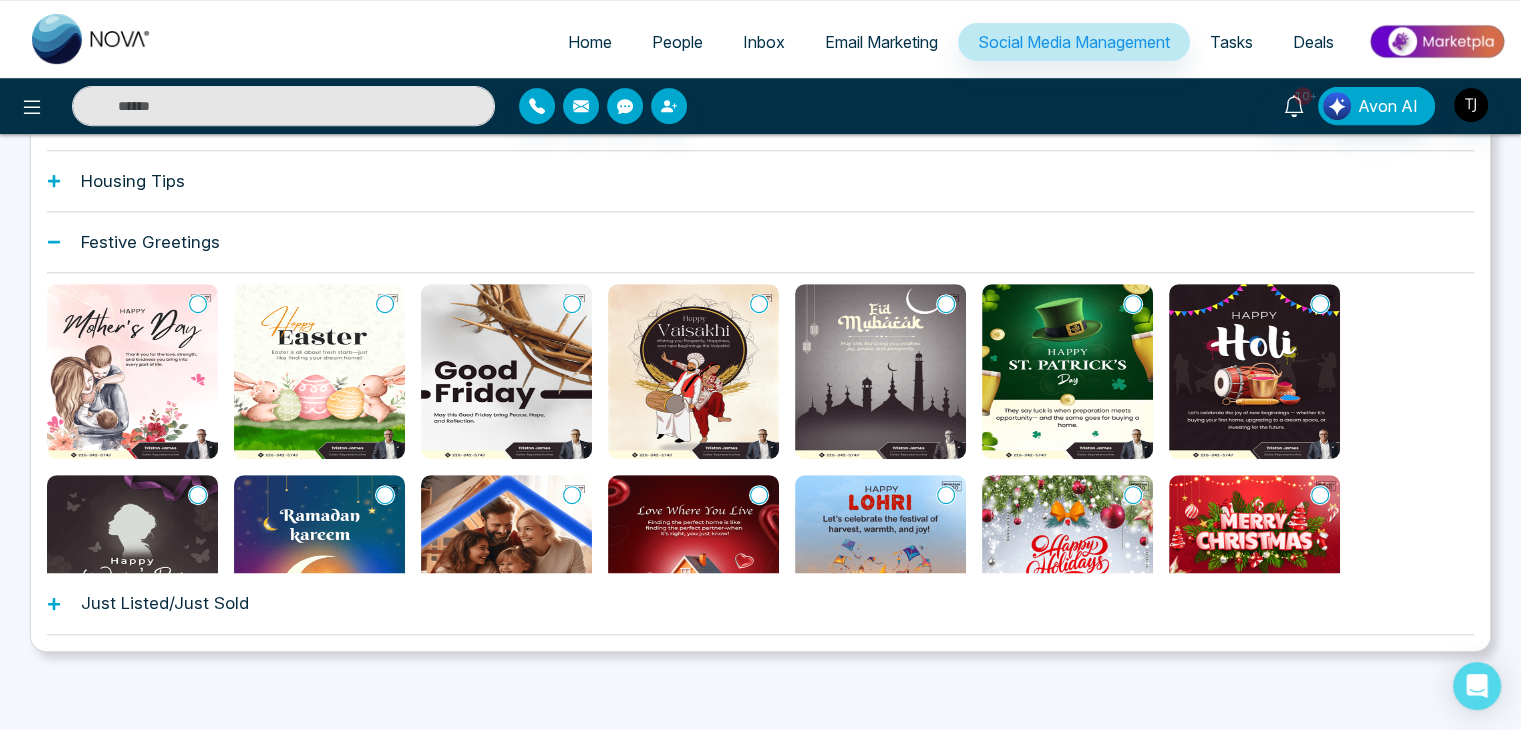 scroll, scrollTop: 200, scrollLeft: 0, axis: vertical 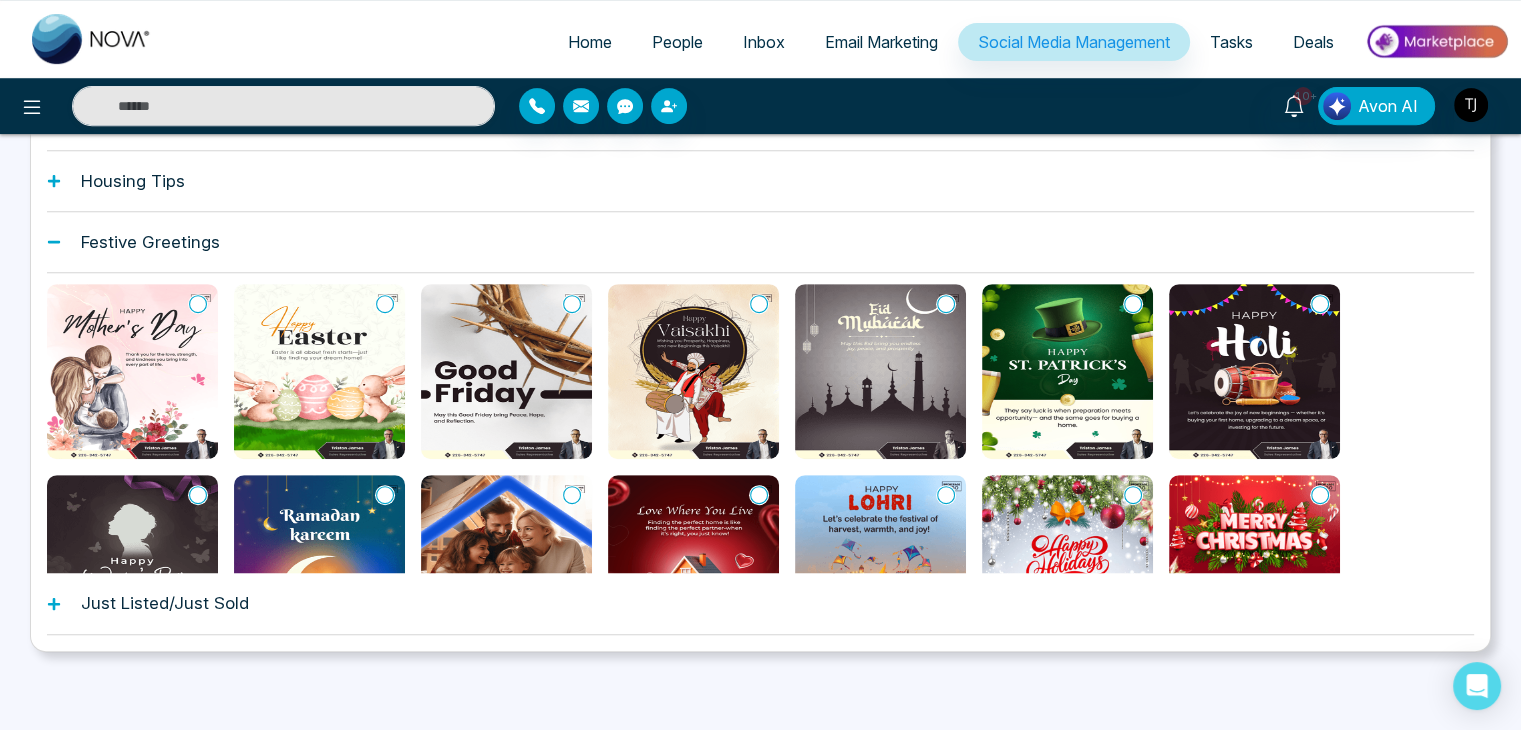click at bounding box center (506, 371) 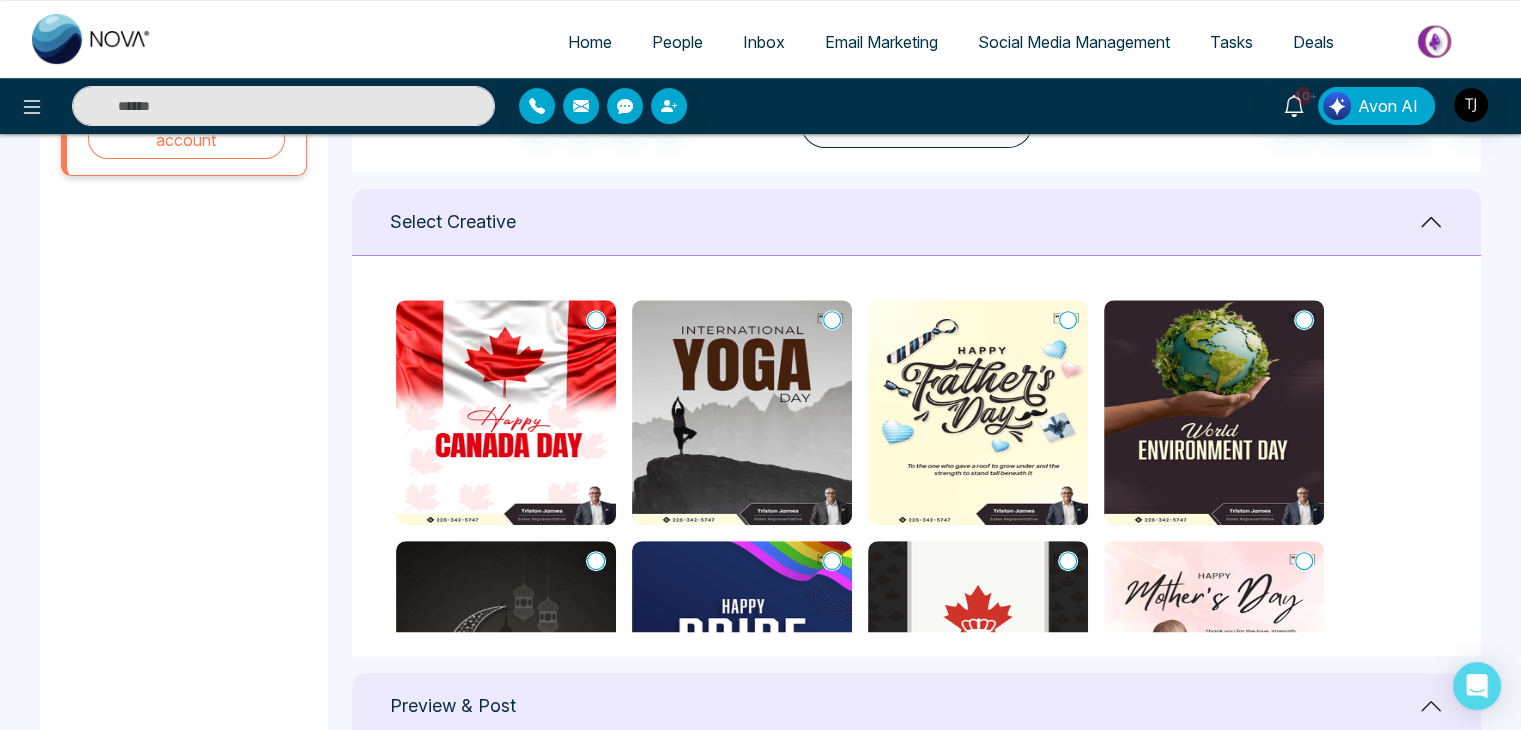 scroll, scrollTop: 764, scrollLeft: 0, axis: vertical 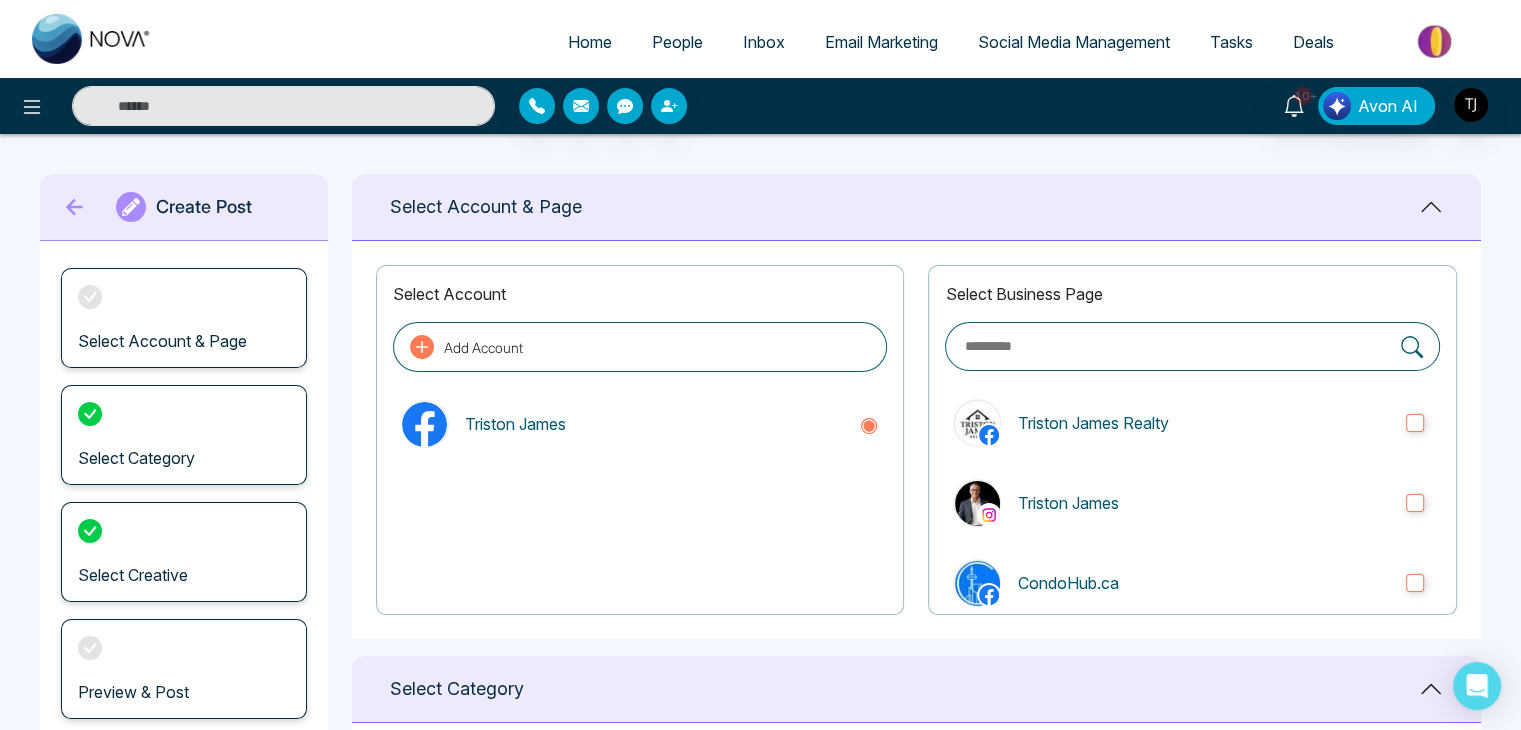 click 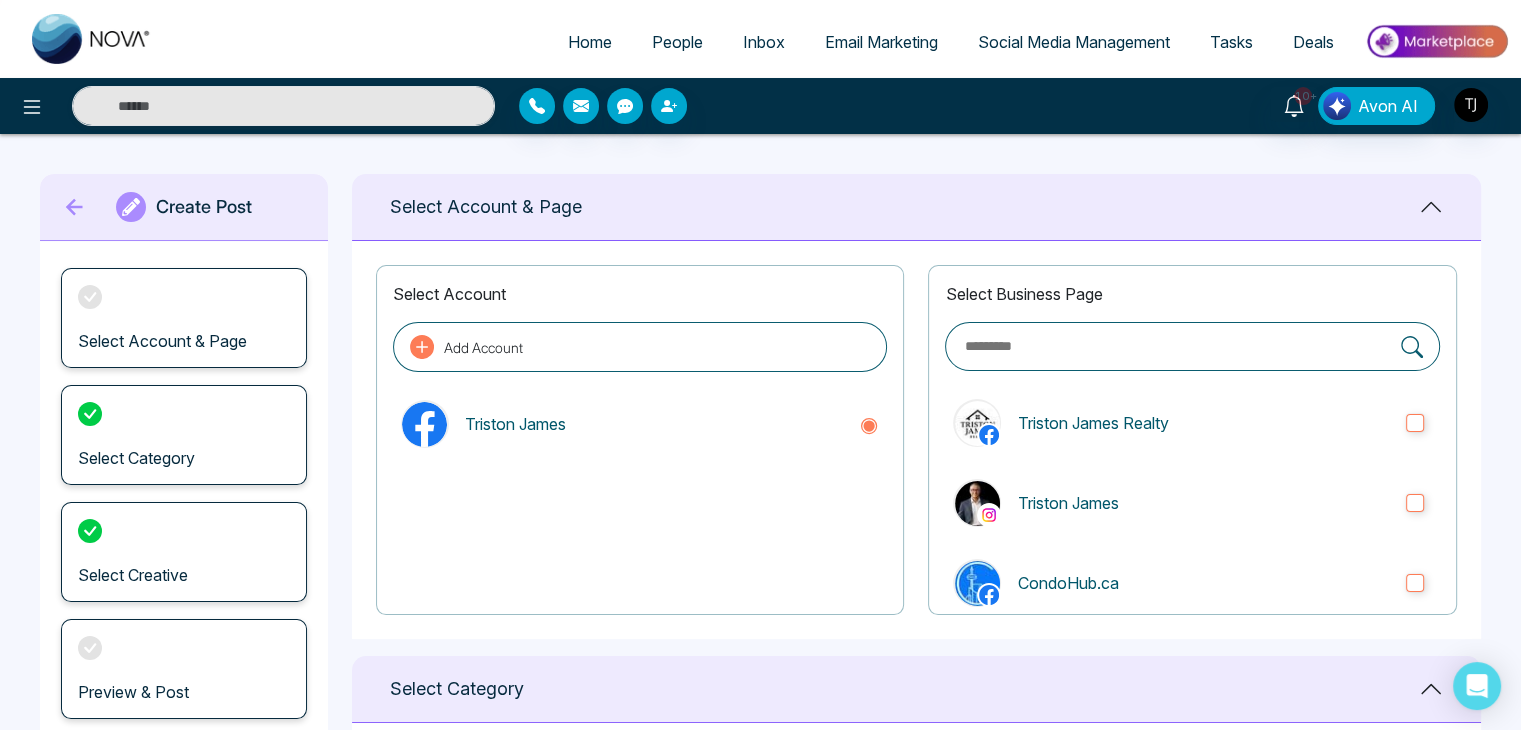 type on "**********" 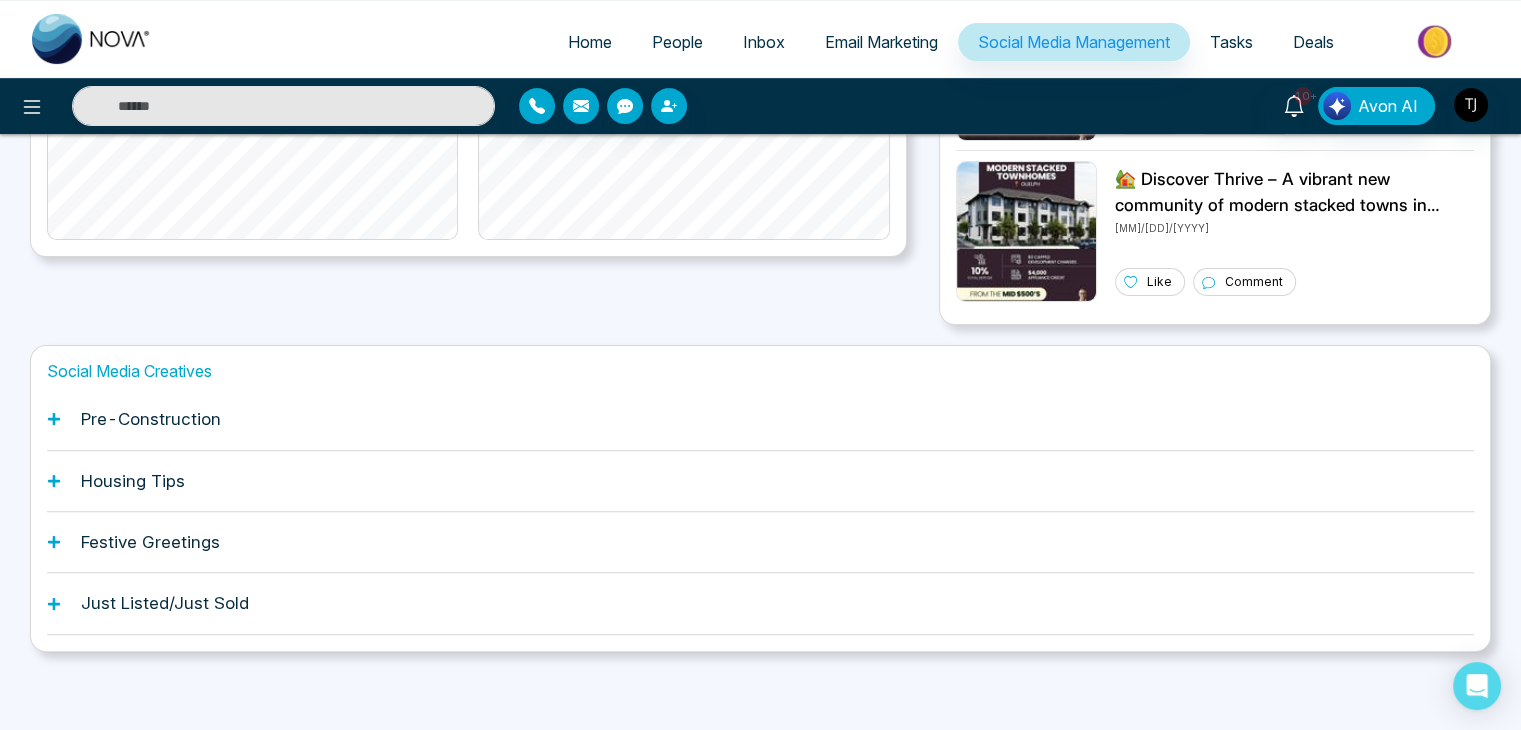 scroll, scrollTop: 0, scrollLeft: 0, axis: both 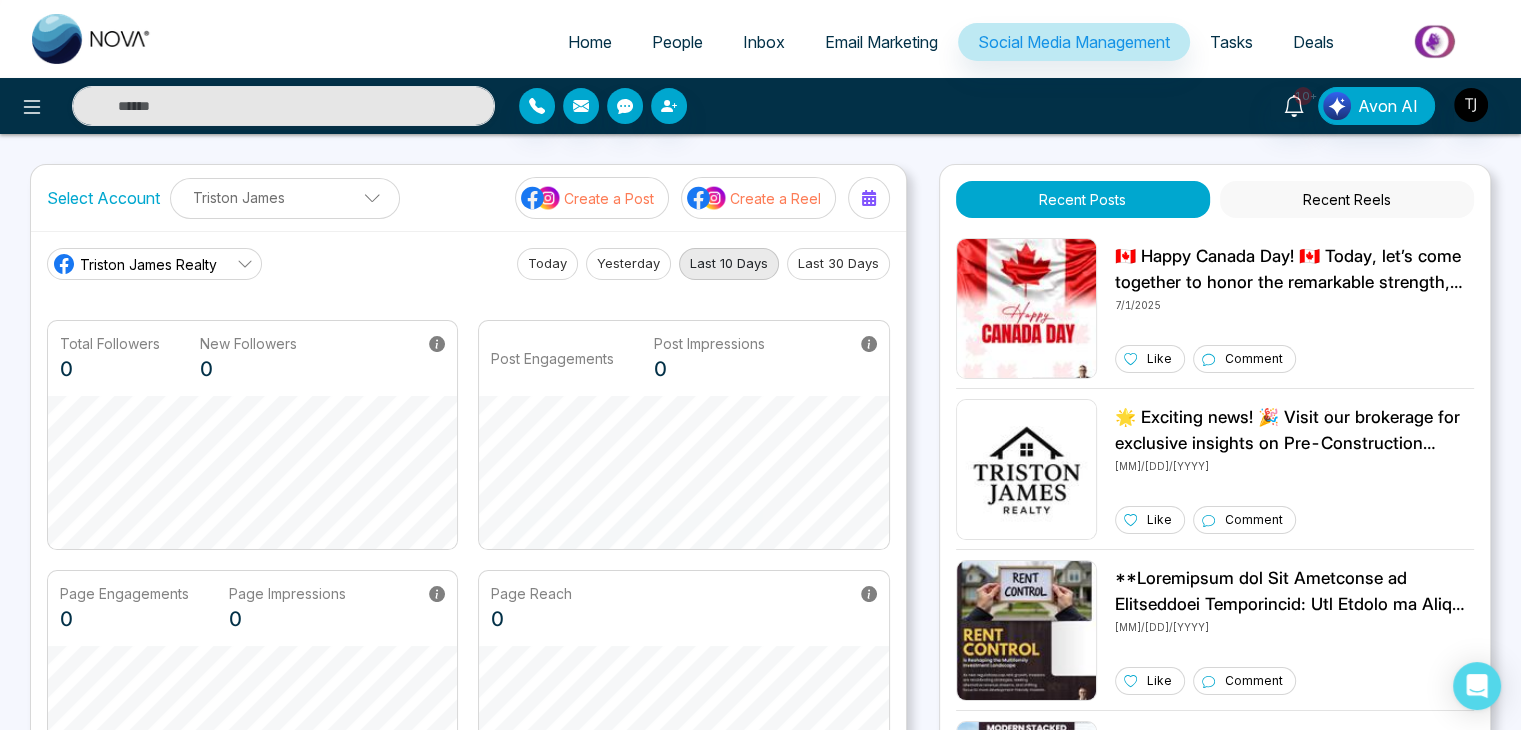 click on "Tasks" at bounding box center [1231, 42] 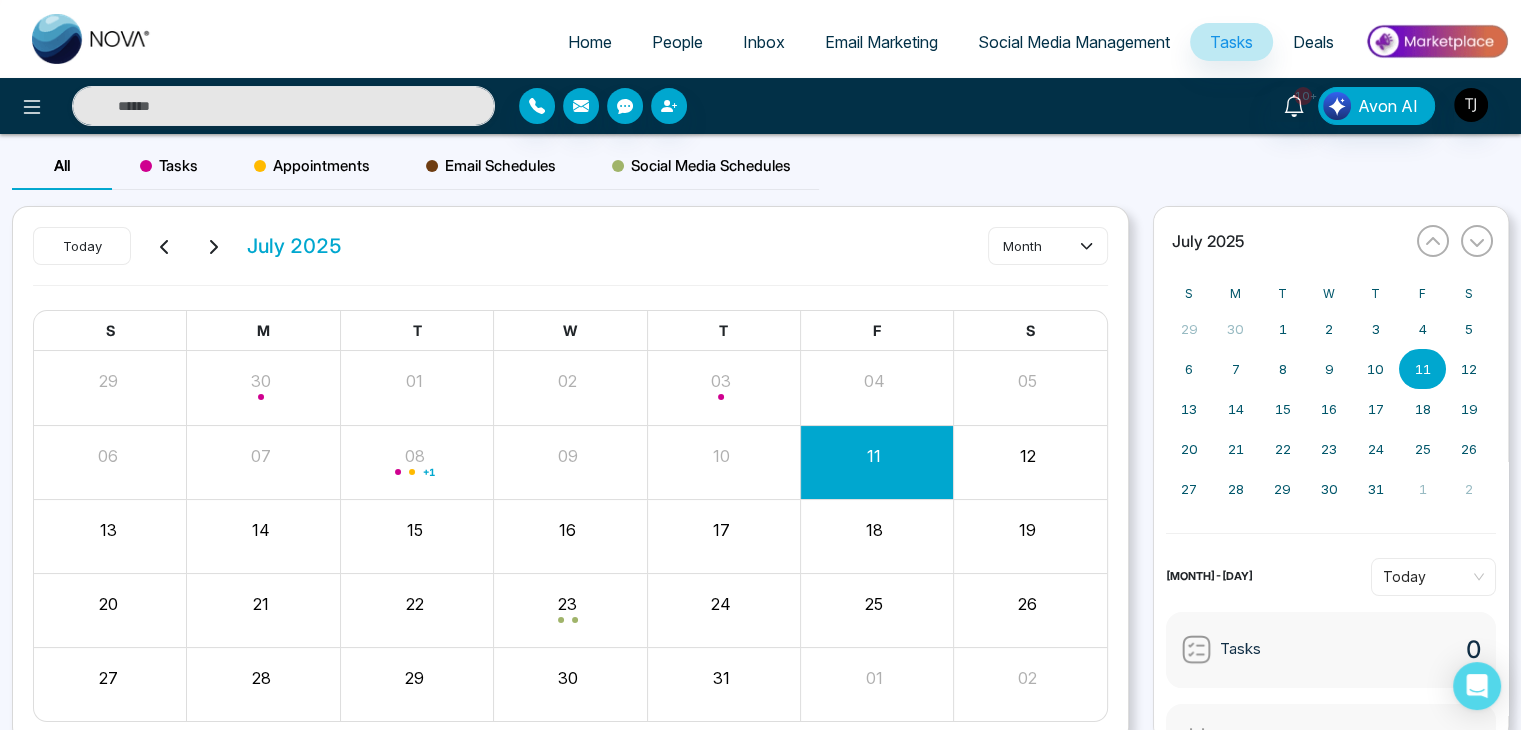 click on "Tasks" at bounding box center (169, 166) 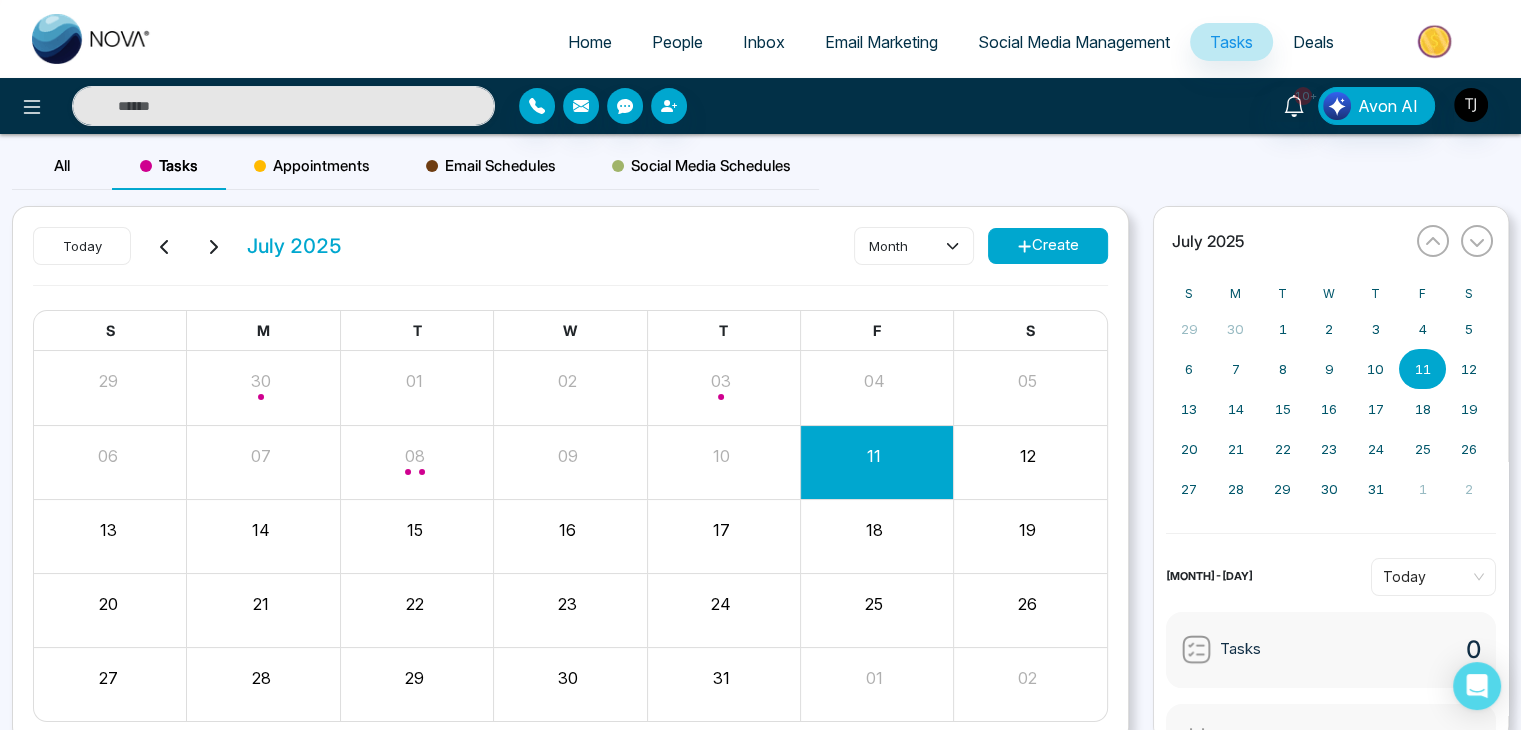click on "Appointments" at bounding box center [312, 166] 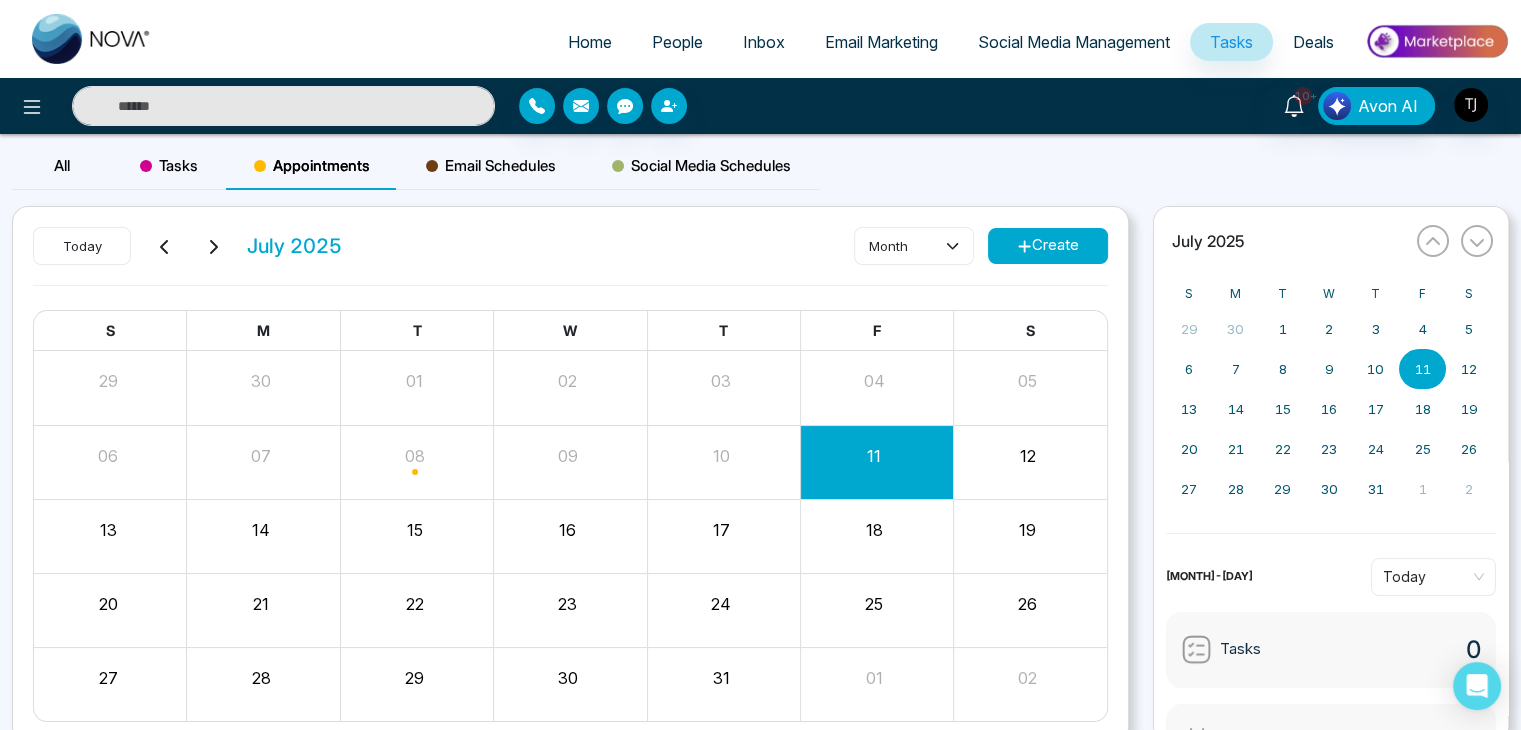 click on "Tasks" at bounding box center (169, 166) 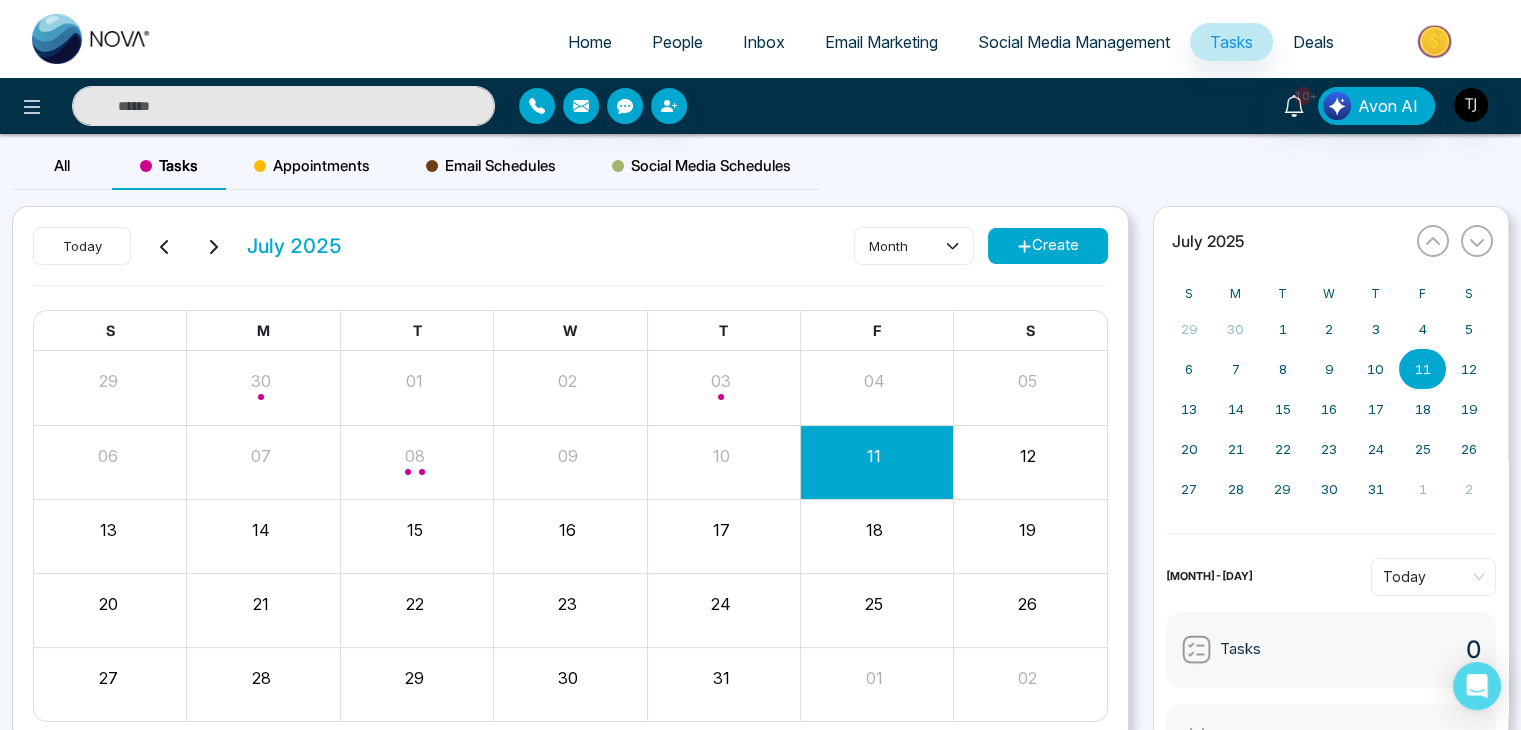 click on "Appointments" at bounding box center (312, 166) 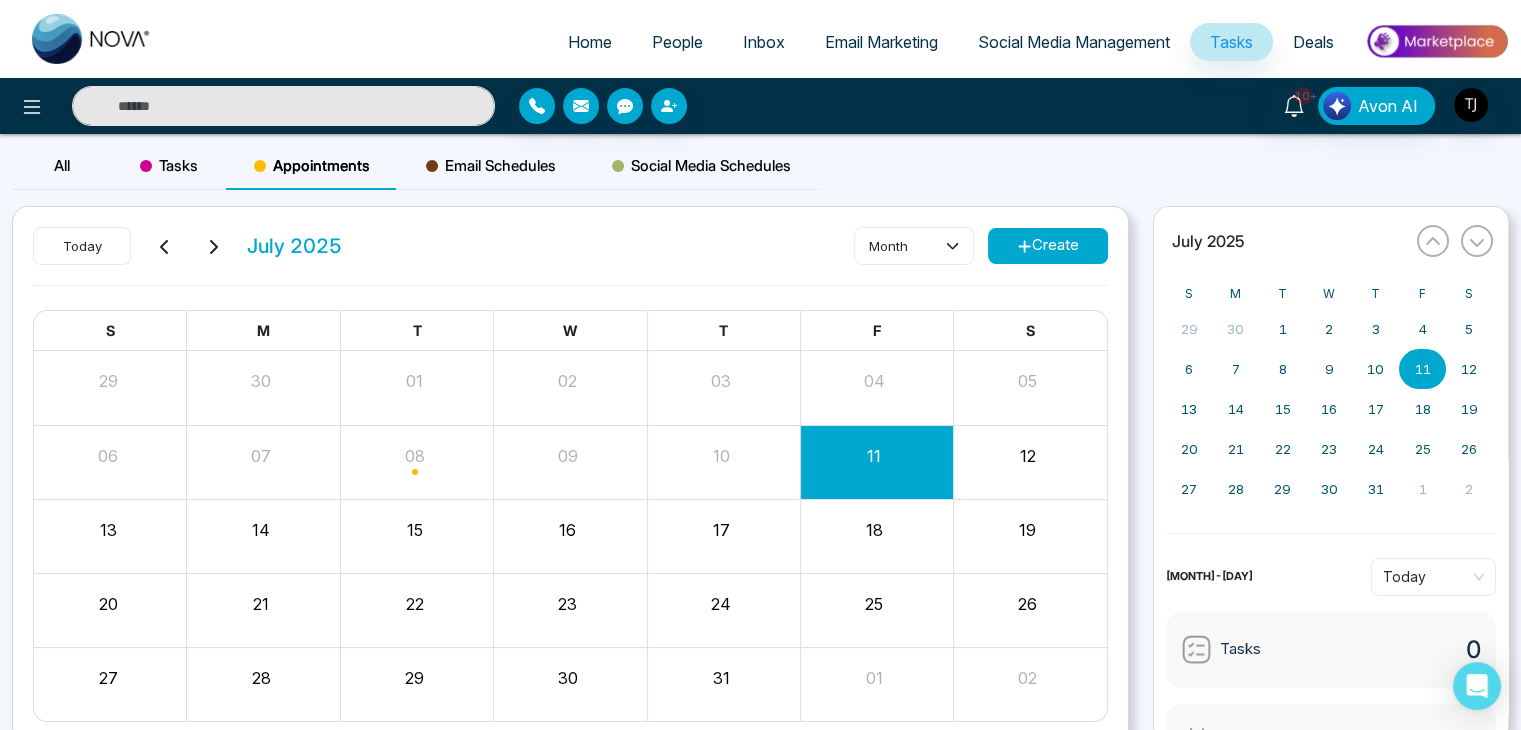 click on "Email Schedules" at bounding box center [491, 166] 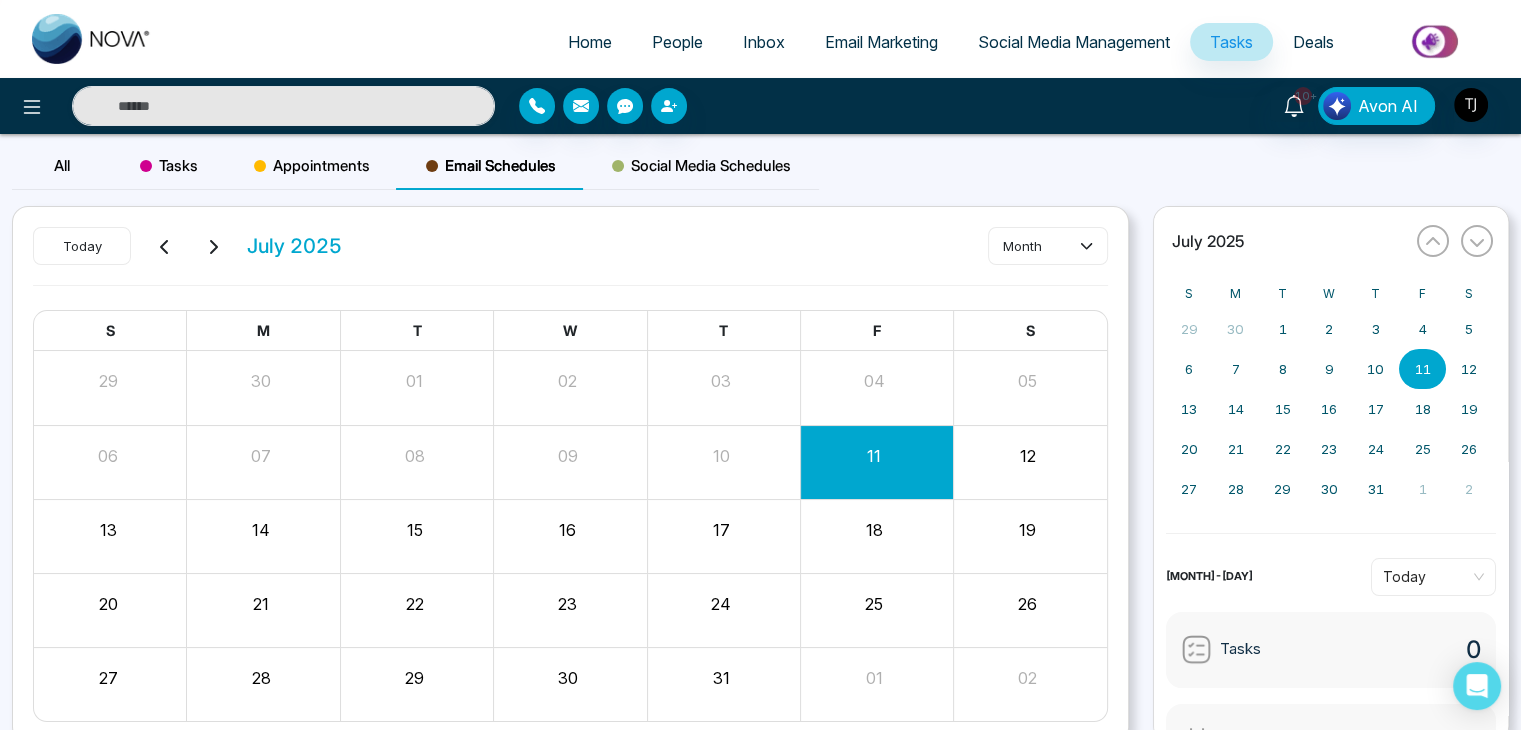 click on "Social Media Schedules" at bounding box center (701, 166) 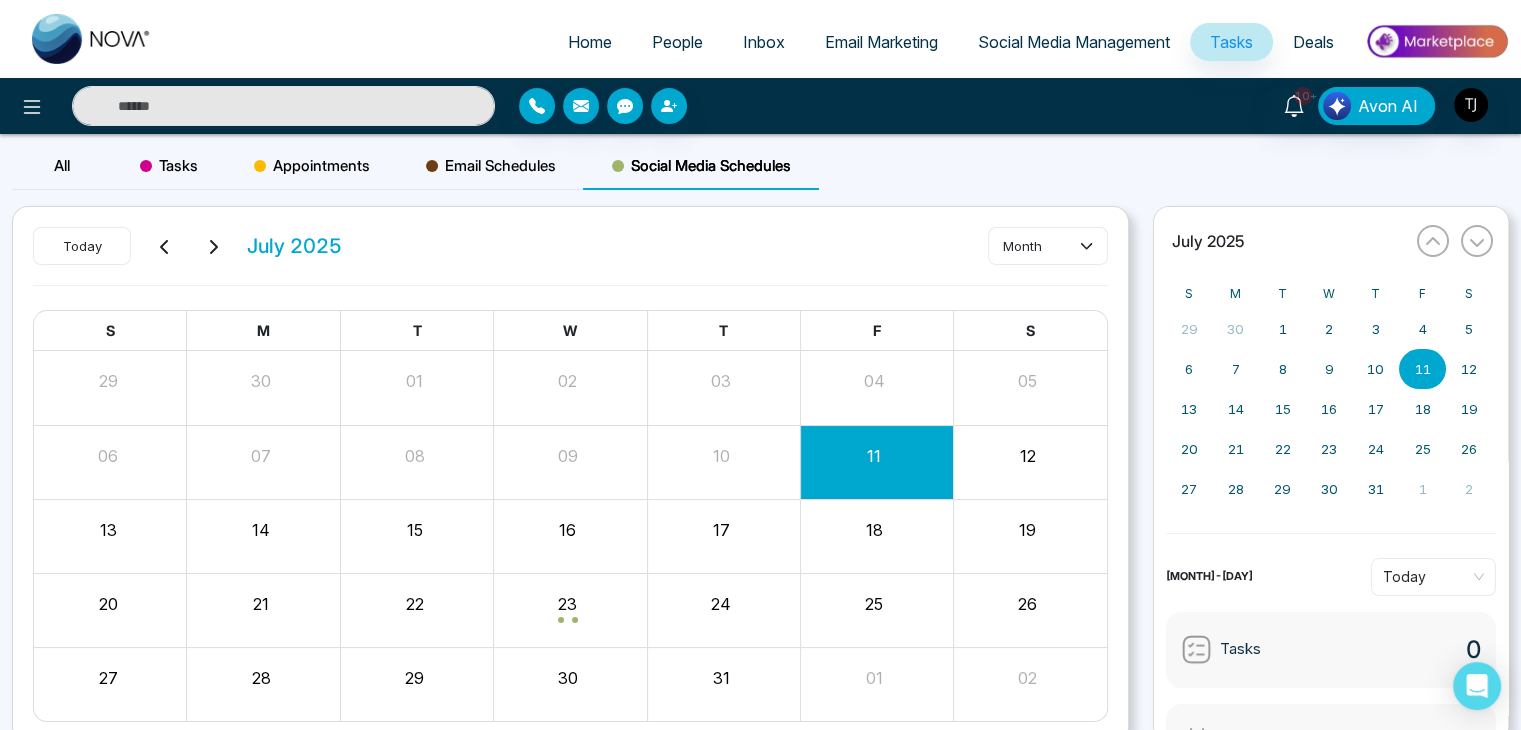 scroll, scrollTop: 84, scrollLeft: 0, axis: vertical 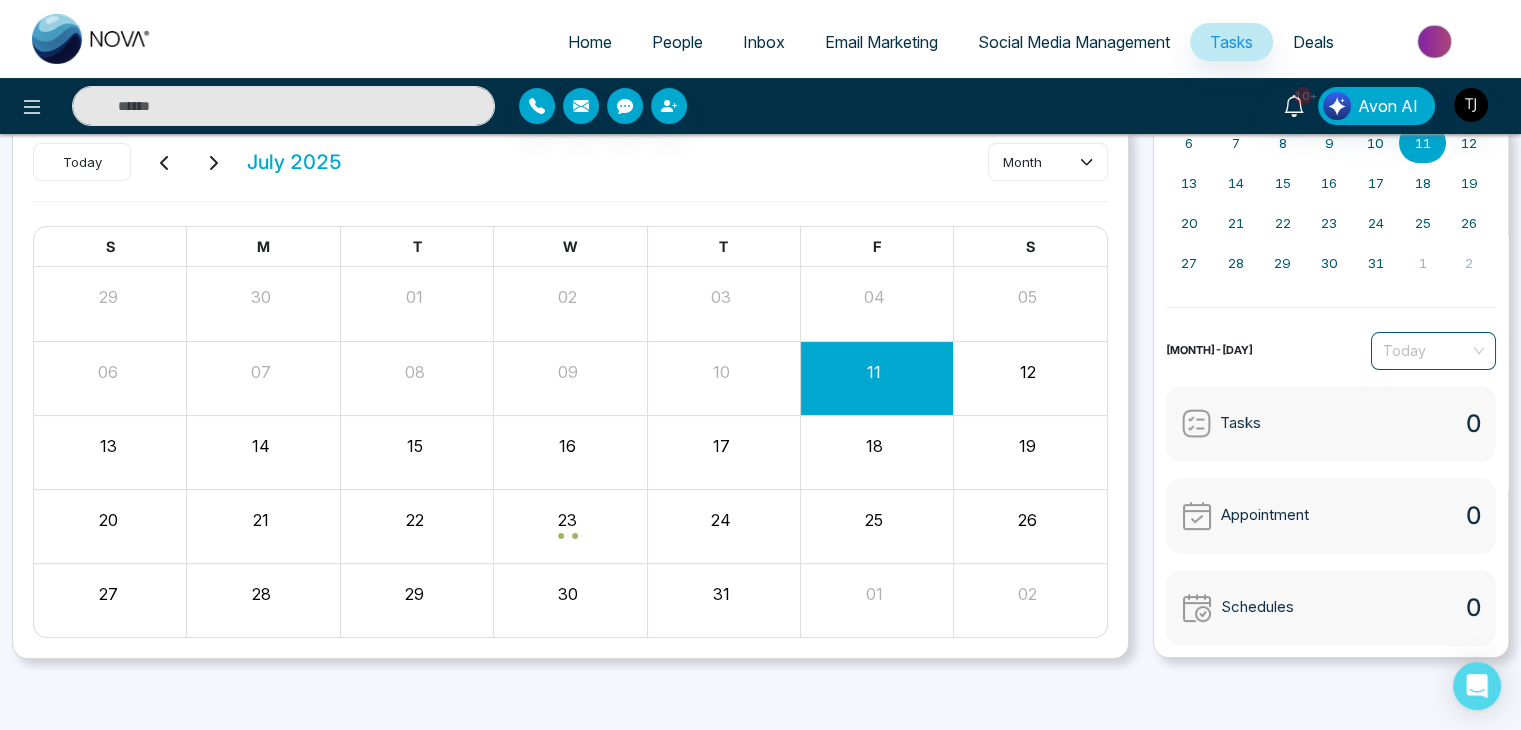 click on "Today" at bounding box center (1433, 351) 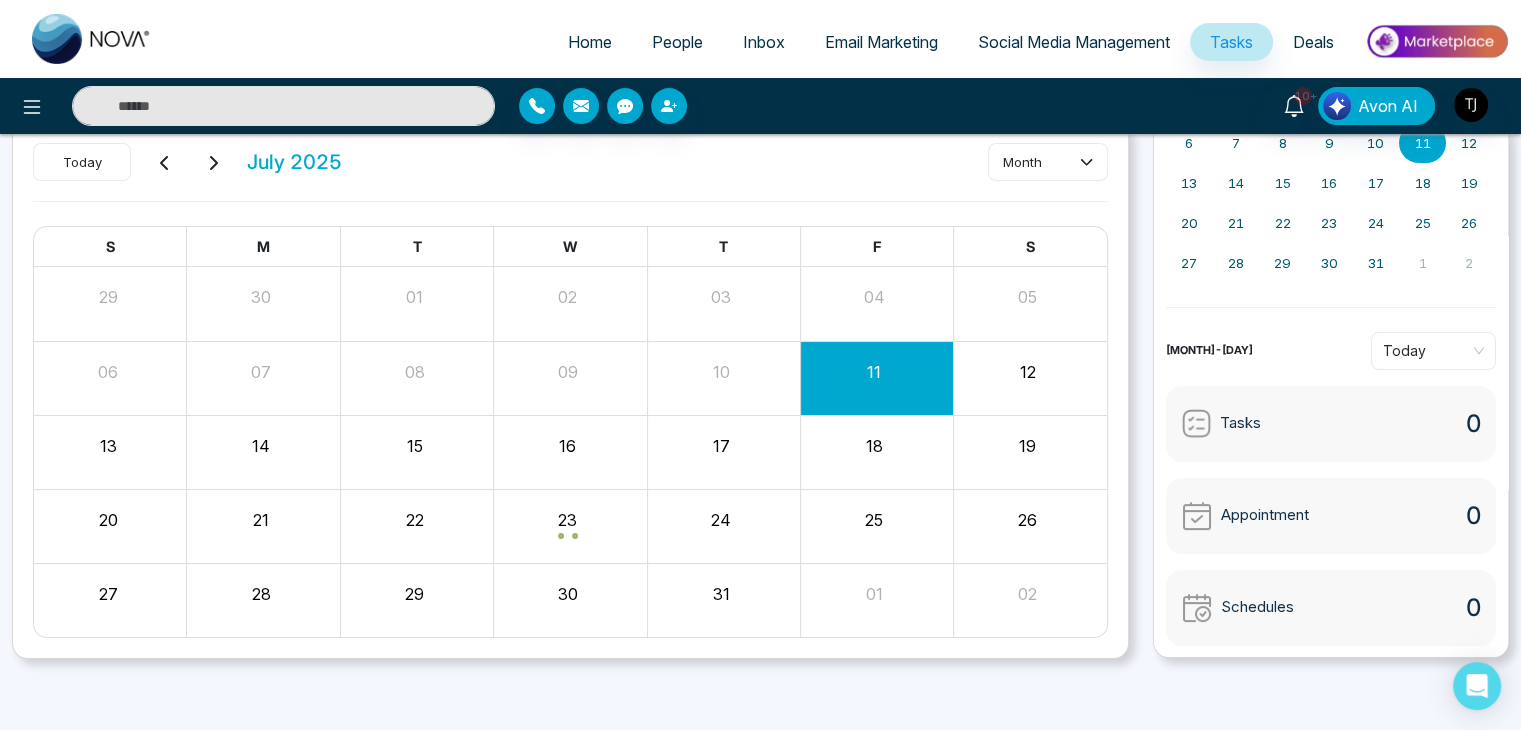 click on "[MONTH]-[DAY] Today" at bounding box center [1331, 351] 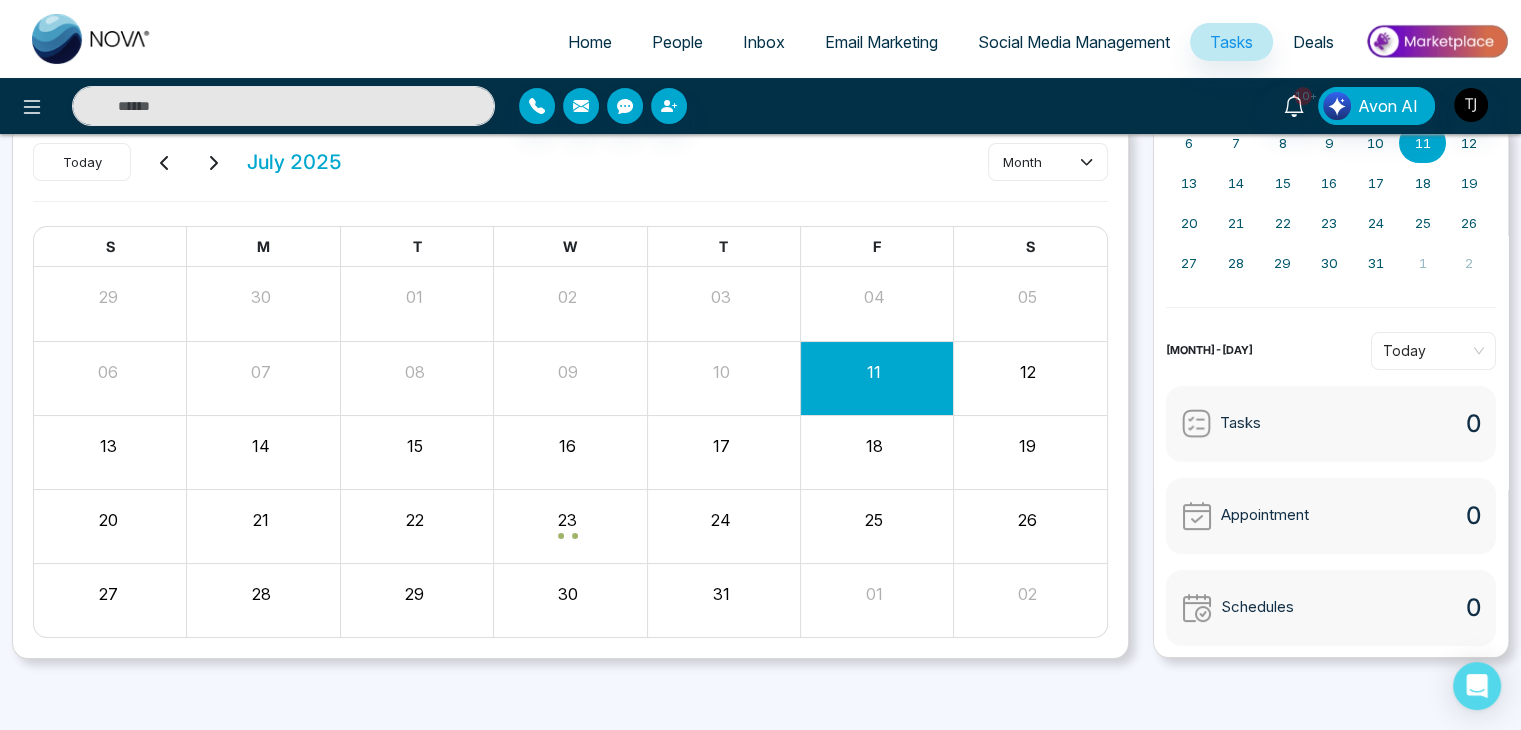 scroll, scrollTop: 0, scrollLeft: 0, axis: both 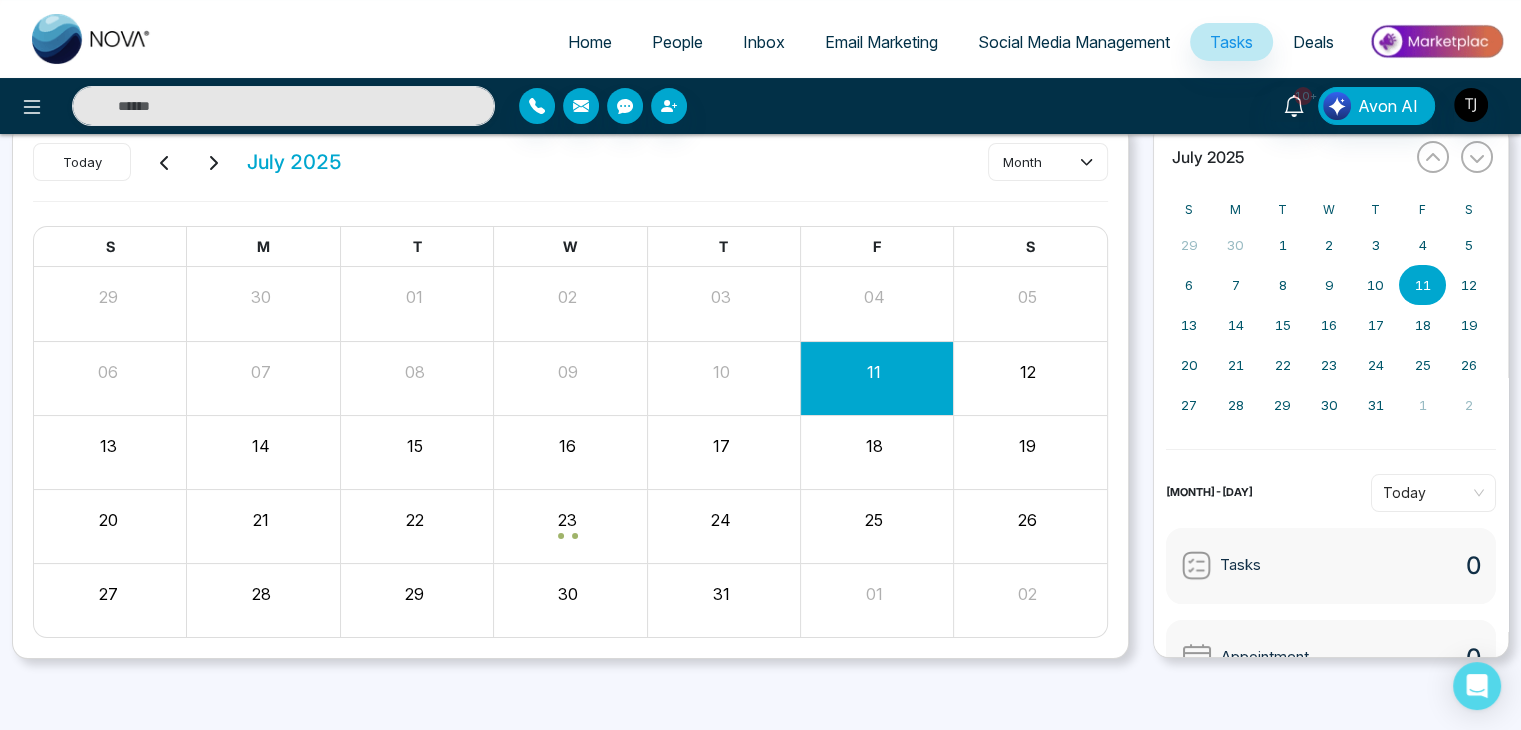 click on "Deals" at bounding box center (1313, 42) 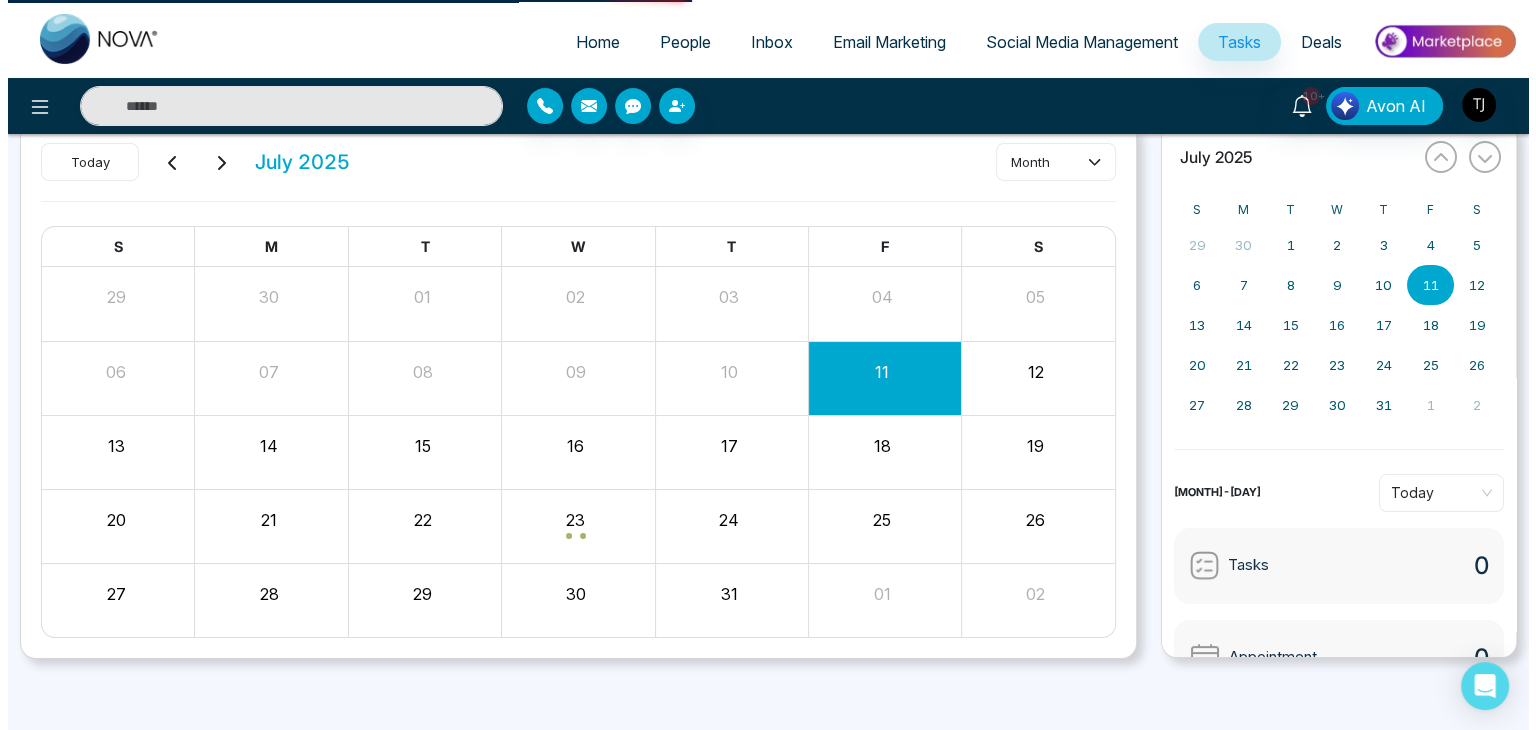 scroll, scrollTop: 0, scrollLeft: 0, axis: both 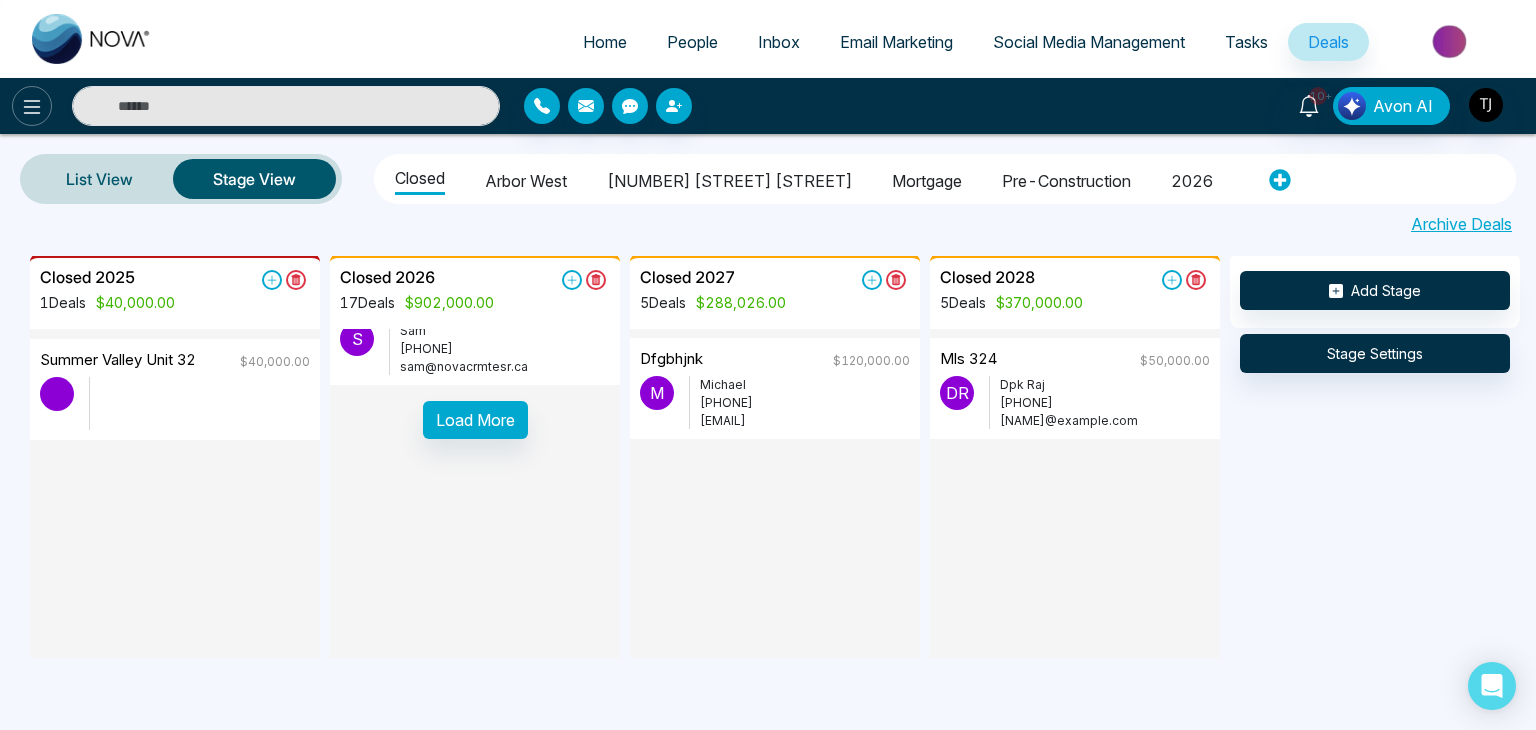 click 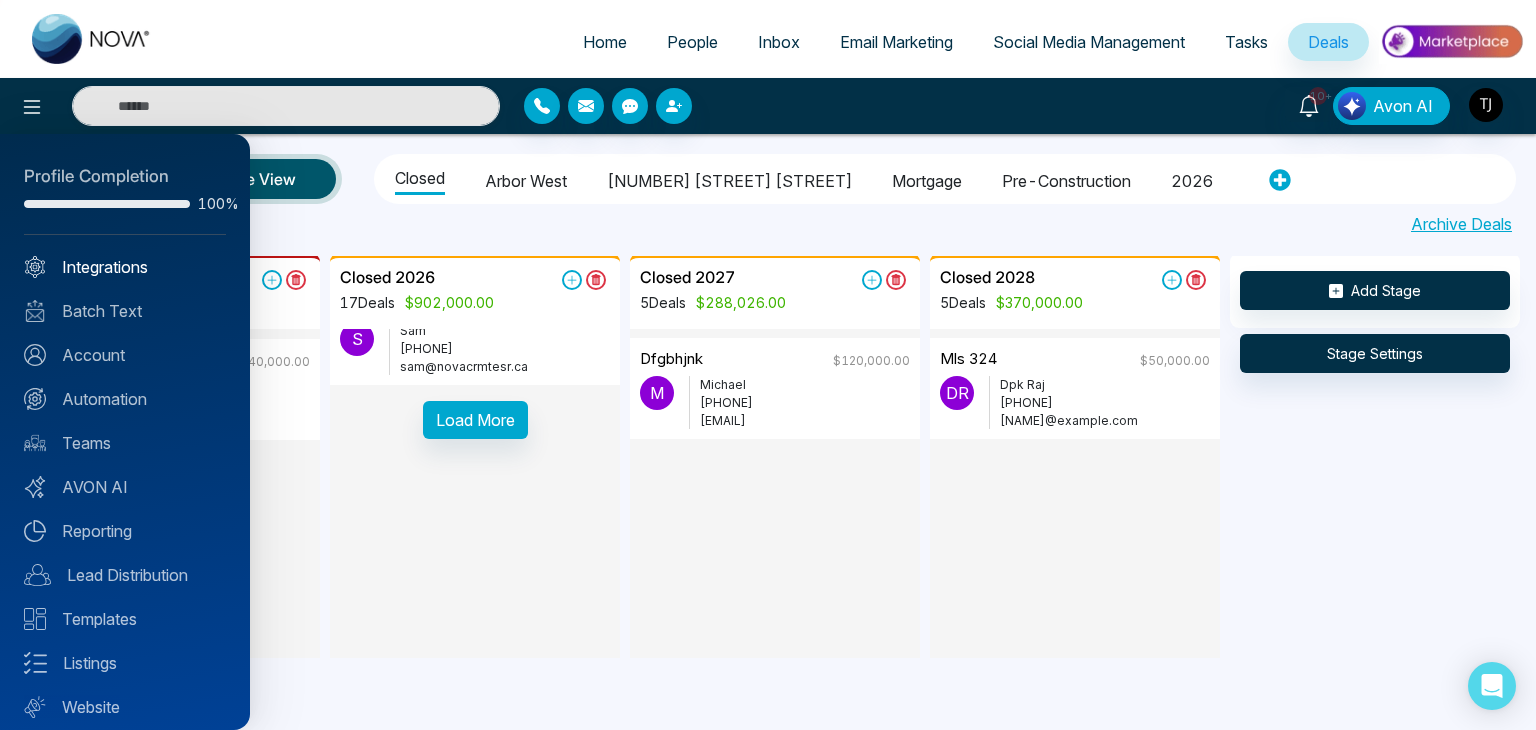 click on "Integrations" at bounding box center (125, 267) 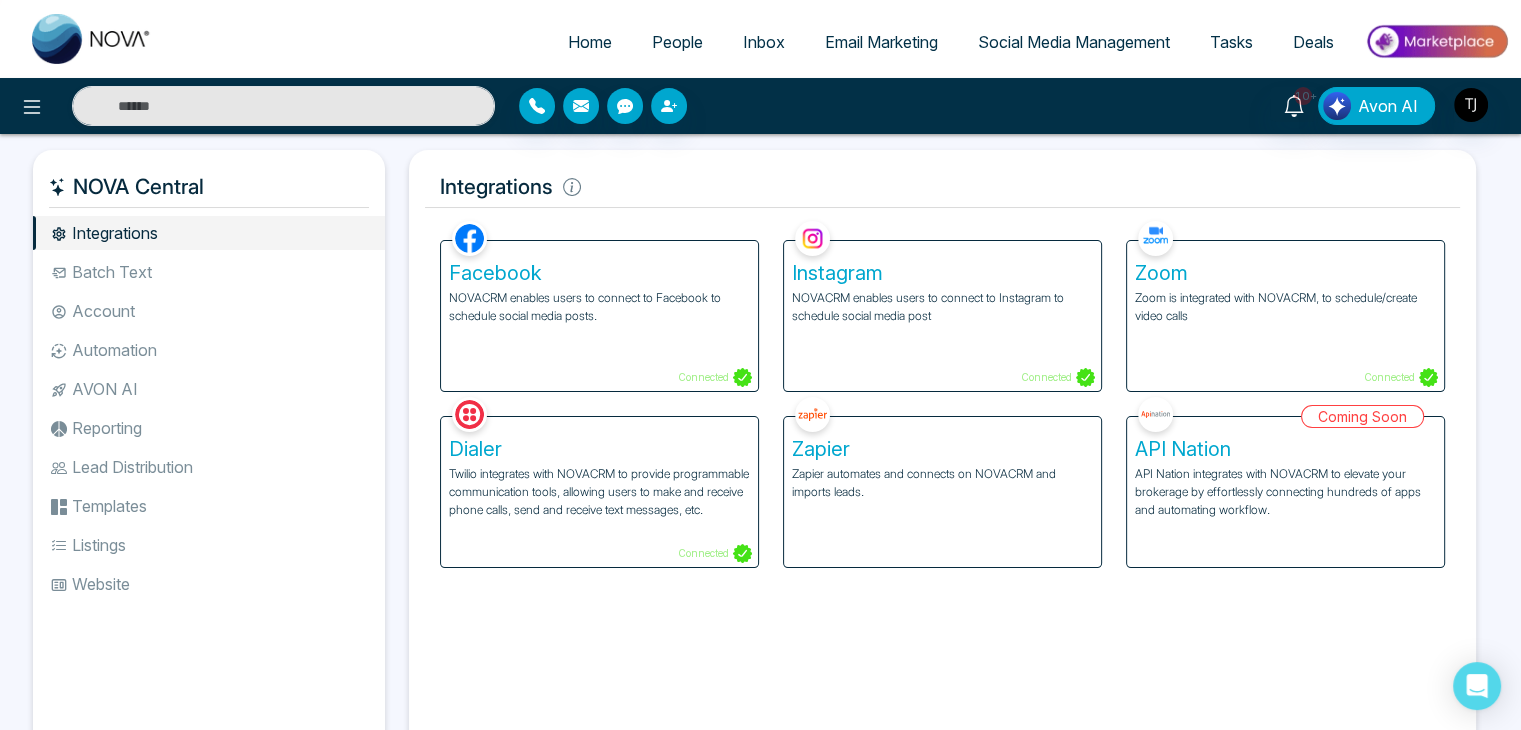 click on "Batch Text" at bounding box center [209, 272] 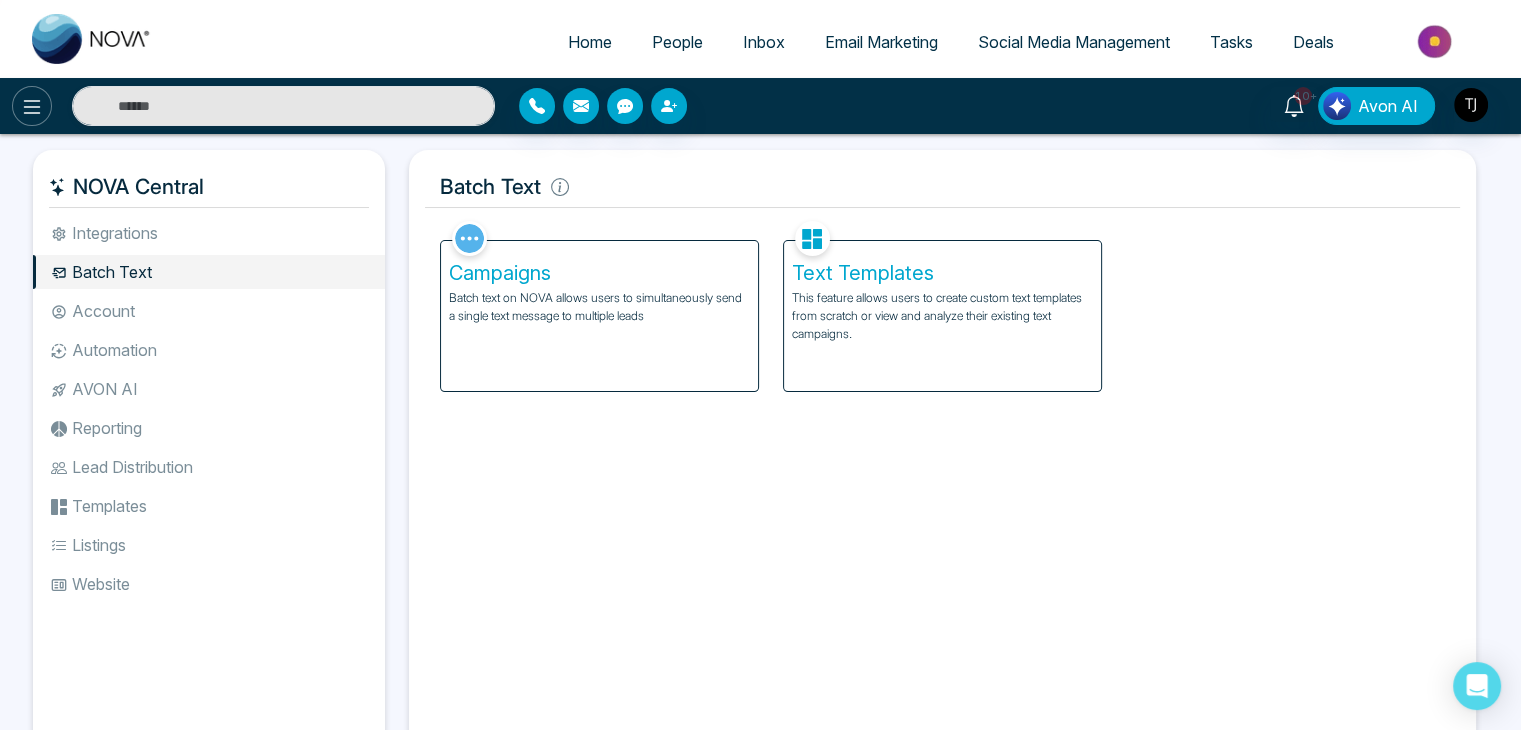 click 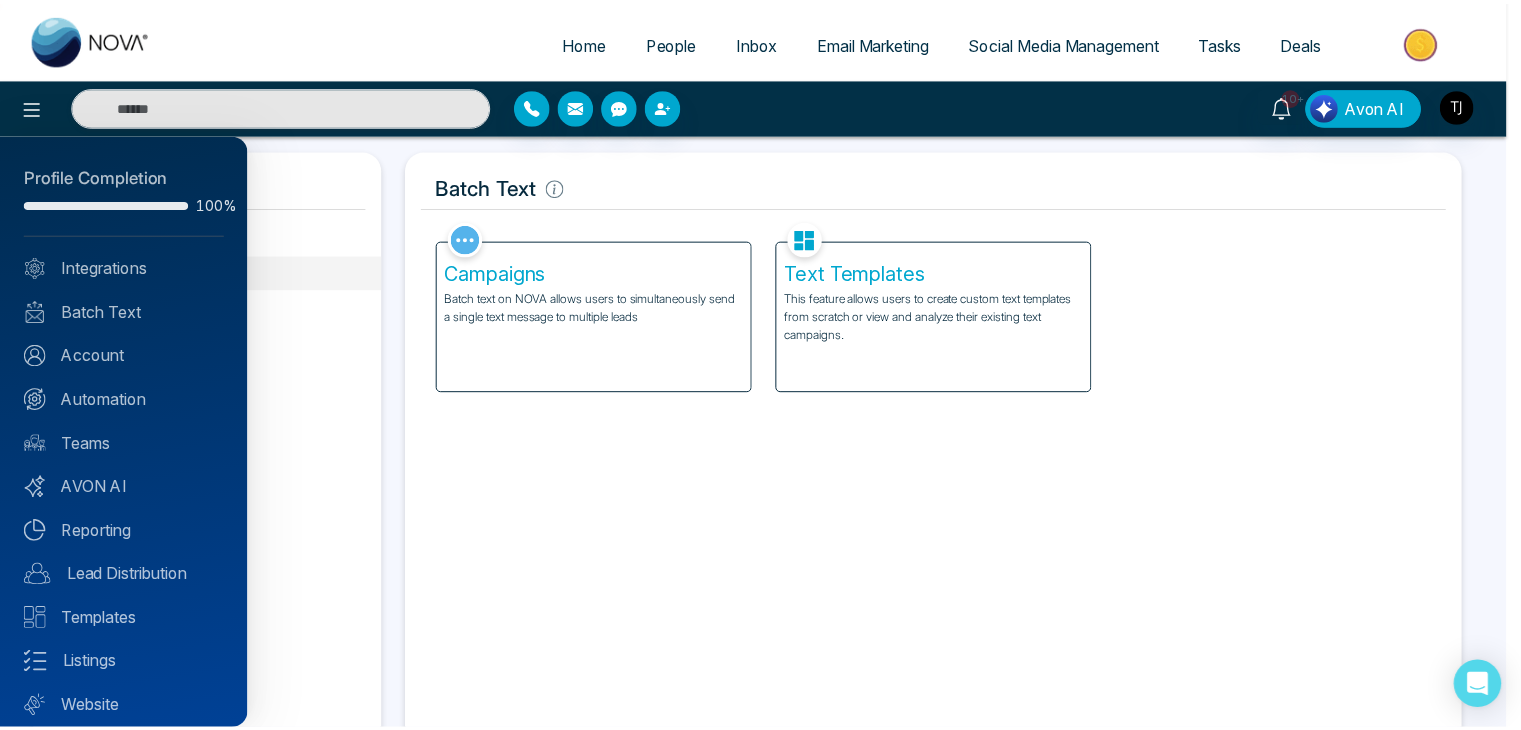 scroll, scrollTop: 56, scrollLeft: 0, axis: vertical 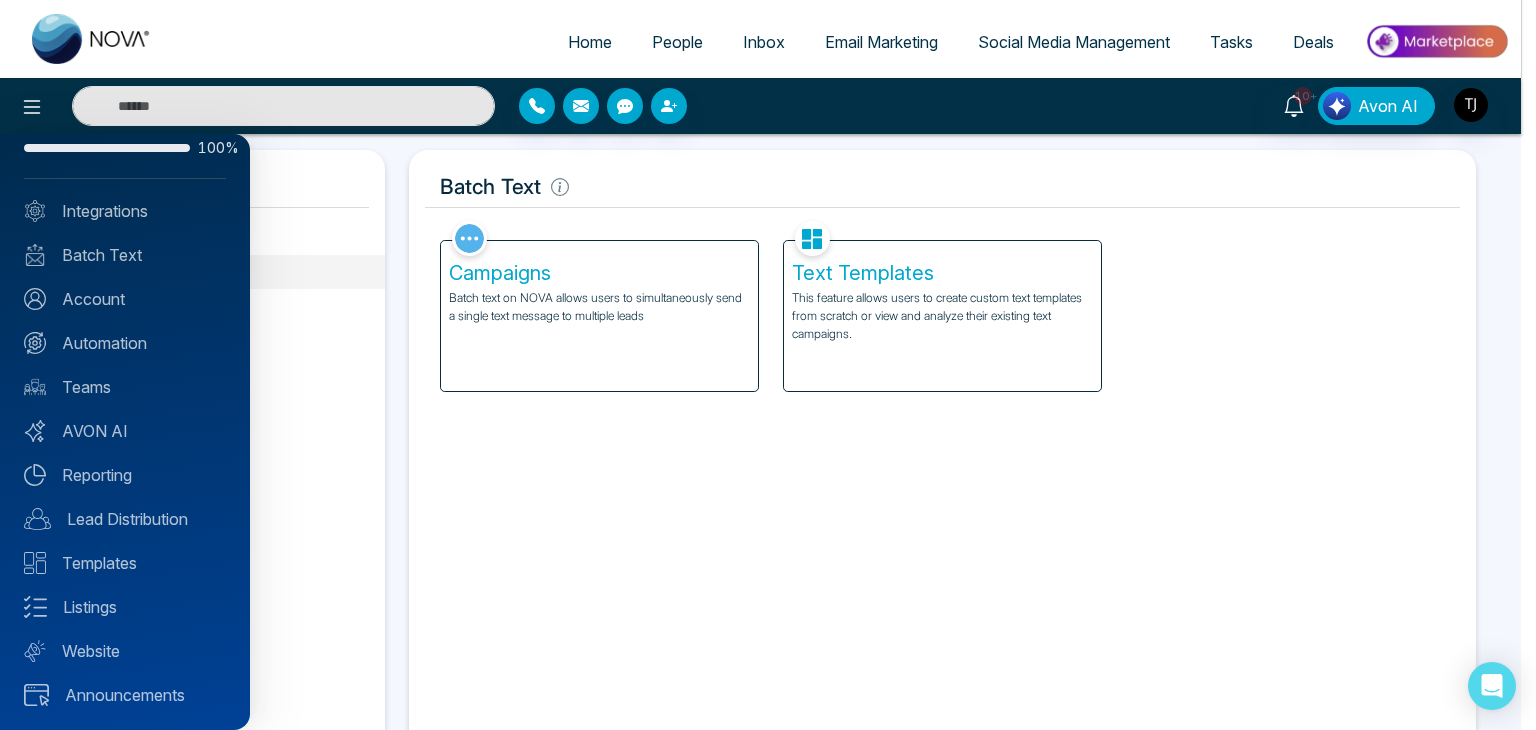click at bounding box center [768, 365] 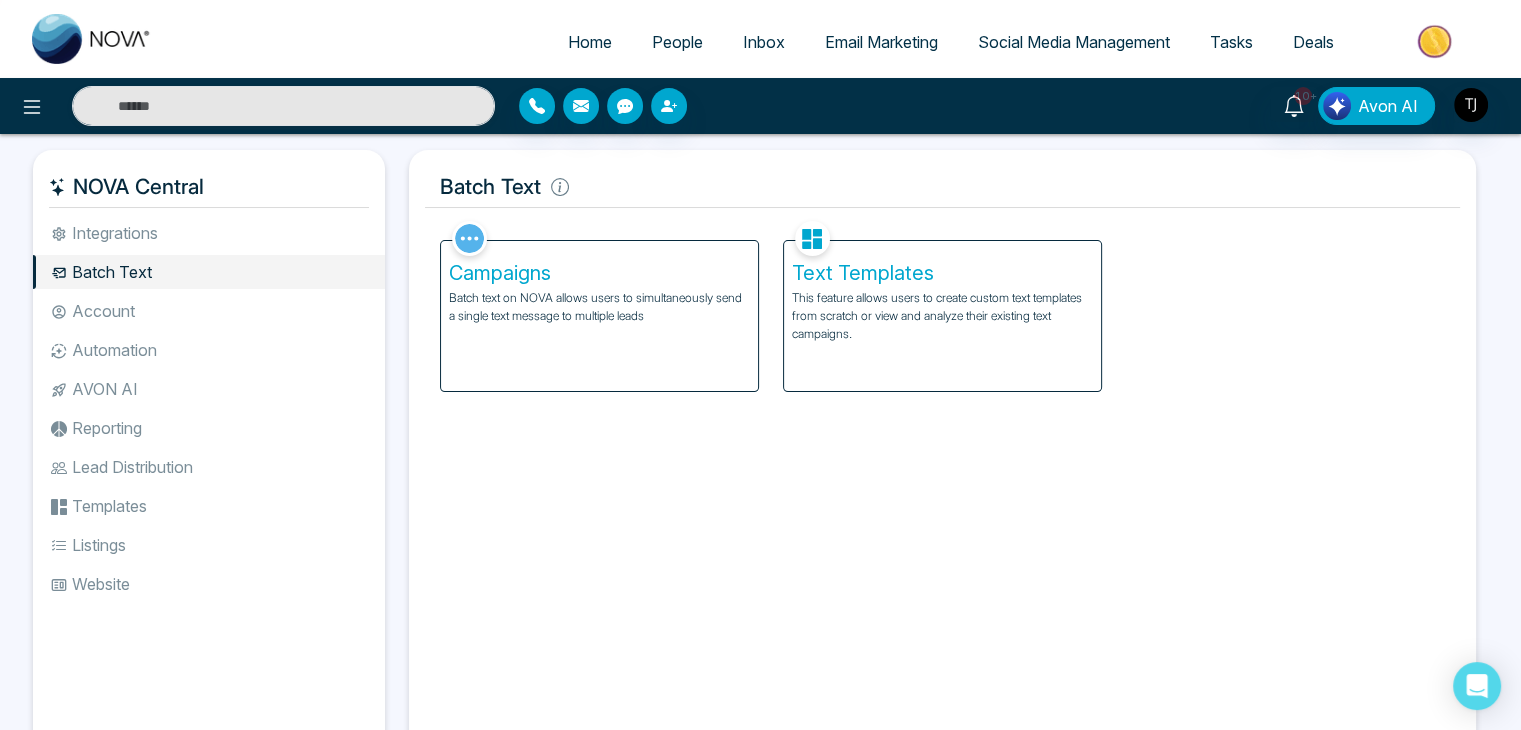 click on "Home" at bounding box center [590, 42] 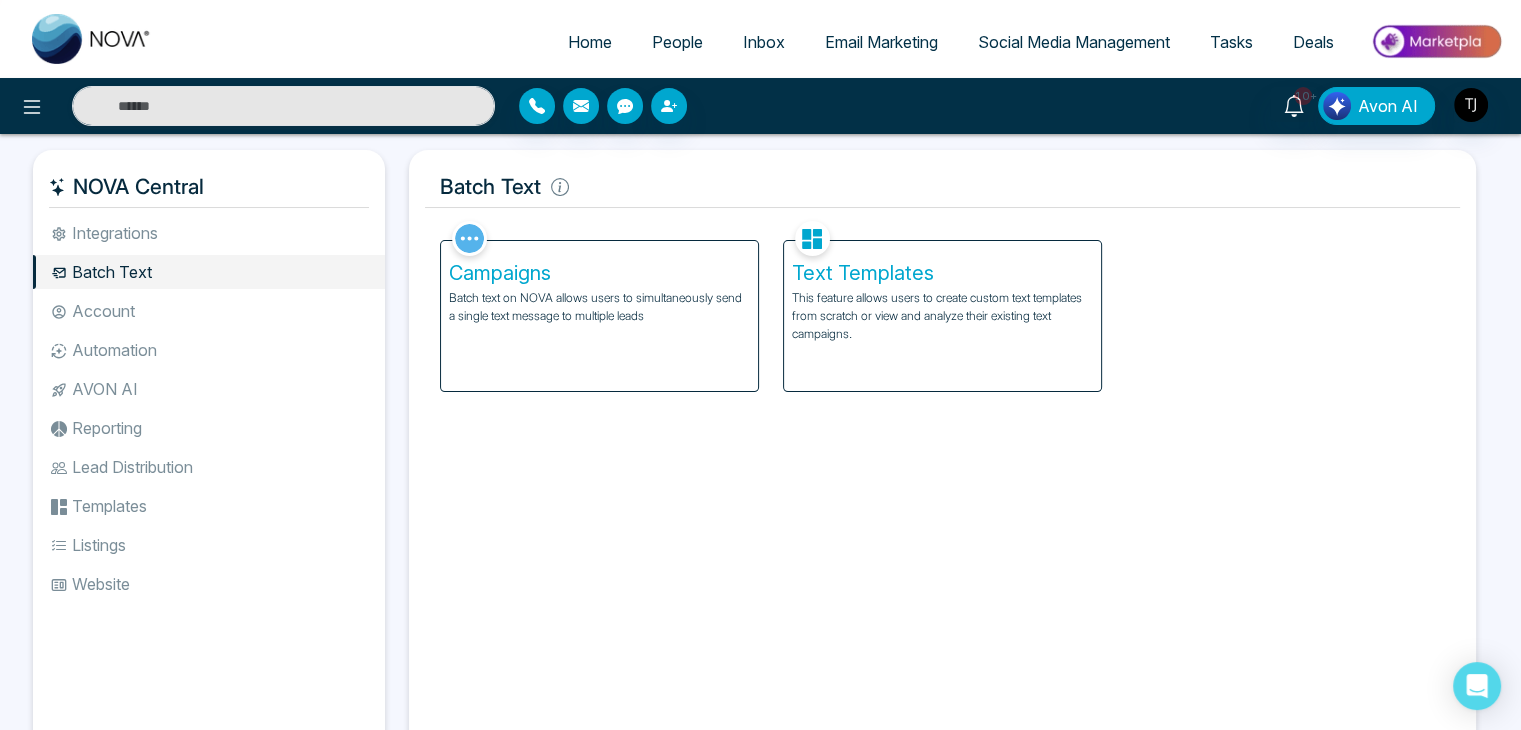 select on "*" 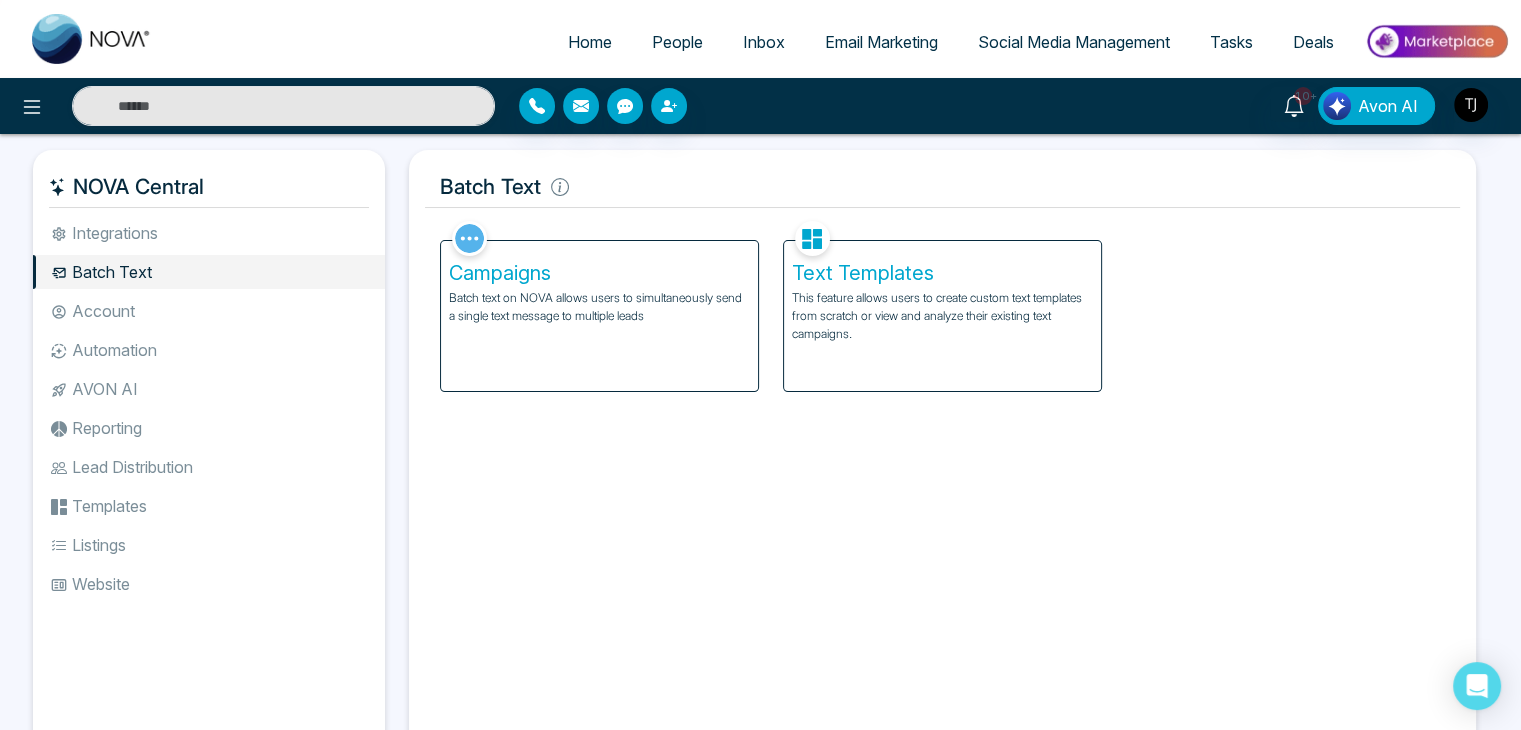 select on "*" 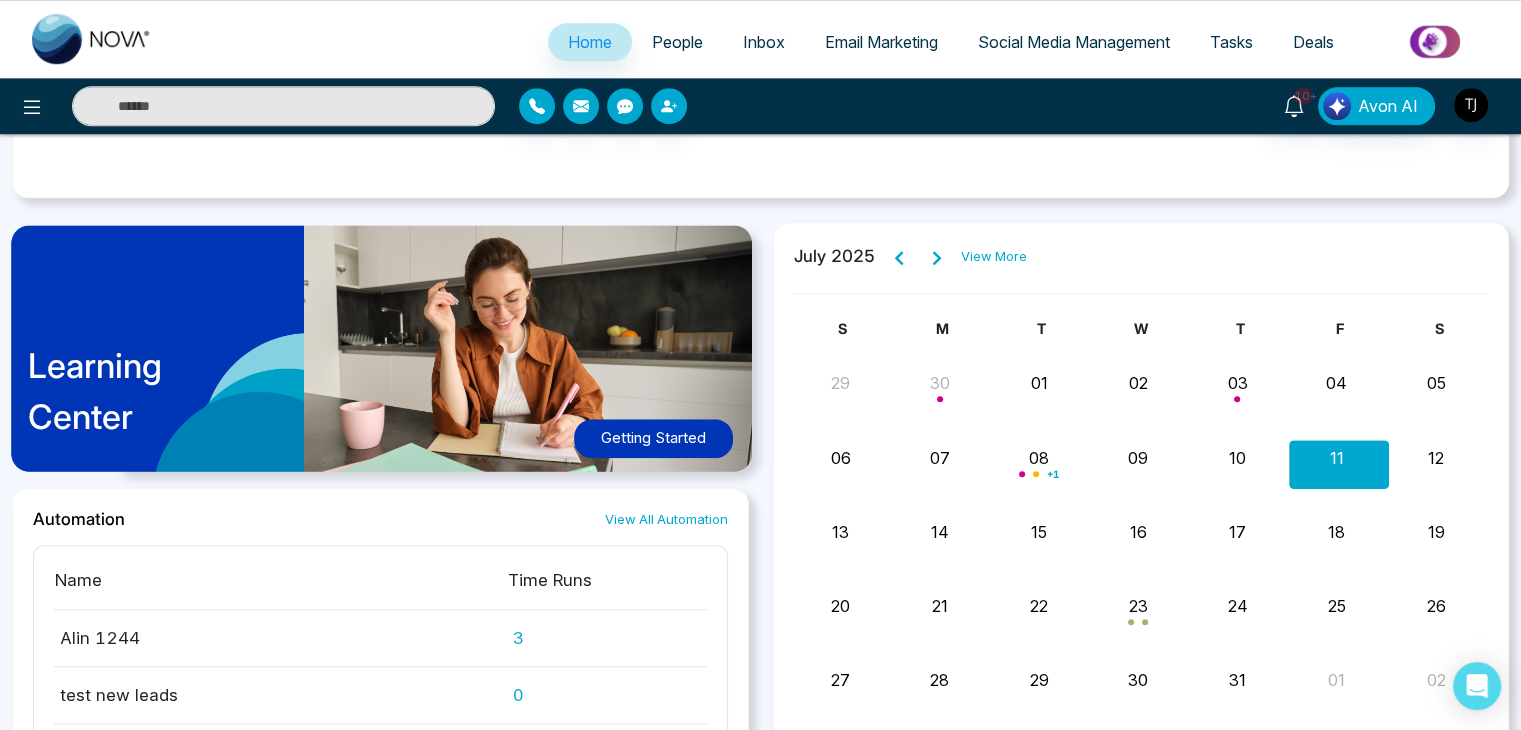 scroll, scrollTop: 1662, scrollLeft: 0, axis: vertical 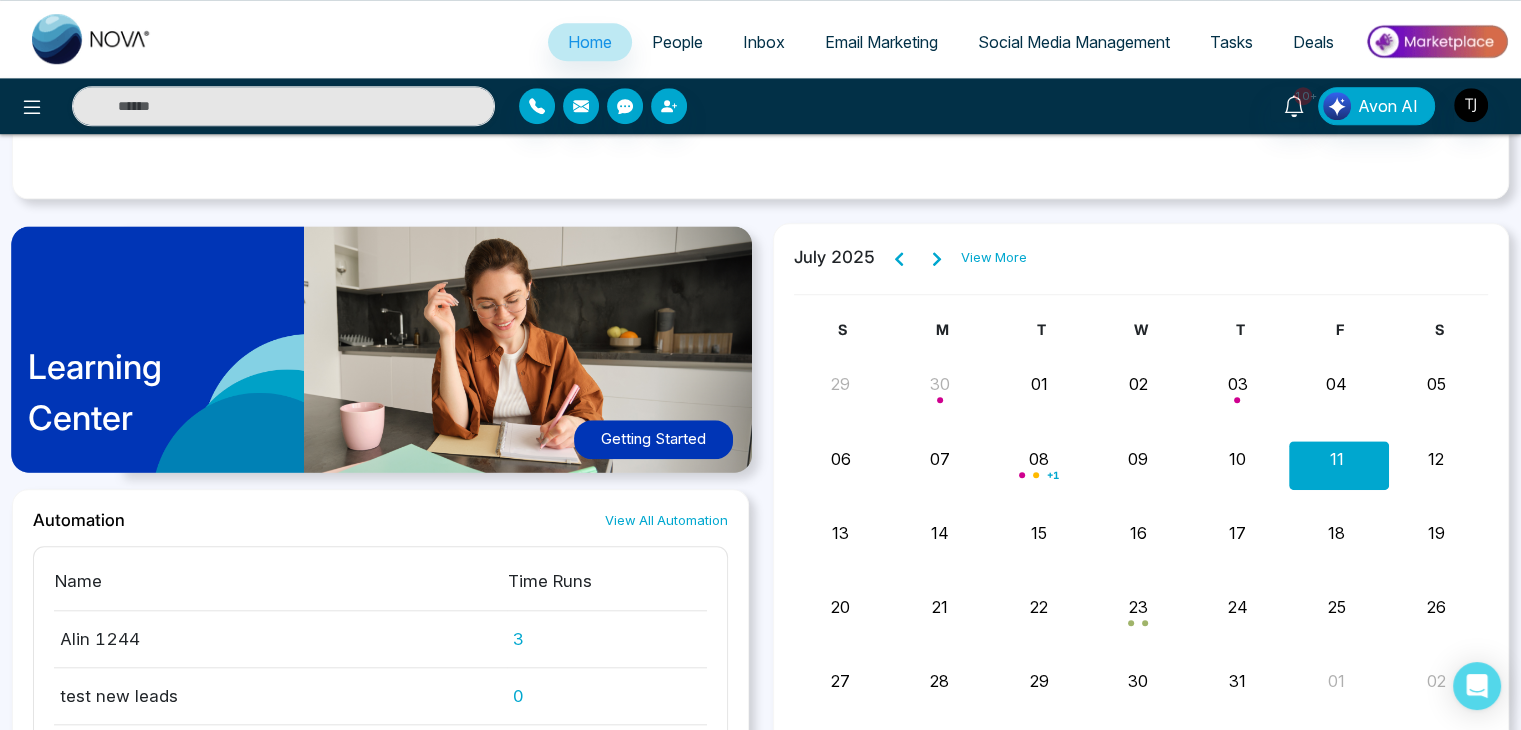 click on "Getting Started" at bounding box center (653, 439) 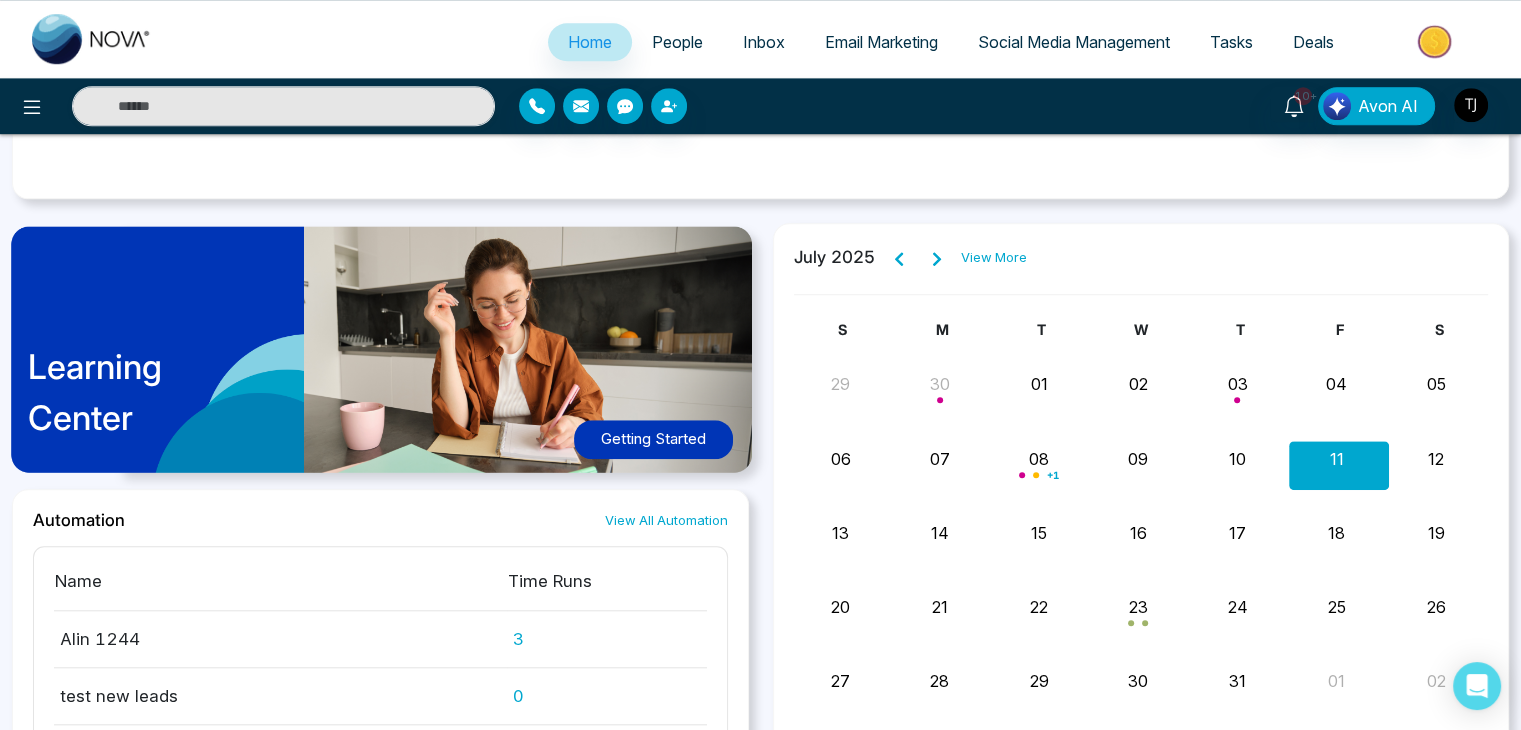 click on "Getting Started" at bounding box center (653, 439) 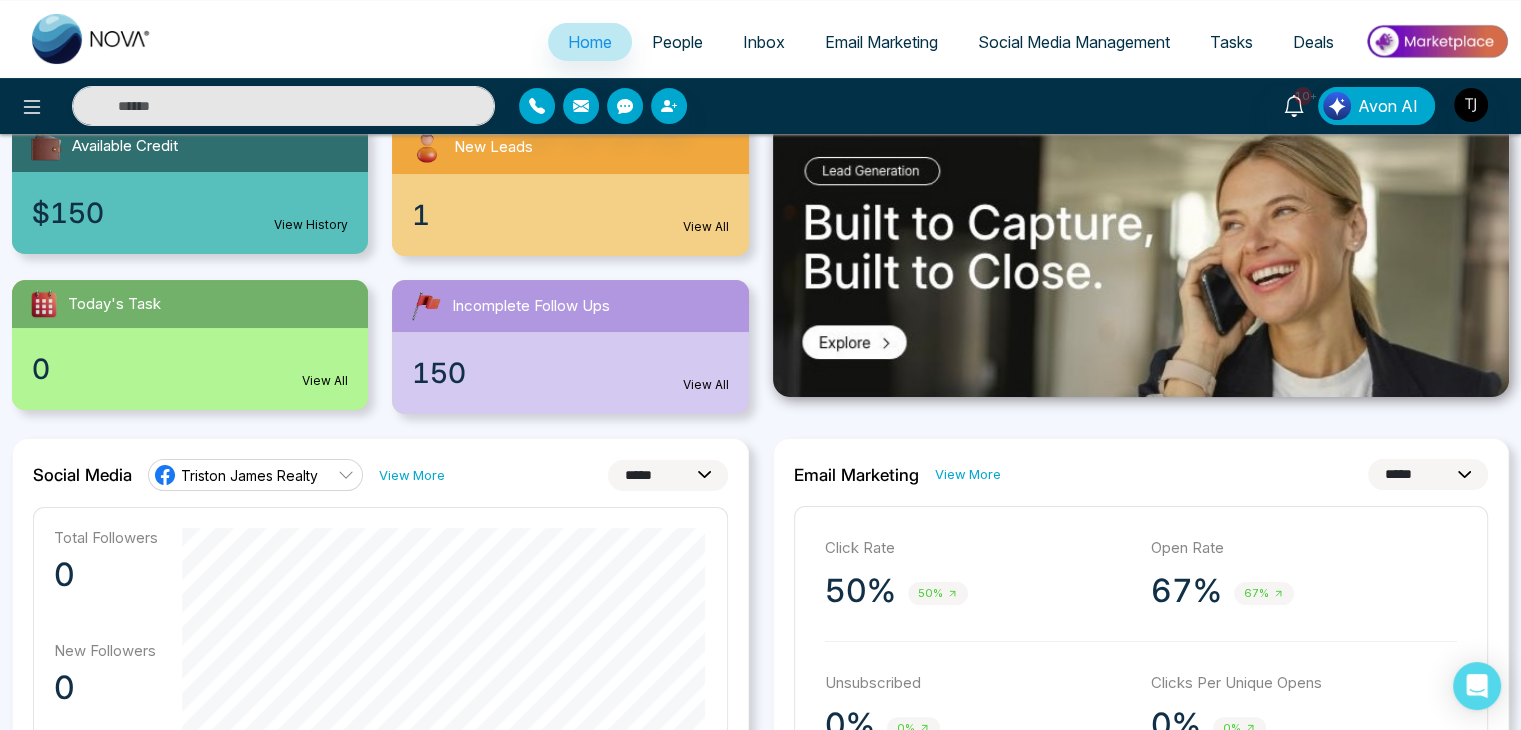 scroll, scrollTop: 0, scrollLeft: 0, axis: both 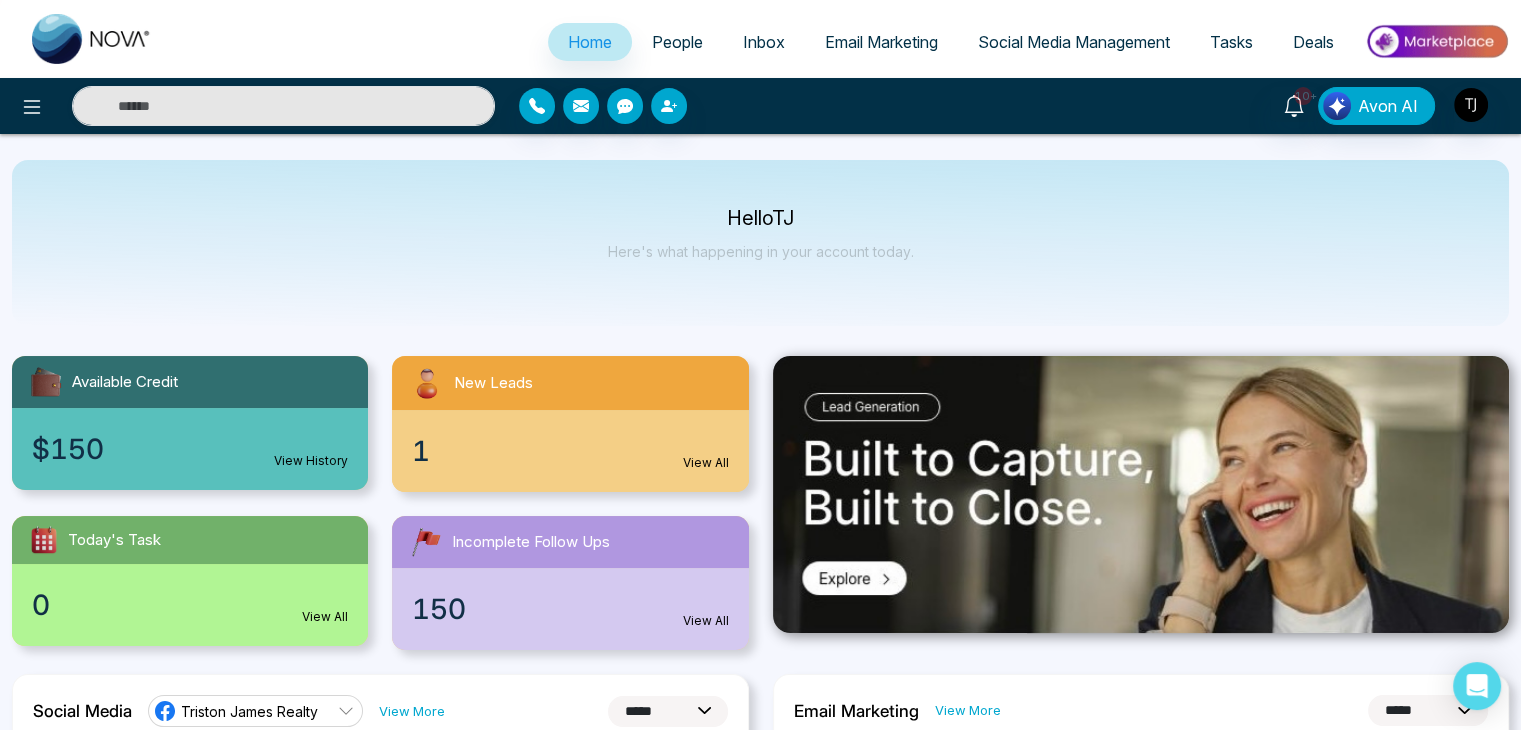 click on "People" at bounding box center [677, 42] 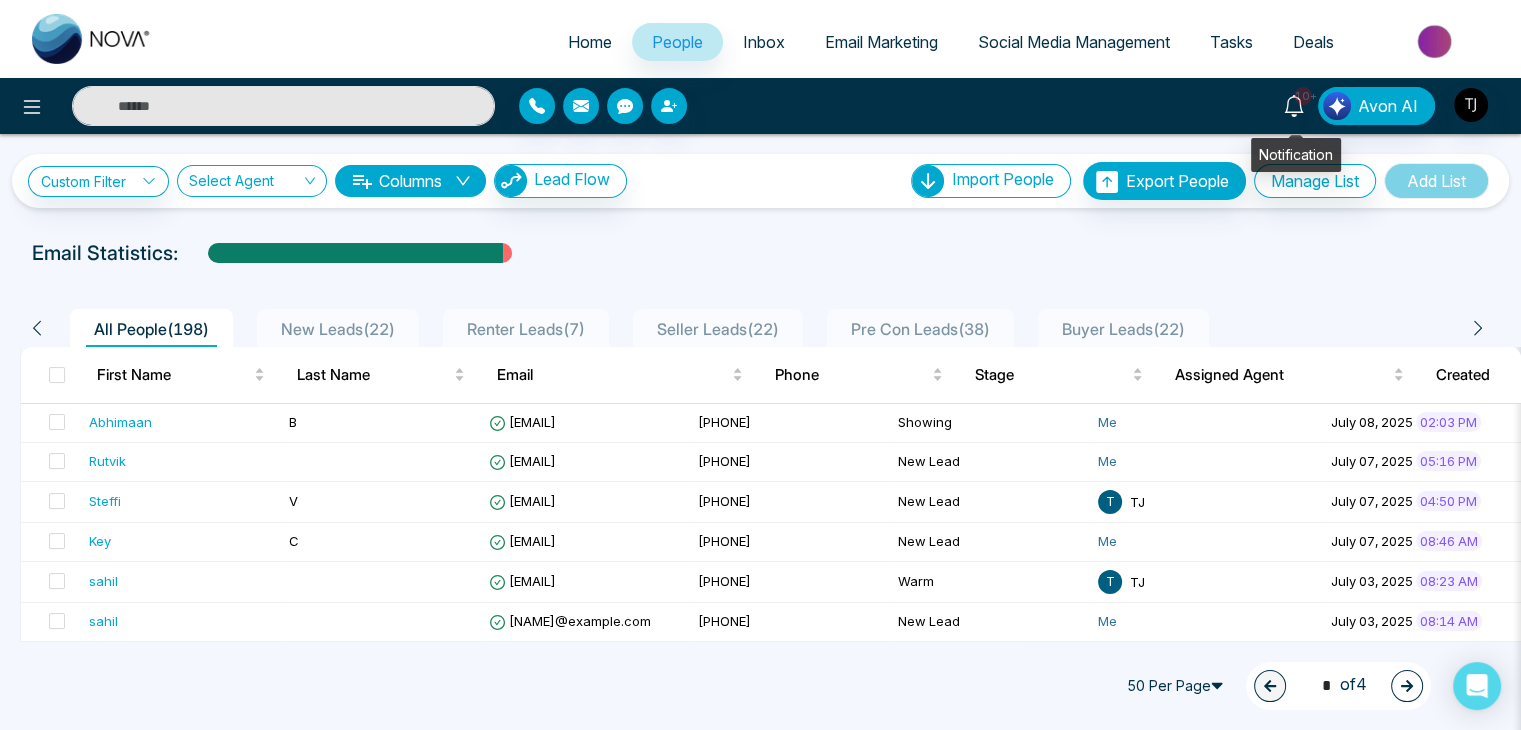 click 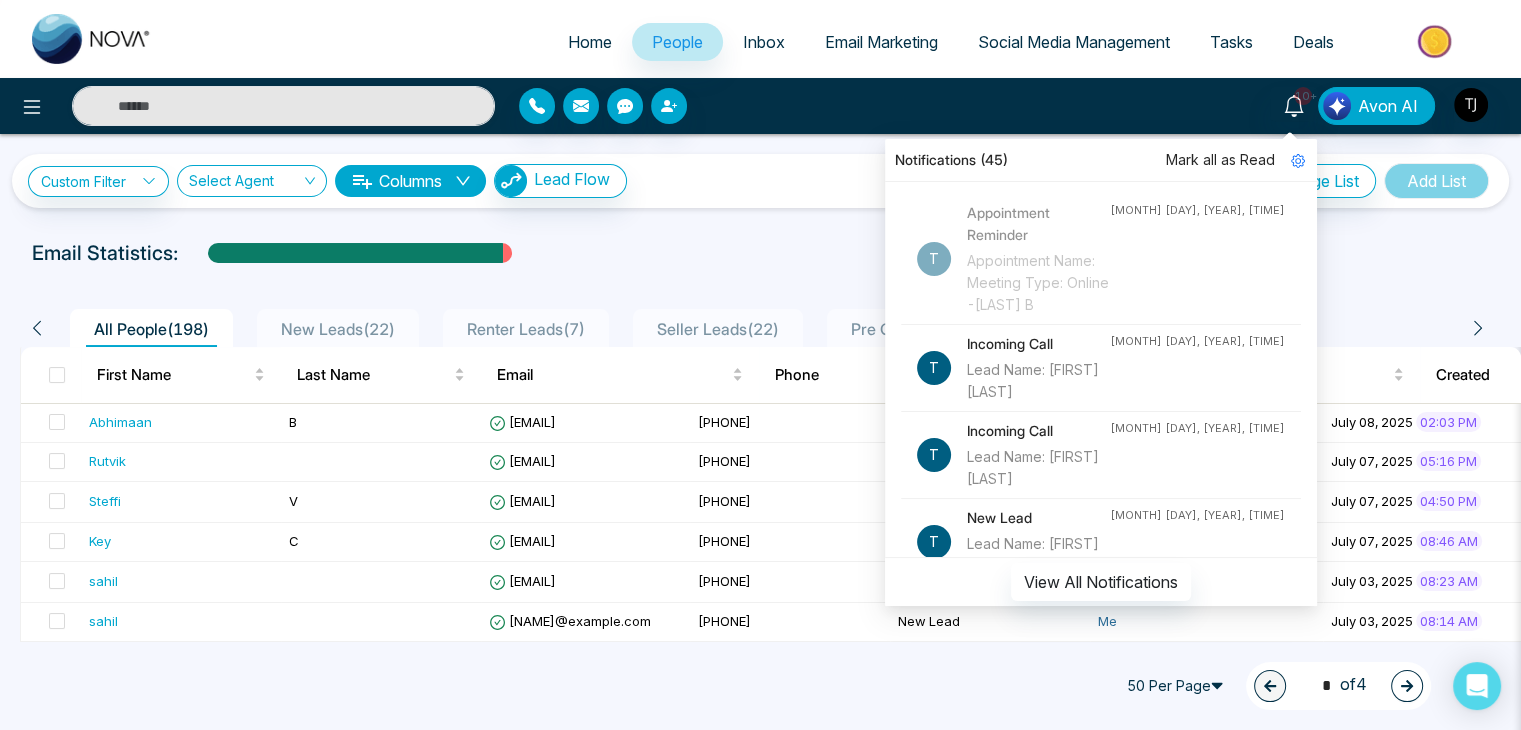 click on "Email Statistics:" at bounding box center [760, 253] 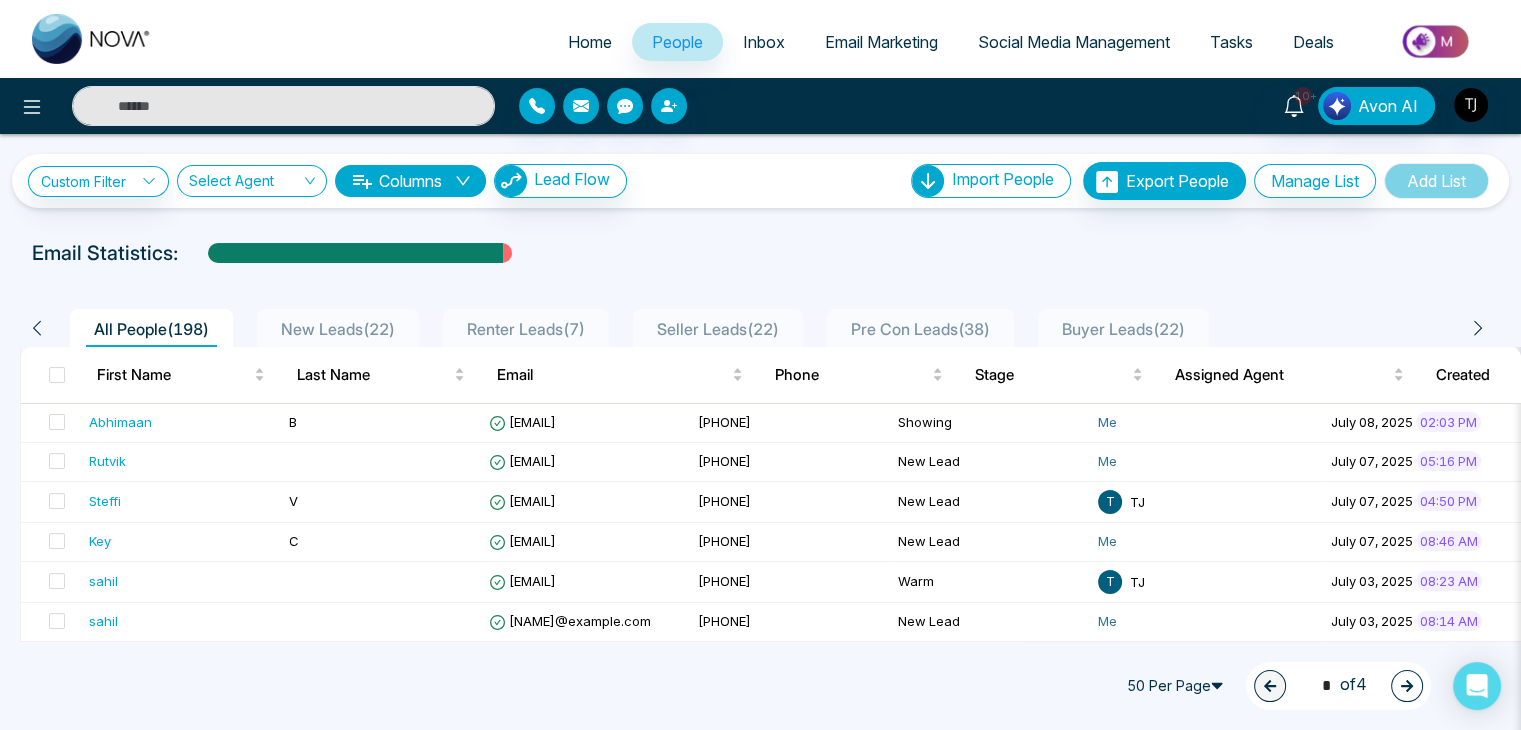 click on "Tasks" at bounding box center (1231, 42) 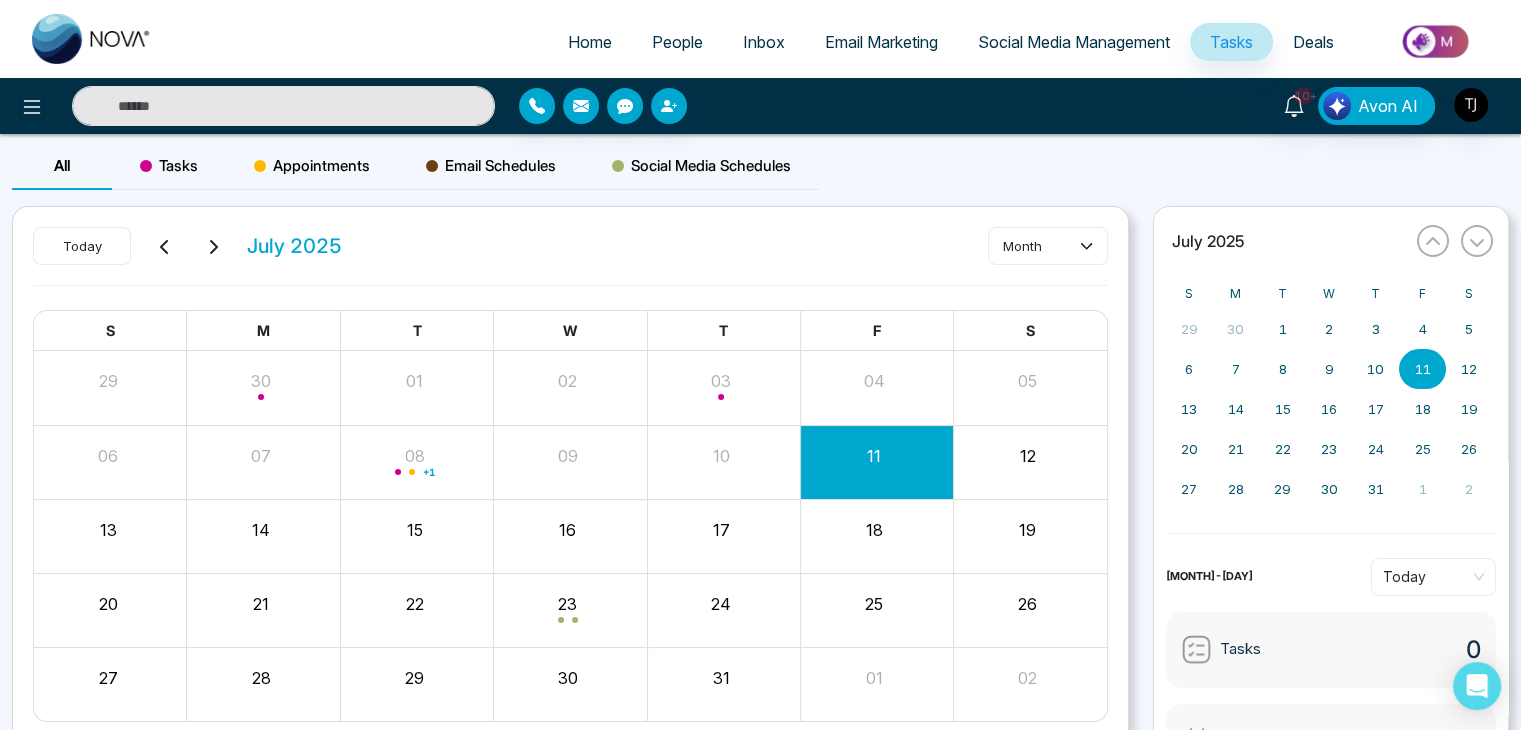 click on "Deals" at bounding box center (1313, 42) 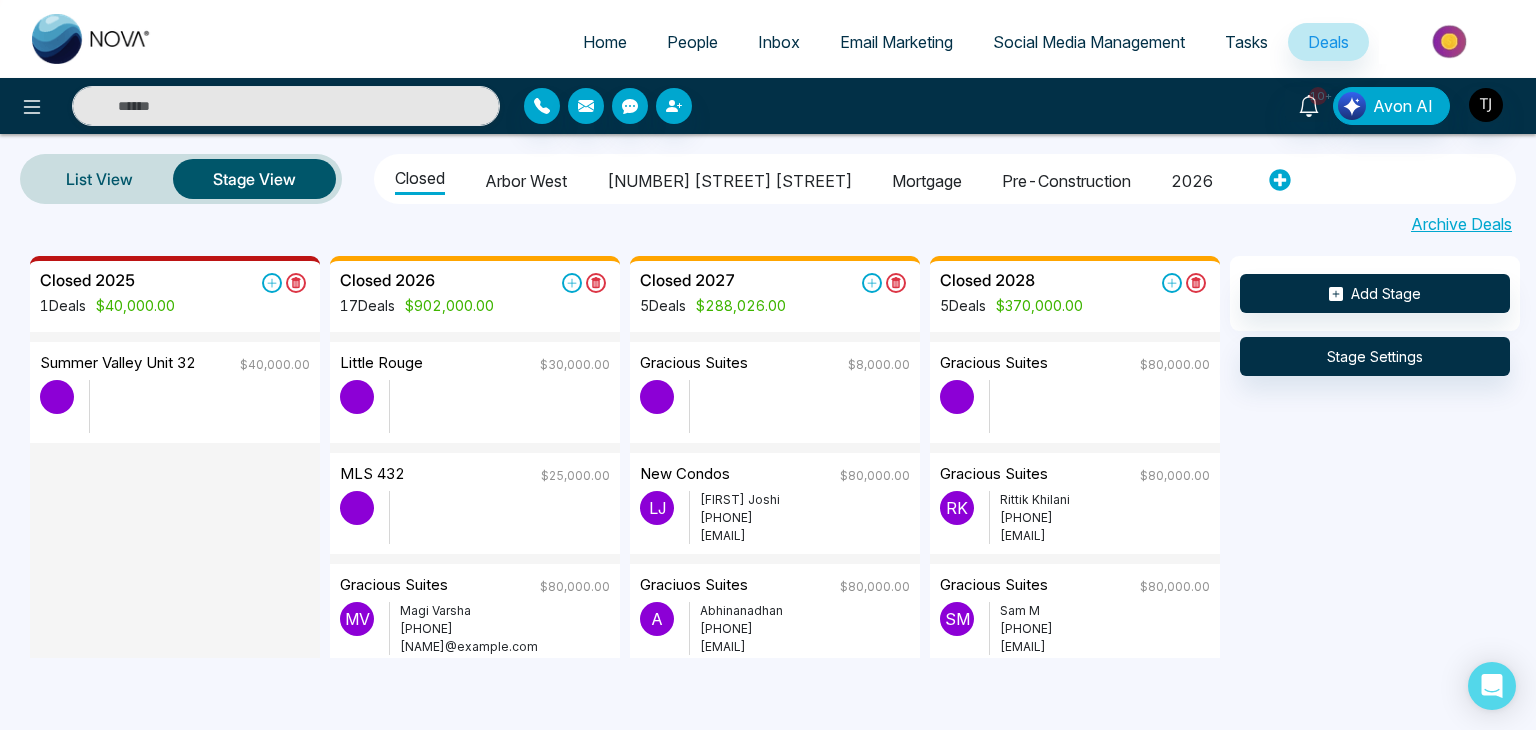 click on "Home" at bounding box center [605, 42] 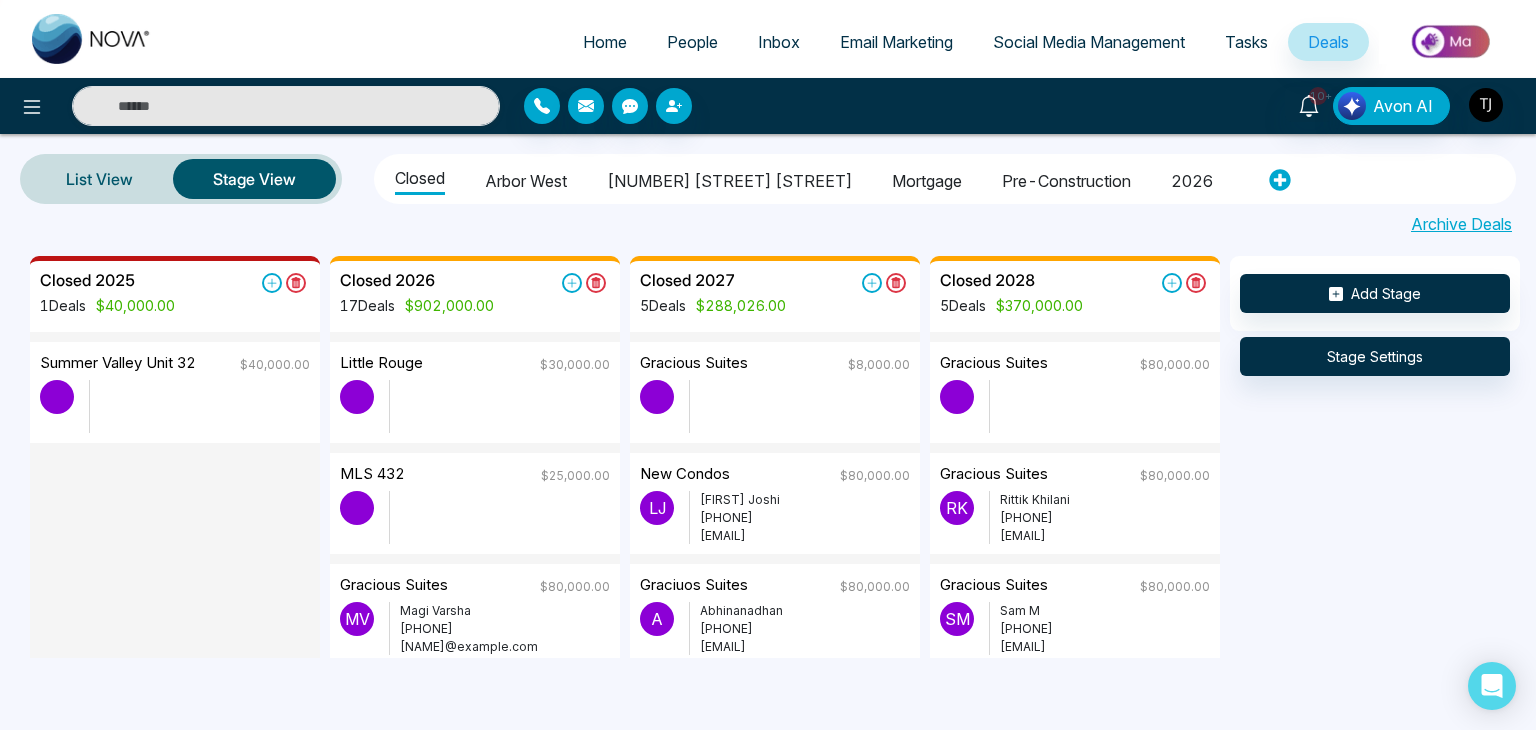 select on "*" 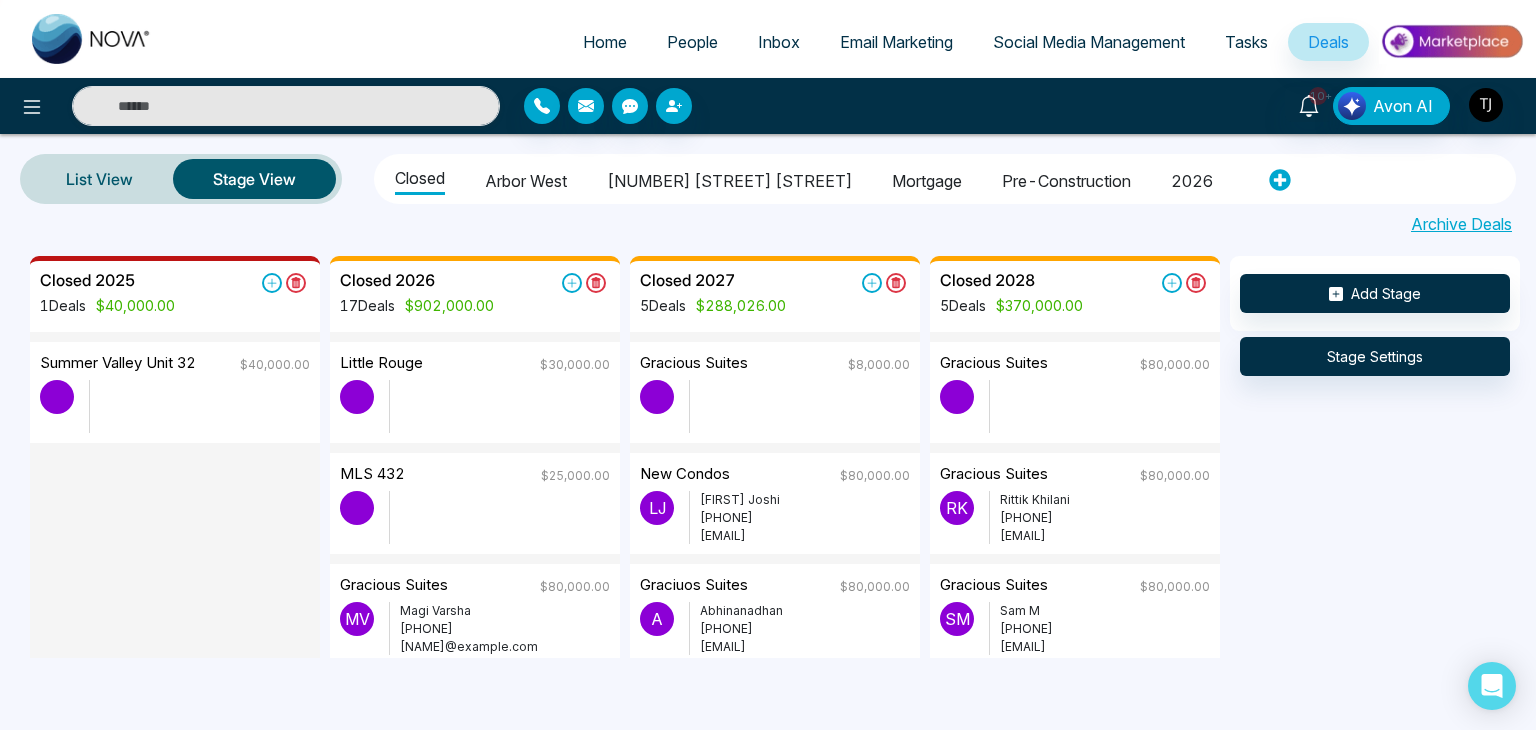 select on "*" 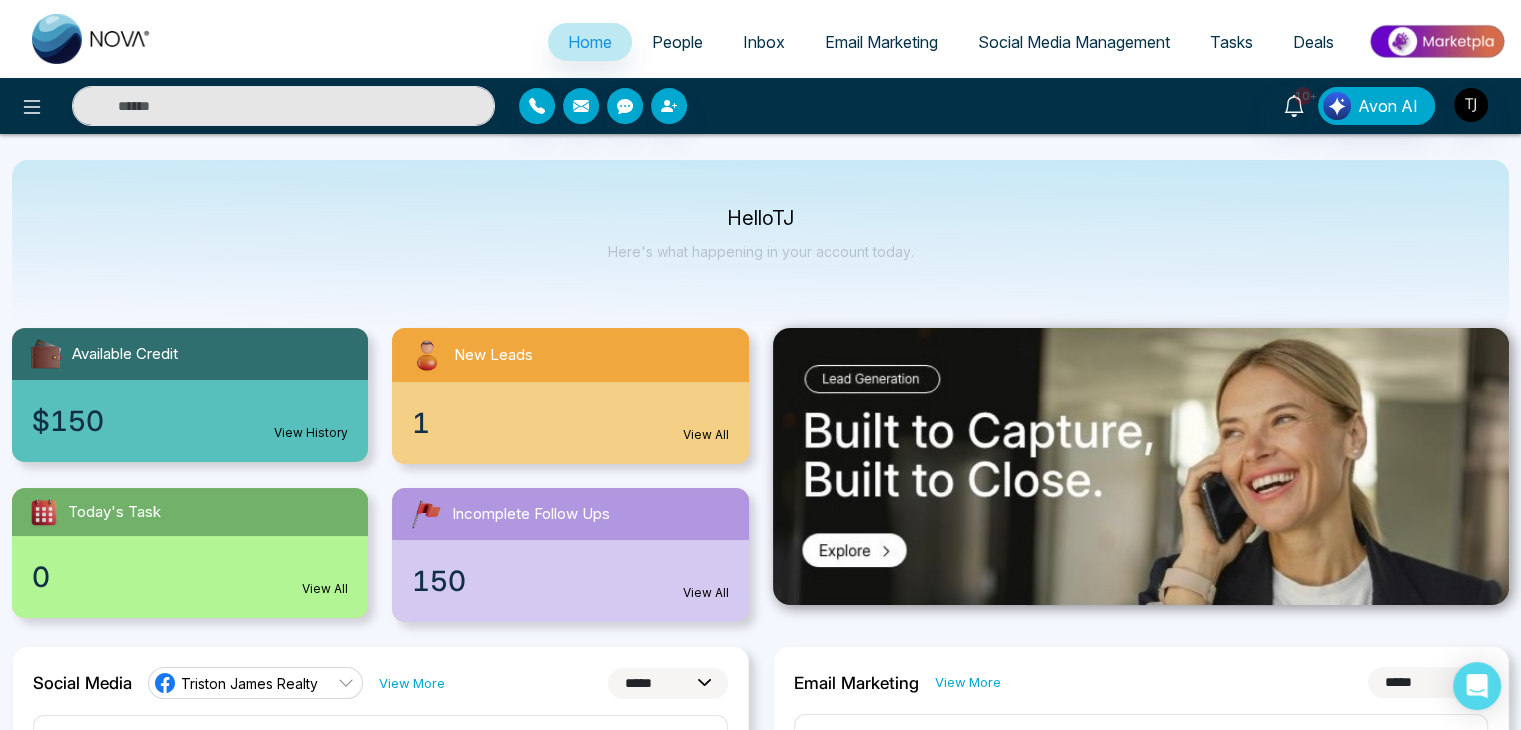 scroll, scrollTop: 0, scrollLeft: 0, axis: both 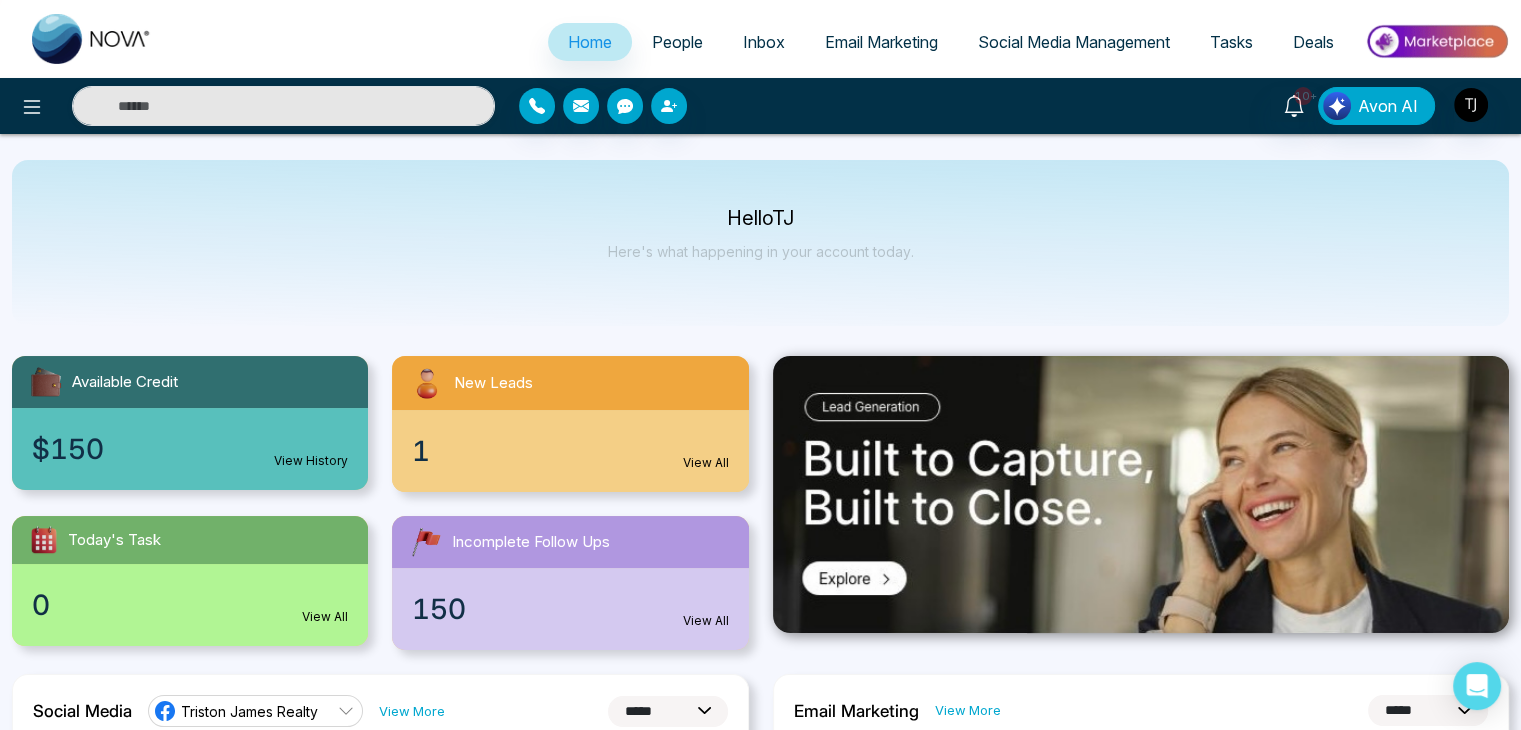 click on "1 View All" at bounding box center (570, 451) 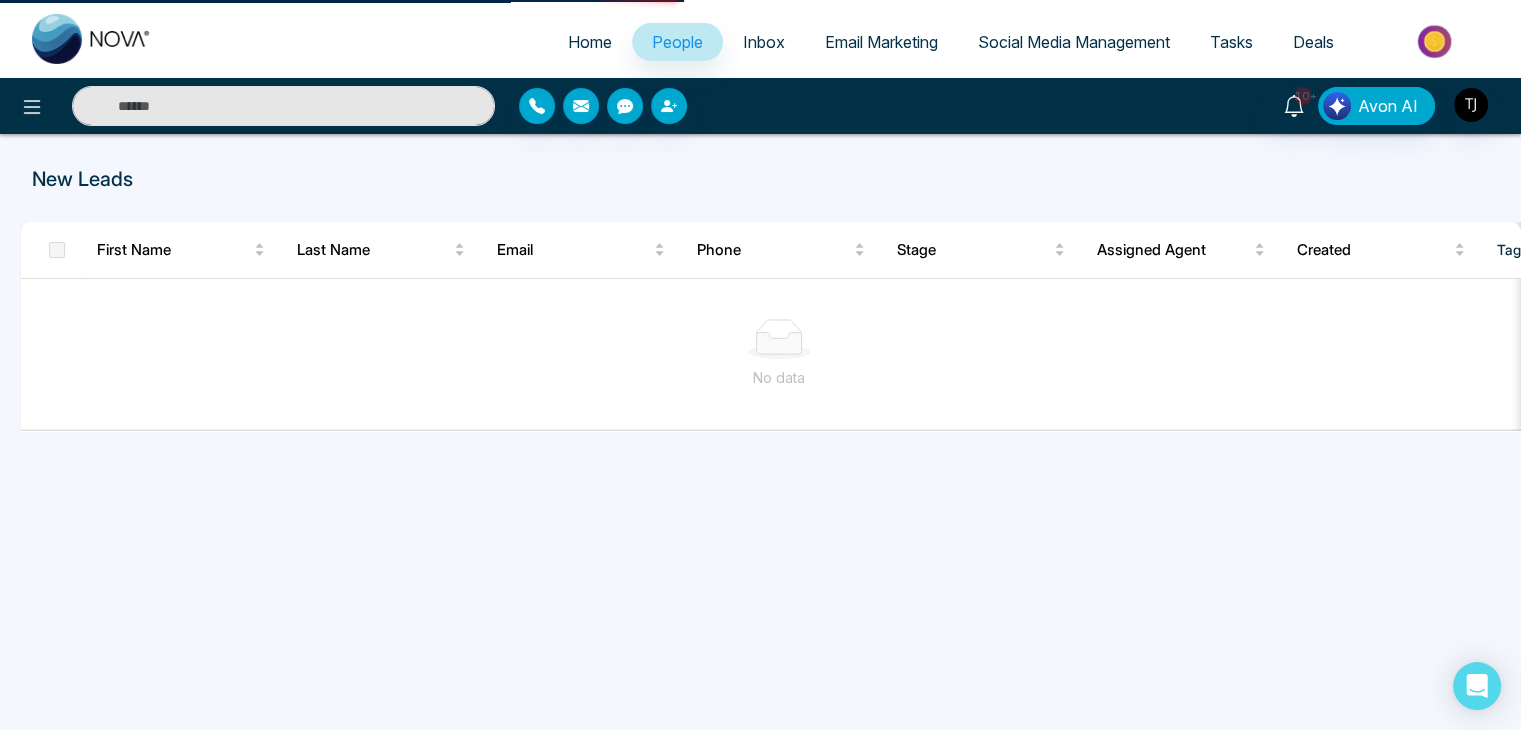 select on "*" 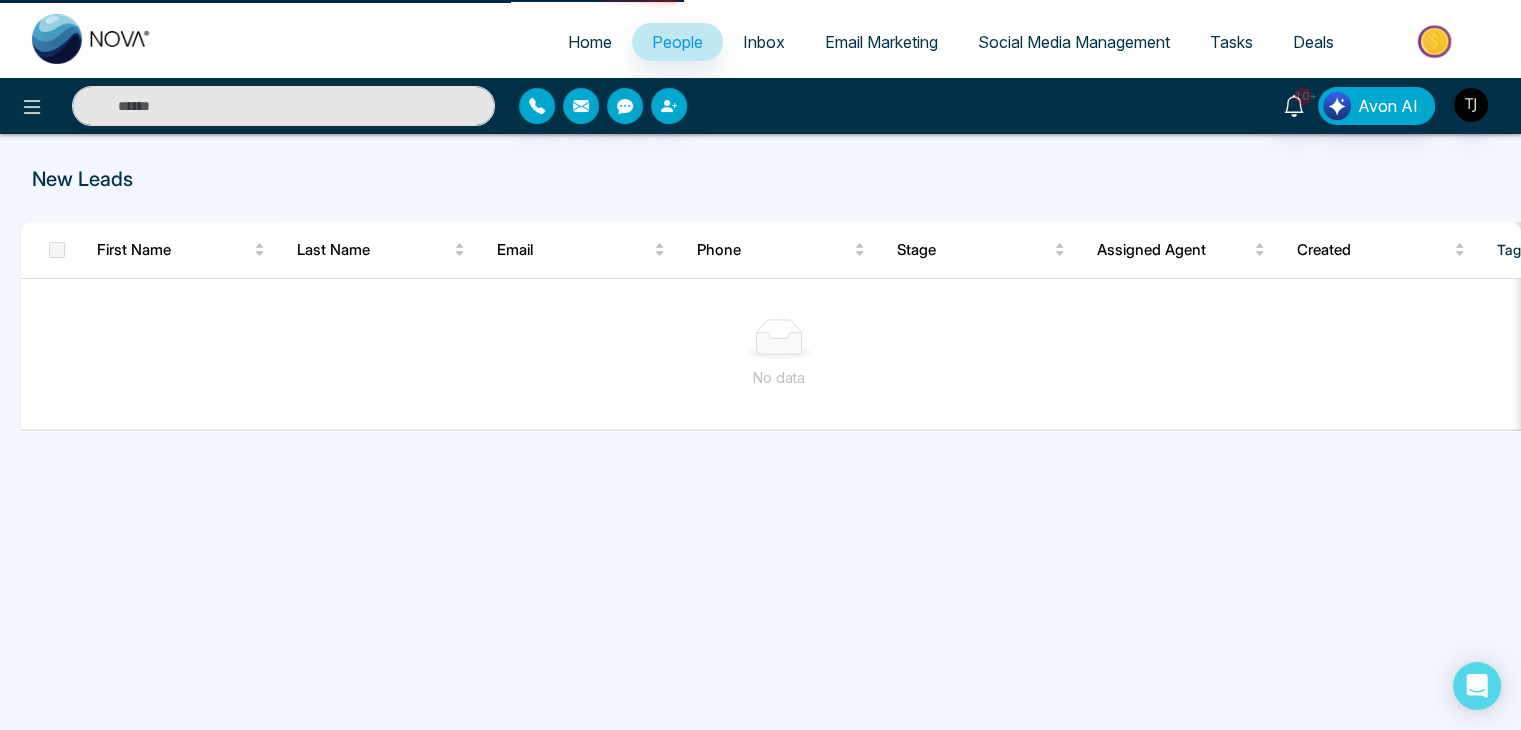 select on "*" 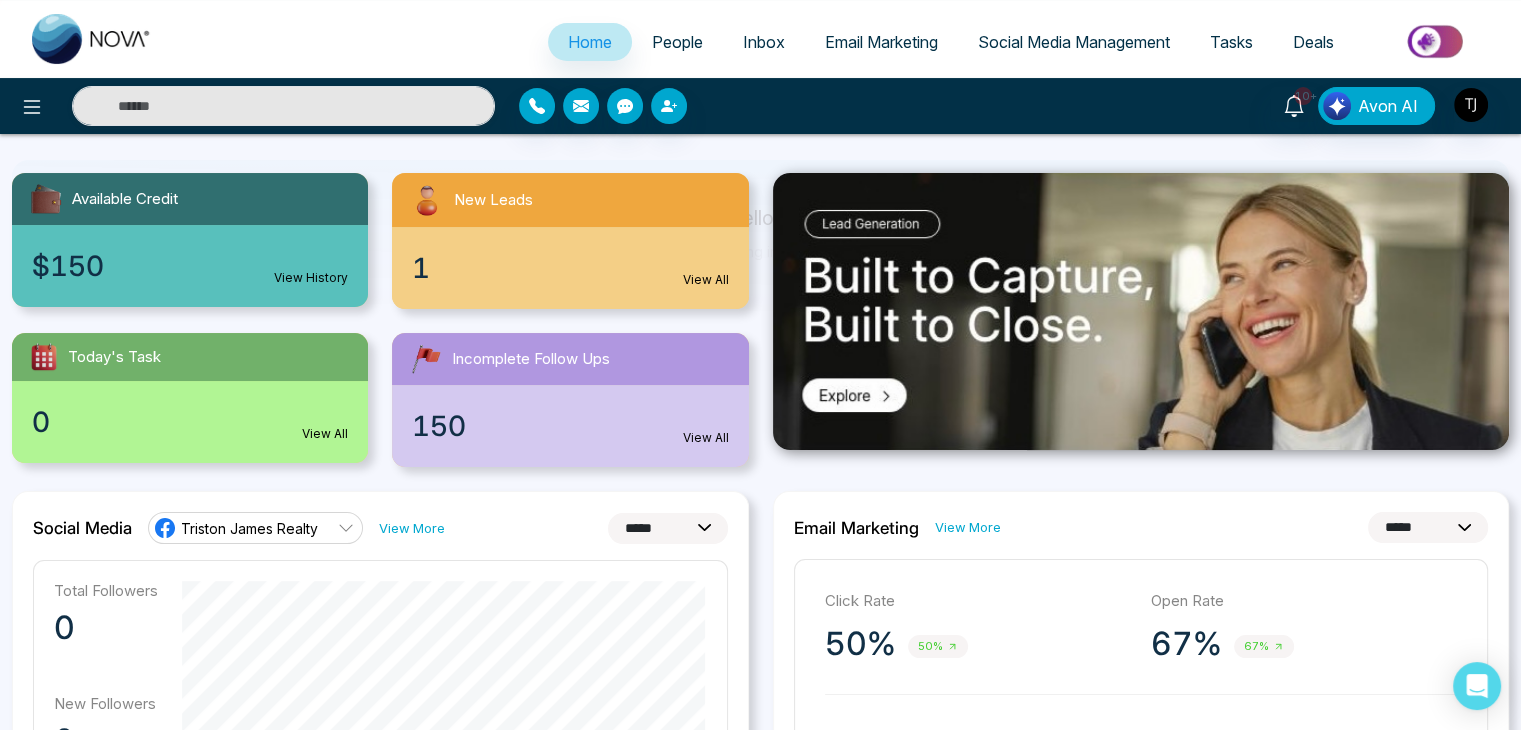 scroll, scrollTop: 188, scrollLeft: 0, axis: vertical 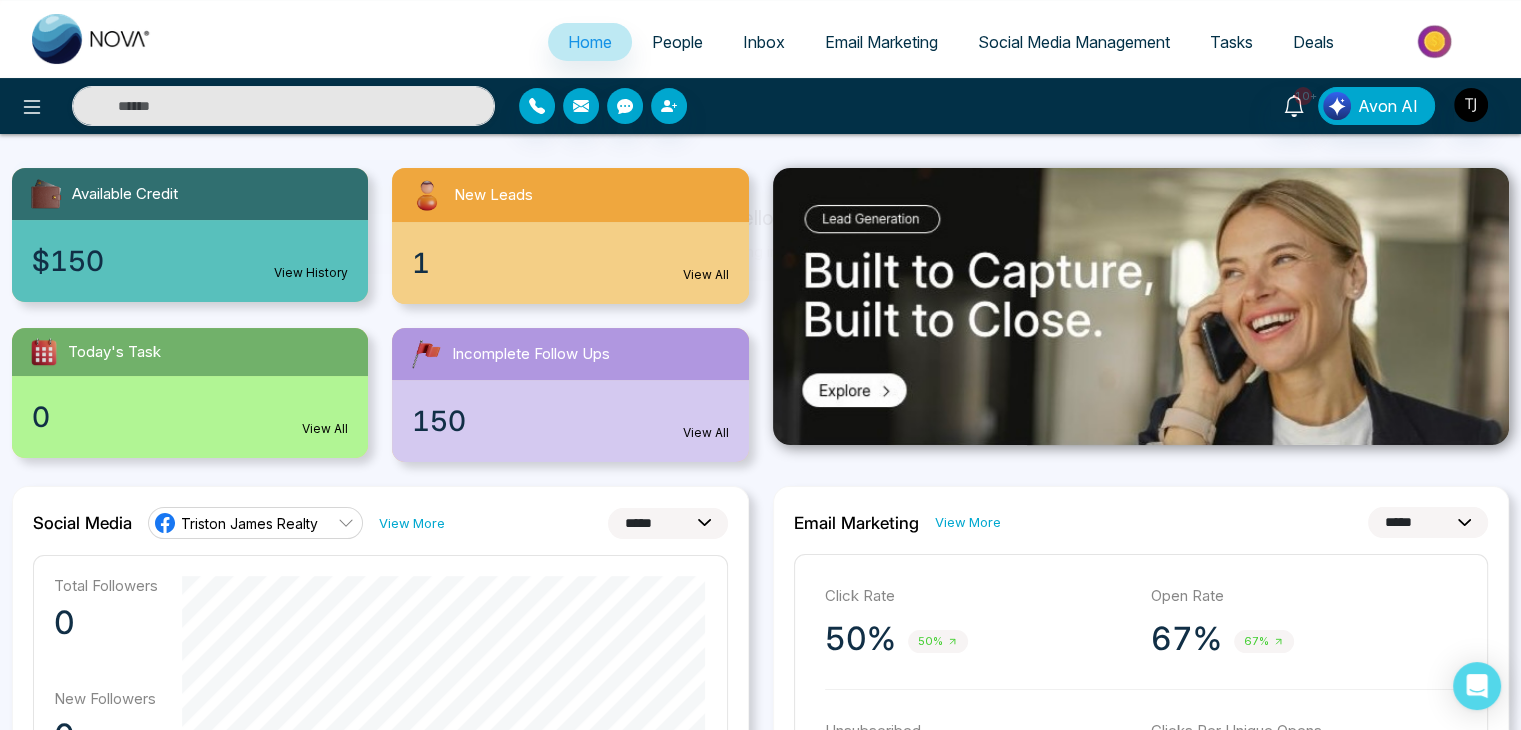 click on "View All" at bounding box center [706, 433] 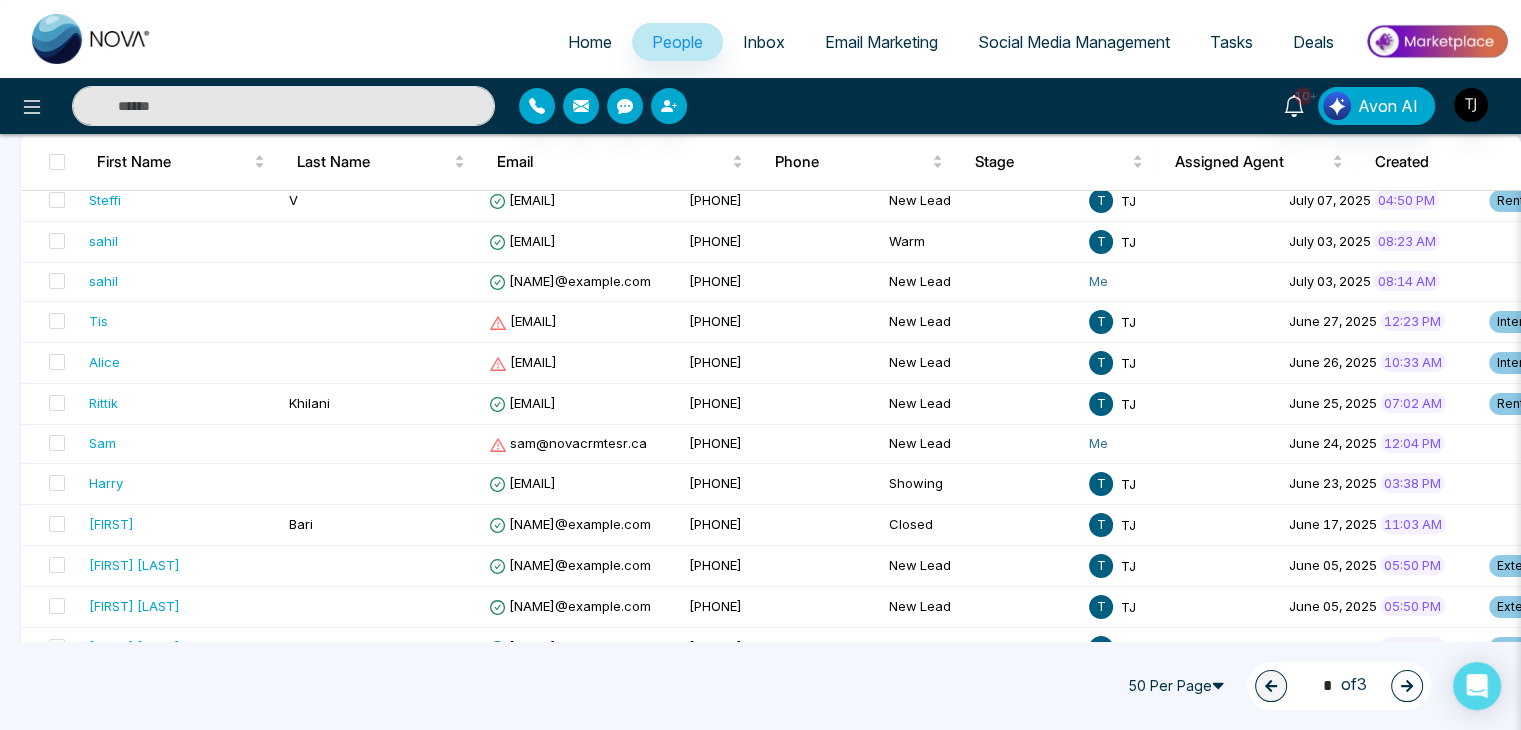 scroll, scrollTop: 0, scrollLeft: 0, axis: both 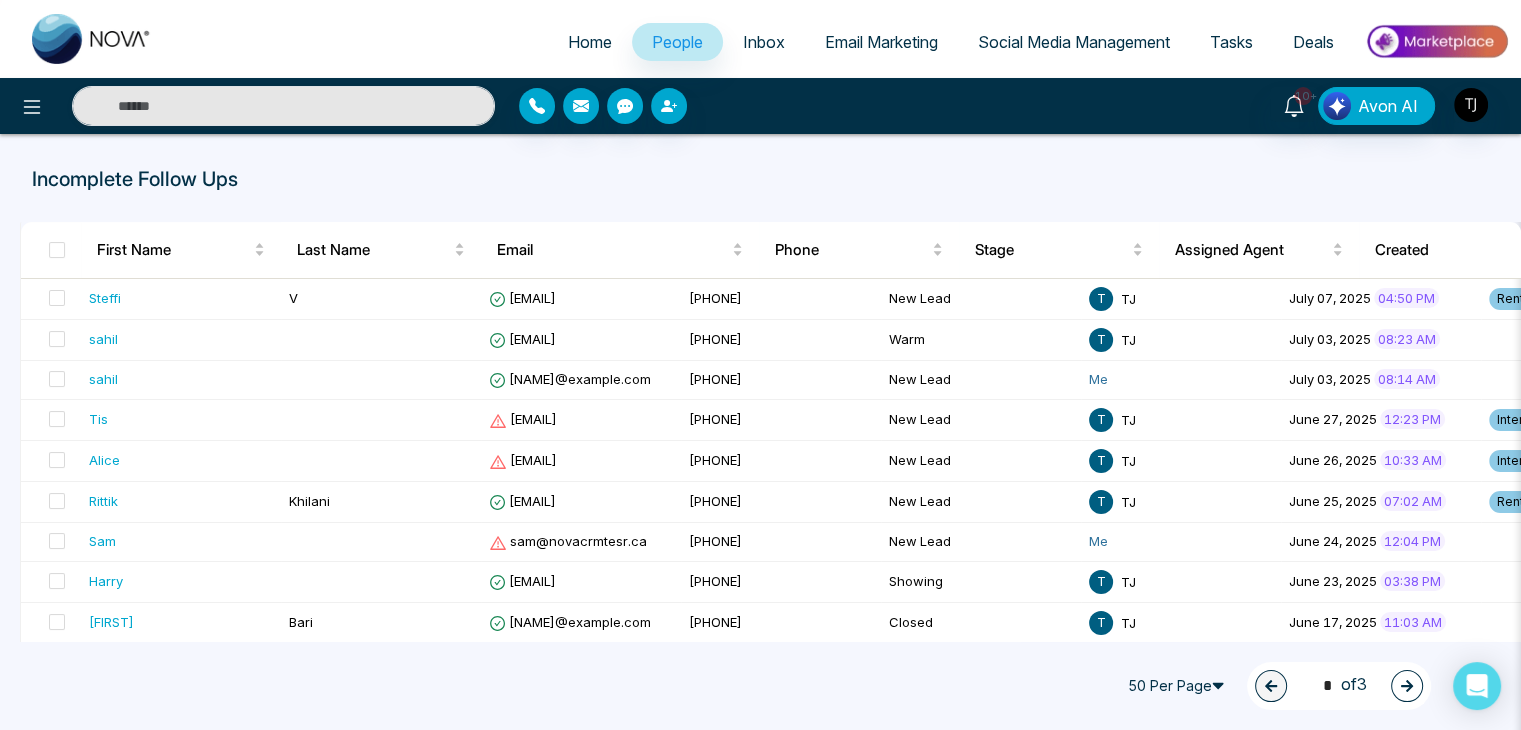 click 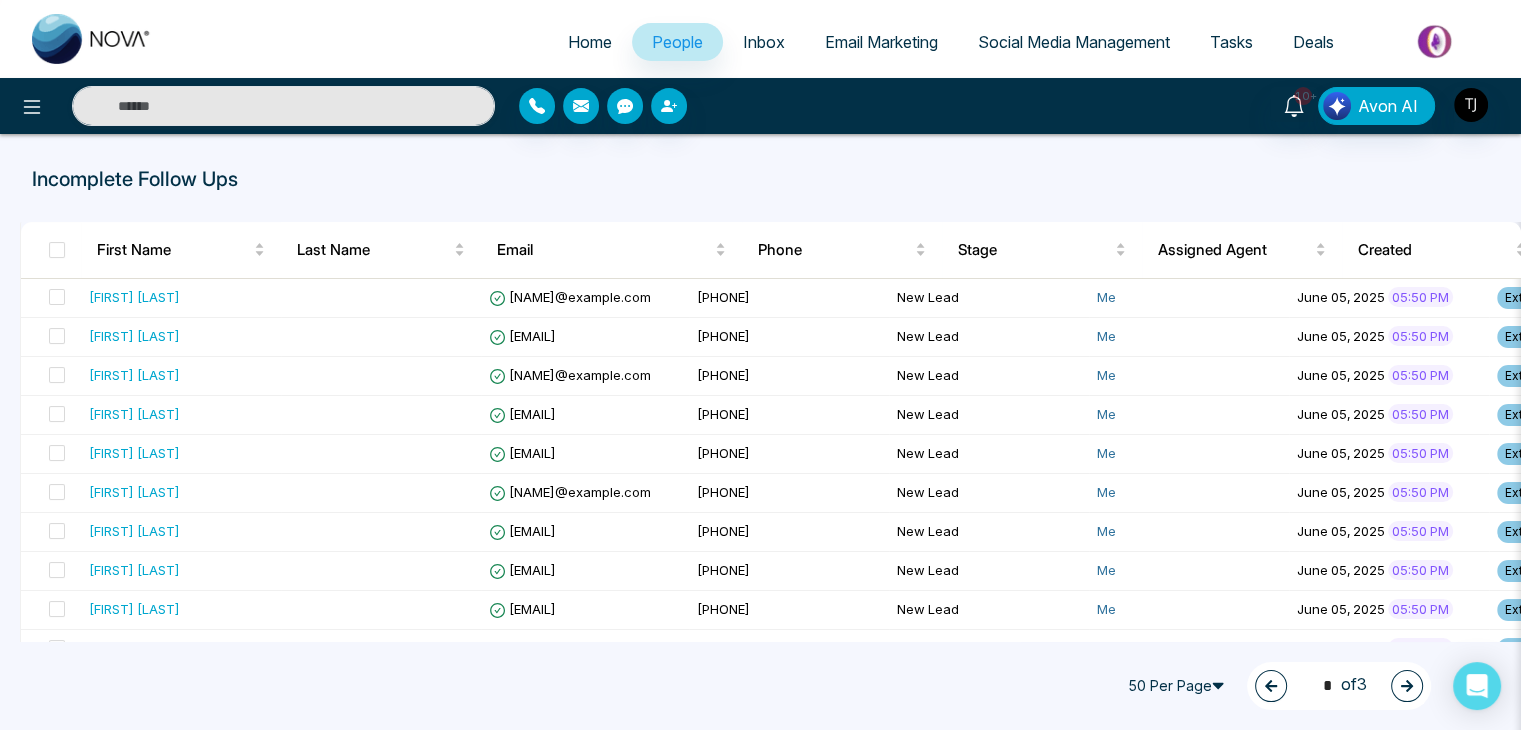 click 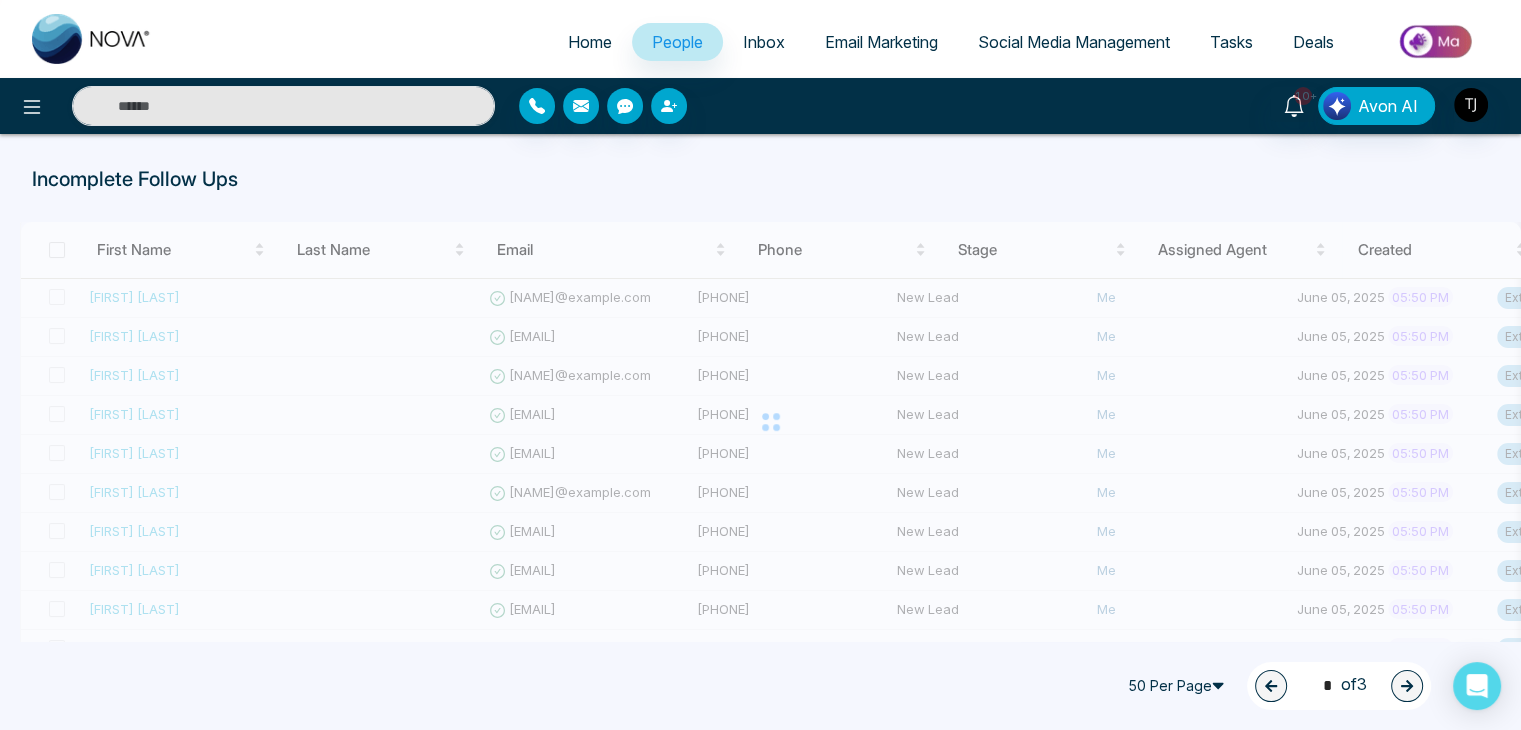 type on "*" 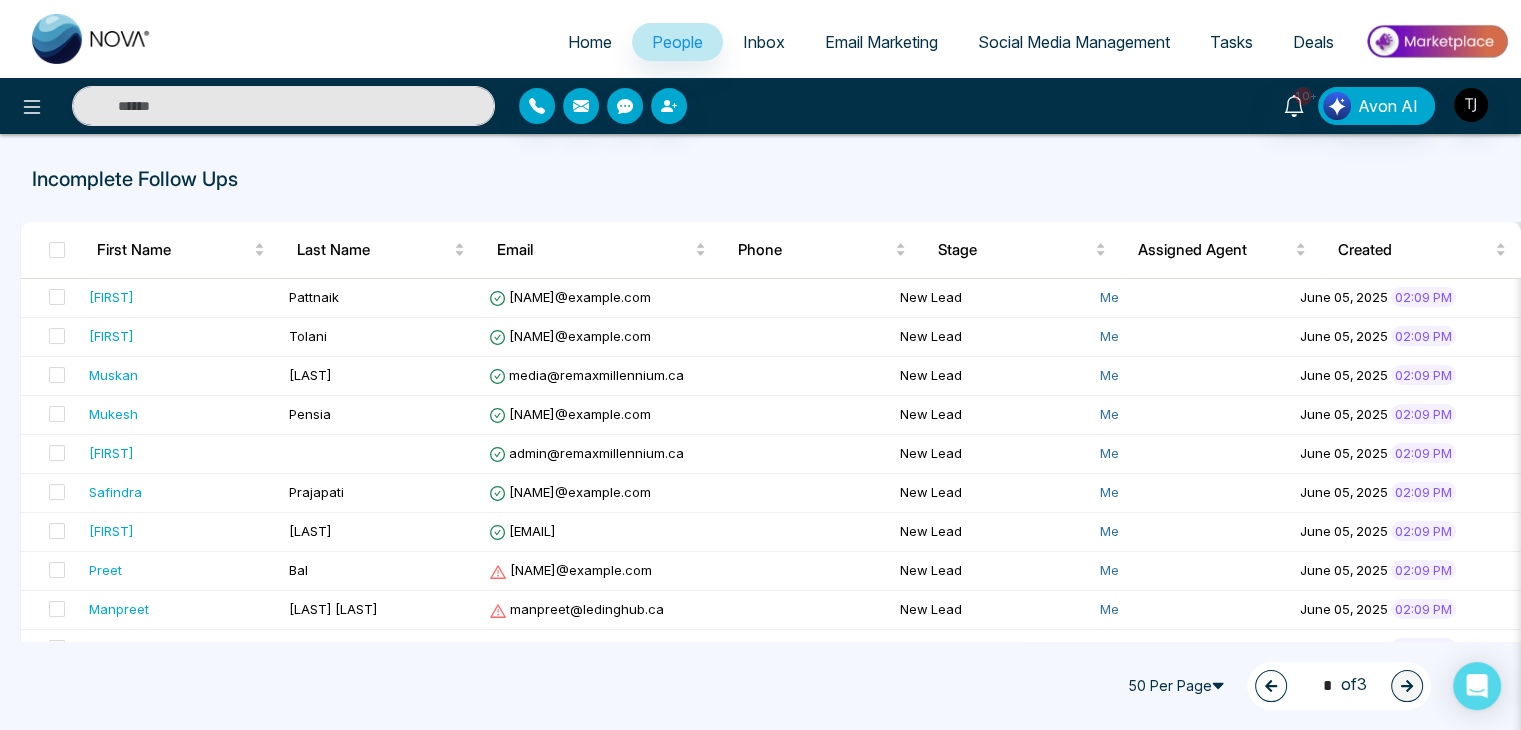 click at bounding box center (92, 39) 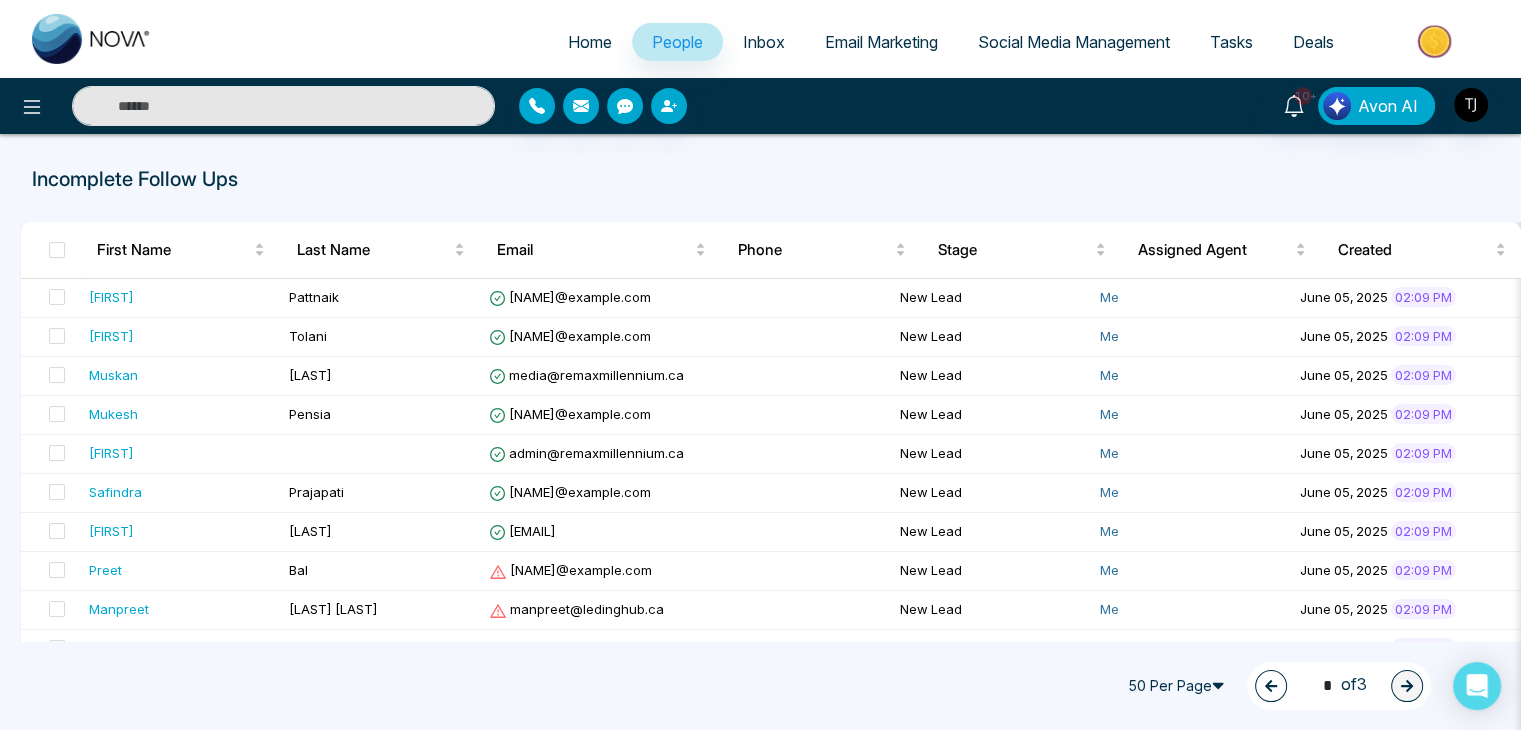 select on "*" 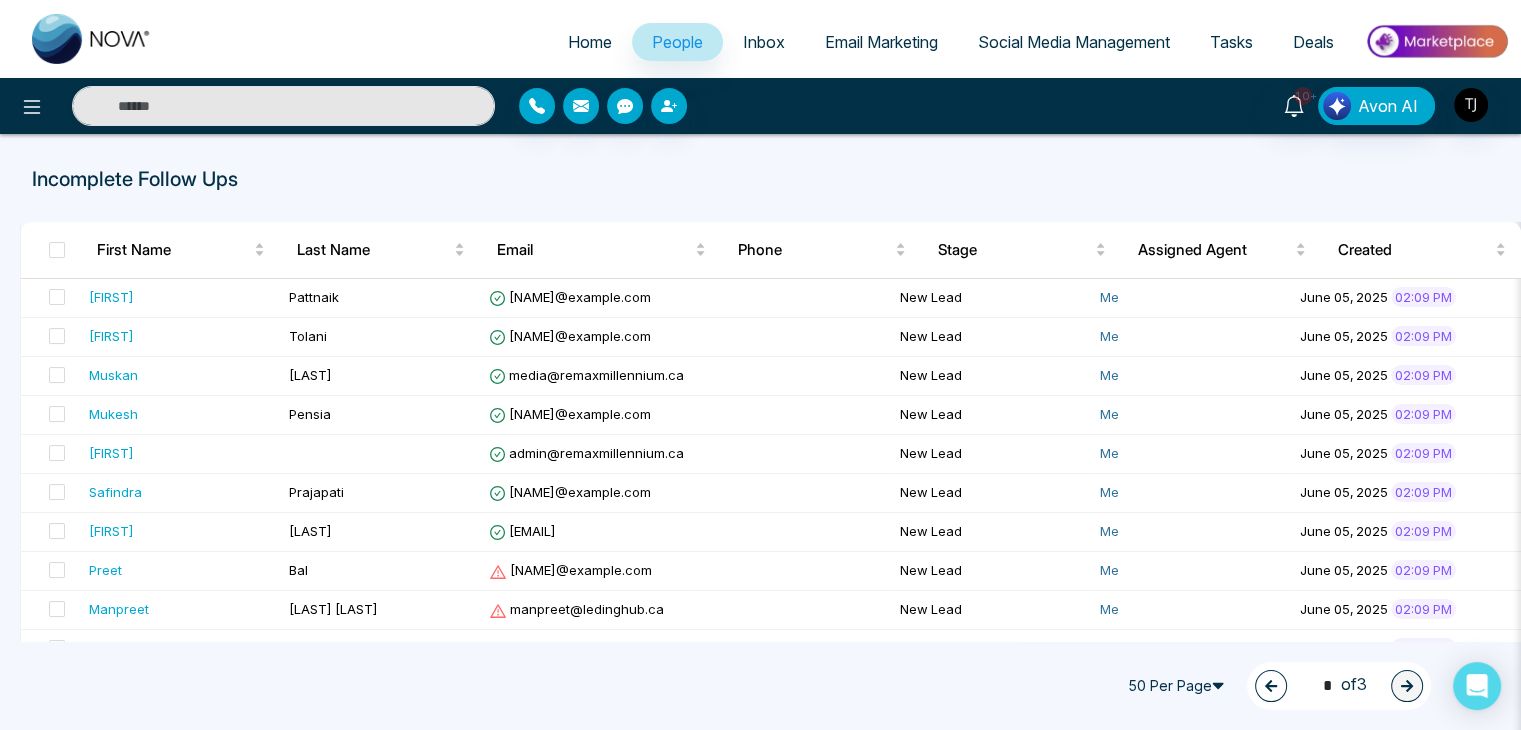 select on "*" 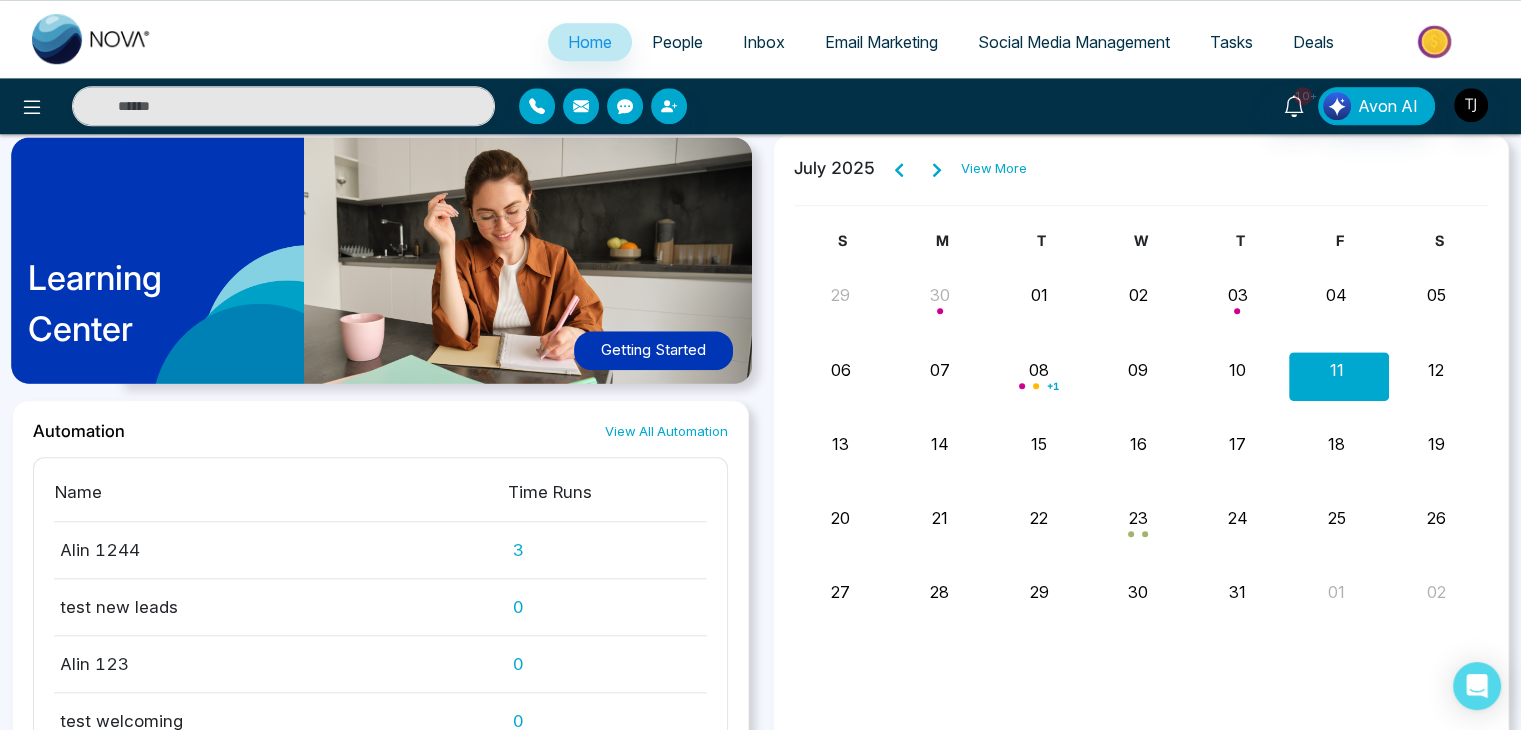 scroll, scrollTop: 1752, scrollLeft: 0, axis: vertical 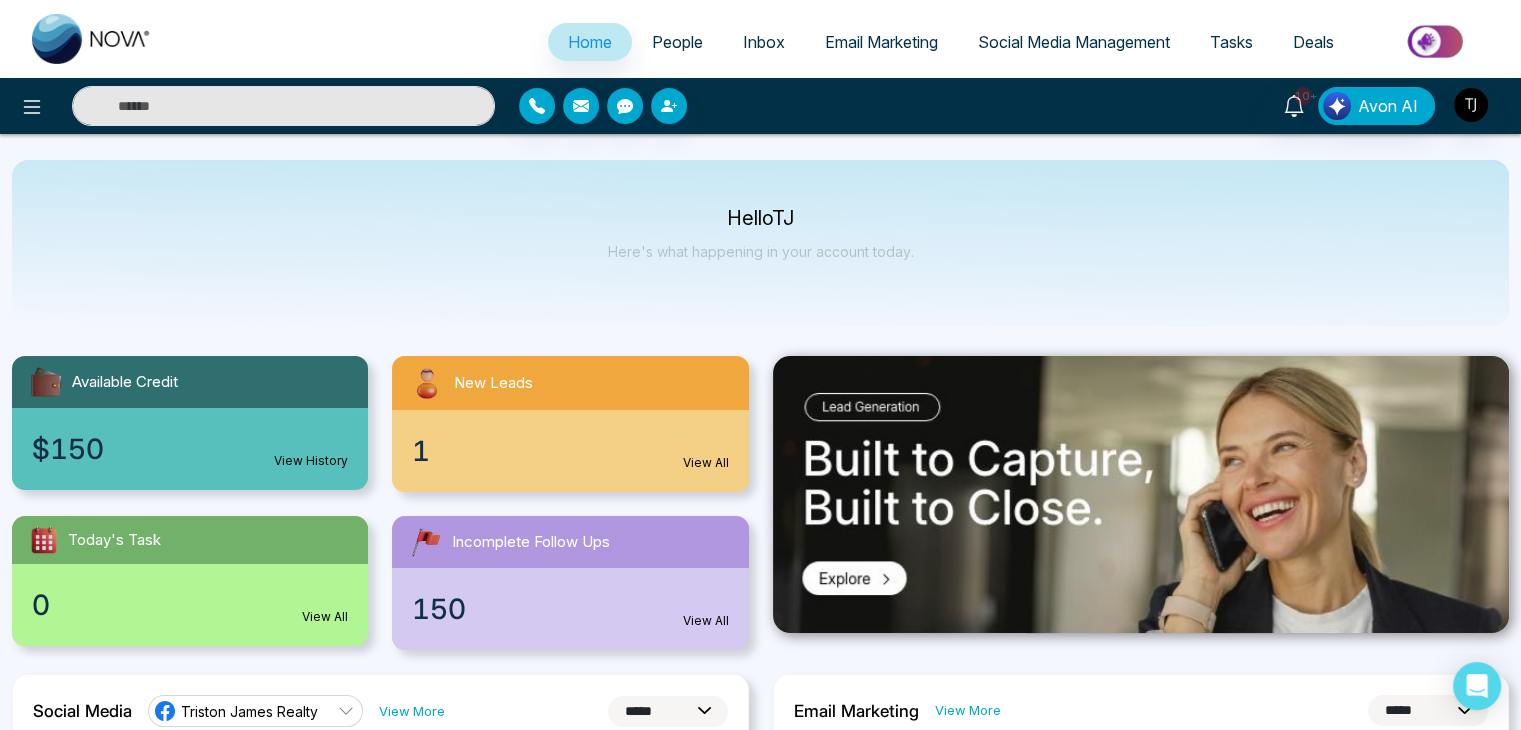 click on "People" at bounding box center (677, 42) 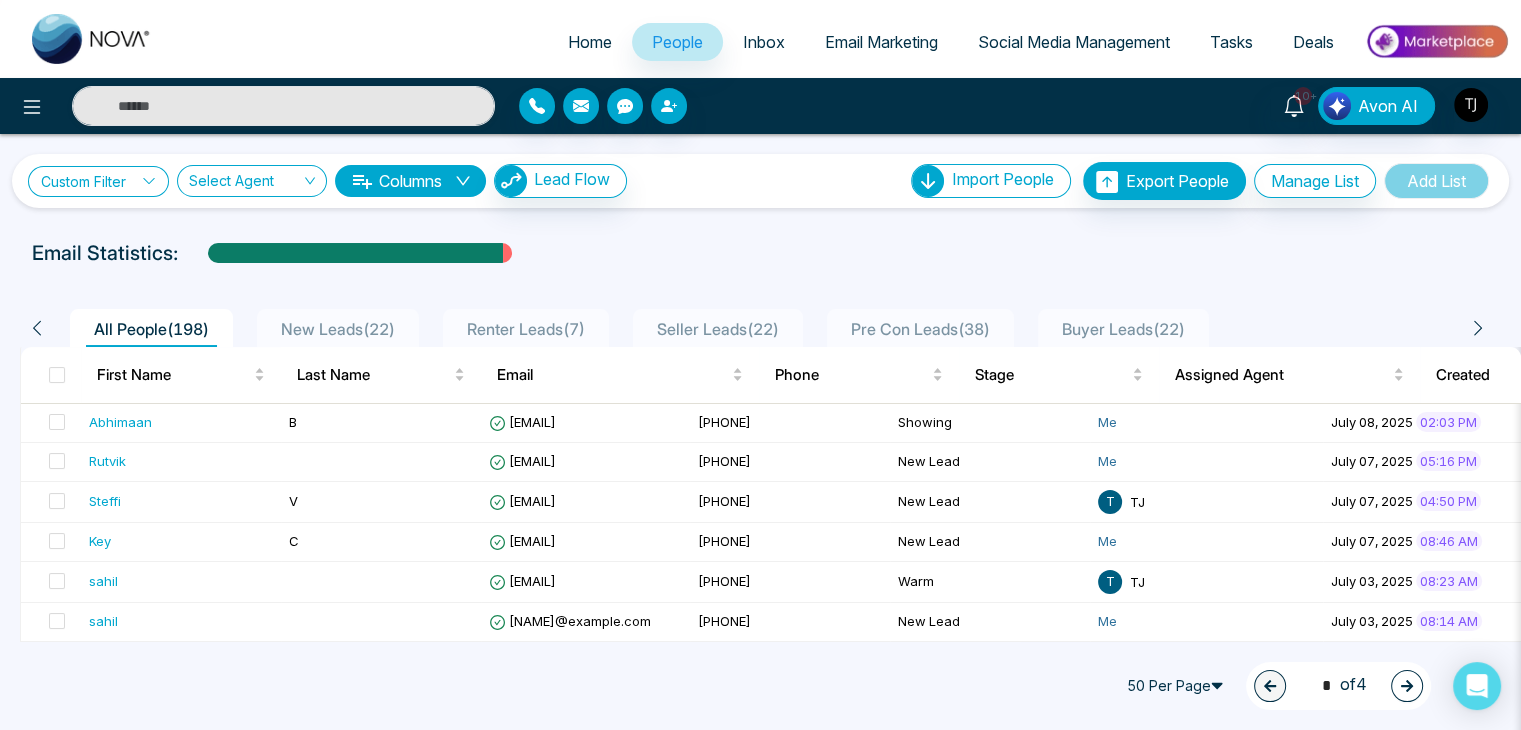 click 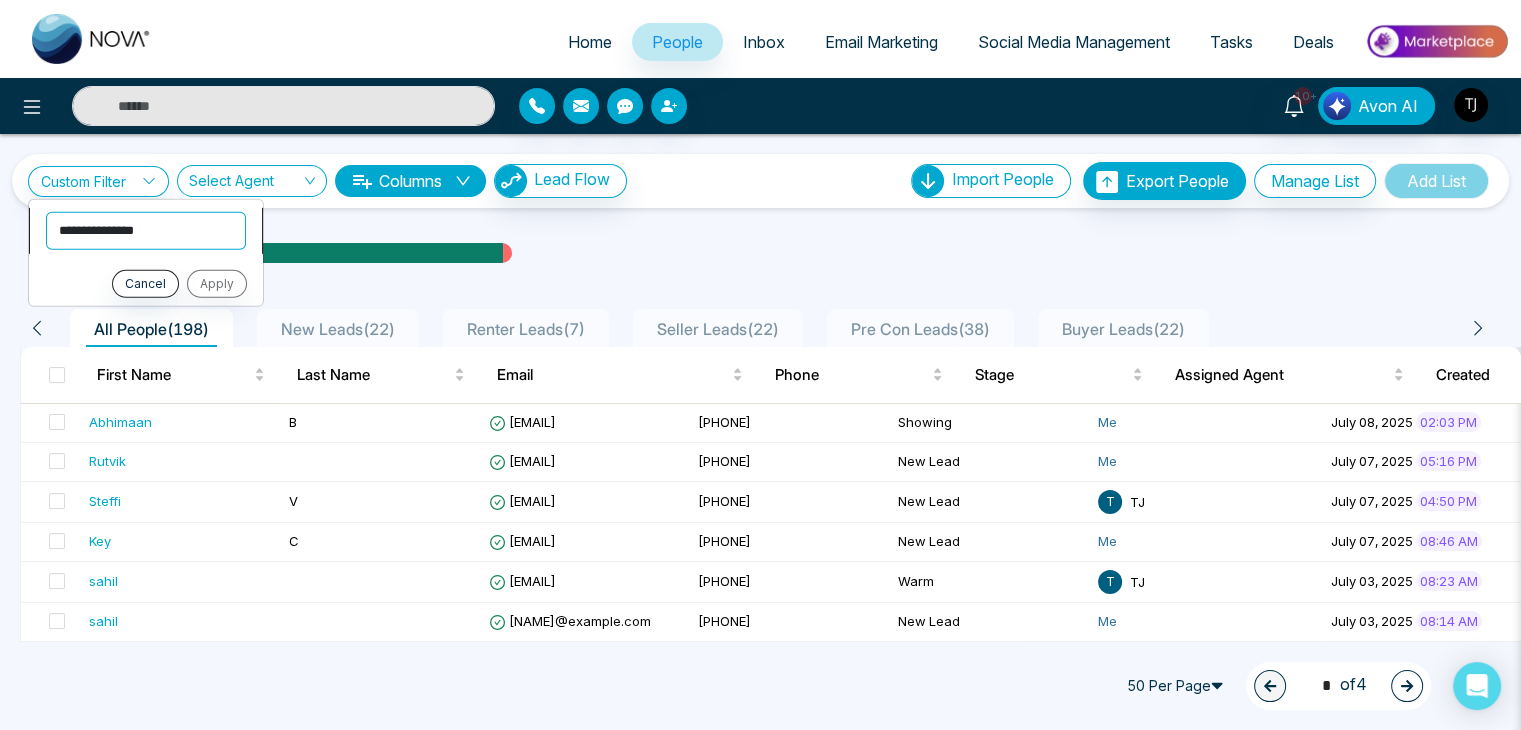 click on "**********" at bounding box center (146, 230) 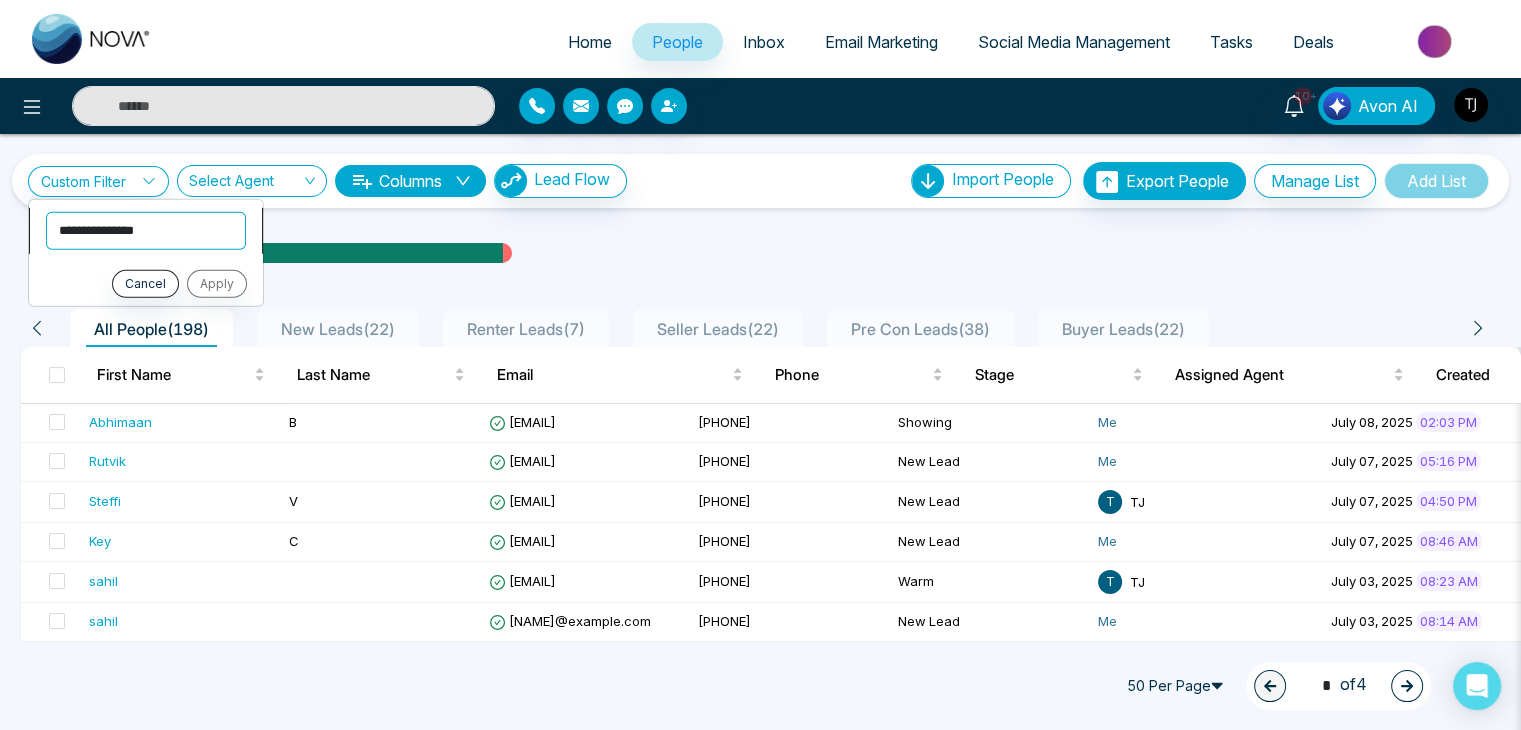 select on "**********" 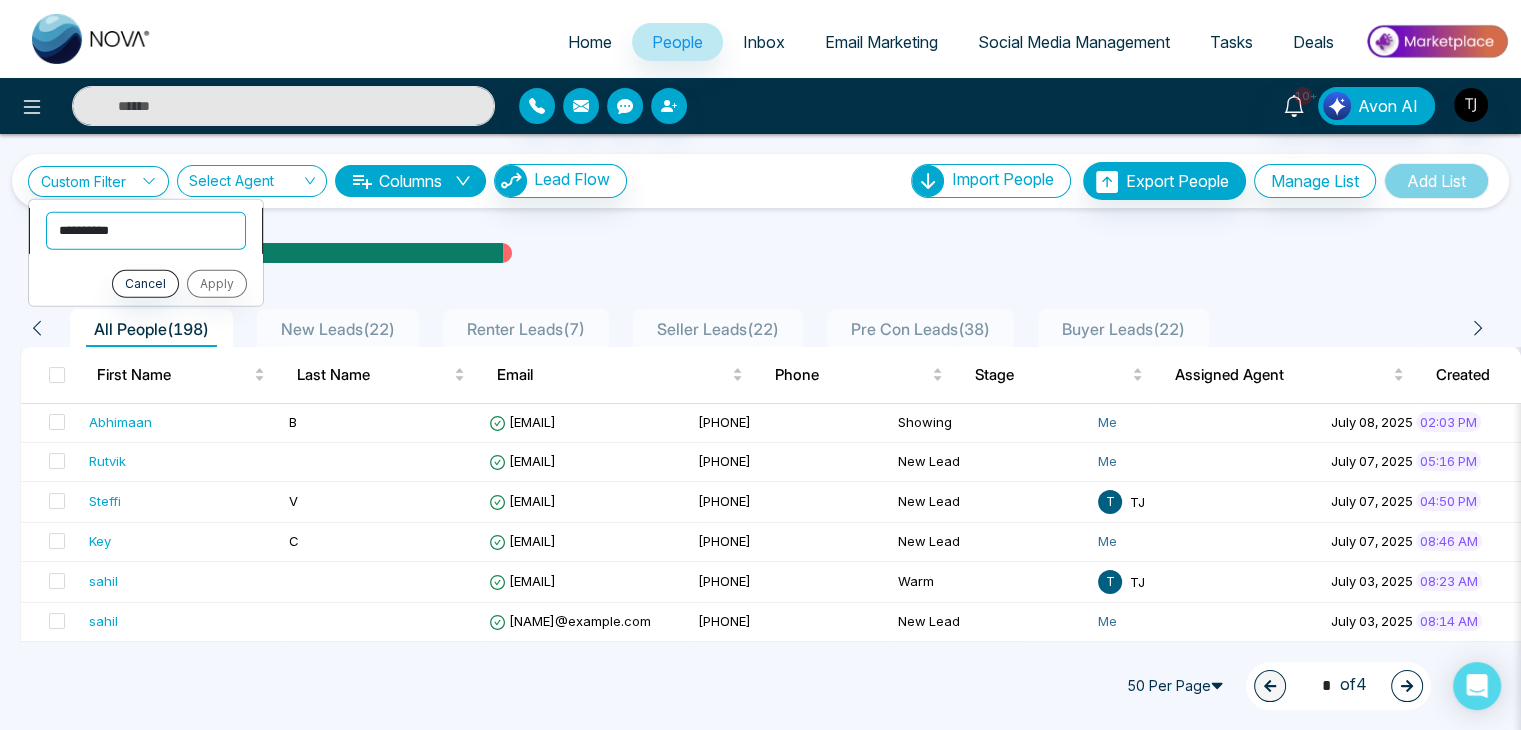 click on "**********" at bounding box center [146, 230] 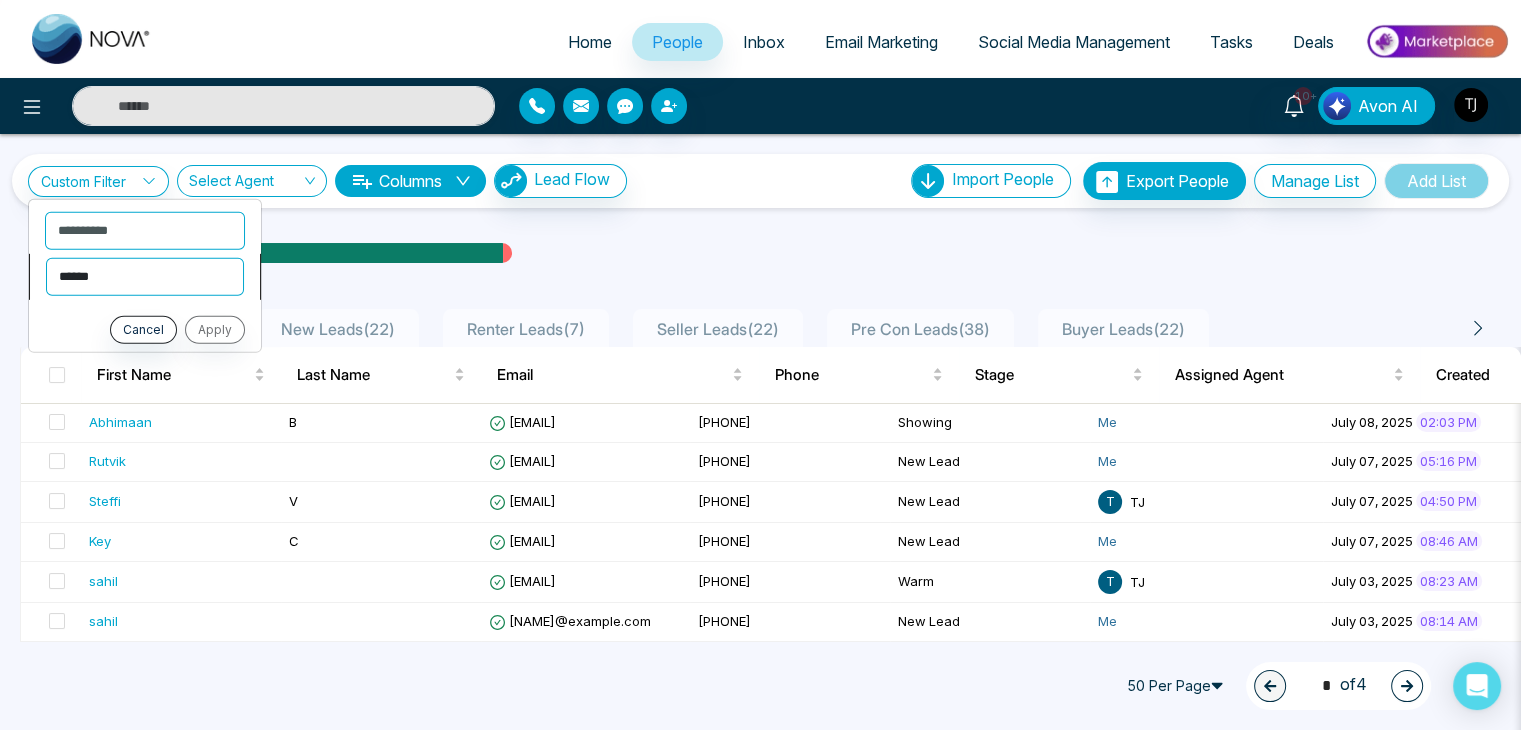 click on "**********" at bounding box center (145, 276) 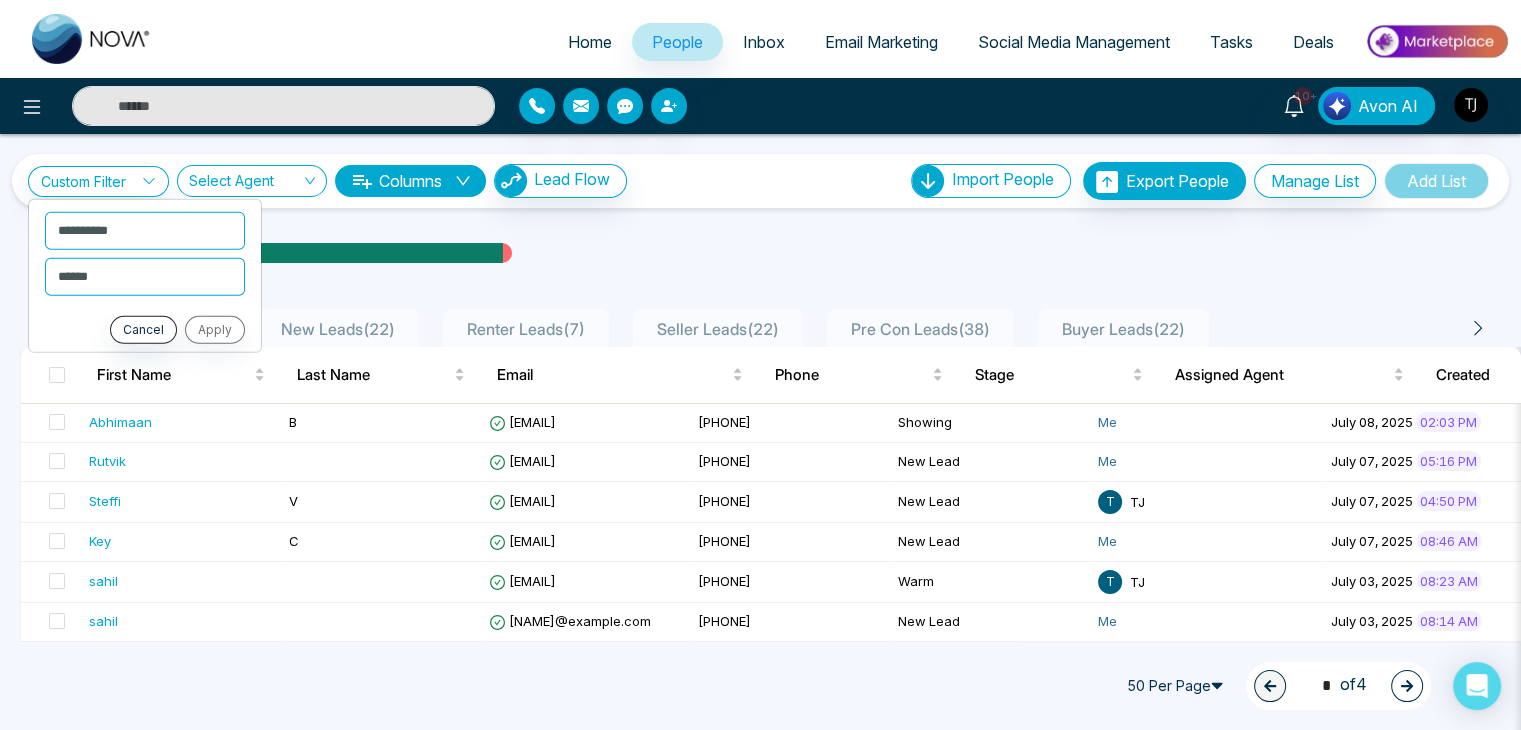 click on "All People  ( [NUMBER] ) New Leads  ( [NUMBER] ) Renter Leads  ( [NUMBER] ) Seller Leads  ( [NUMBER] ) Pre Con Leads  ( [NUMBER] ) Buyer Leads  ( [NUMBER] ) First Name Last Name Email Phone Stage Assigned Agent Created Tags Source Deals Last Communication                        [FIRST] [LAST]   [NAME]@example.com +15559980978512 Showing Me [MONTH] [DAY], [YEAR]   [TIME] Buyer Trial + 1 Event 2 days ago    Email [FIRST]   [NAME]@example.com +155563014544 New Lead Me [MONTH] [DAY], [YEAR]   [TIME] 4 days ago    Call [FIRST] [LAST]   [NAME]@example.com +15557332808 New Lead T TJ [MONTH] [DAY], [YEAR]   [TIME] Renter   -  -  -  -    -  -  -  -   Key C   [NAME]@example.com +15552018268 New Lead Me [MONTH] [DAY], [YEAR]   [TIME] Trial Brother 2 4 days ago    Email [FIRST]   [NAME]@example.com +155543434343 Warm T TJ [MONTH] [DAY], [YEAR]   [TIME] IDX Website   -  -  -  -    -  -  -  -   [FIRST]   [NAME]@example.com +15552234567890 New Lead Me [MONTH] [DAY], [YEAR]   [TIME] IDX Website   -  -  -  -    -  -  -  -   [FIRST]   [NAME]@example.com +15557575757 New Lead T TJ" at bounding box center (760, 1411) 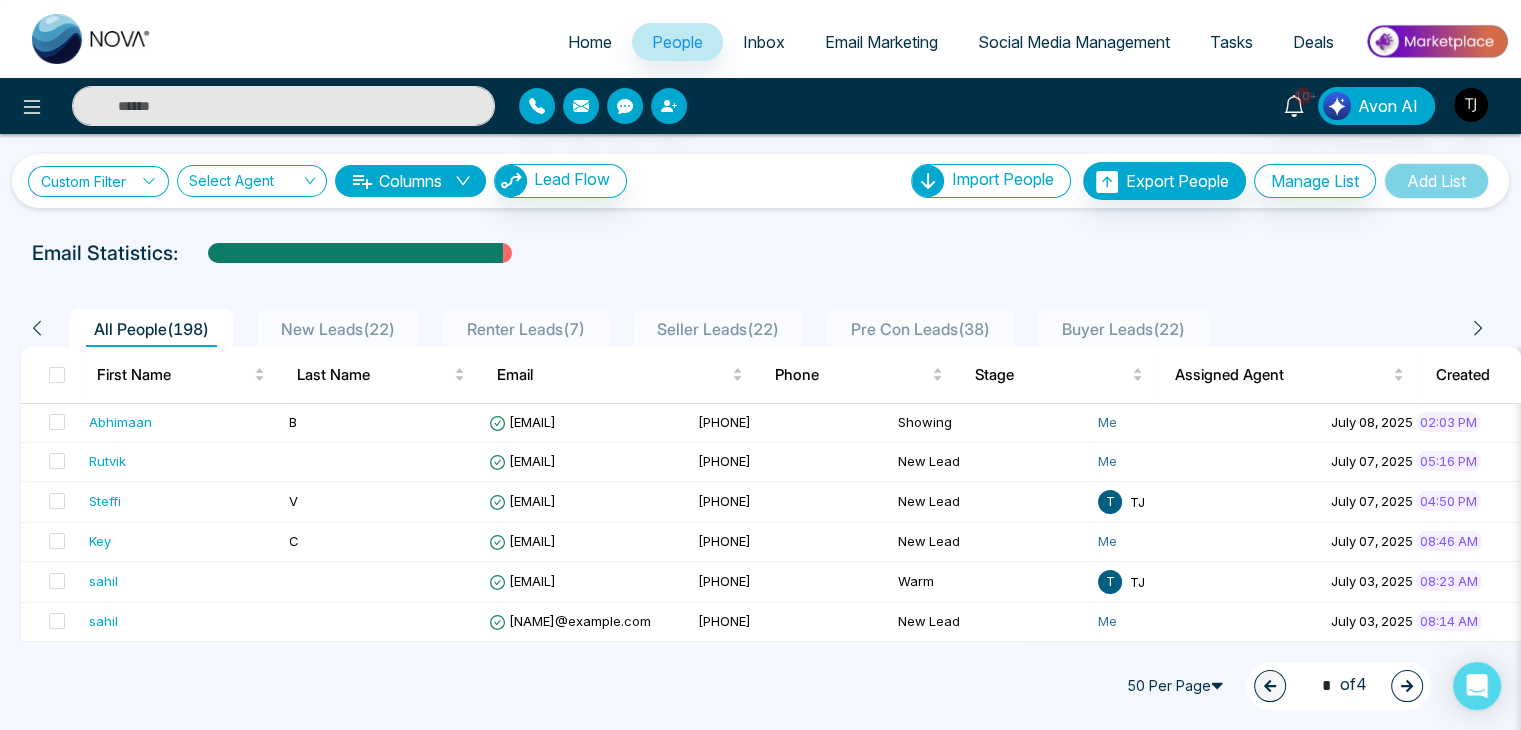 click 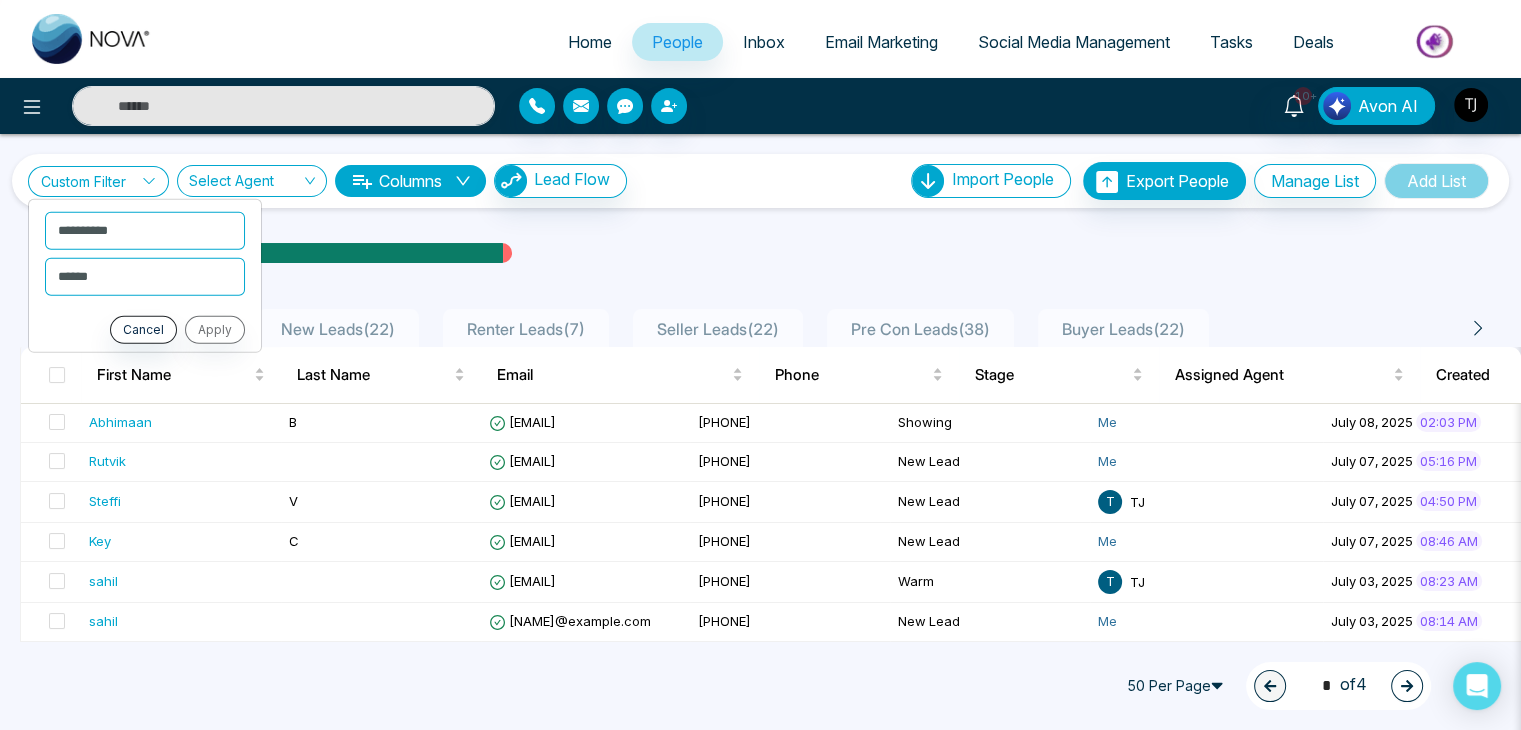 click 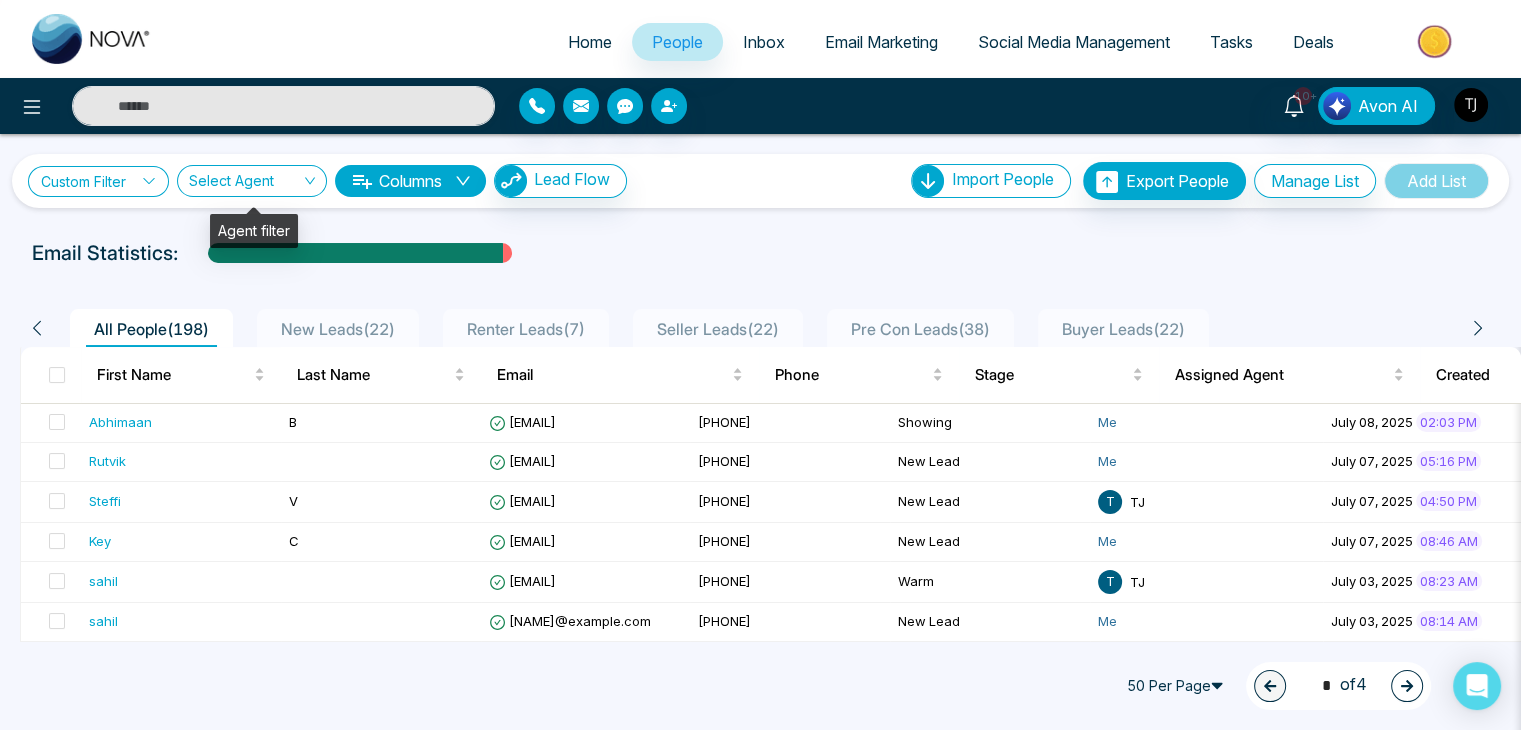 click on "Select Agent" at bounding box center [252, 181] 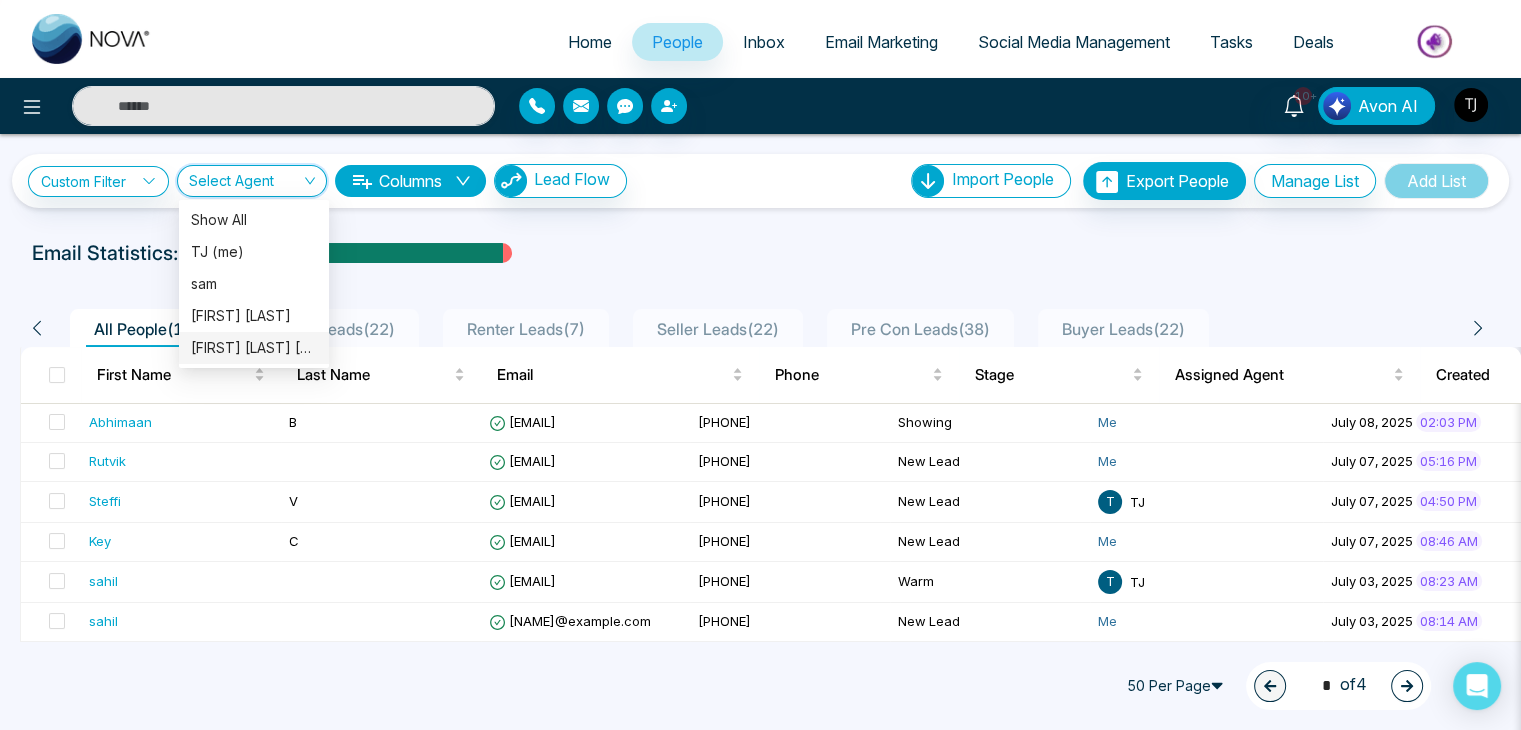 click on "[FIRST] [LAST] [FIRST] [LAST]" at bounding box center [254, 348] 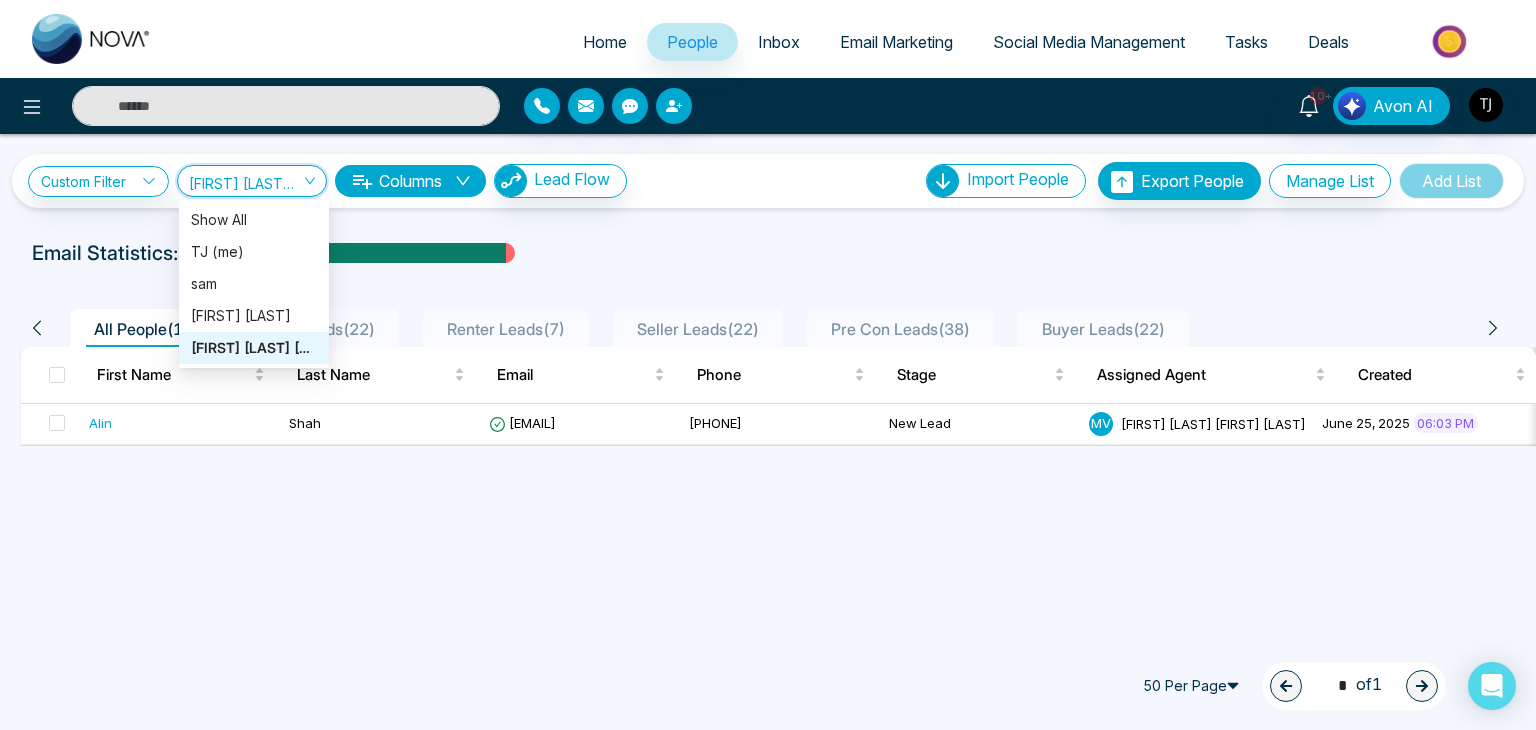 click on "[FIRST] [LAST] [FIRST] [LAST]" at bounding box center [252, 180] 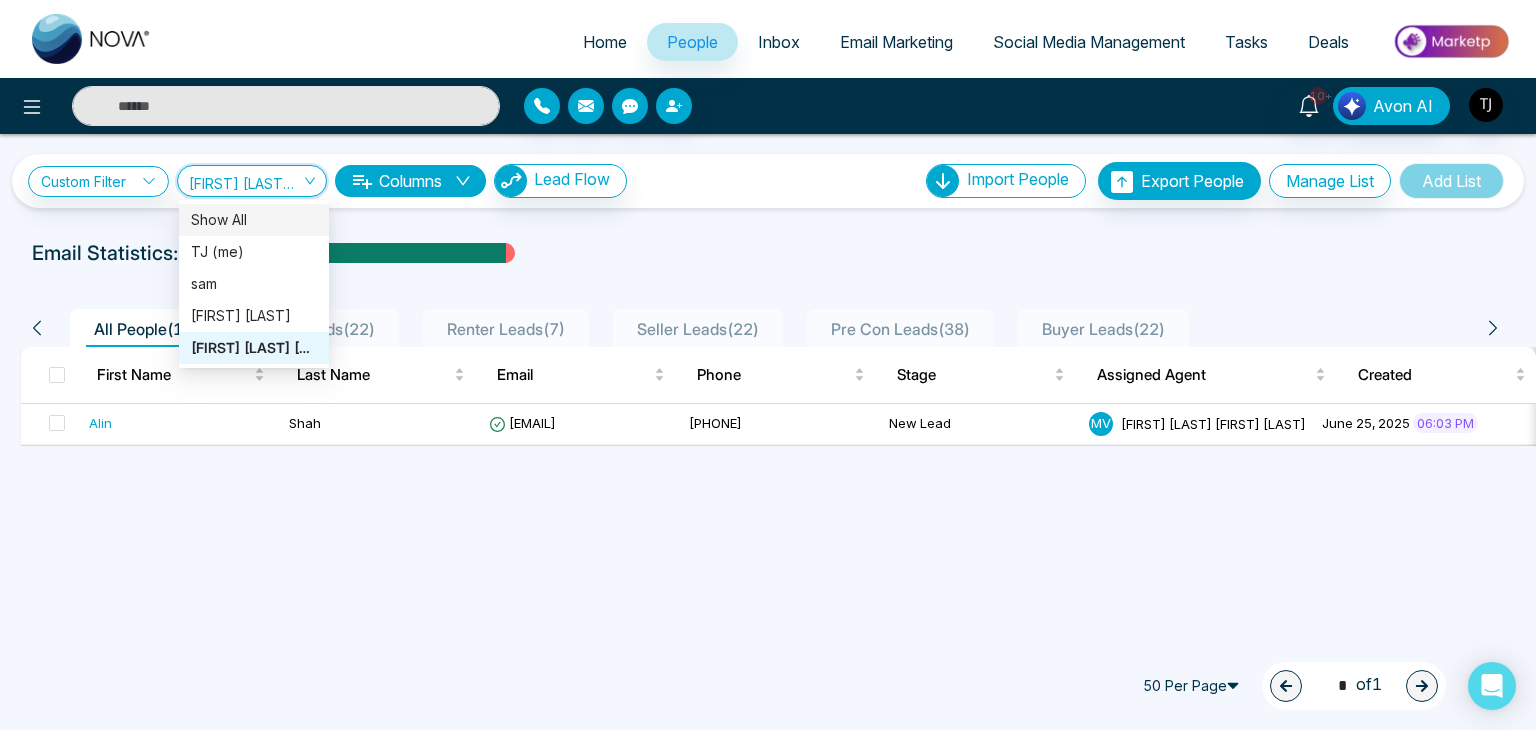 click on "Show All" at bounding box center (254, 220) 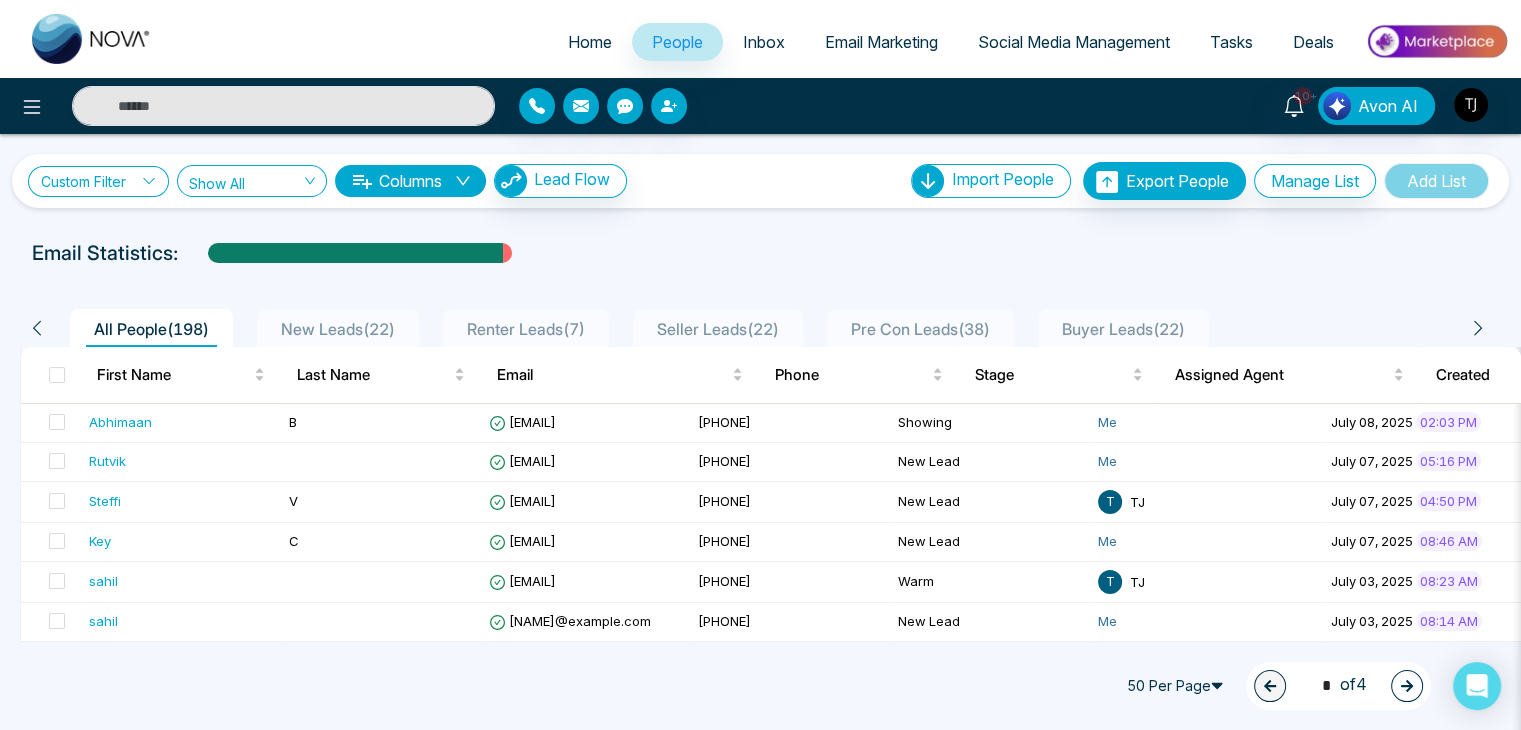 click 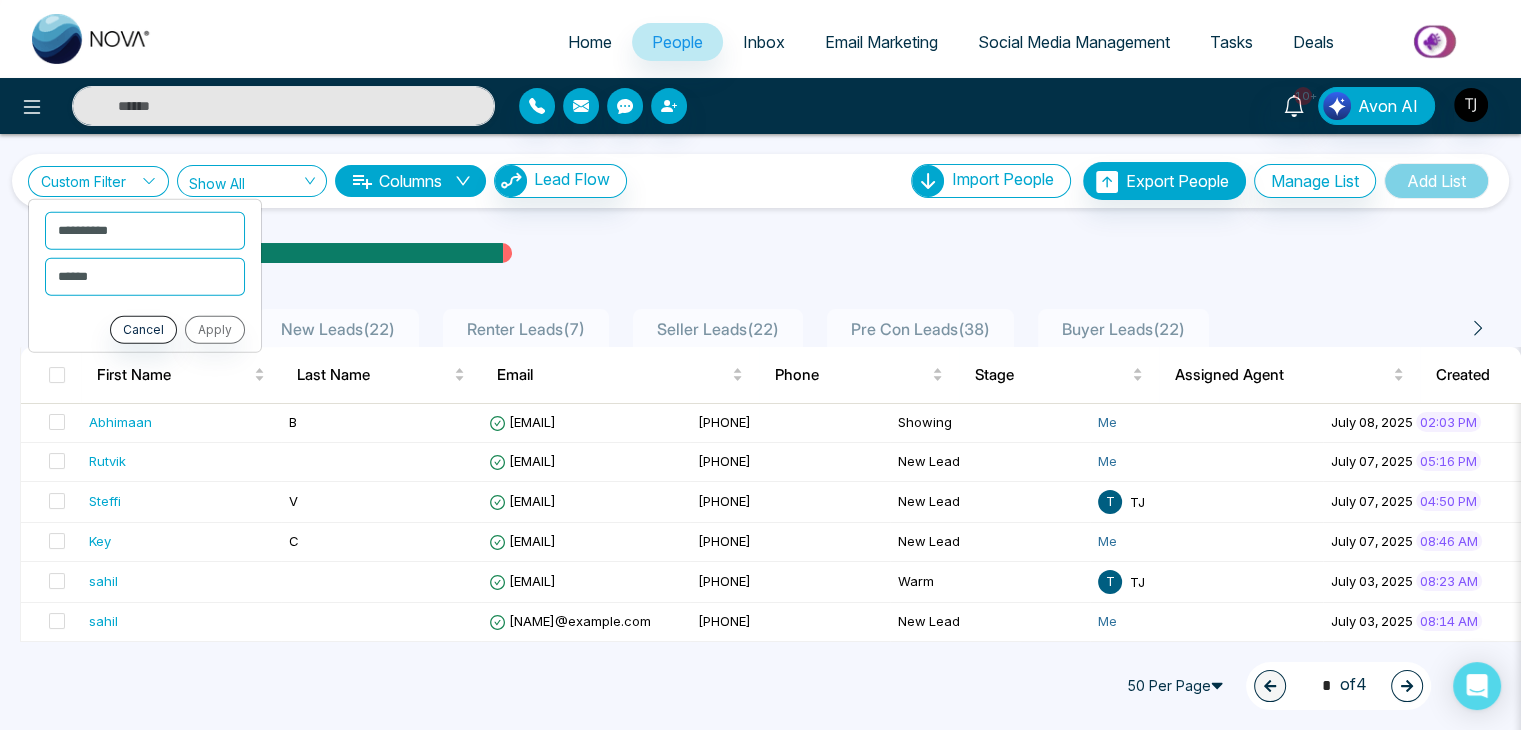 click 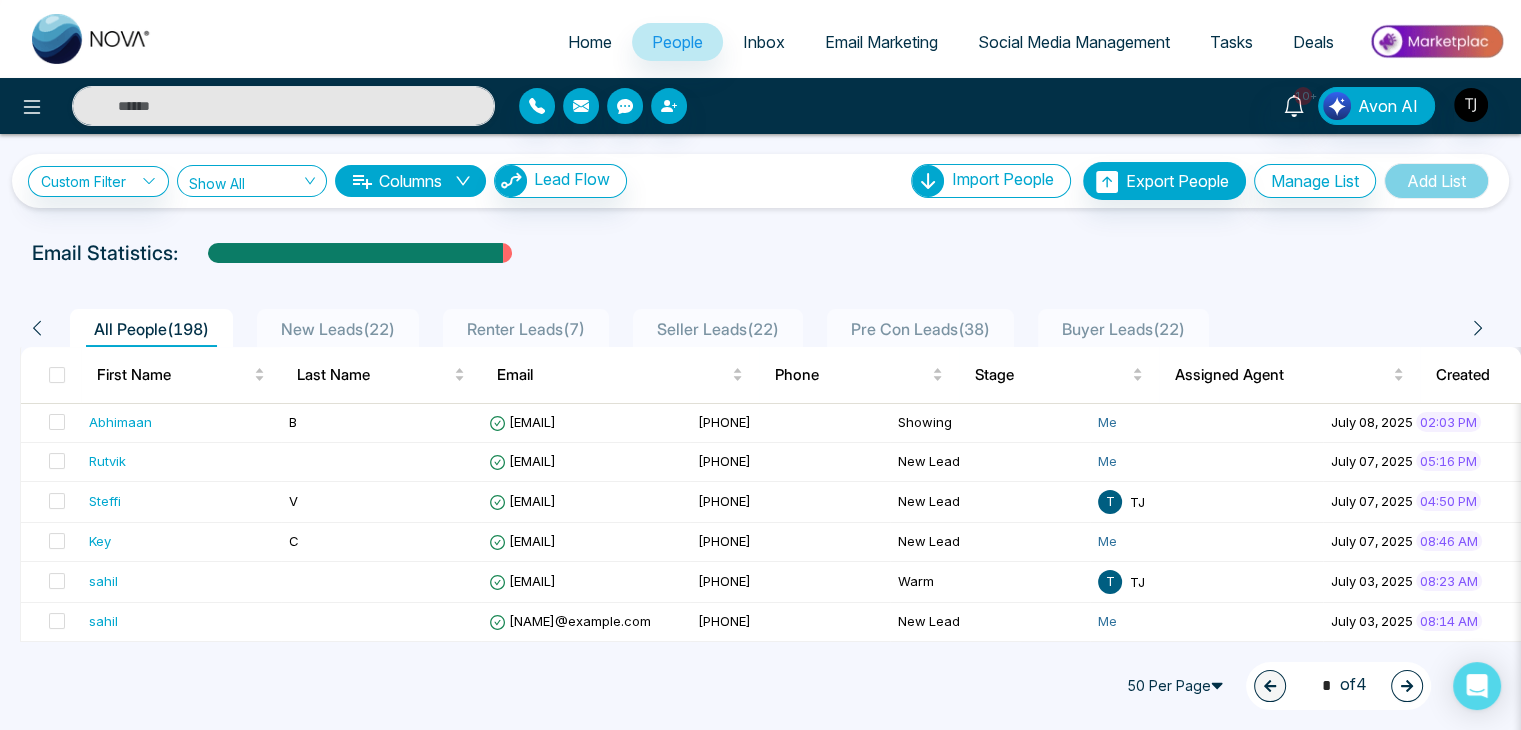 click 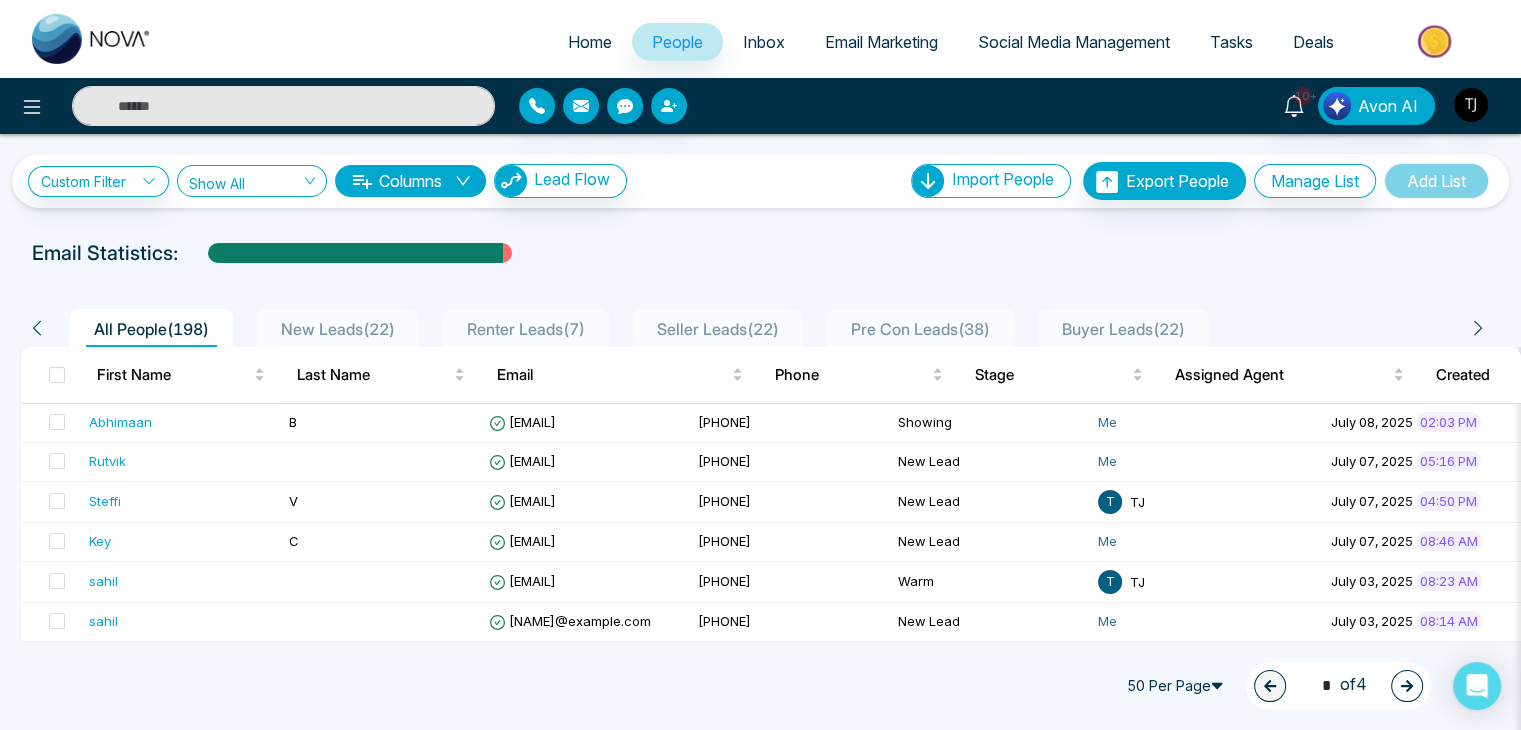 click on "**********" at bounding box center [760, 1340] 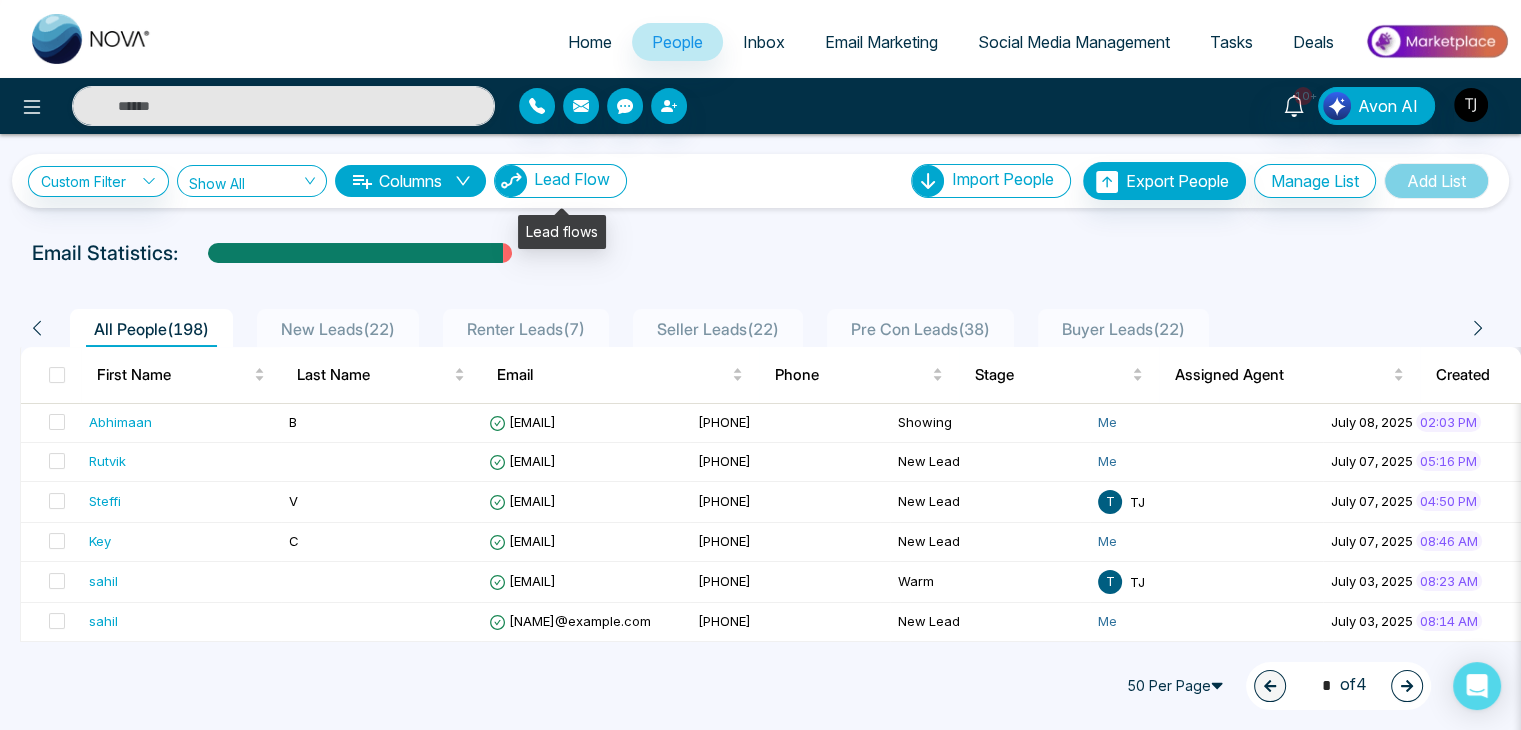 click on "Lead Flow" at bounding box center [560, 181] 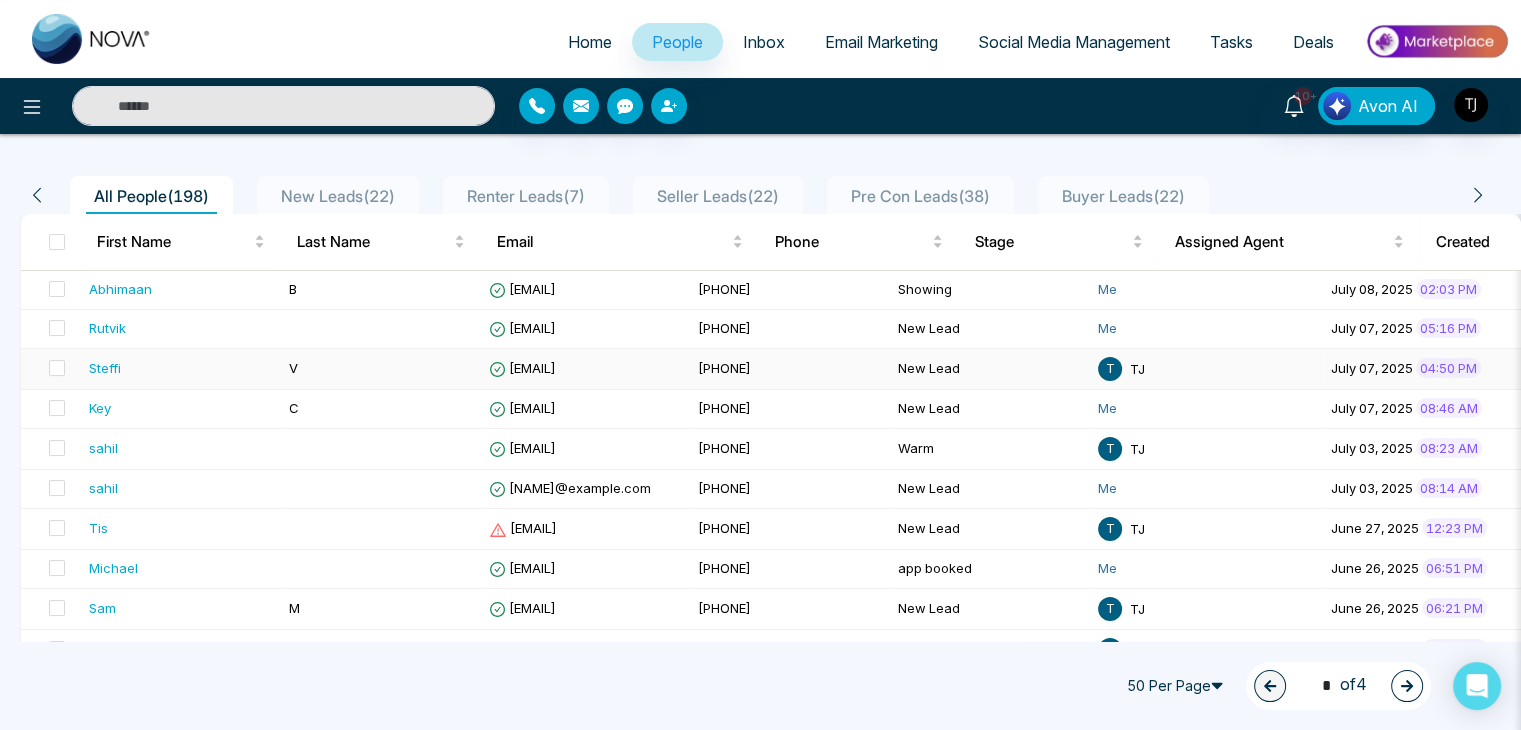 scroll, scrollTop: 0, scrollLeft: 0, axis: both 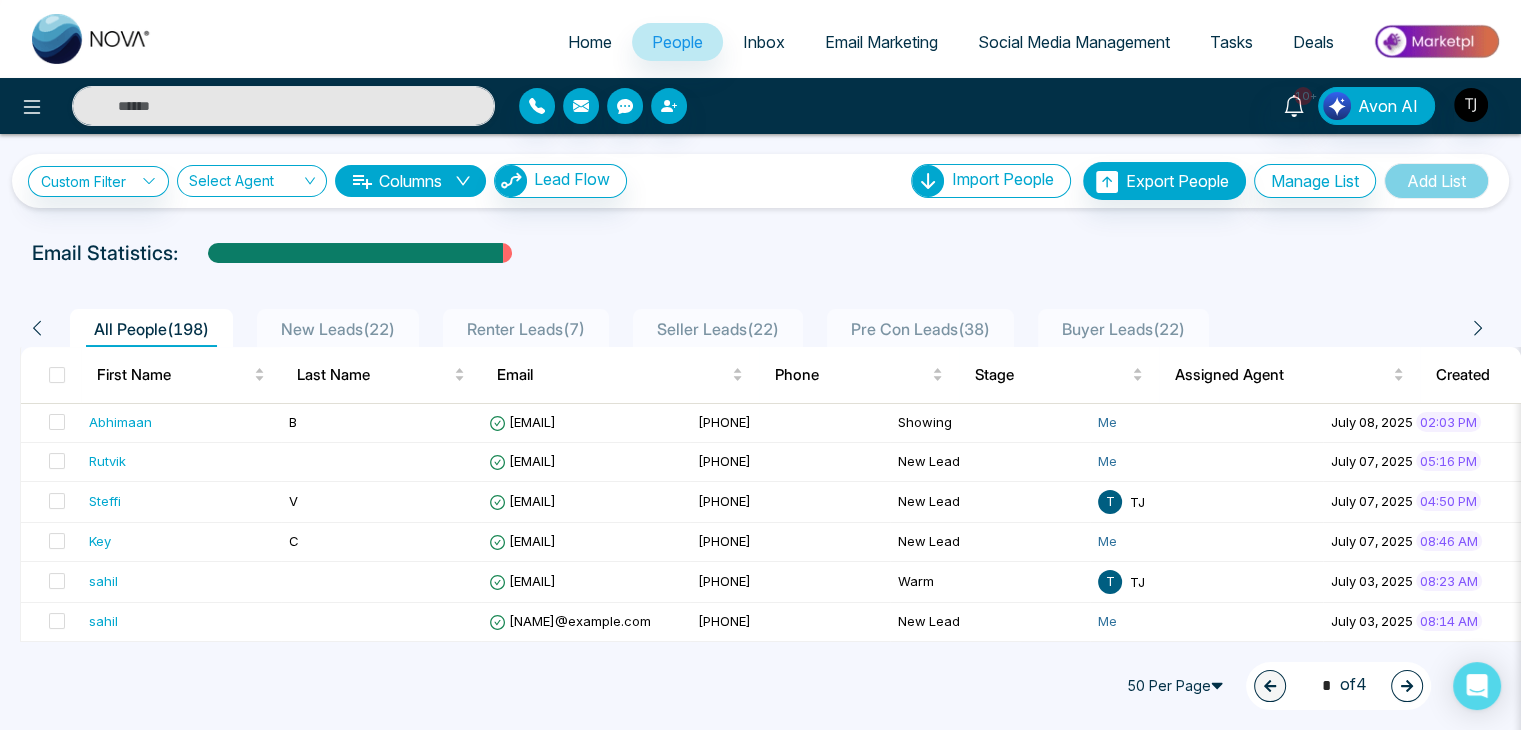 click on "New Leads  ( 22 )" at bounding box center [338, 329] 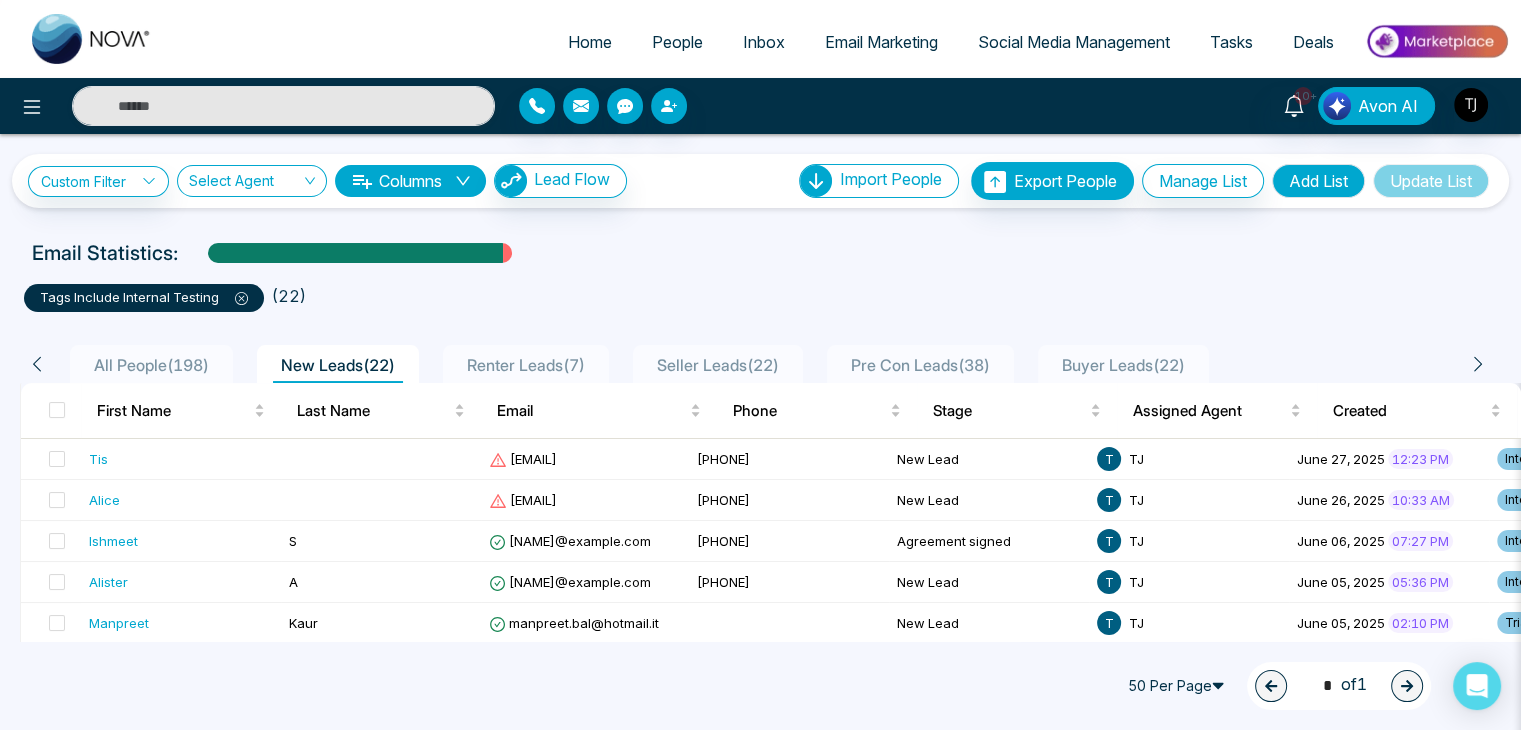 click on "Renter Leads  ( 7 )" at bounding box center (526, 365) 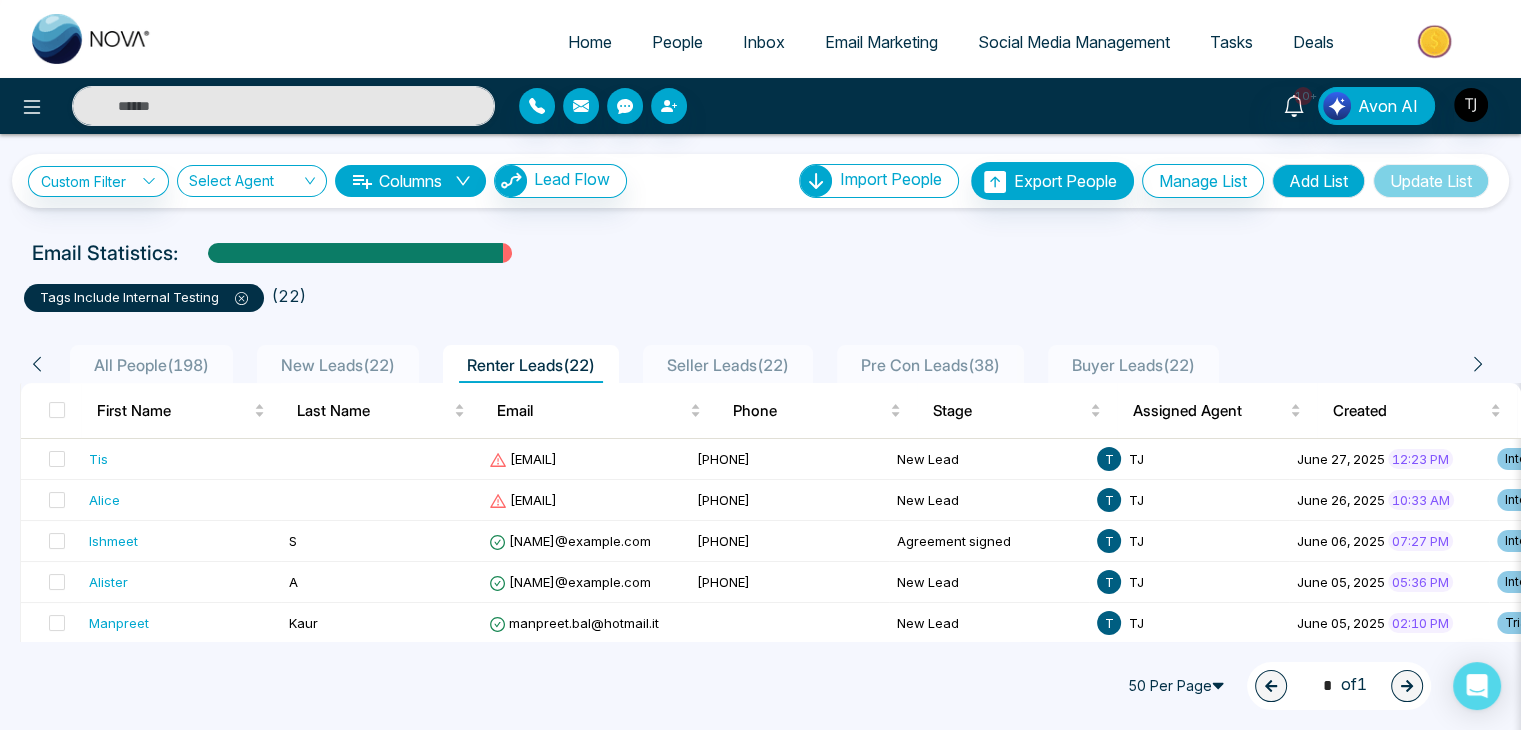 click on "Seller Leads  ( 22 )" at bounding box center [728, 365] 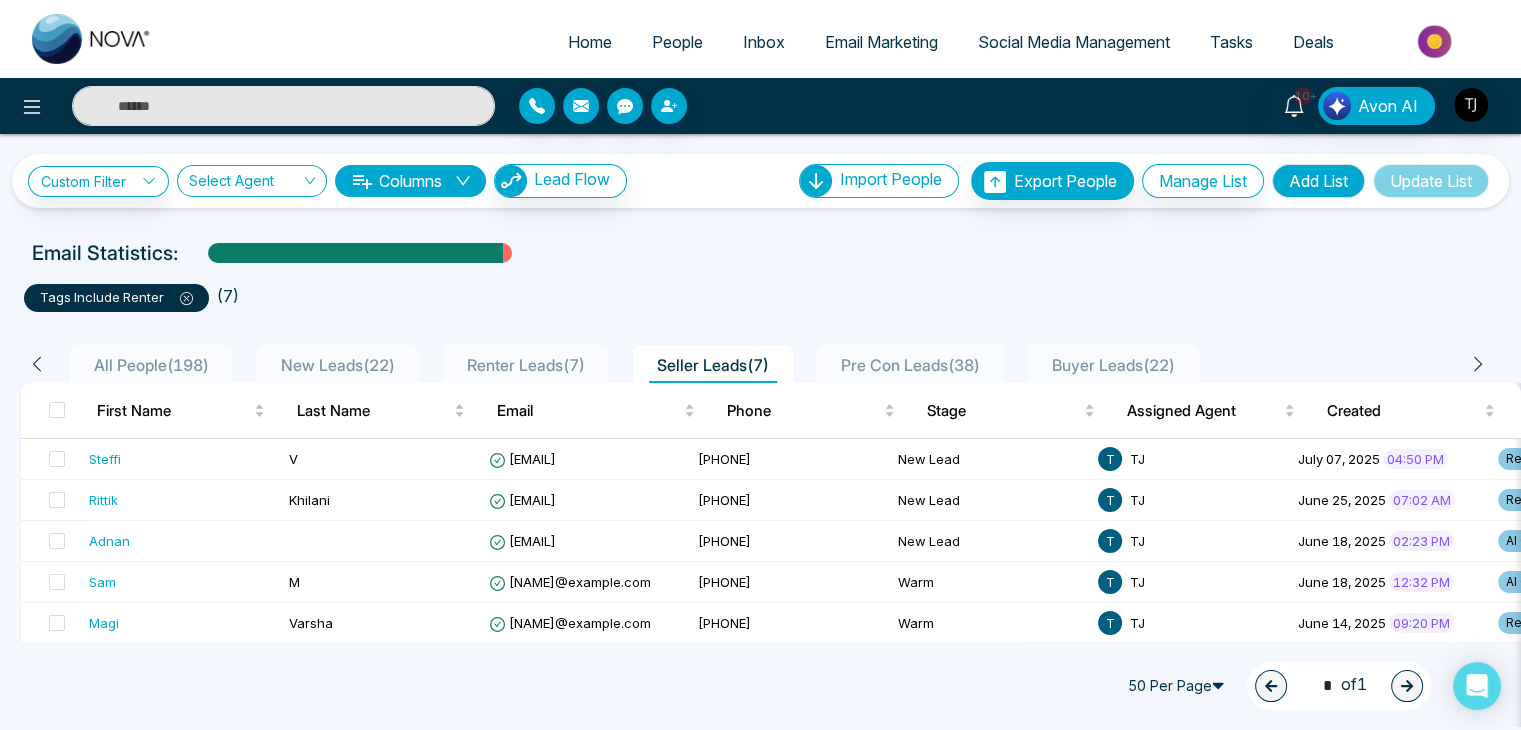 click on "Pre Con Leads  ( [NUMBER] )" at bounding box center [910, 365] 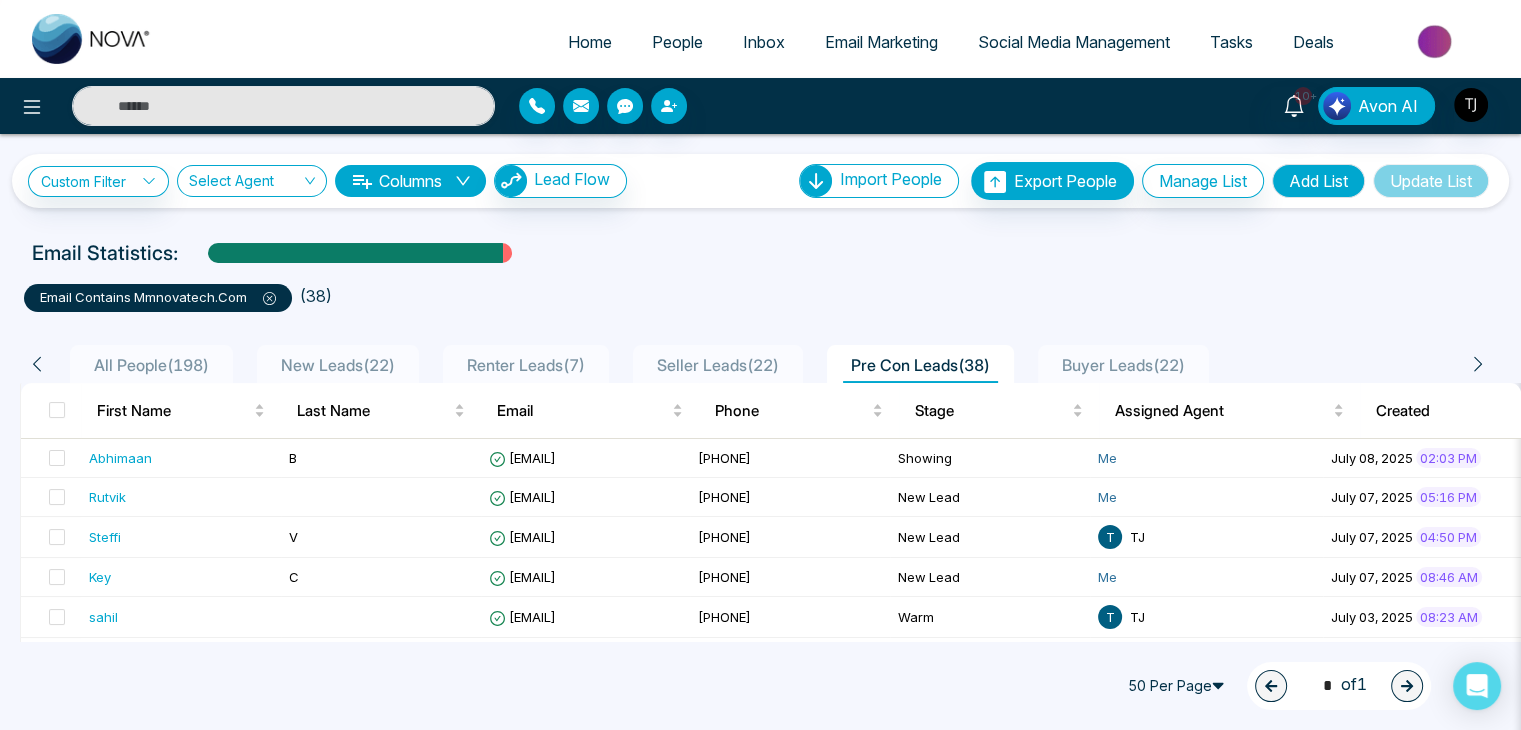 click on "Email Marketing" at bounding box center (881, 42) 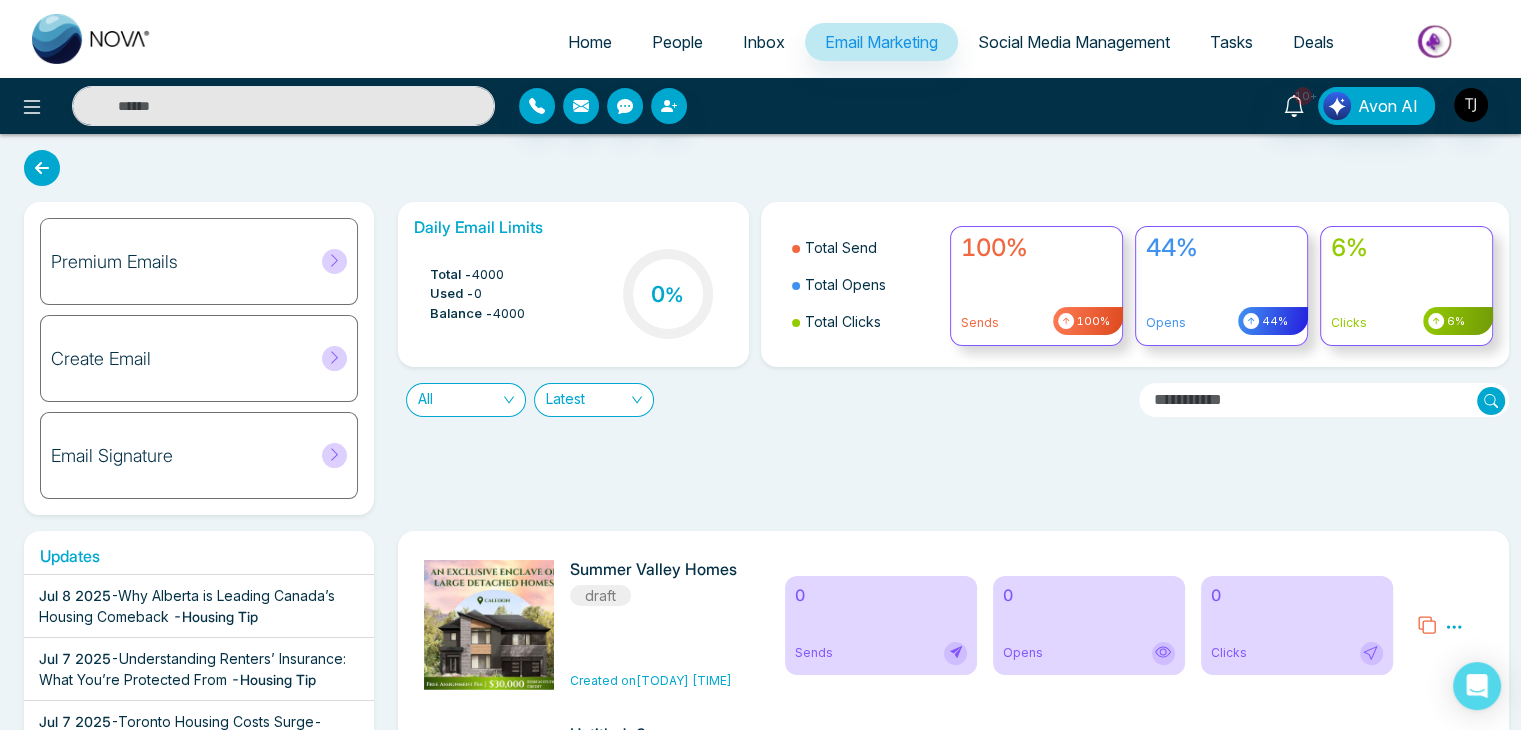click on "Social Media Management" at bounding box center [1074, 42] 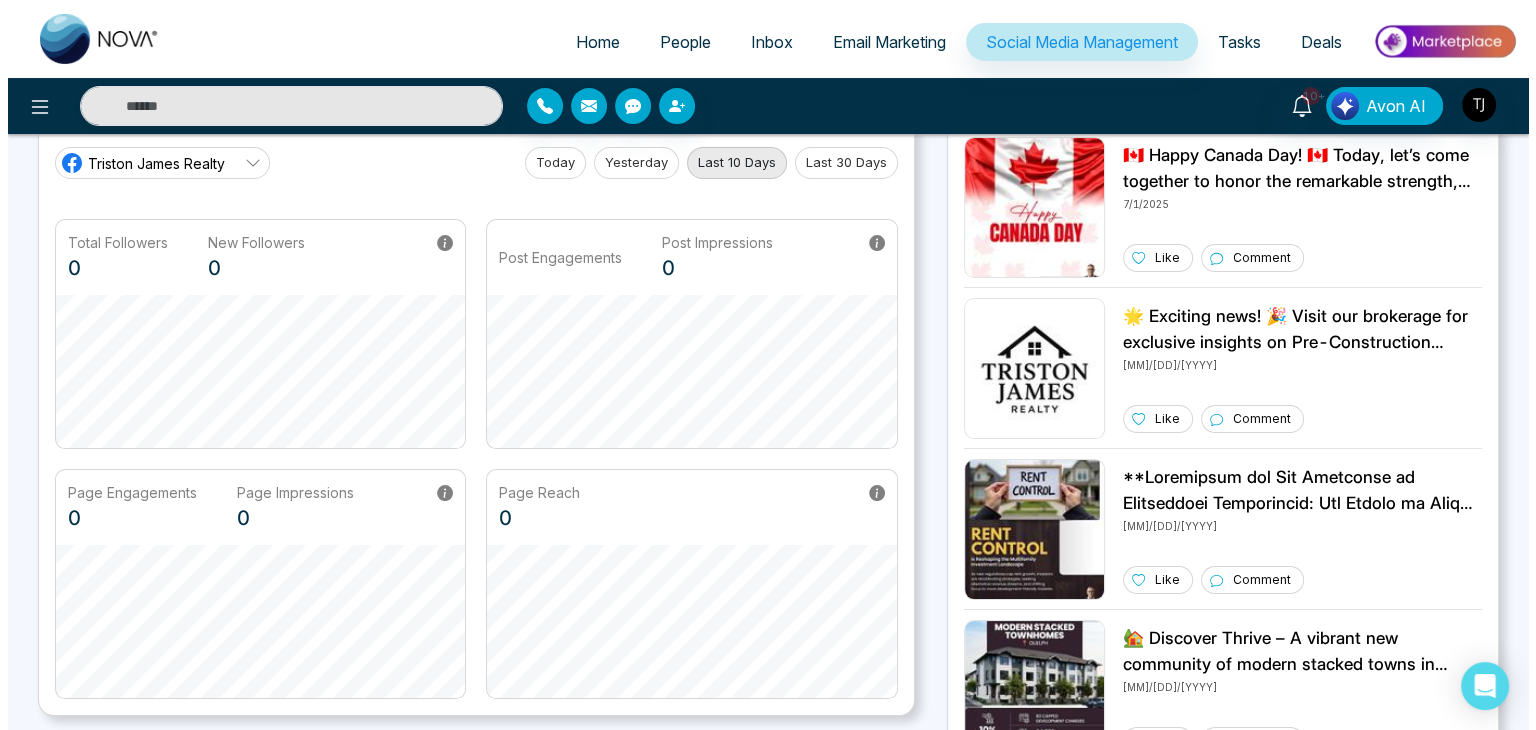 scroll, scrollTop: 0, scrollLeft: 0, axis: both 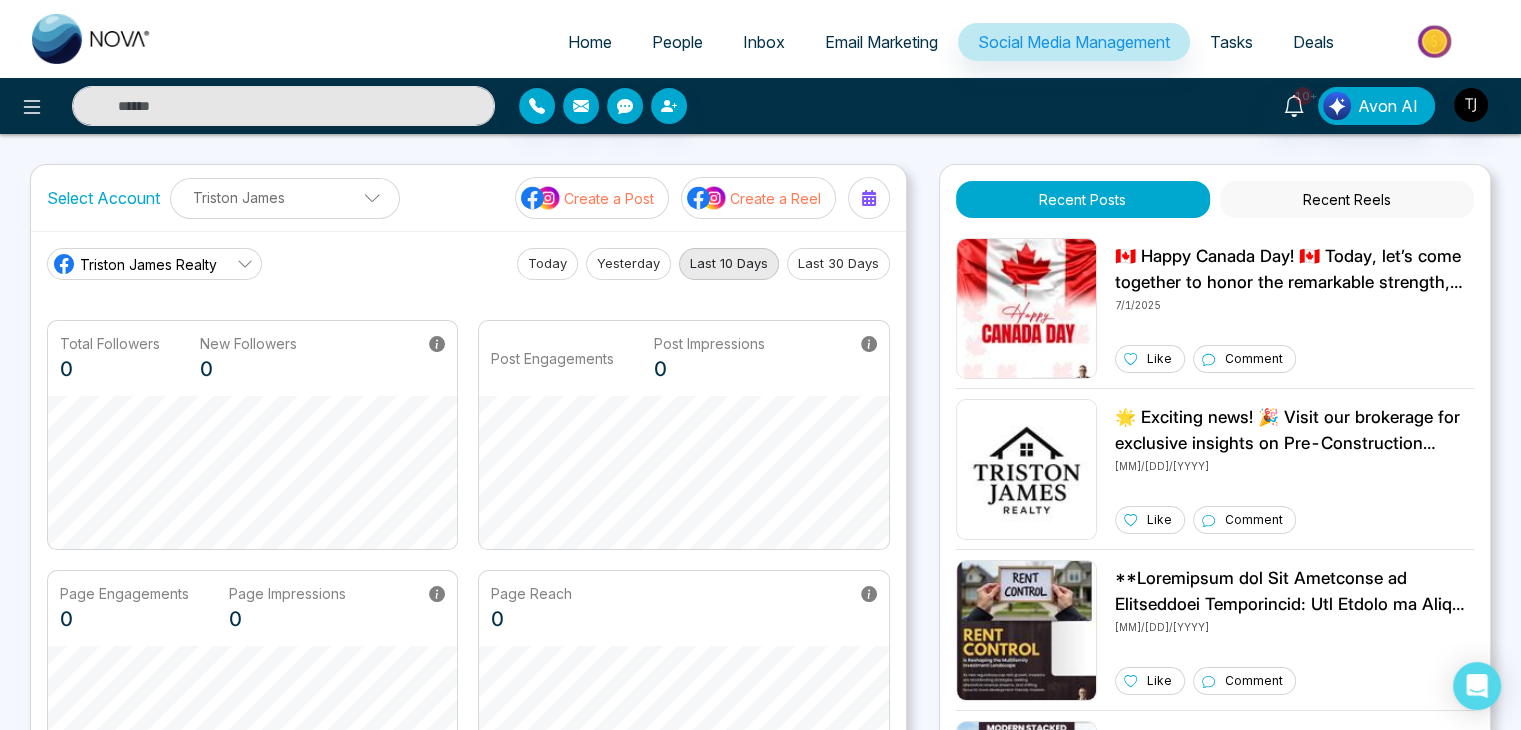 click on "Email Marketing" at bounding box center (881, 42) 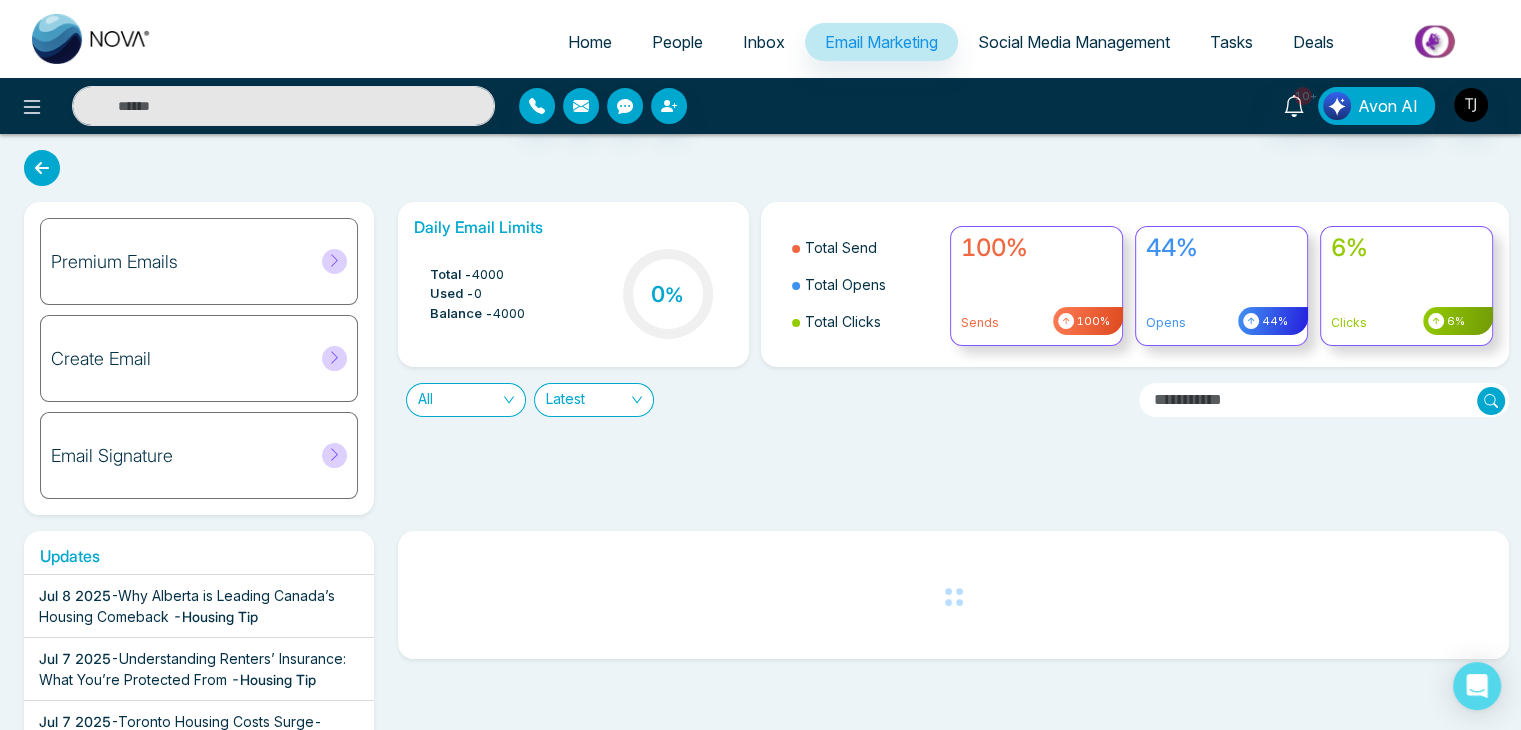 click on "Inbox" at bounding box center (764, 43) 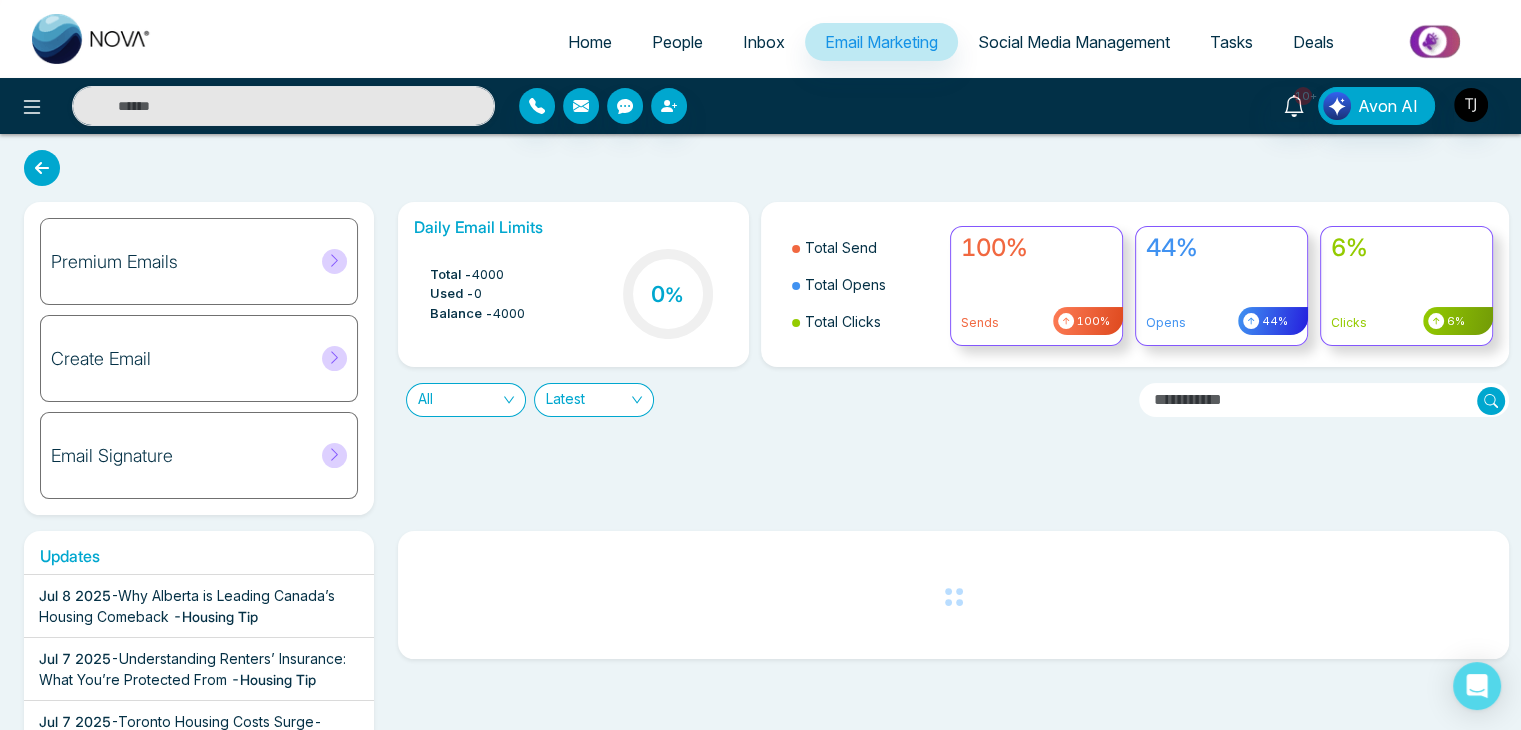 click on "Inbox" at bounding box center [764, 42] 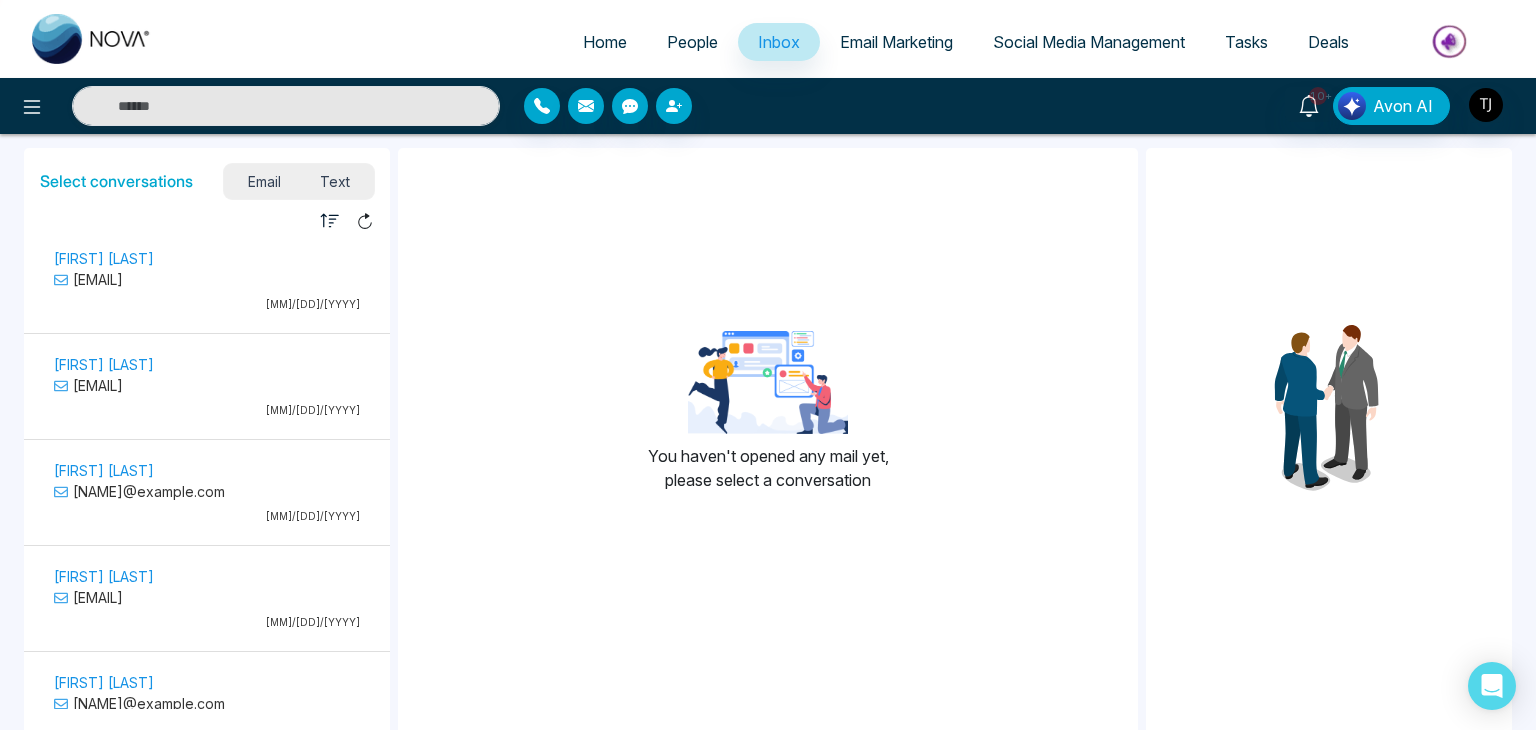 scroll, scrollTop: 1503, scrollLeft: 0, axis: vertical 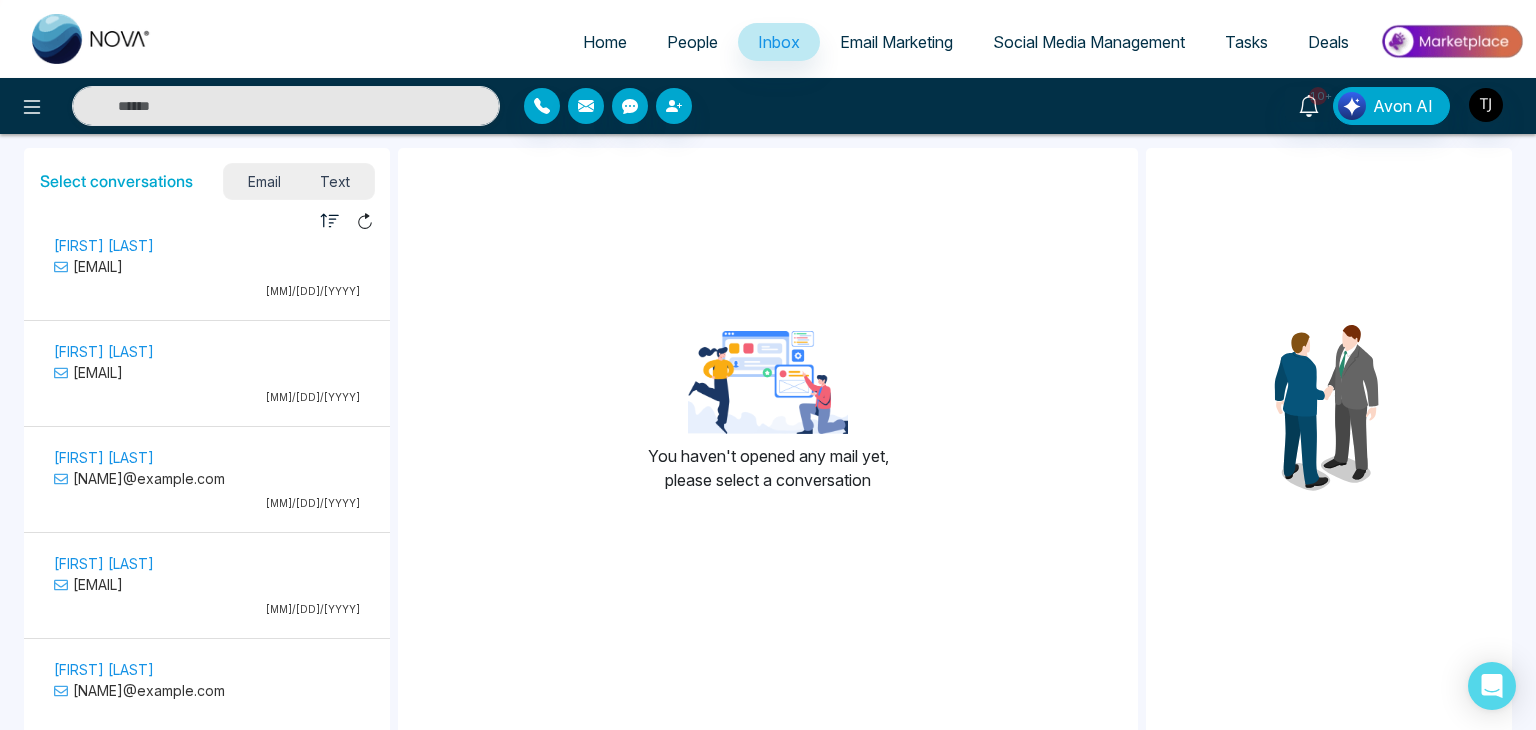click on "[FIRST] [LAST] [EMAIL] [MM]/[DD]/[YYYY]" at bounding box center [207, 272] 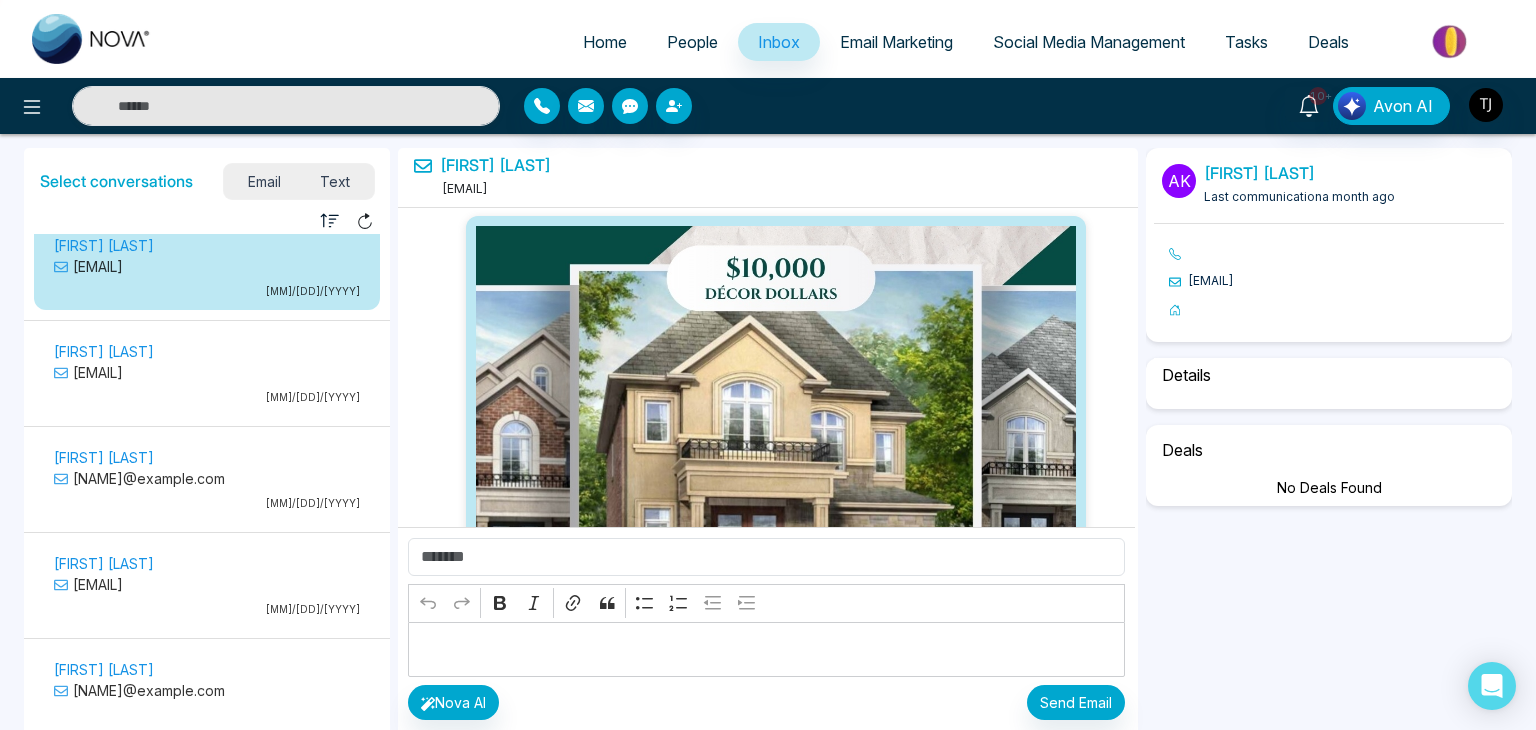 scroll, scrollTop: 4295, scrollLeft: 0, axis: vertical 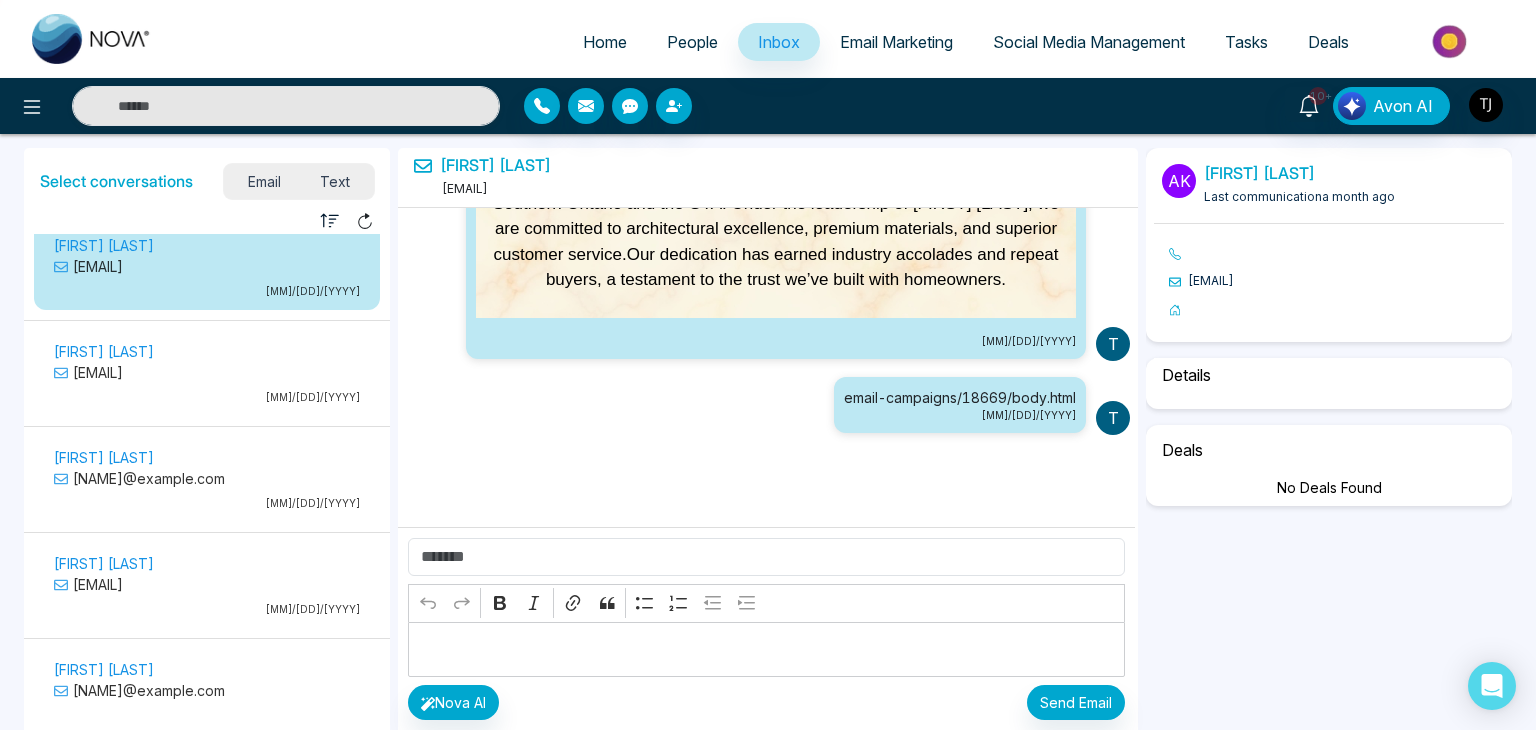 select on "*" 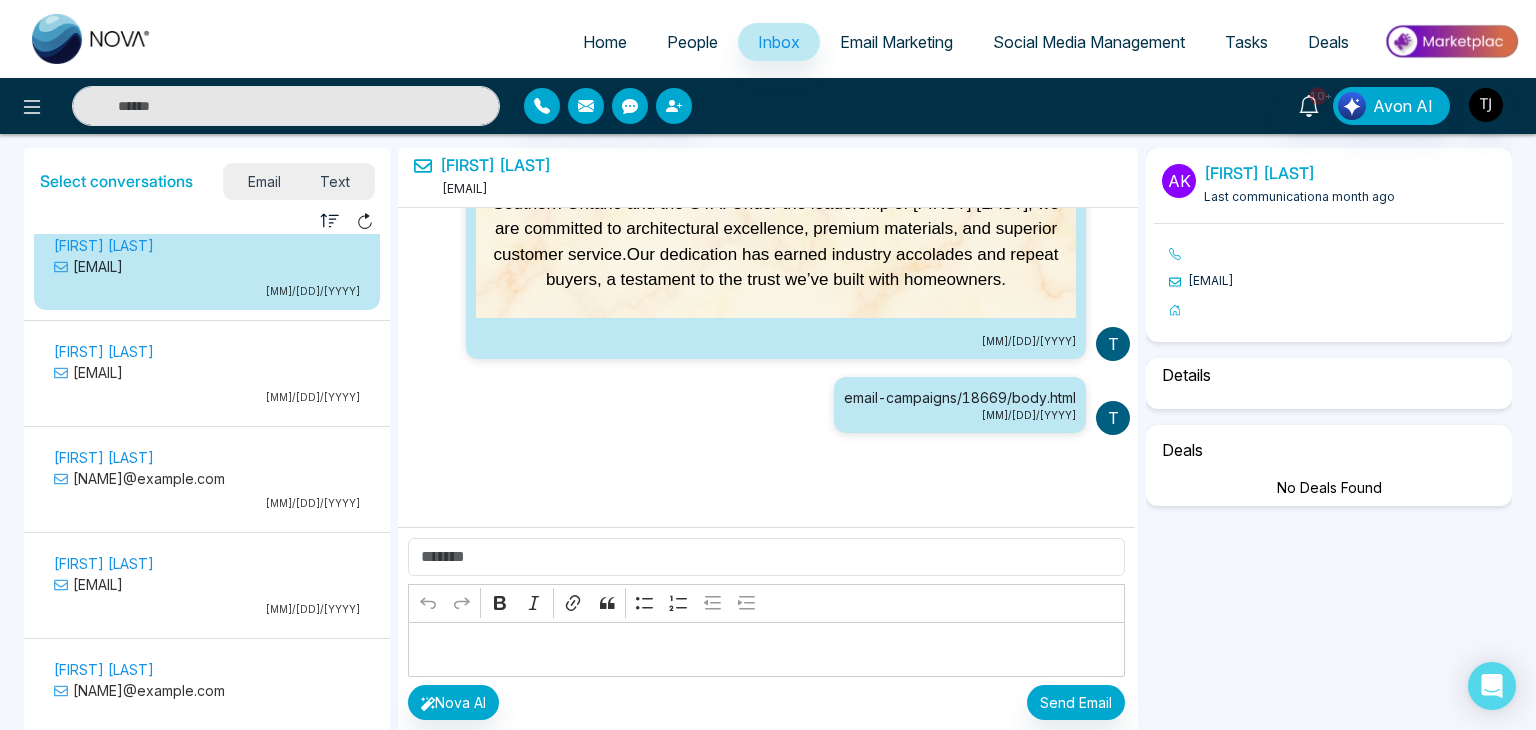 select on "**********" 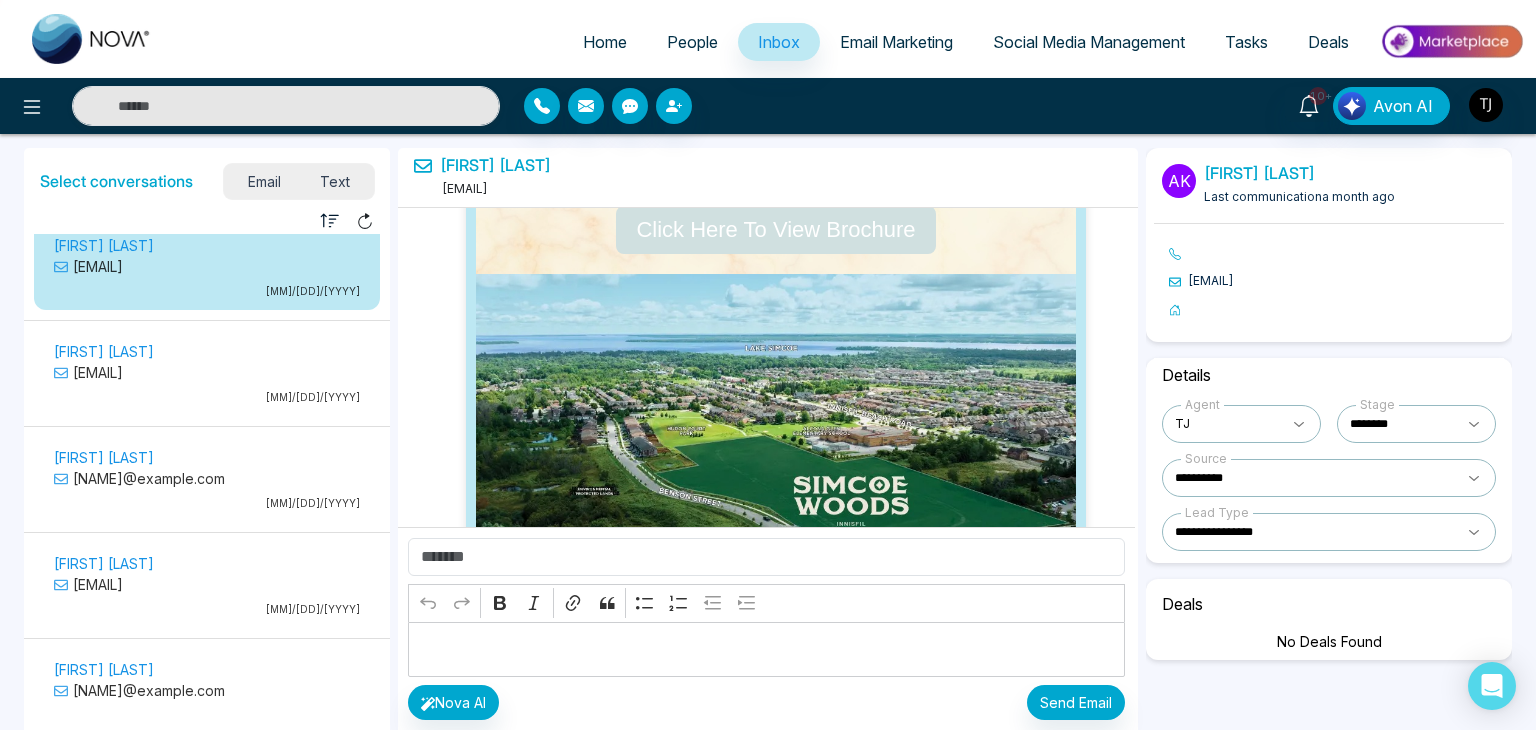 scroll, scrollTop: 844, scrollLeft: 0, axis: vertical 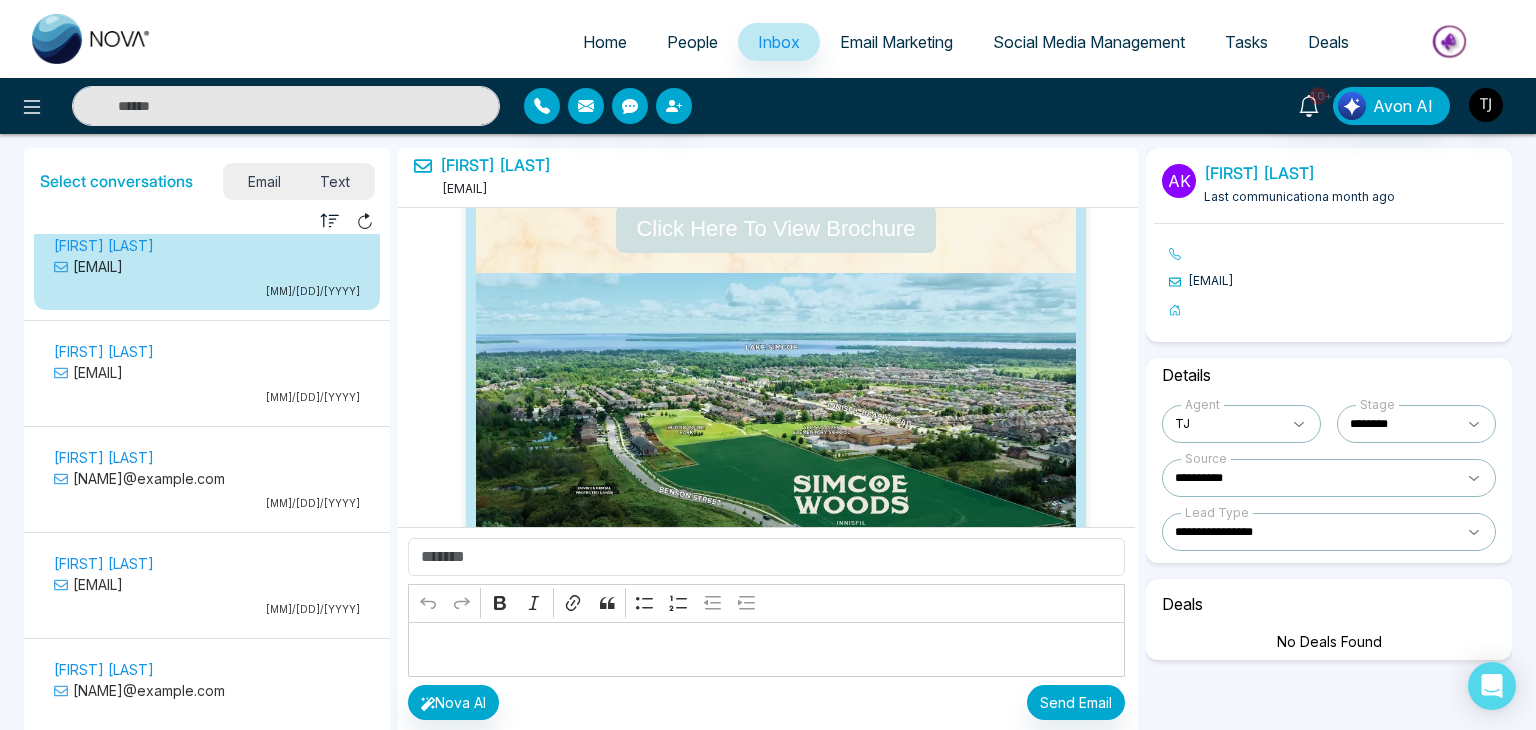click on "[FIRST] [LAST]" at bounding box center [207, 351] 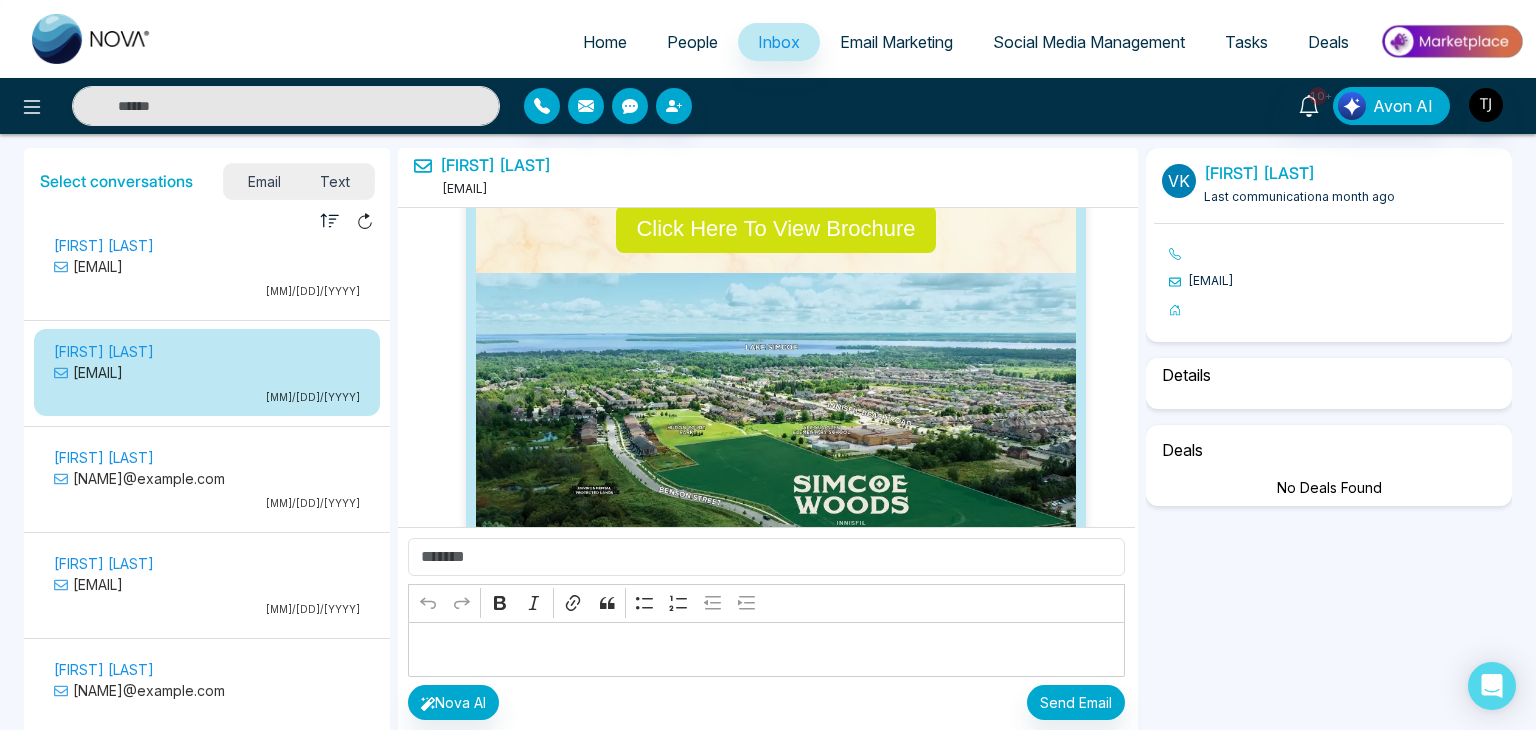 scroll, scrollTop: 4220, scrollLeft: 0, axis: vertical 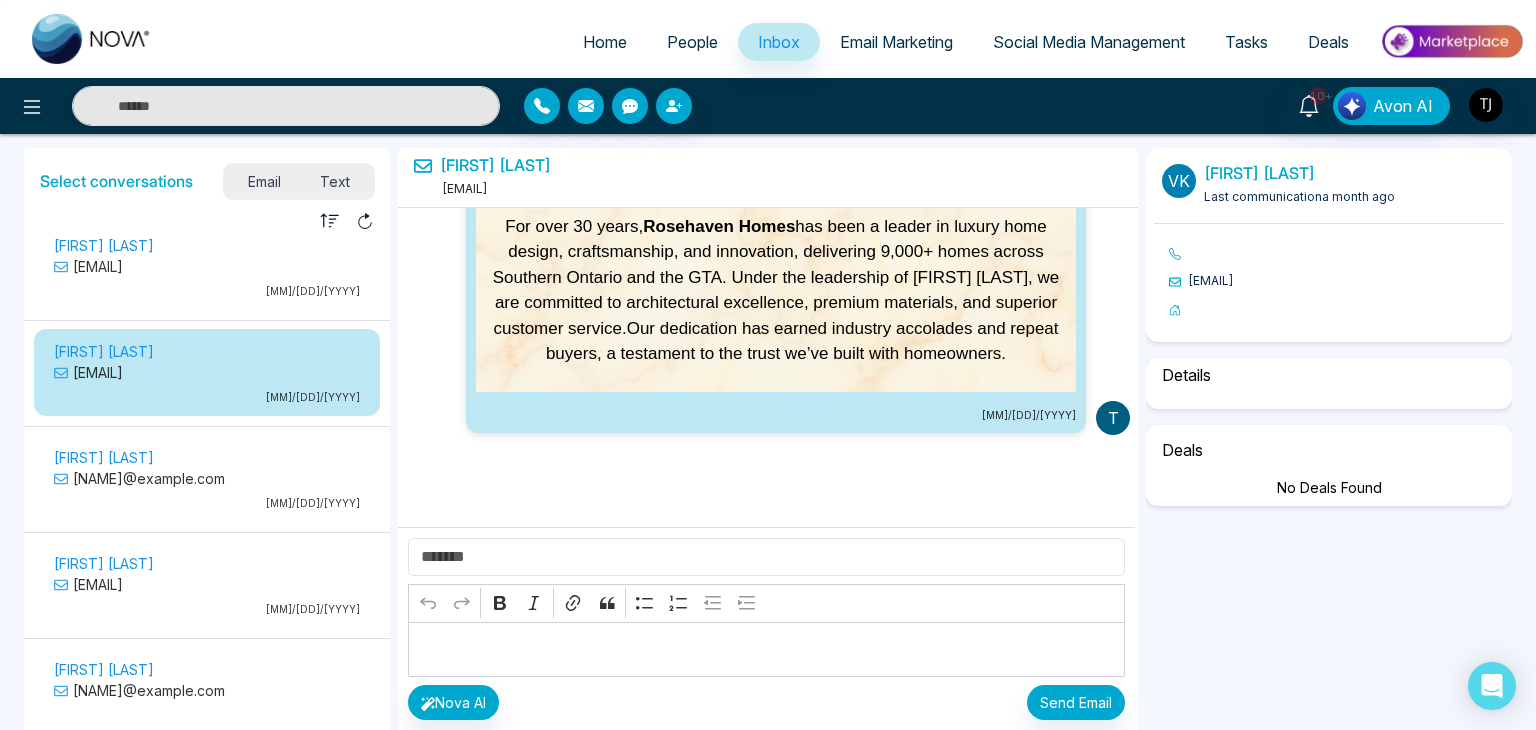 select on "*" 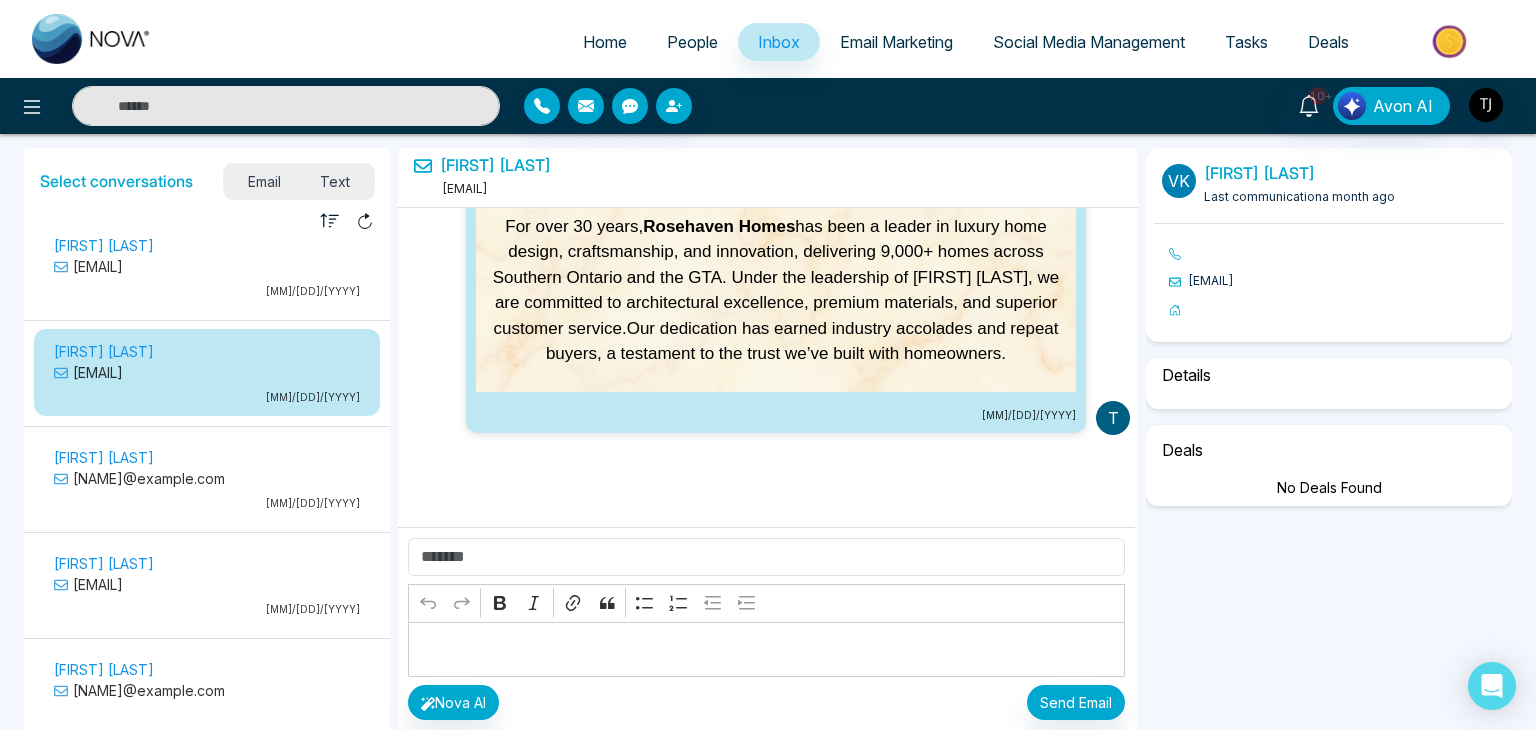 select on "**********" 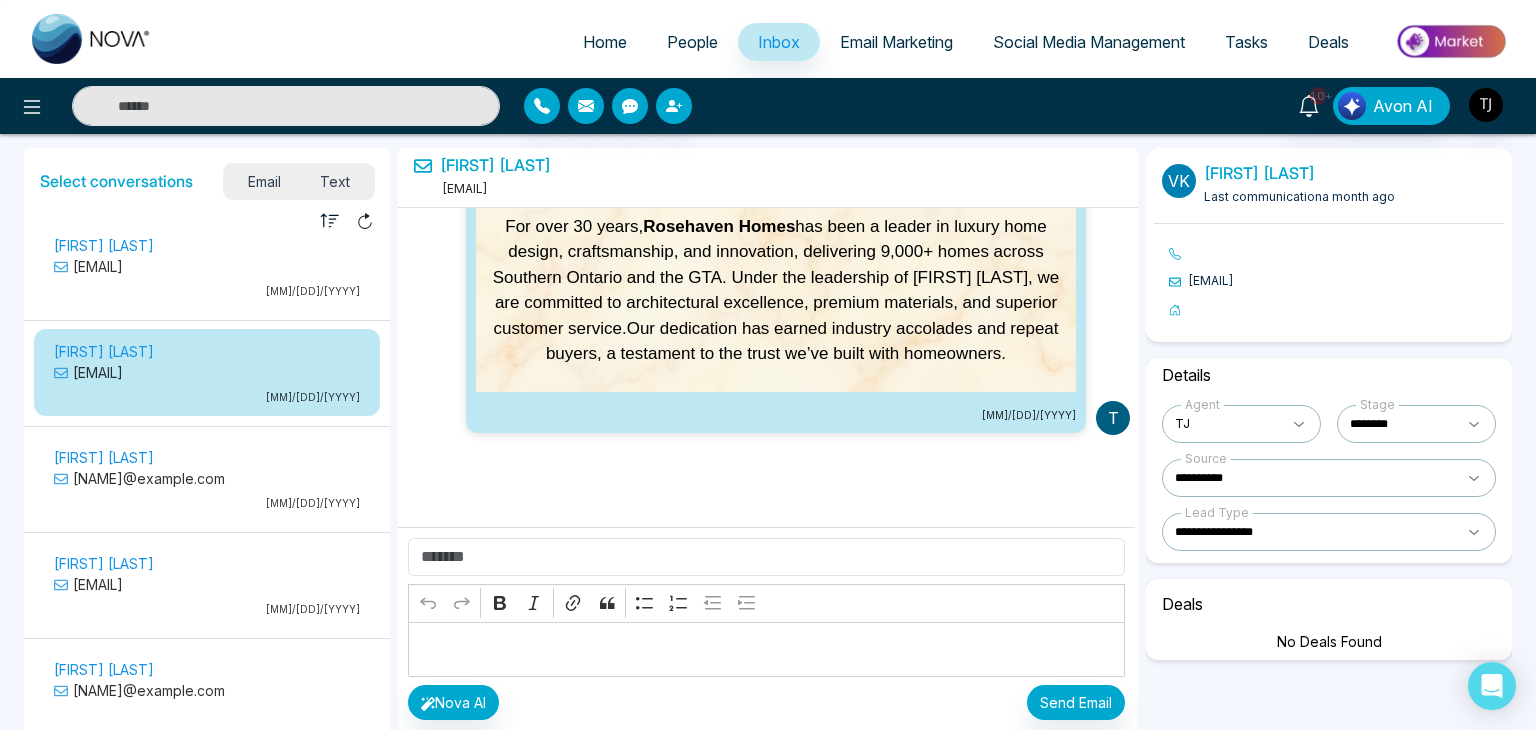 click on "[FIRST] [LAST]" at bounding box center (207, 457) 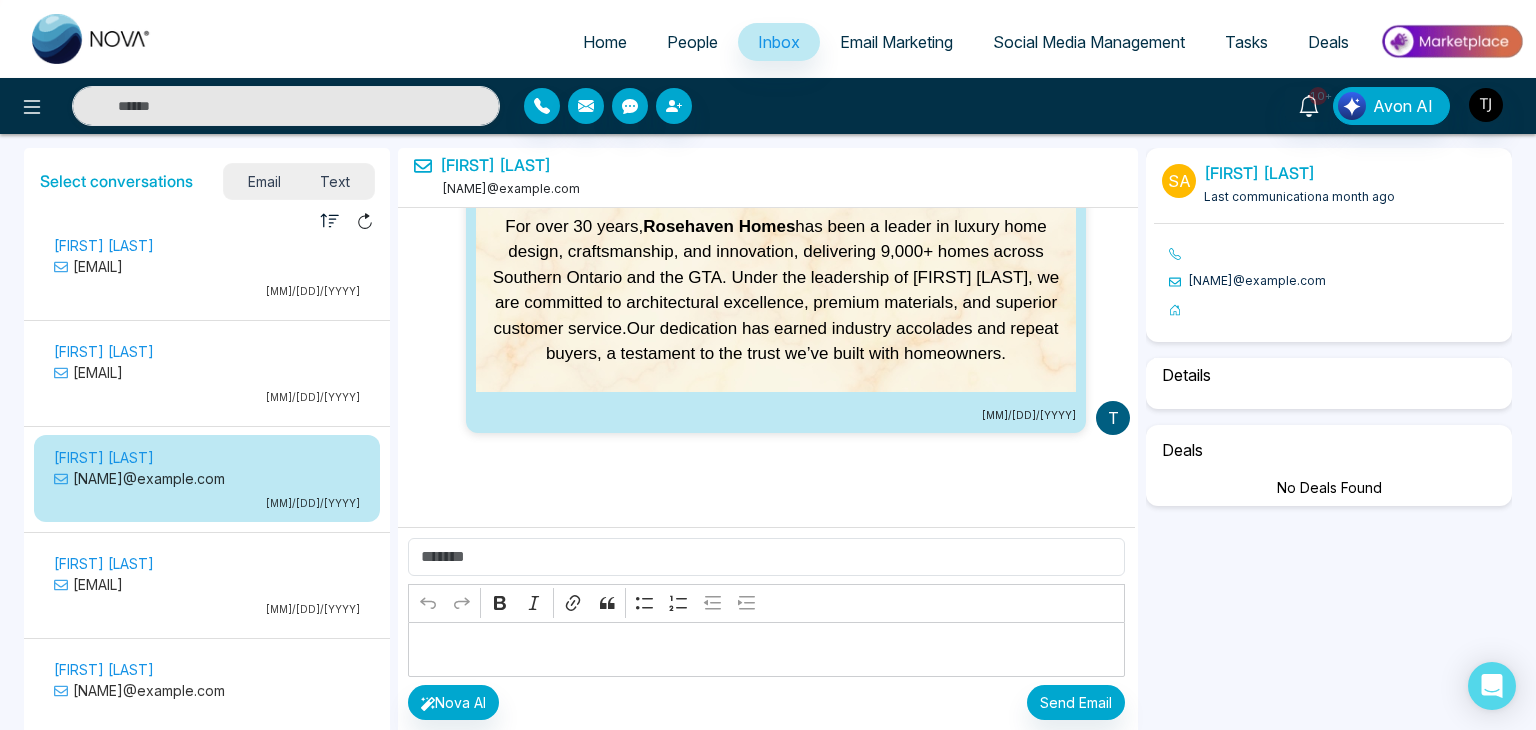 select on "*" 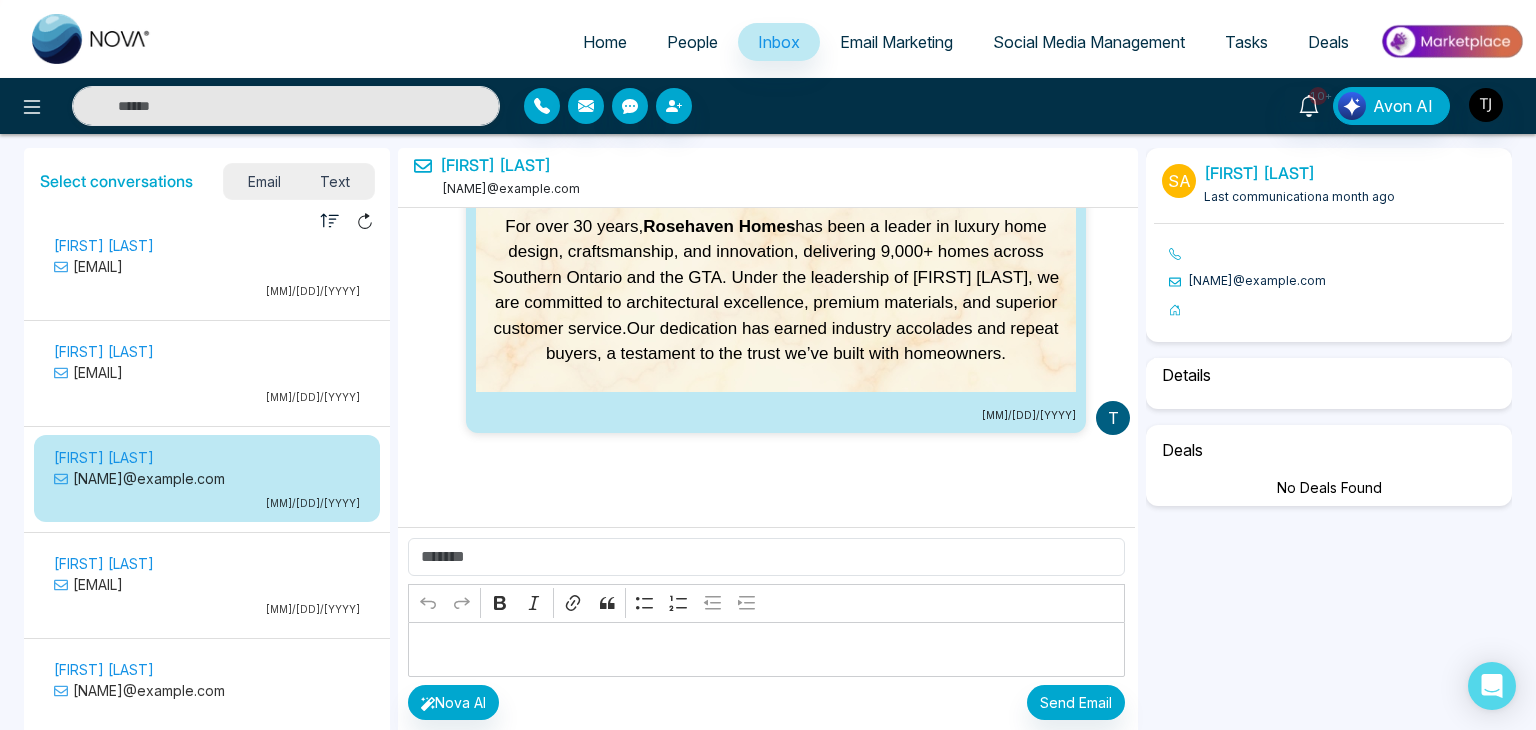 select on "**********" 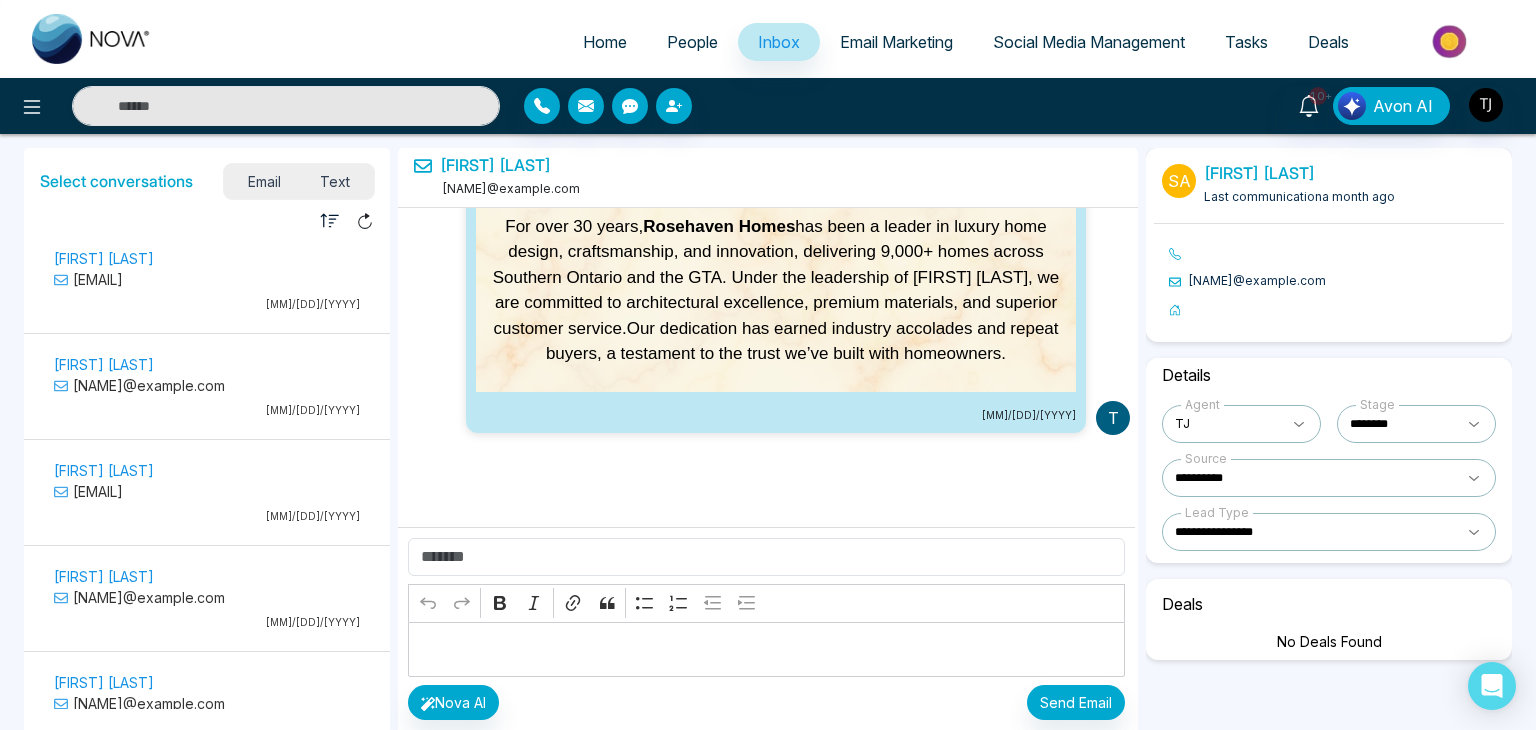 scroll, scrollTop: 1811, scrollLeft: 0, axis: vertical 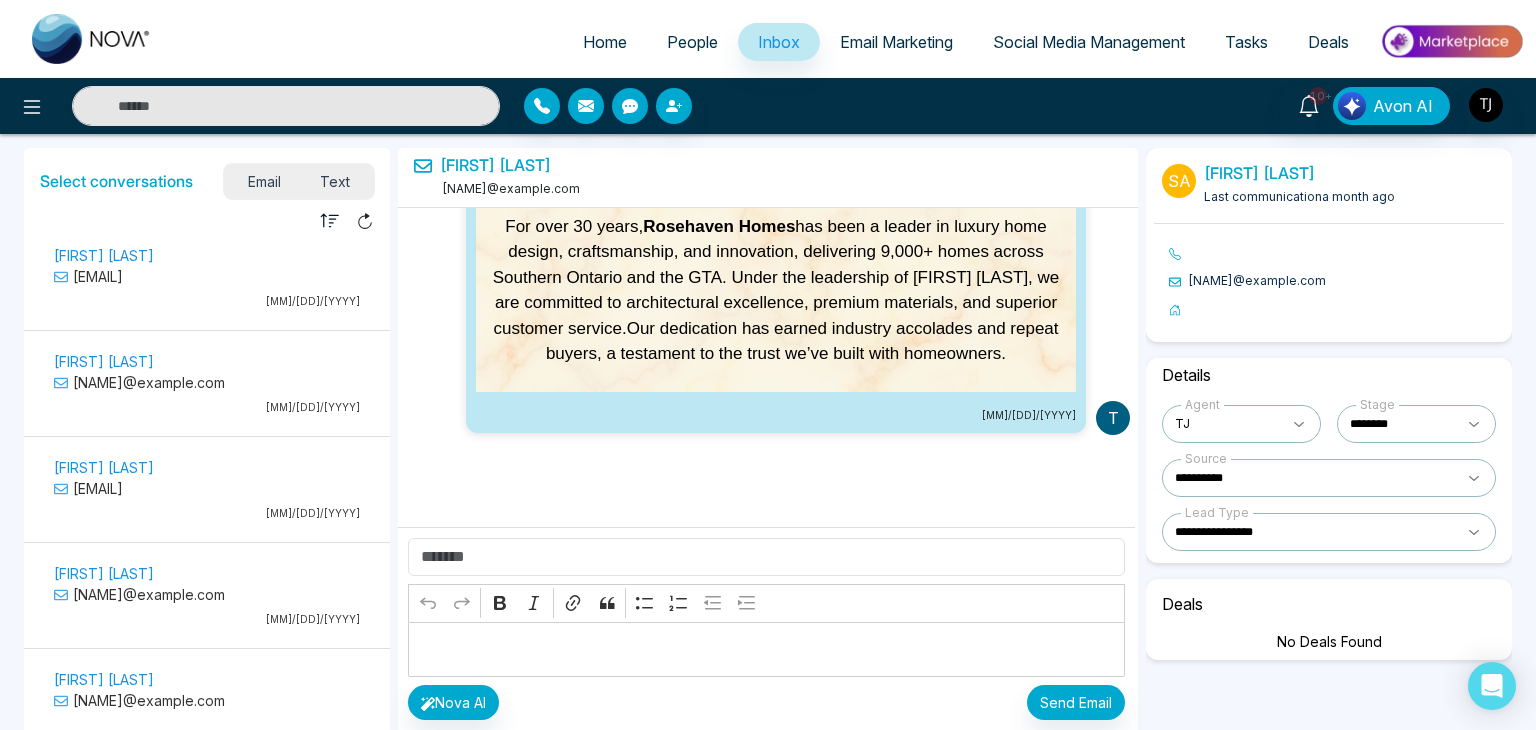 click on "[FIRST] [LAST] [EMAIL] [MM]/[DD]/[YYYY]" at bounding box center (207, 280) 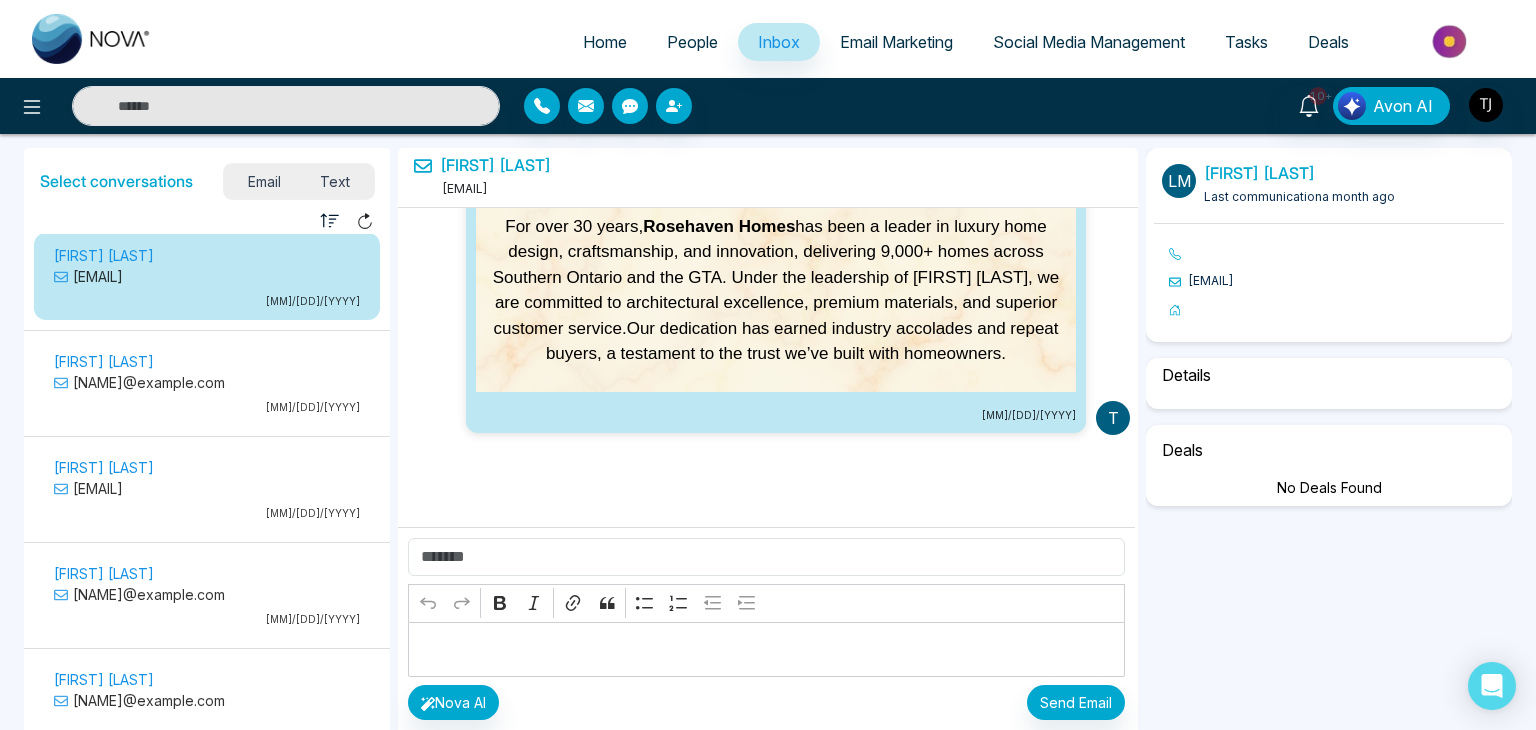 click on "[MM]/[DD]/[YYYY]" at bounding box center (207, 407) 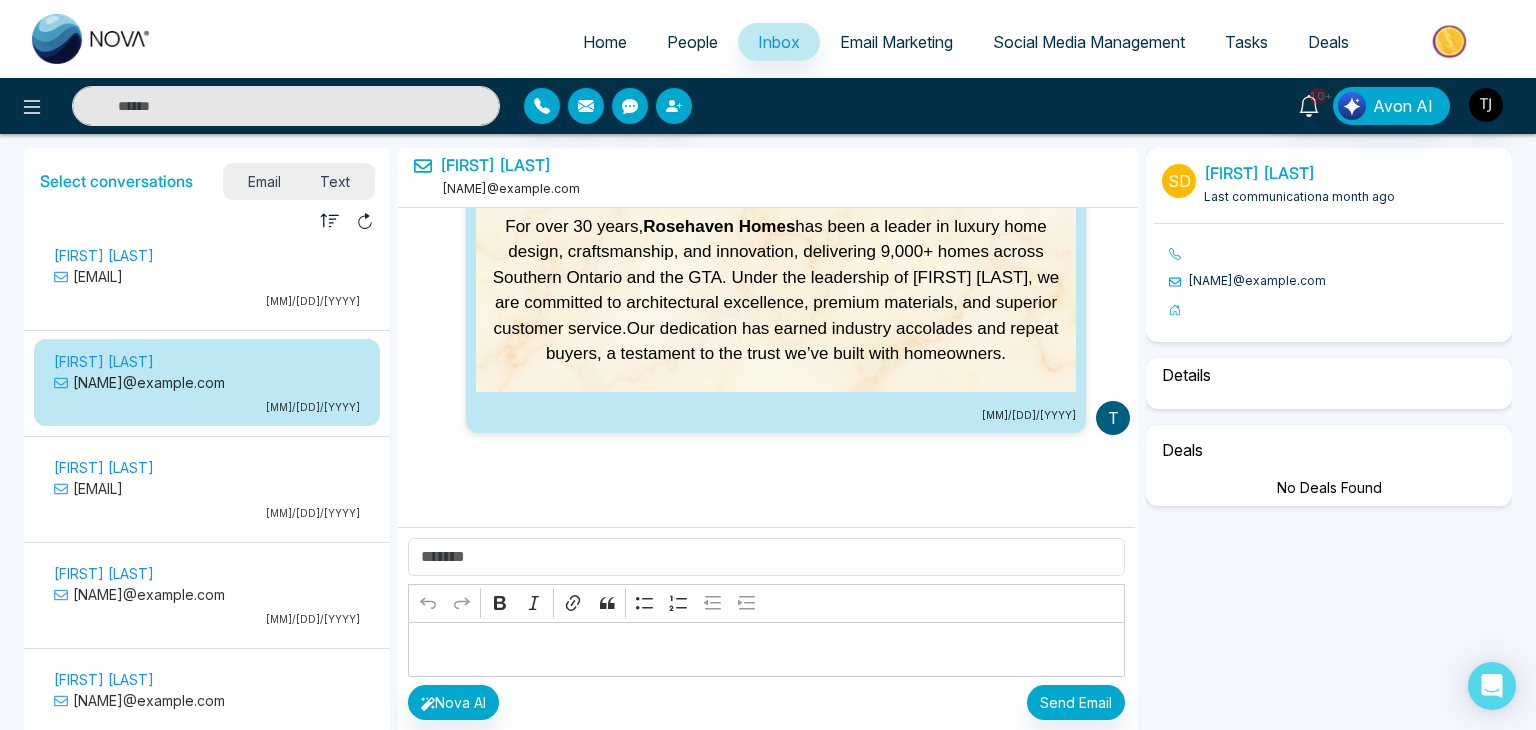 select on "*" 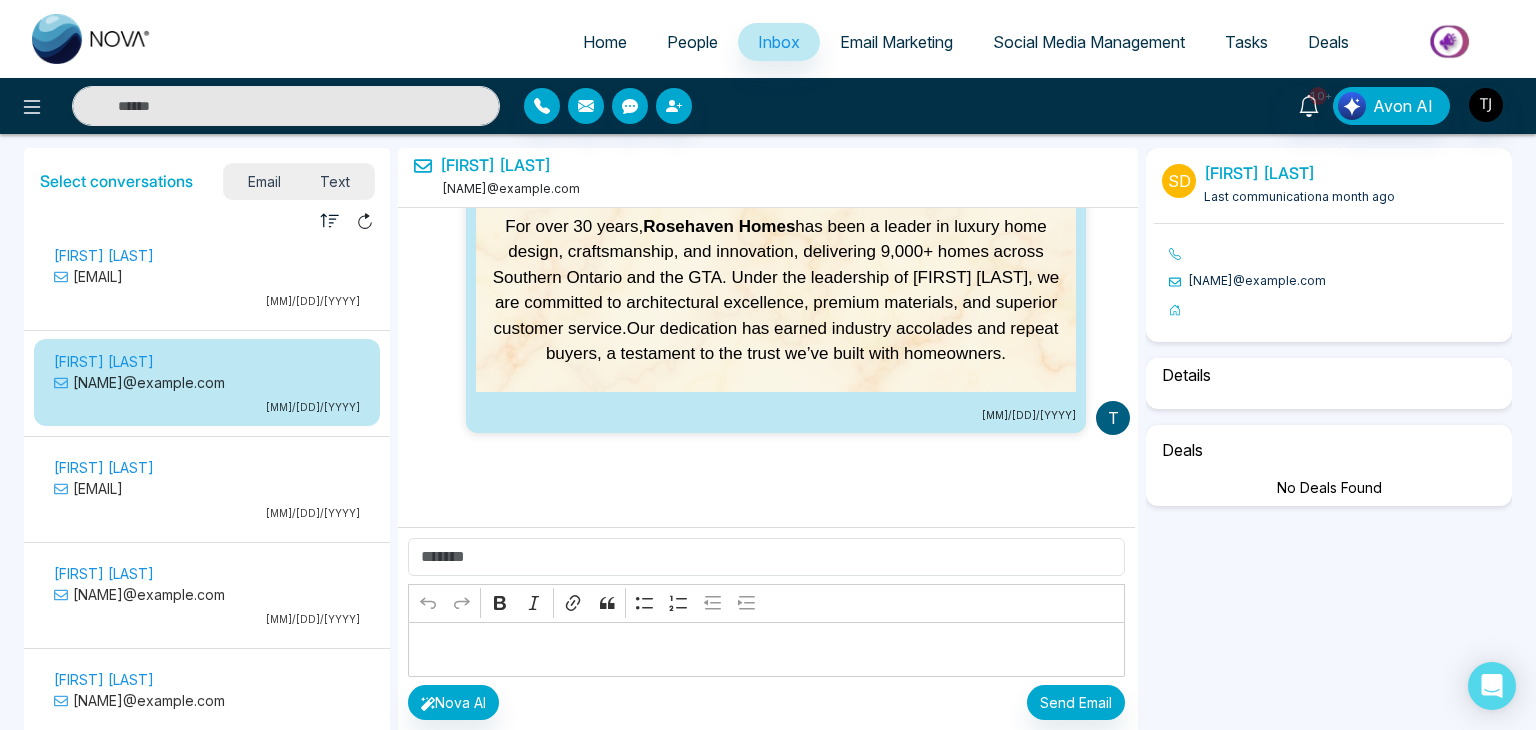 select on "**********" 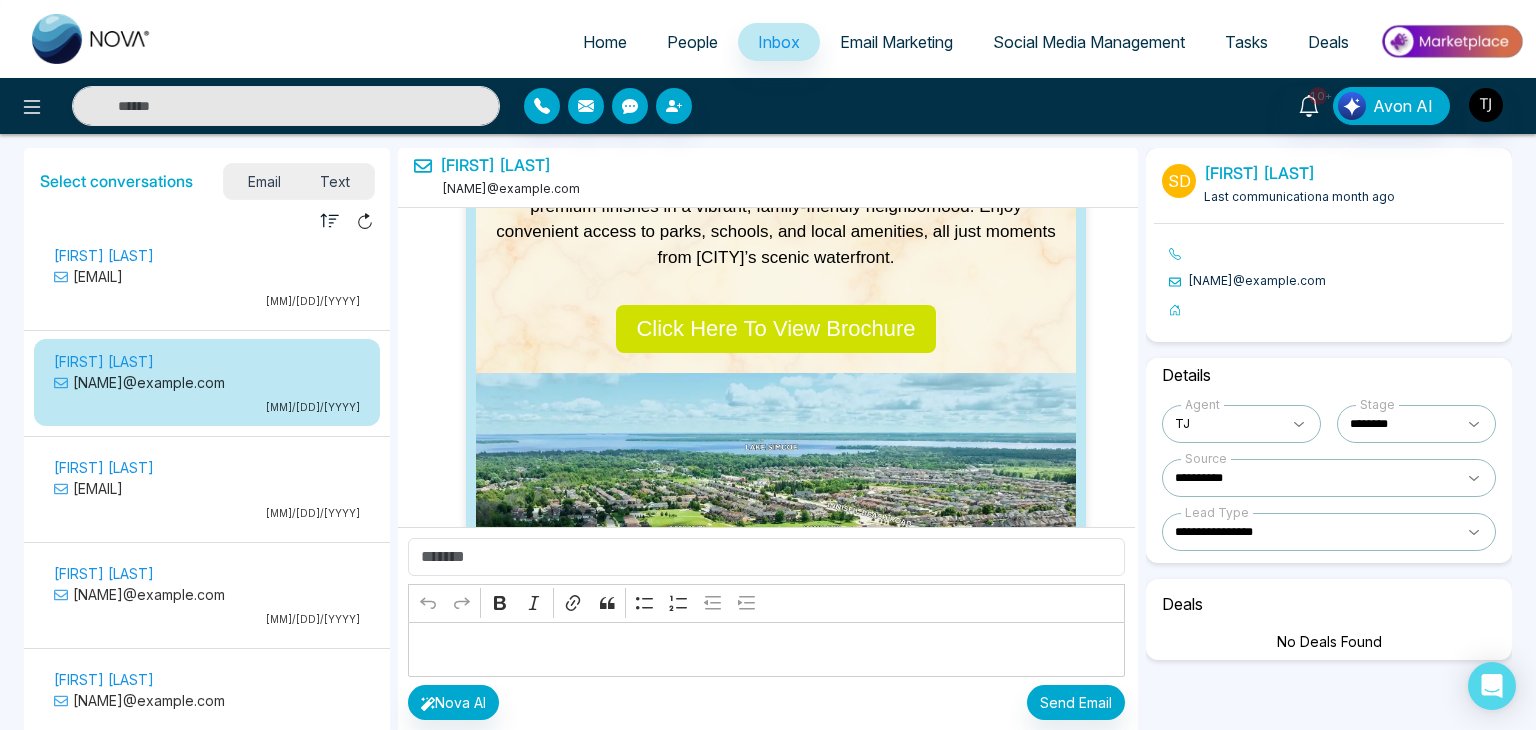 scroll, scrollTop: 0, scrollLeft: 0, axis: both 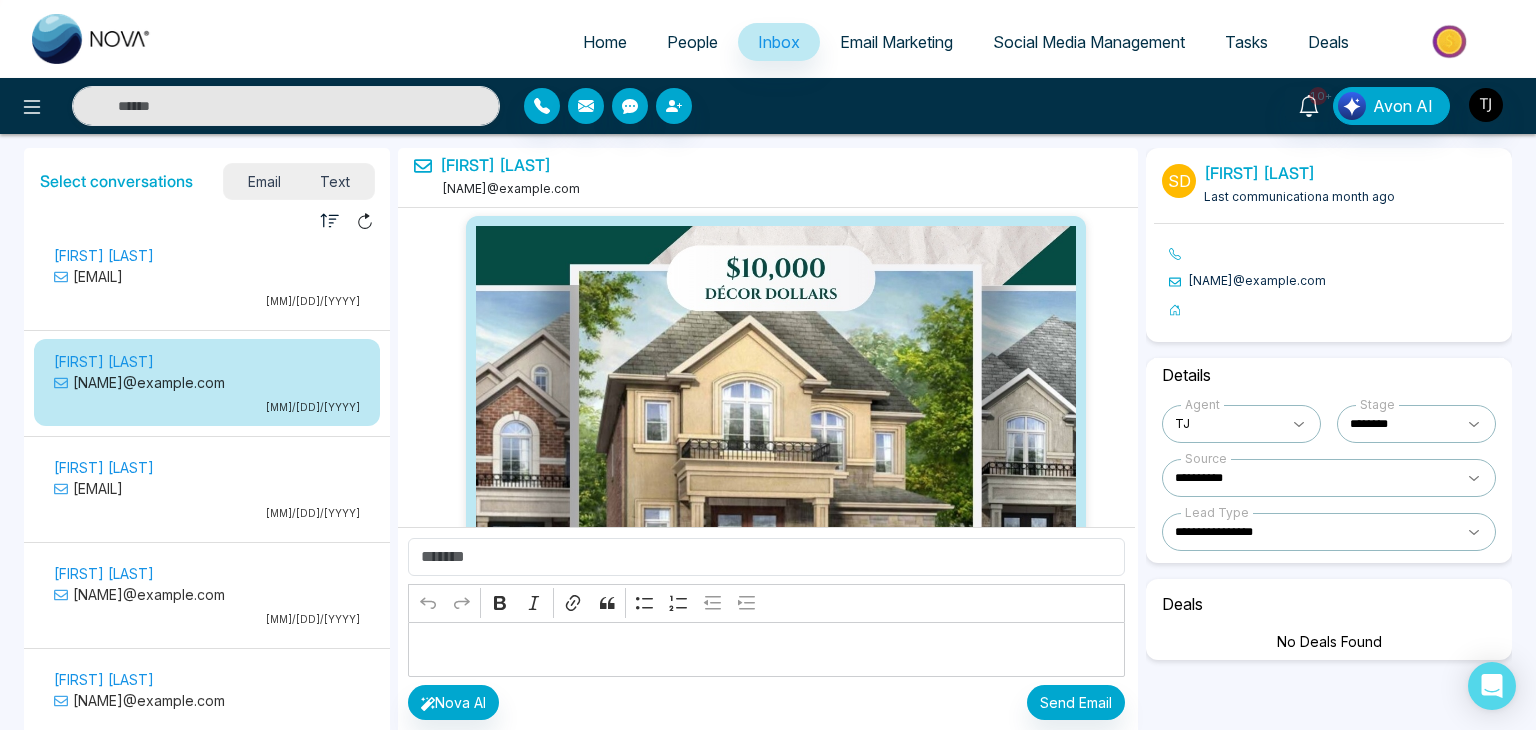 click on "[MM]/[DD]/[YYYY]" at bounding box center (207, 513) 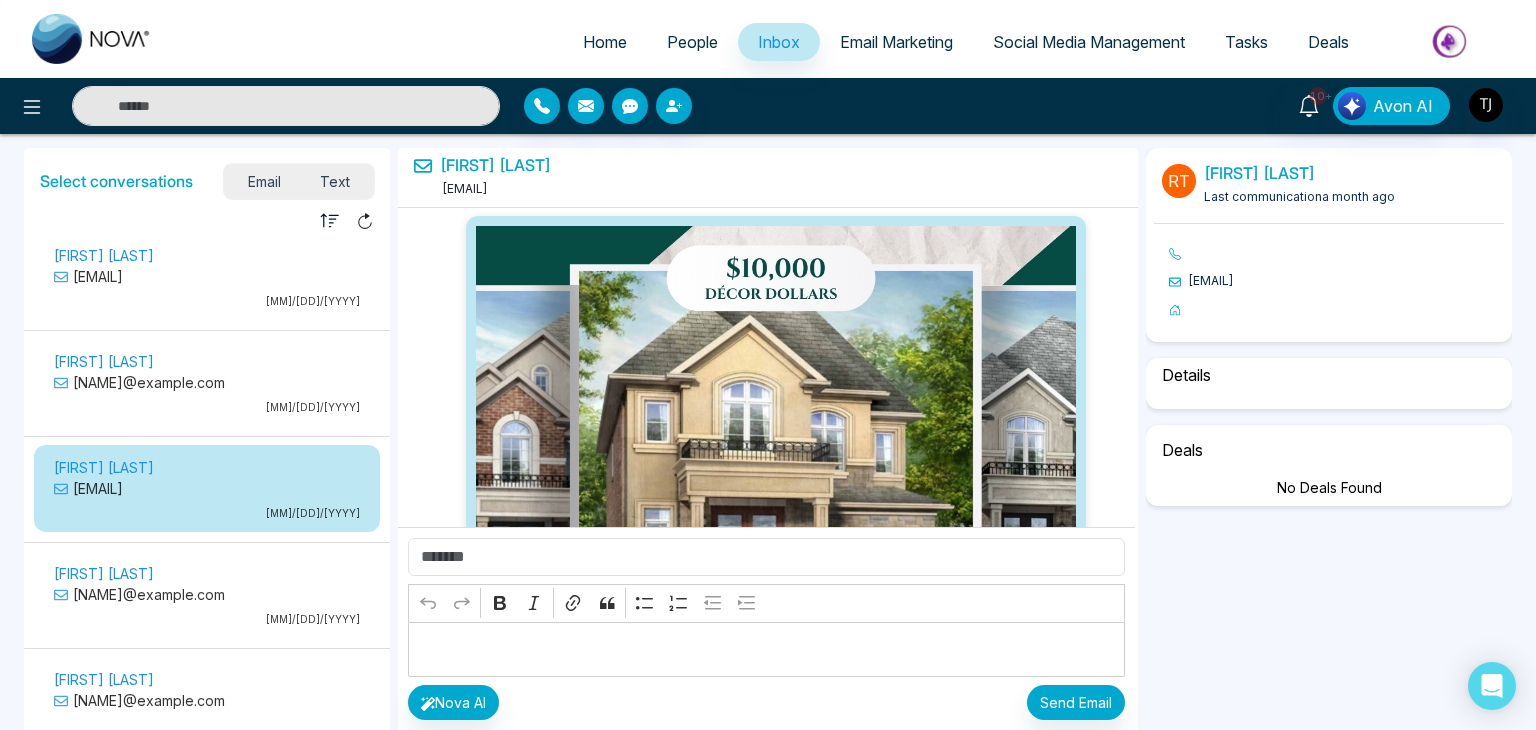 scroll, scrollTop: 4220, scrollLeft: 0, axis: vertical 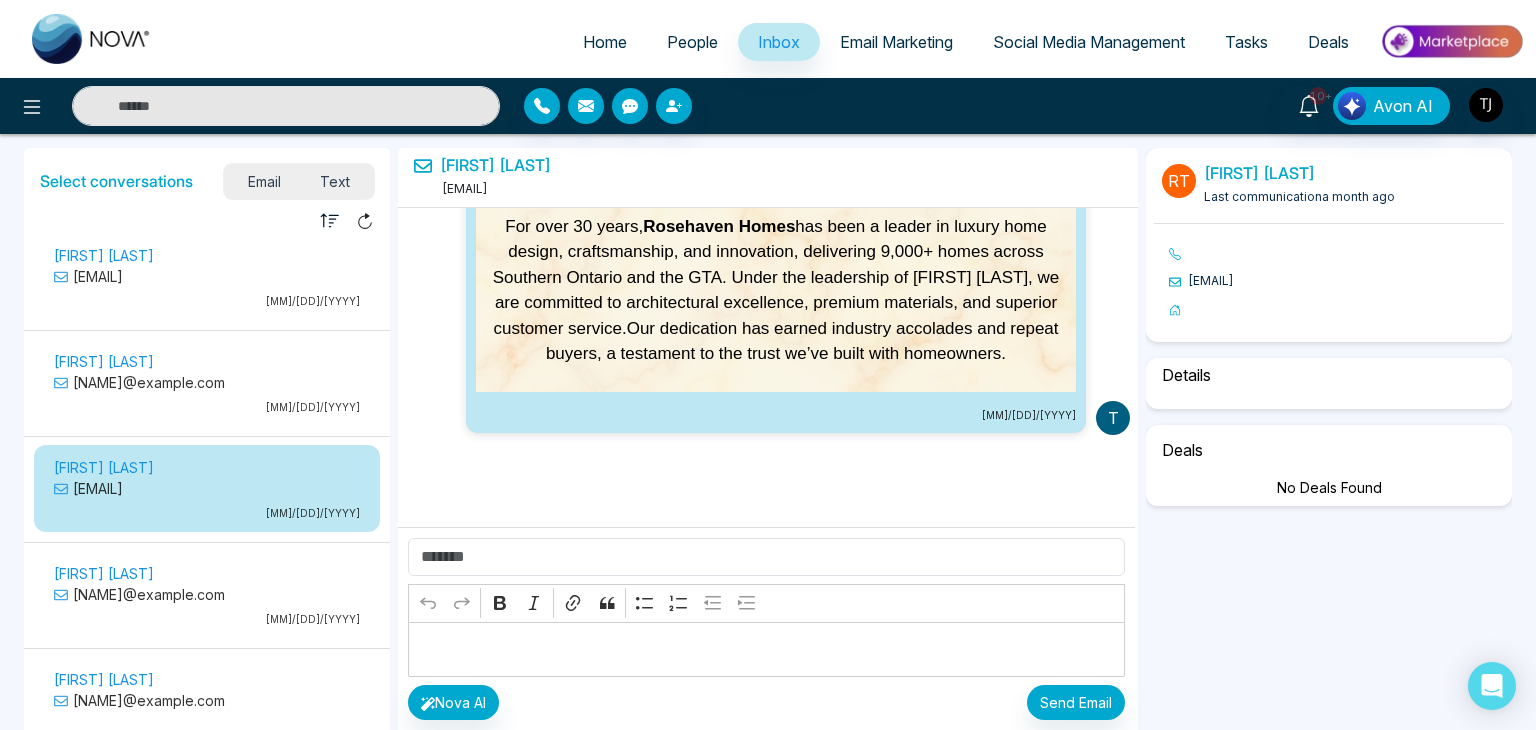 select on "*" 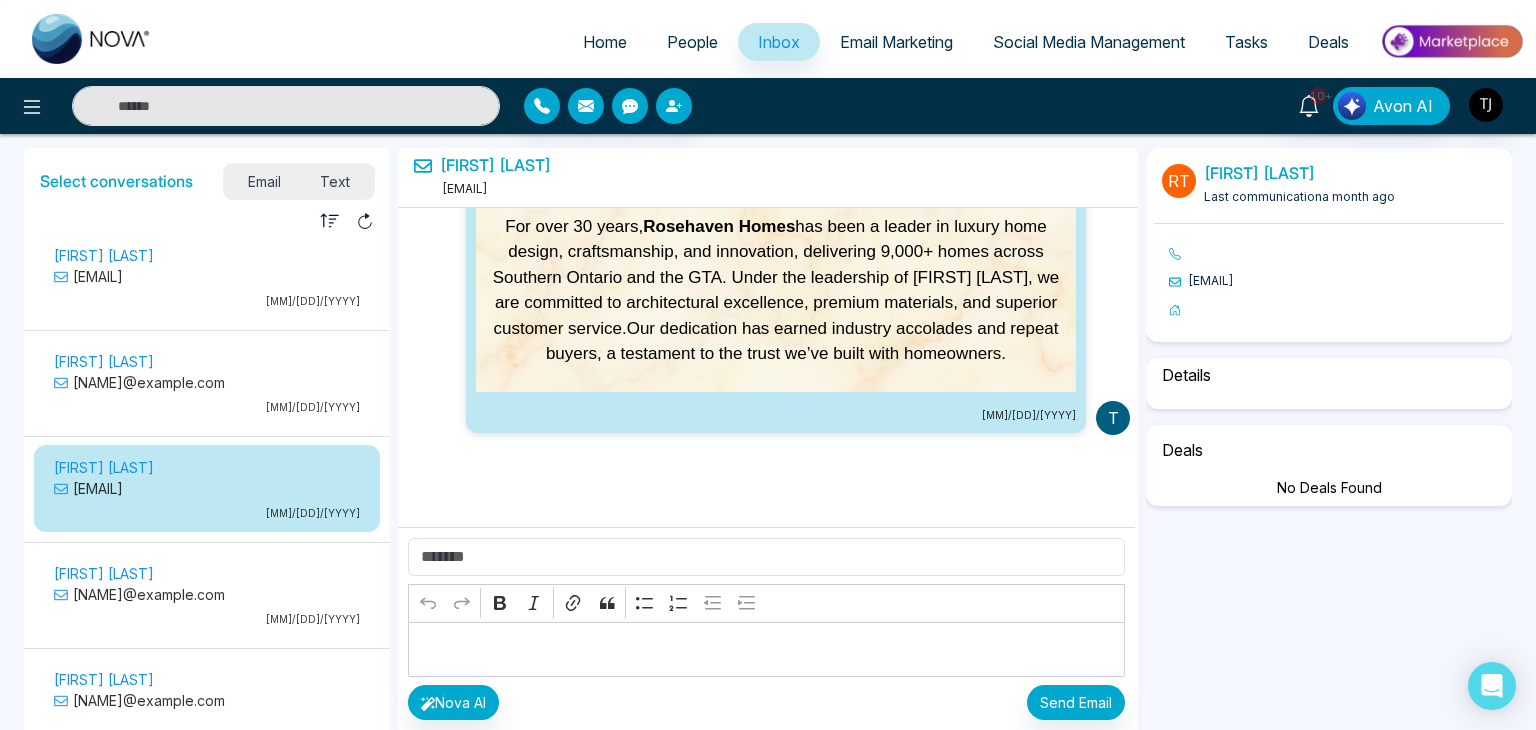 select on "**********" 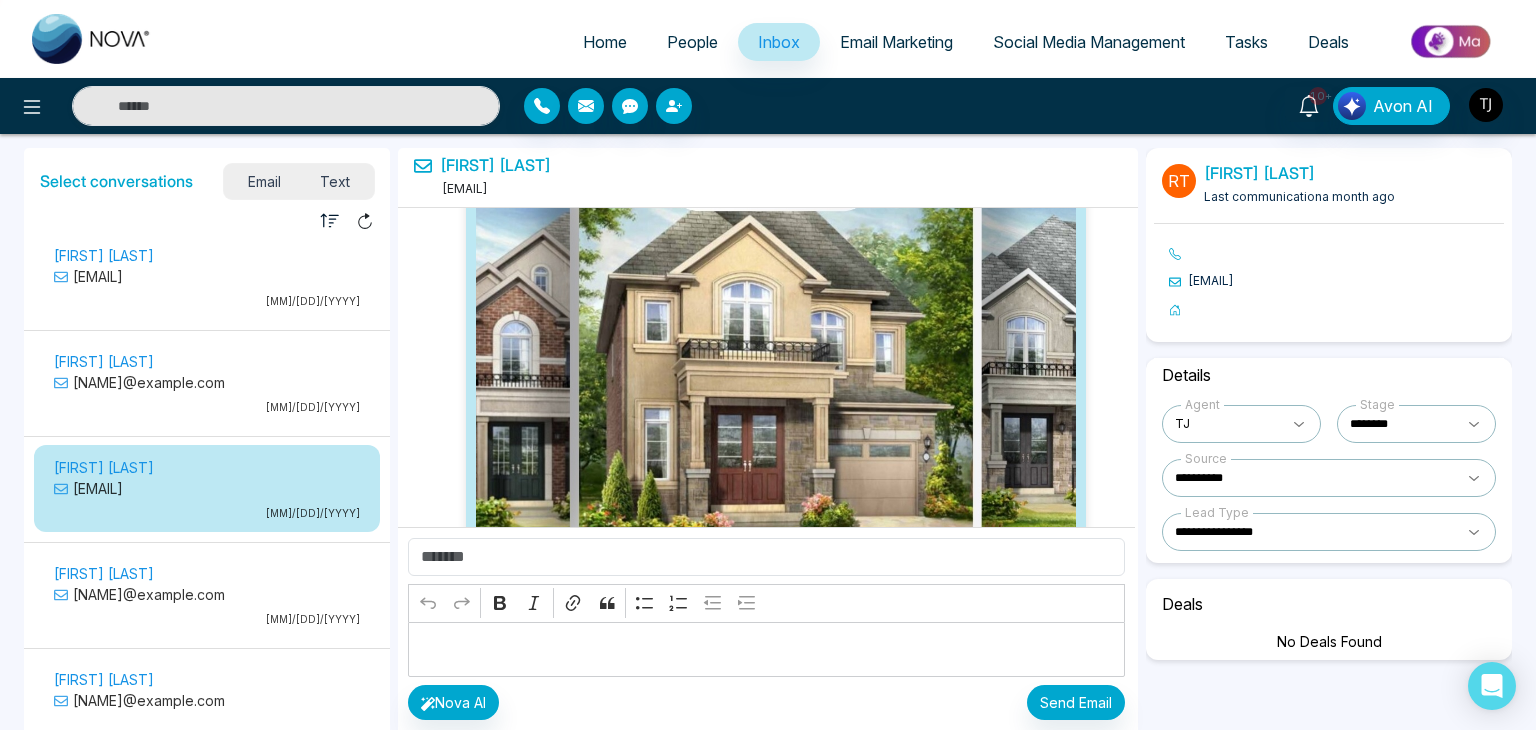 scroll, scrollTop: 0, scrollLeft: 0, axis: both 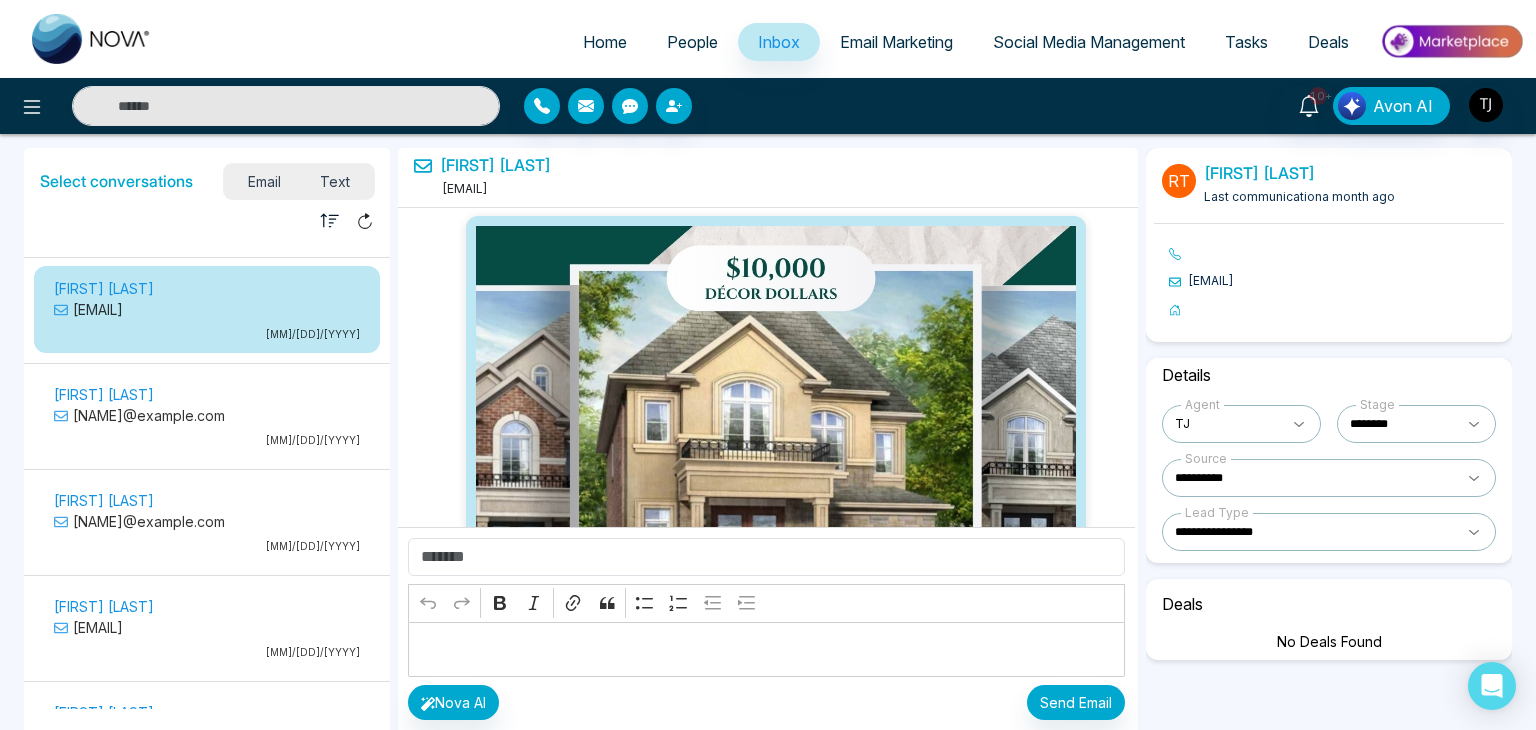 click on "[MM]/[DD]/[YYYY]" at bounding box center [207, 440] 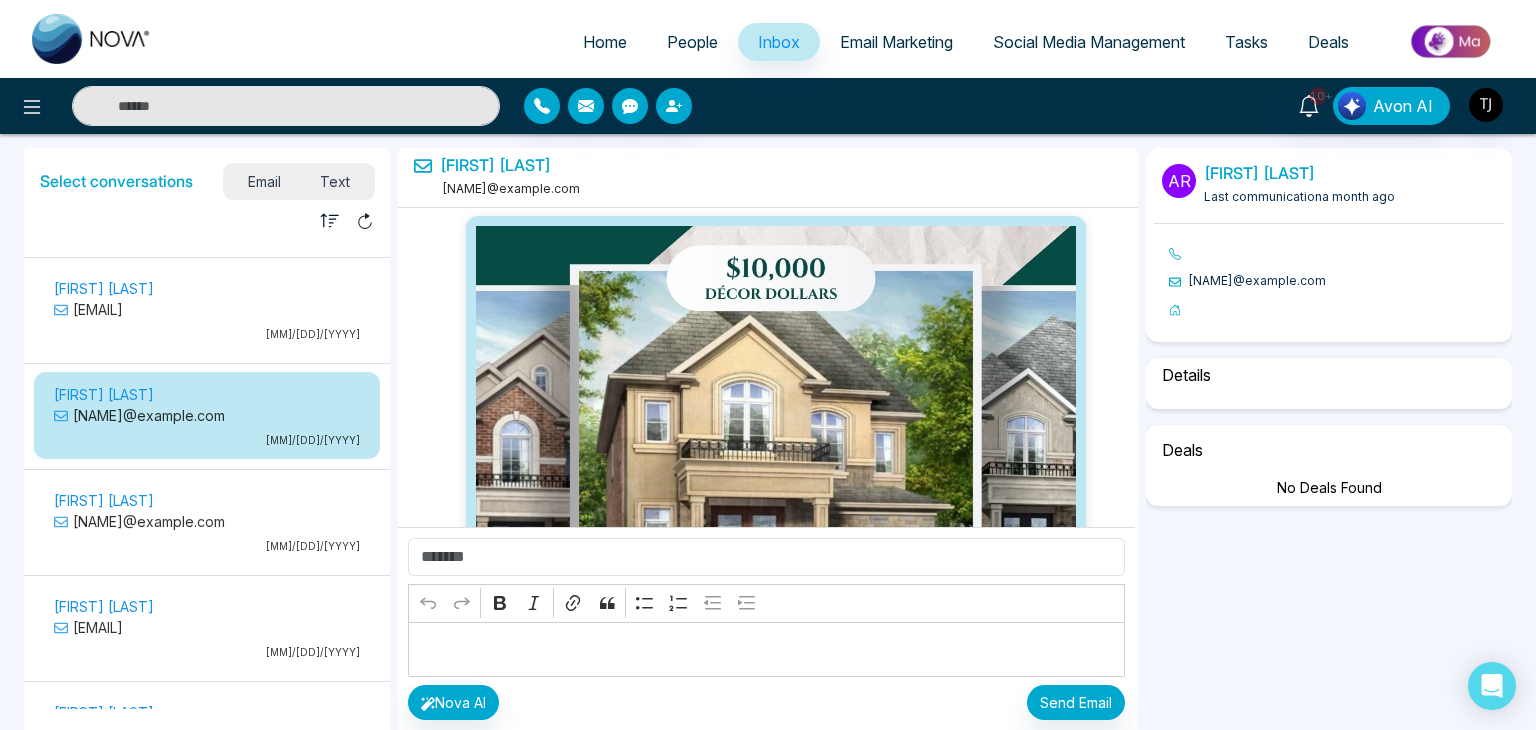 scroll, scrollTop: 4220, scrollLeft: 0, axis: vertical 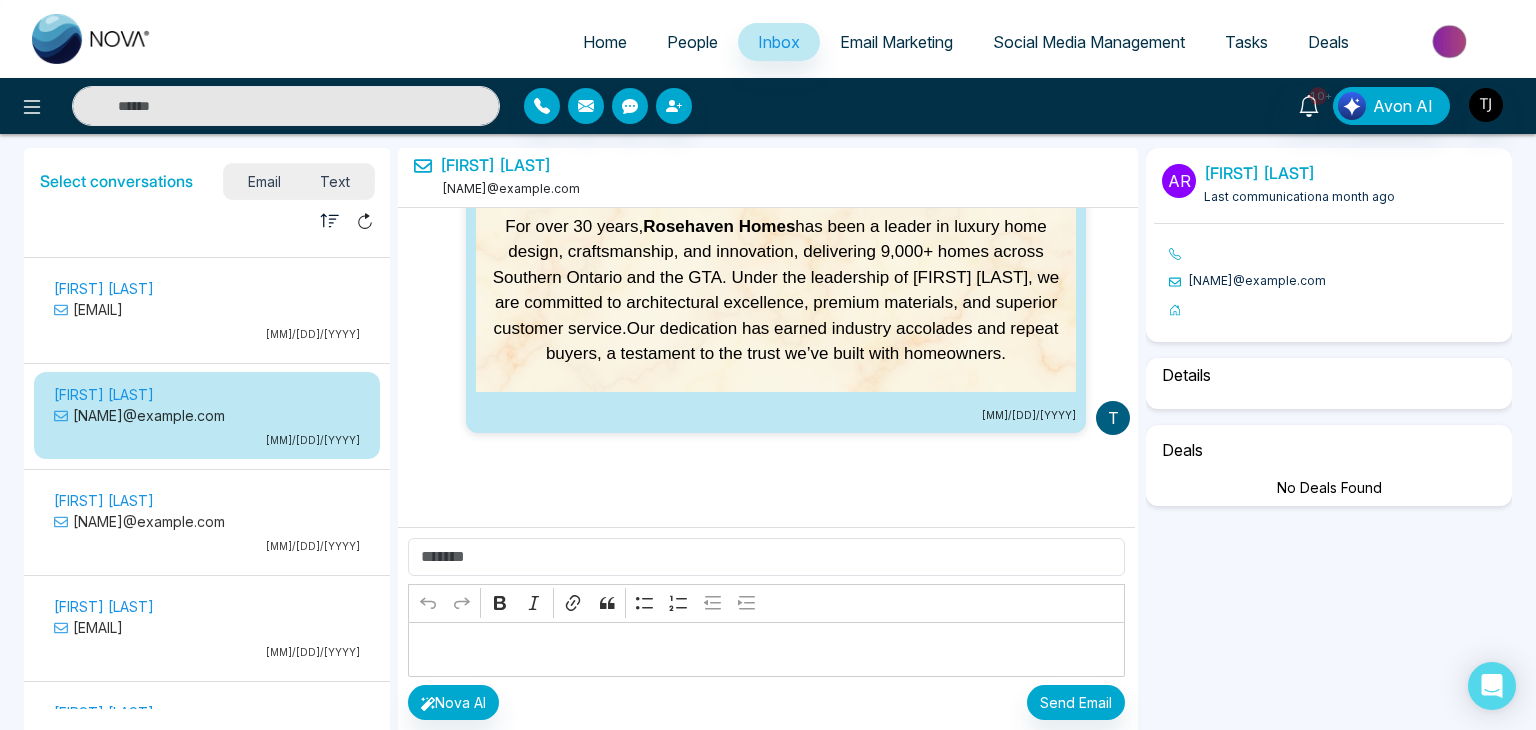 select on "*" 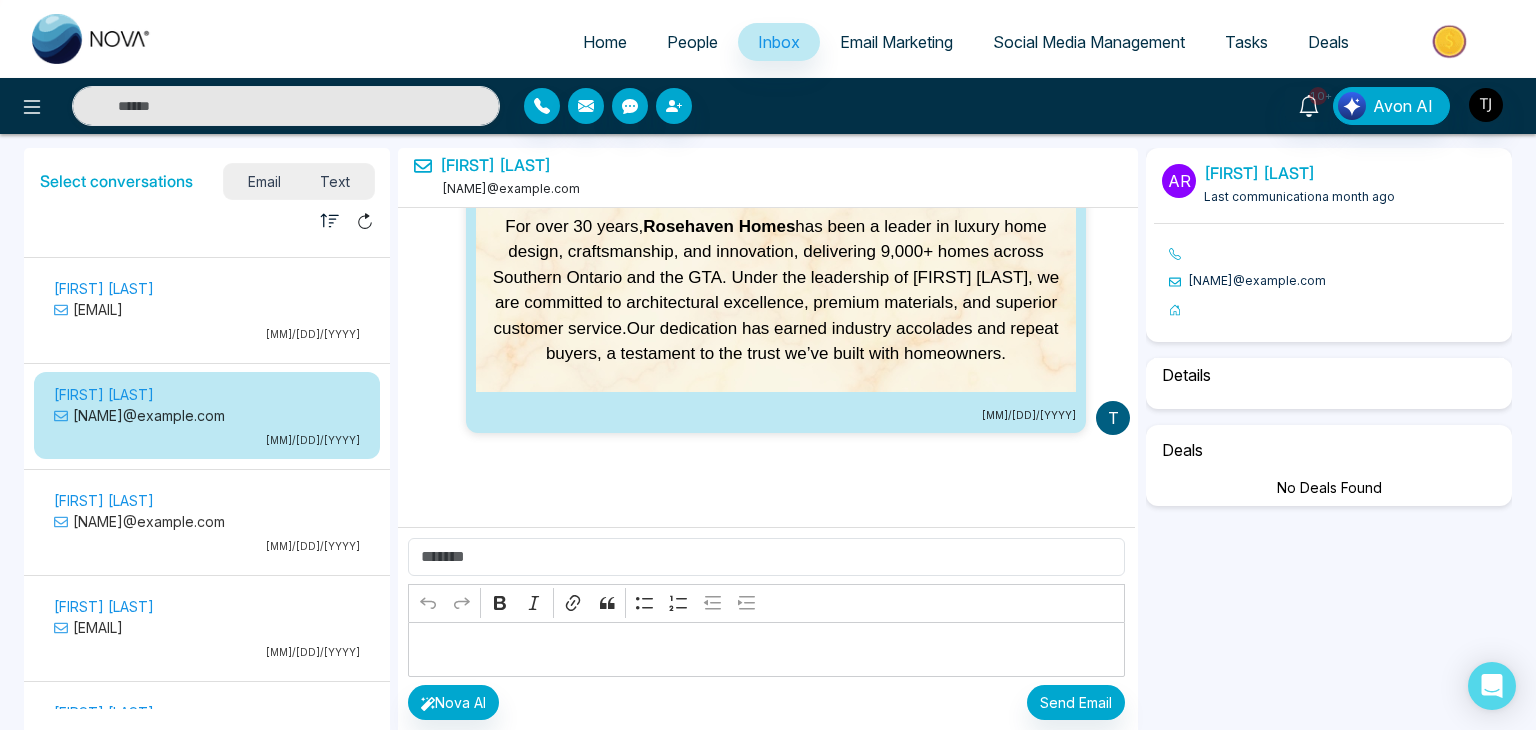 select on "**********" 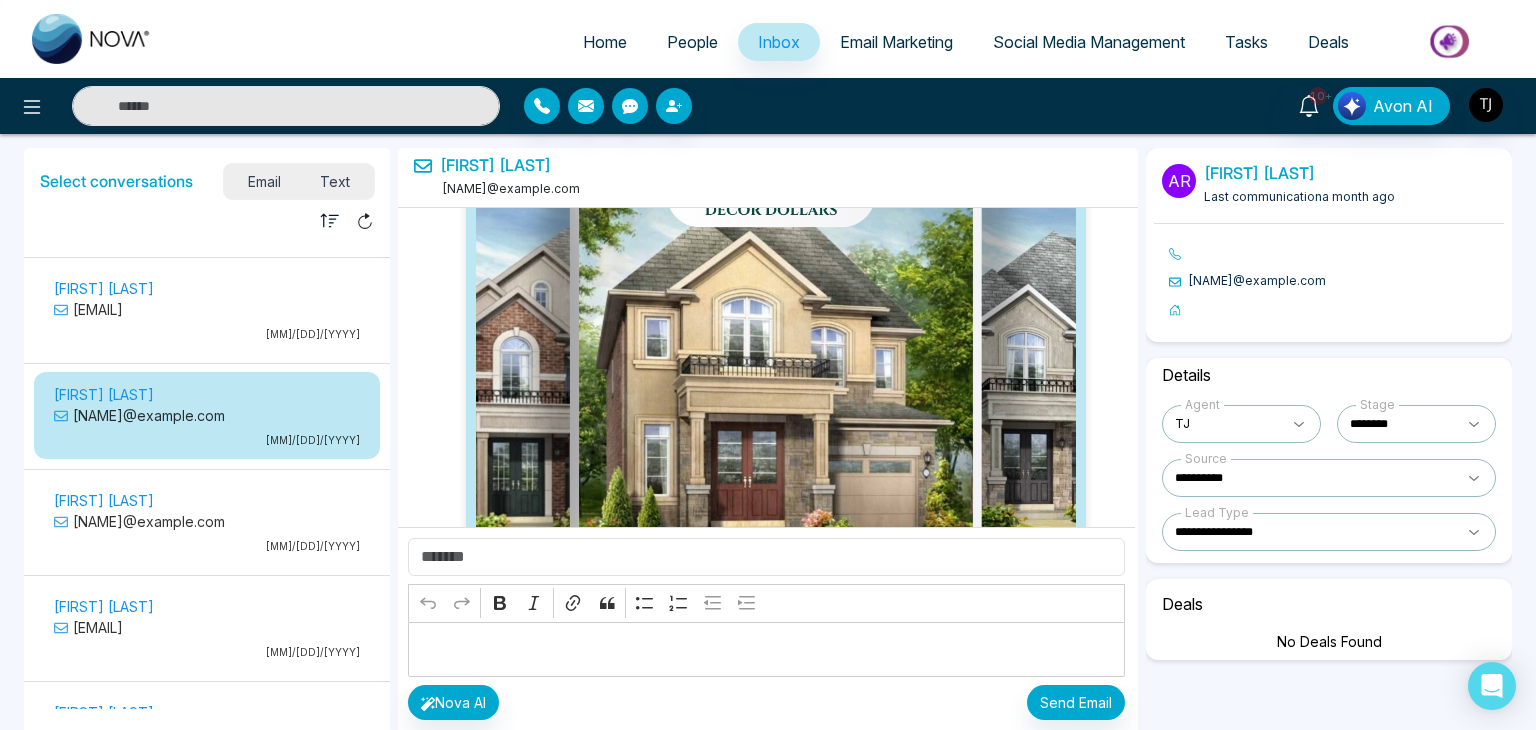 scroll, scrollTop: 0, scrollLeft: 0, axis: both 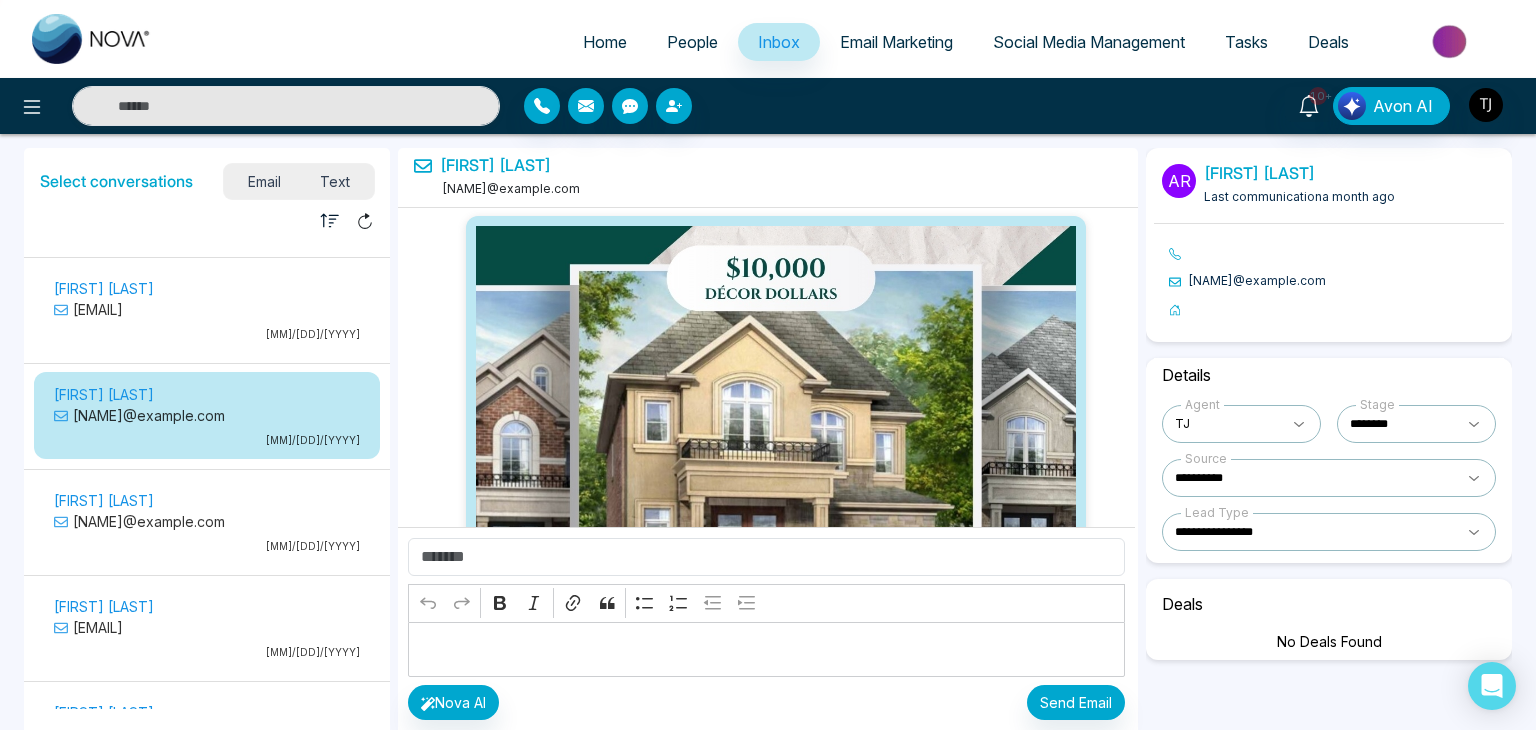 click on "[MM]/[DD]/[YYYY]" at bounding box center (207, 546) 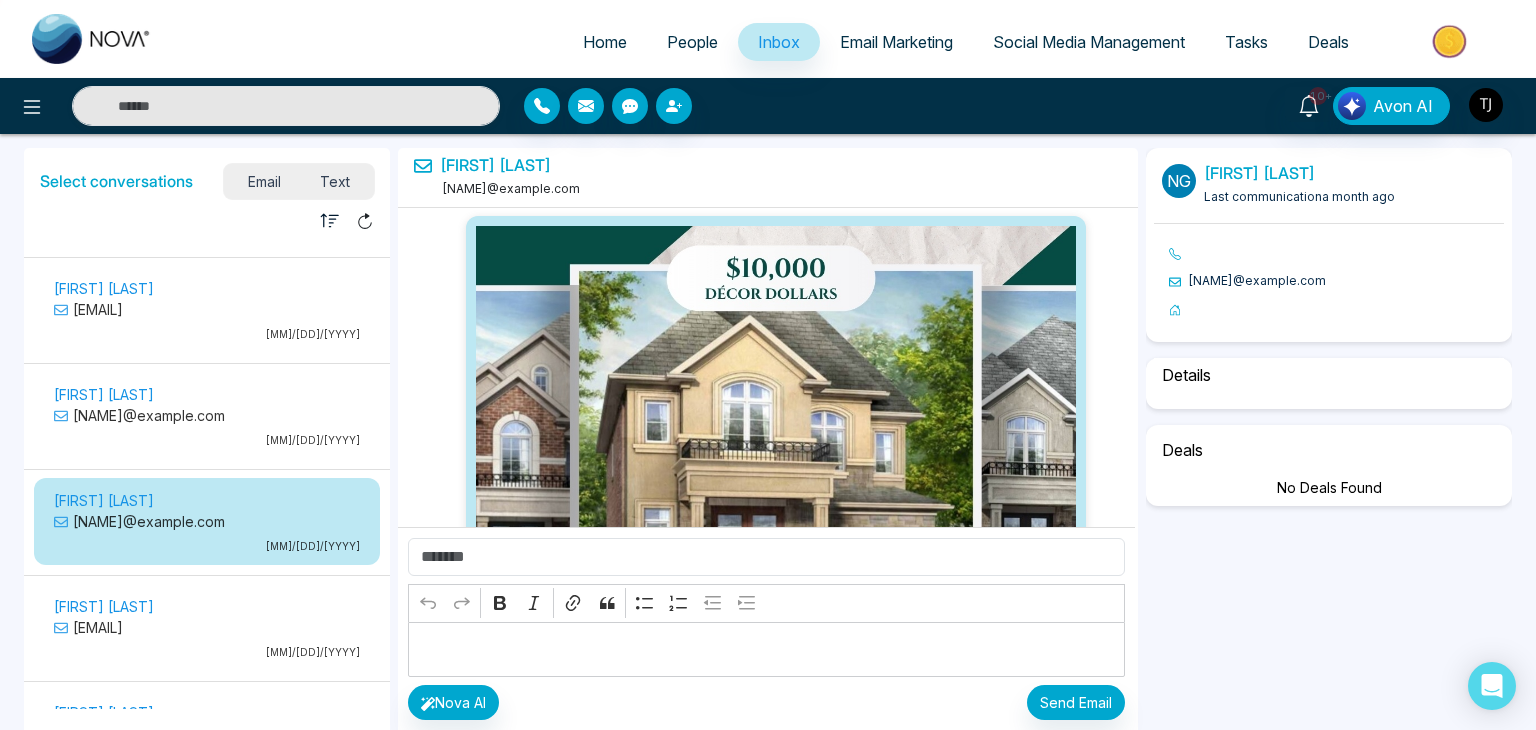 scroll, scrollTop: 4220, scrollLeft: 0, axis: vertical 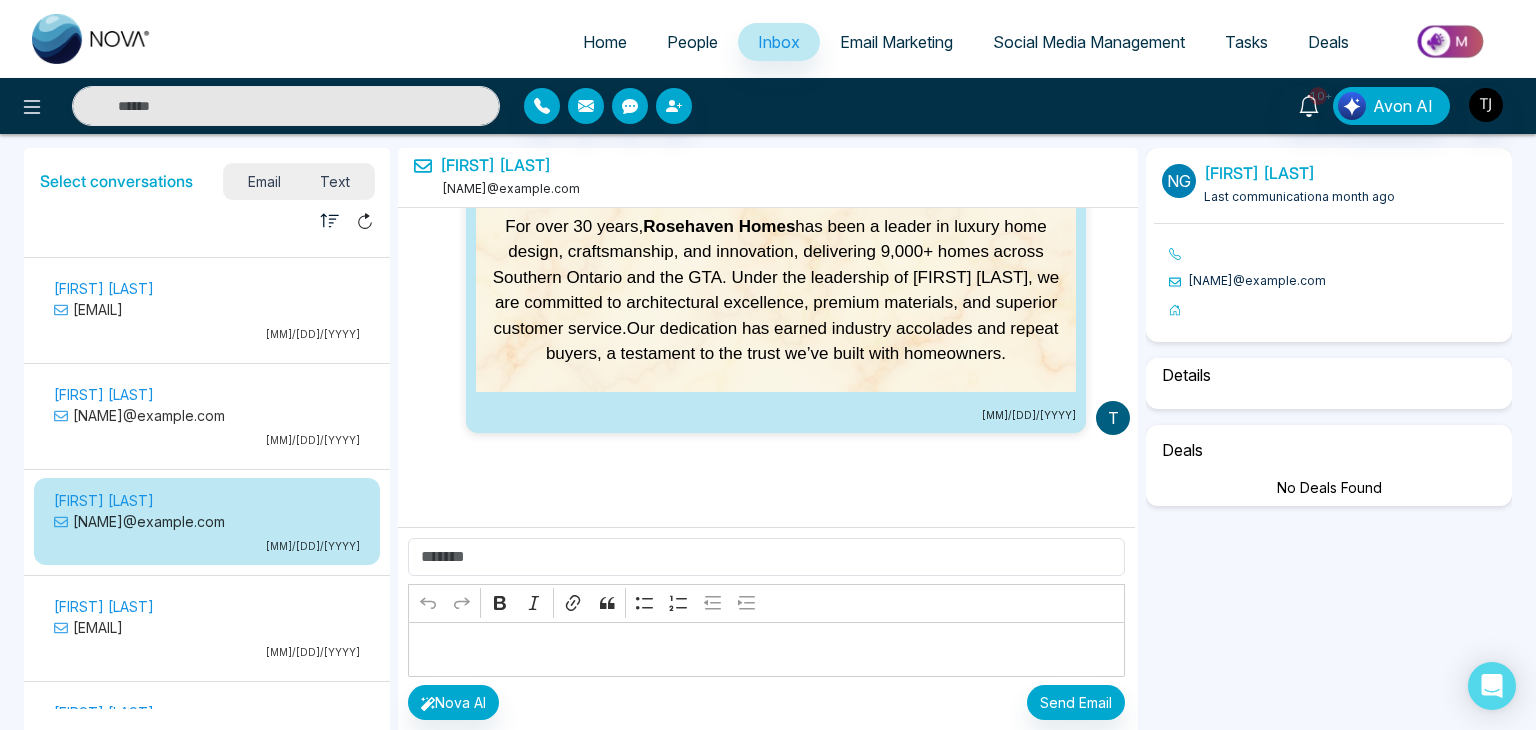 select on "*" 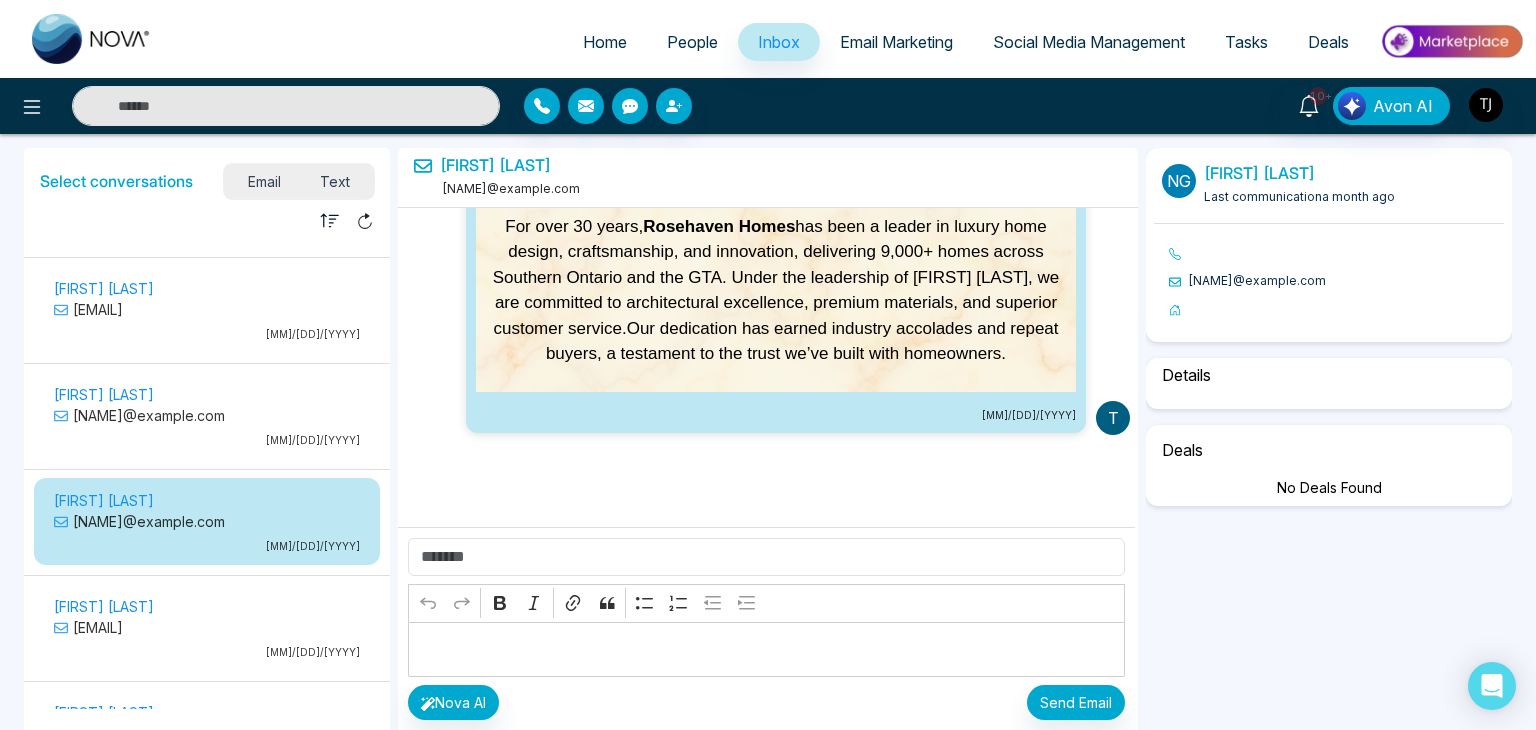select on "**********" 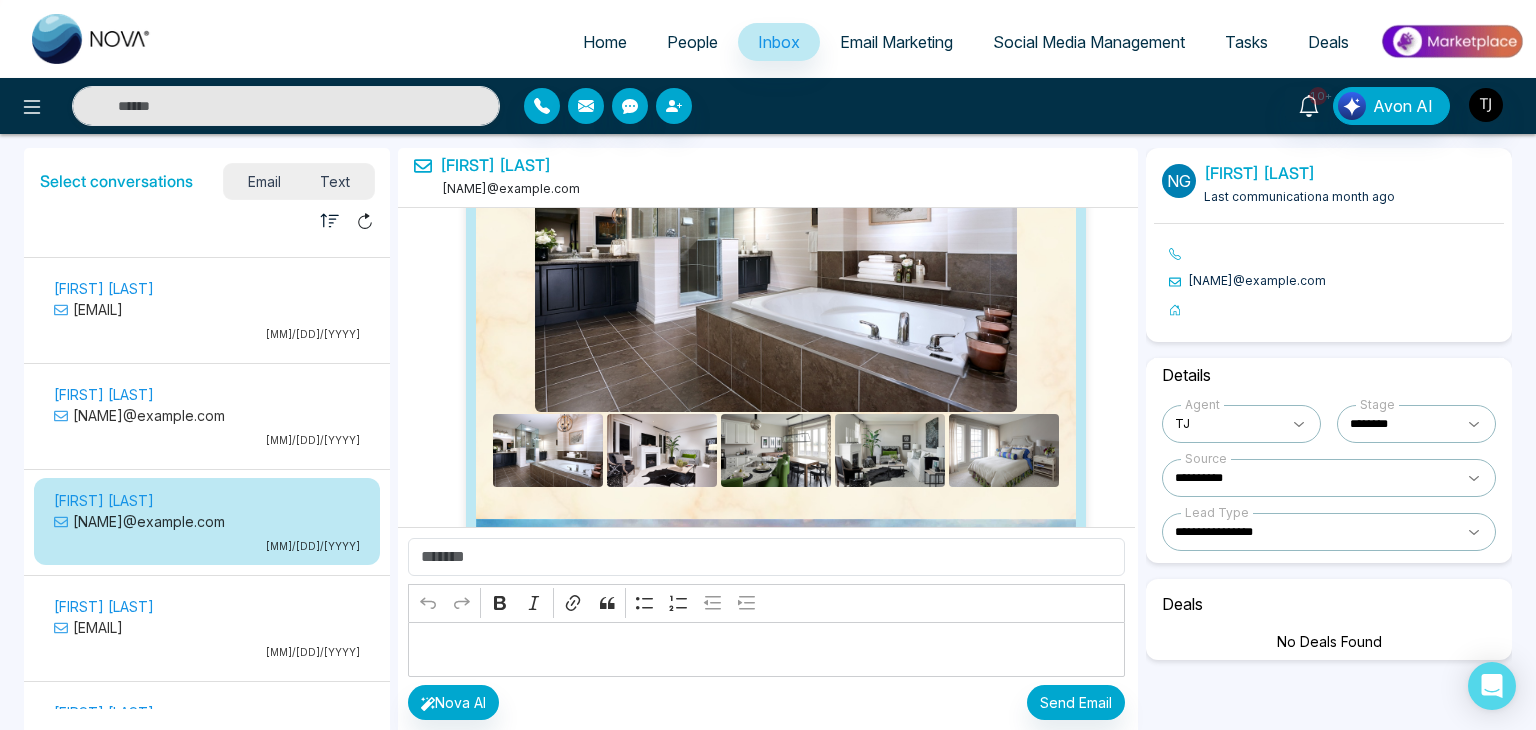 scroll, scrollTop: 2405, scrollLeft: 0, axis: vertical 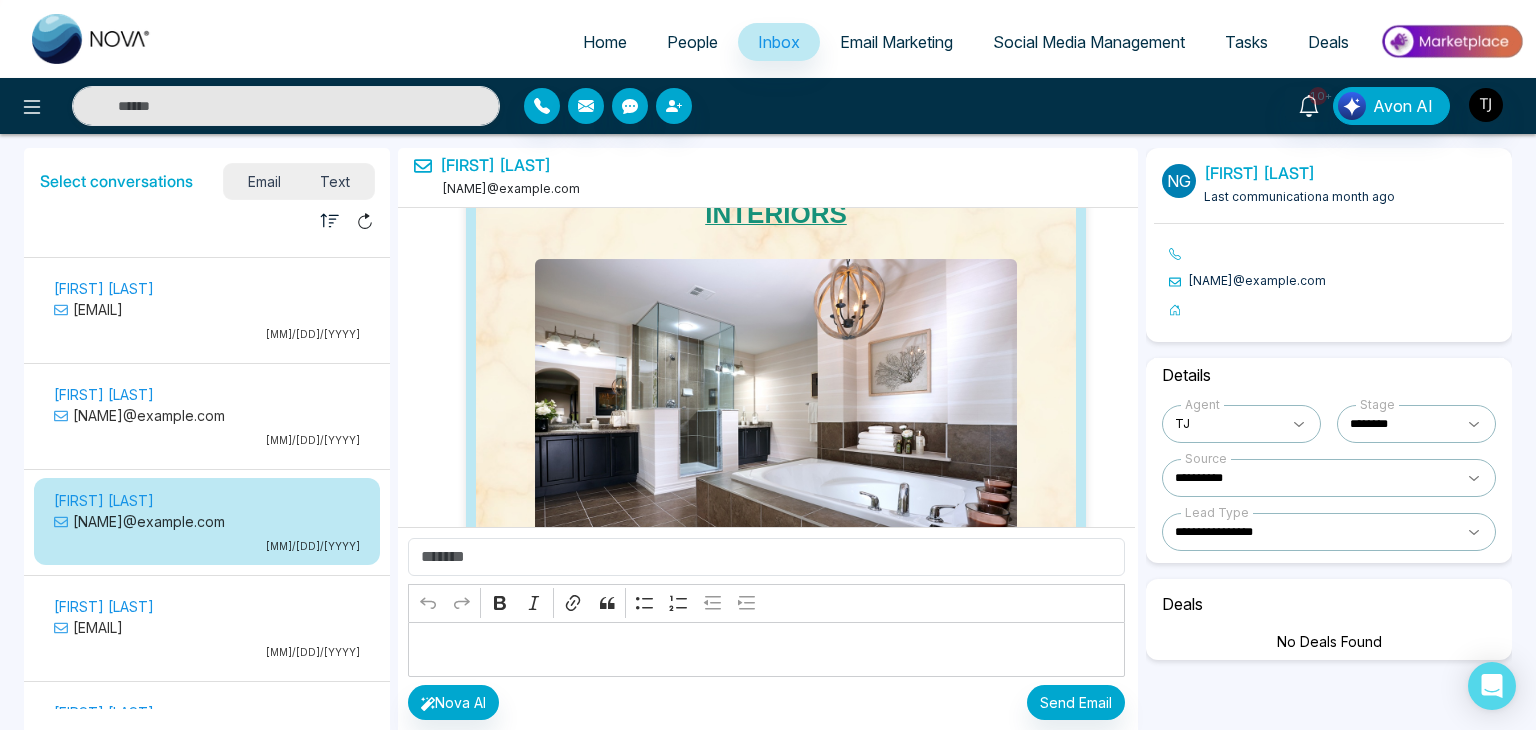 click on "**********" at bounding box center (1329, 478) 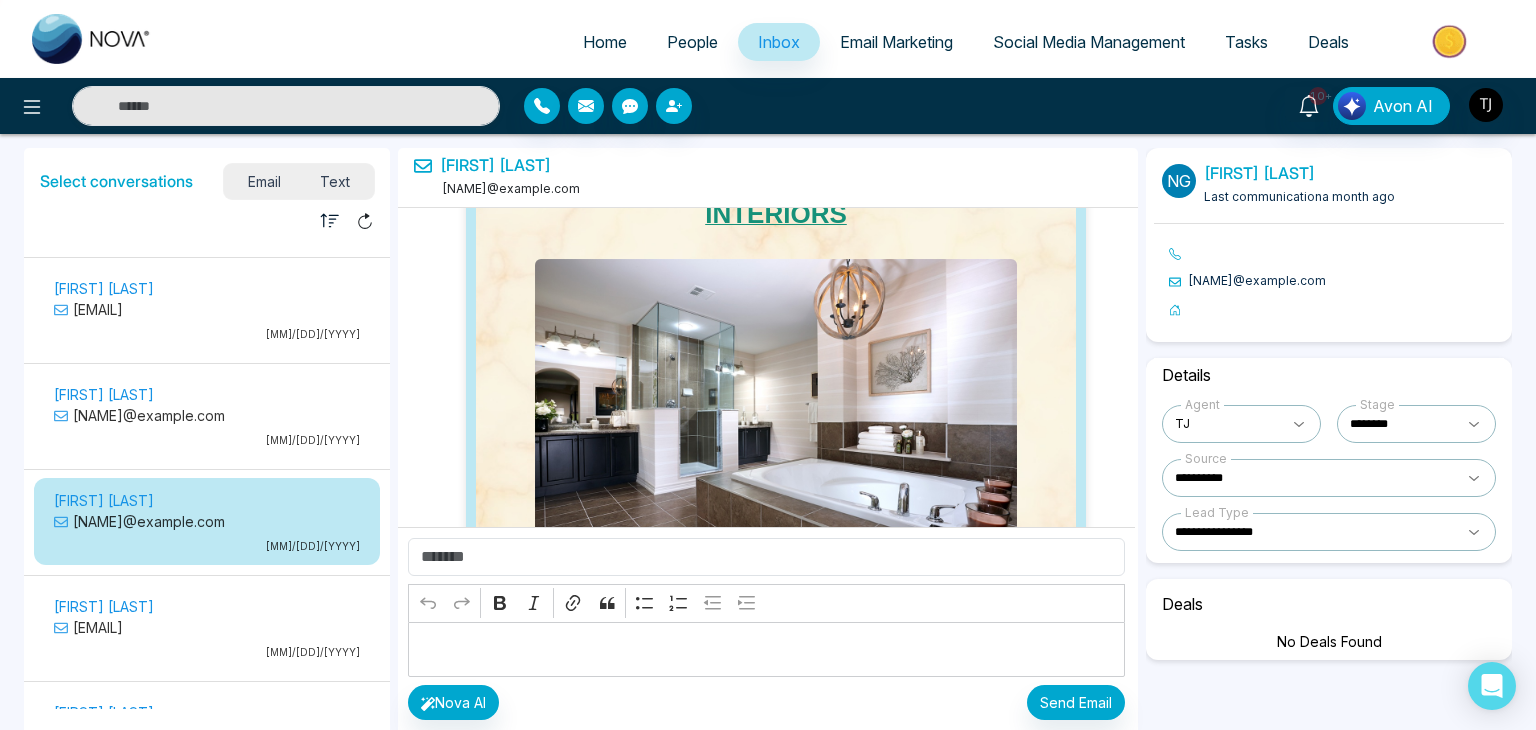 click on "**********" at bounding box center (1329, 440) 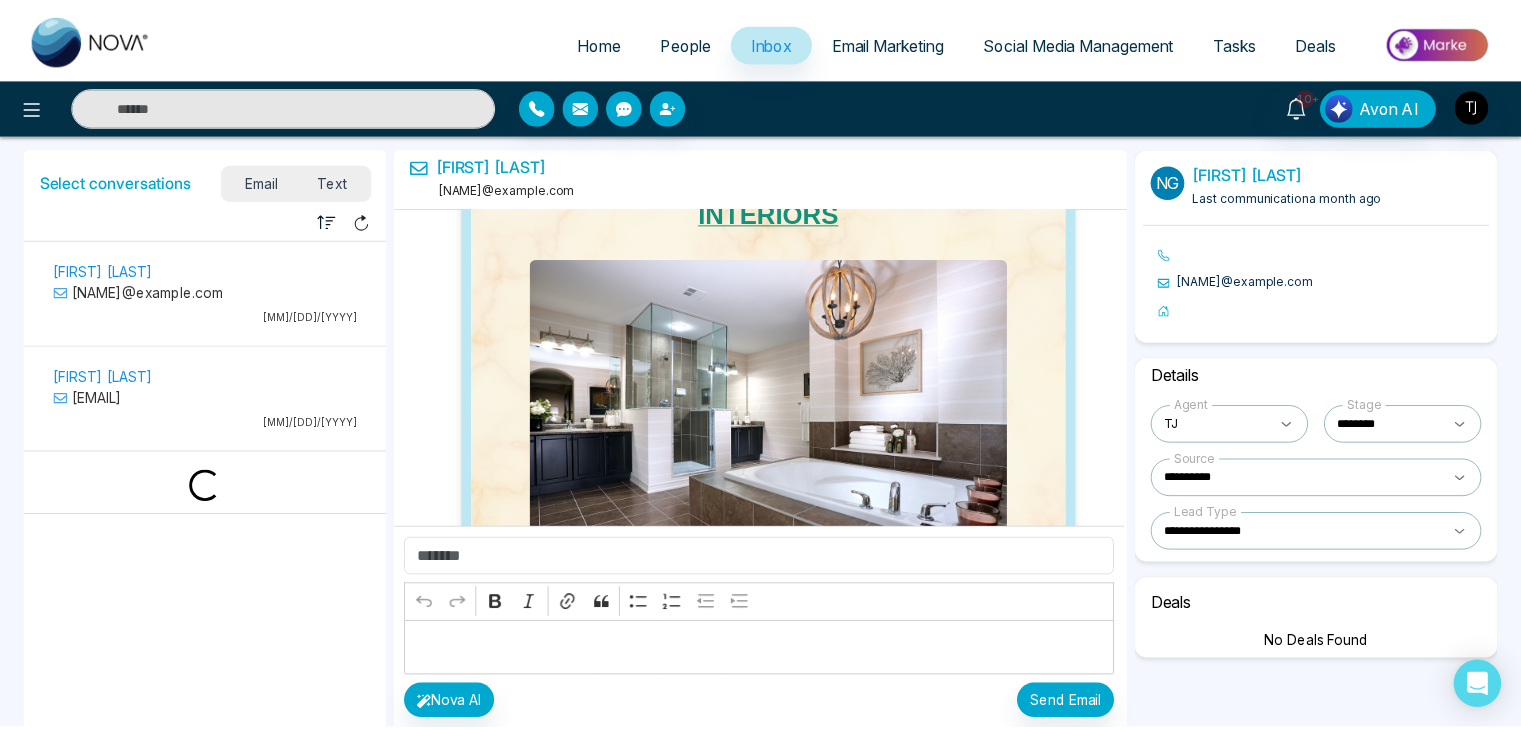 scroll, scrollTop: 2962, scrollLeft: 0, axis: vertical 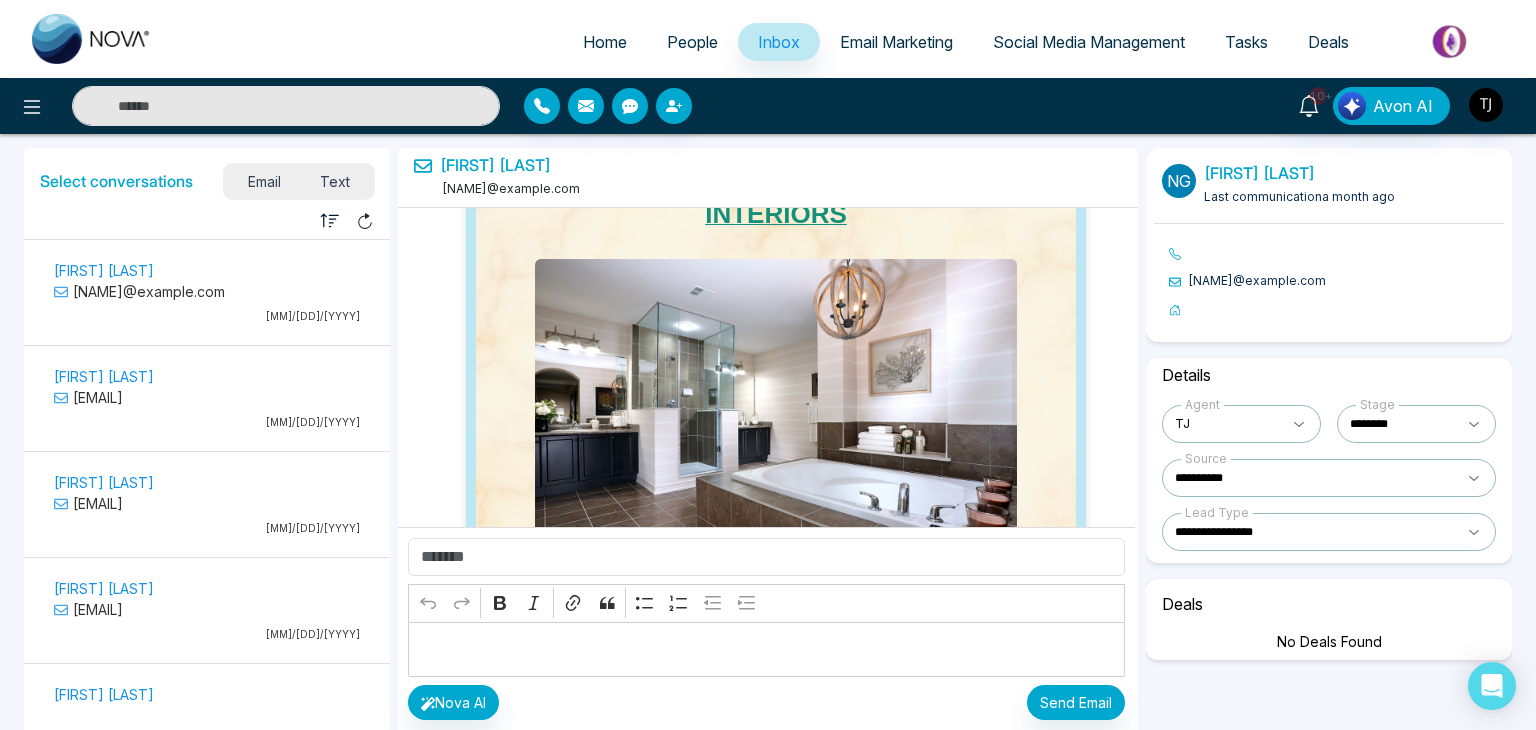 click on "Email Marketing" at bounding box center (896, 42) 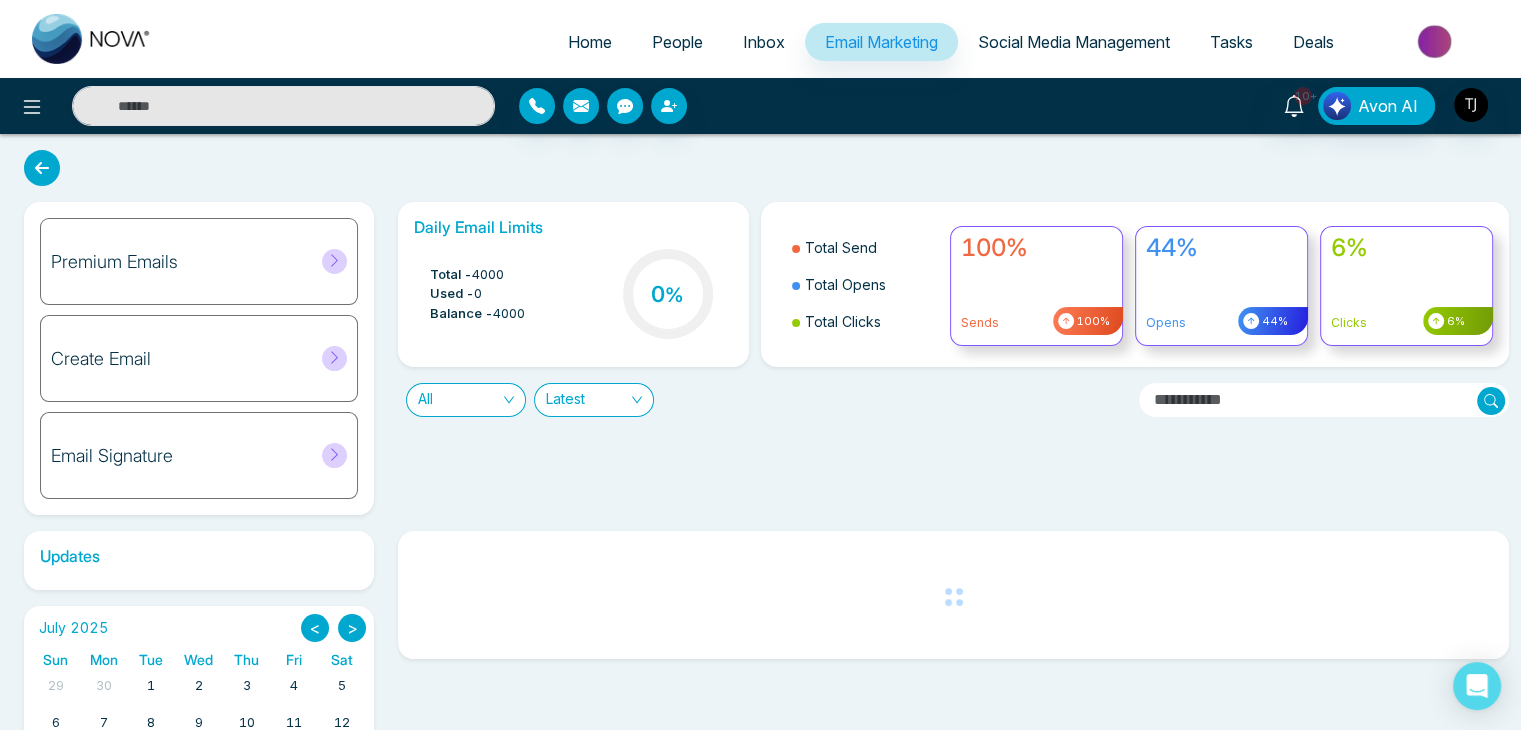 click 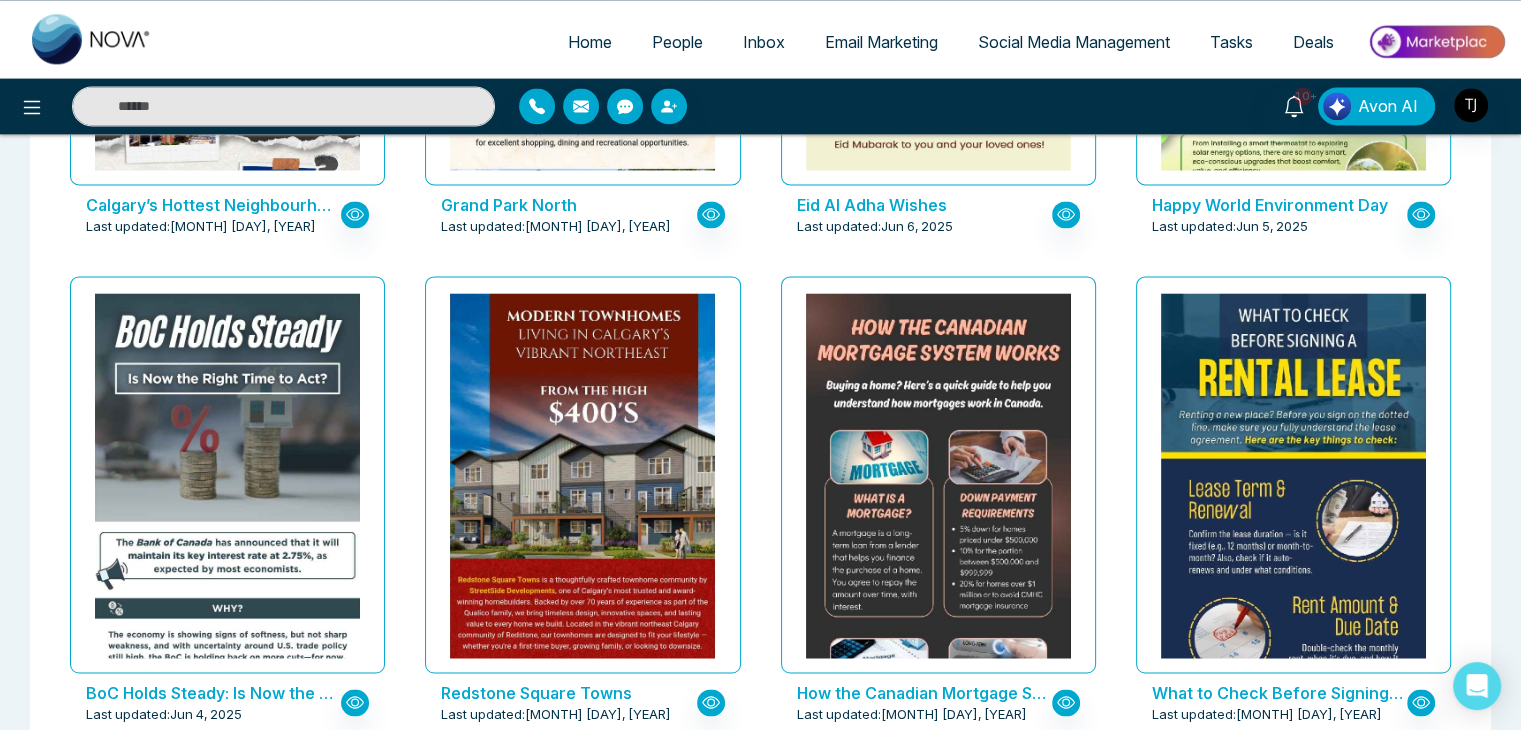 scroll, scrollTop: 2928, scrollLeft: 0, axis: vertical 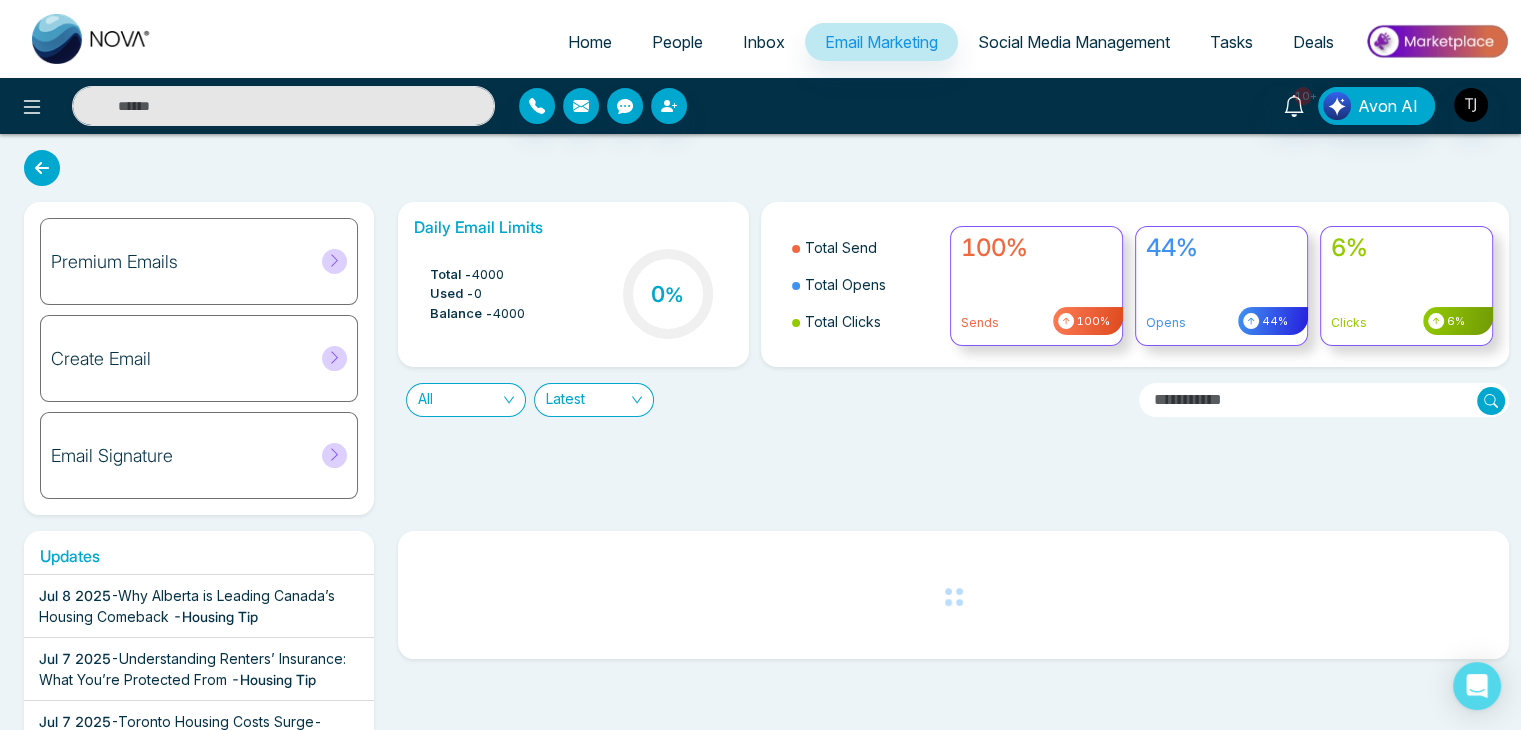 click 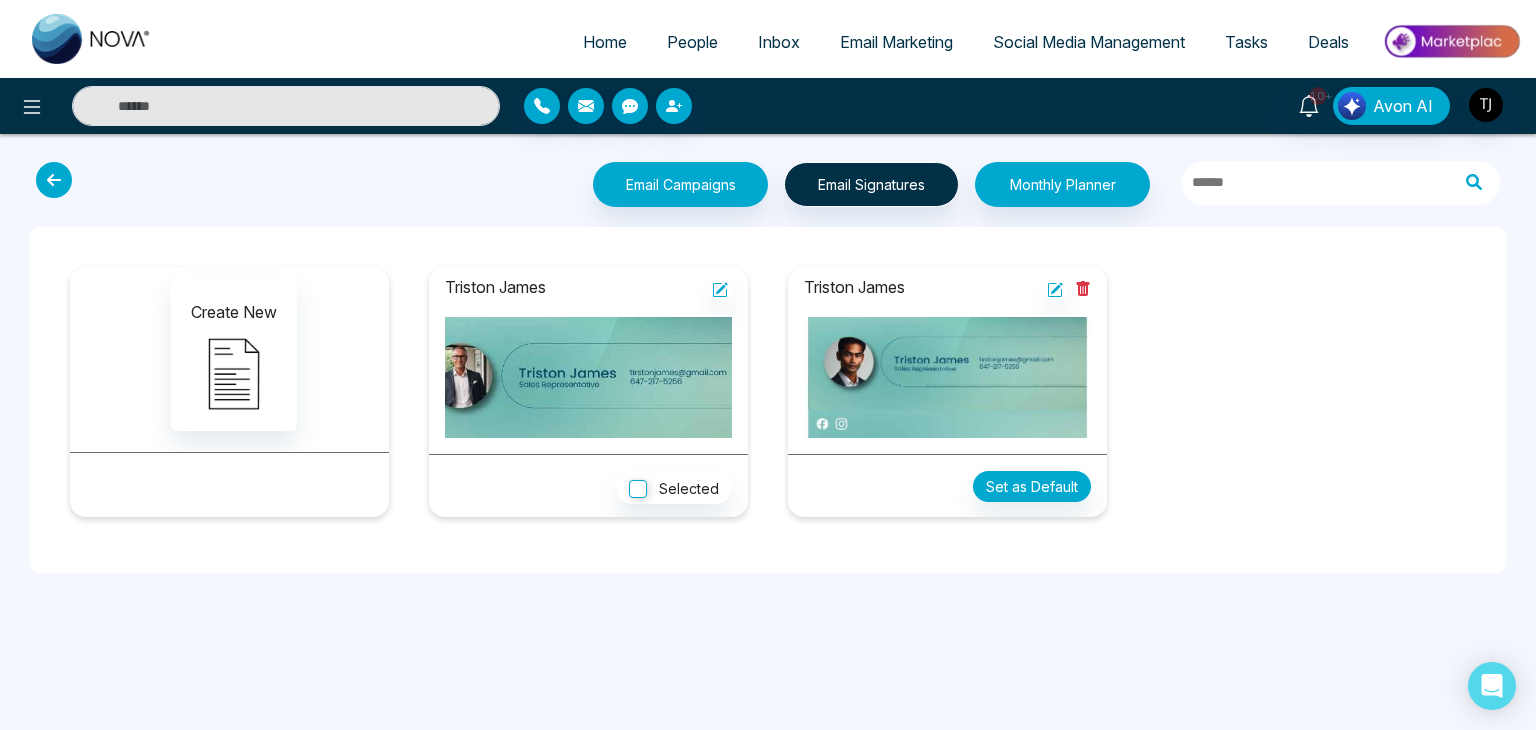 click at bounding box center [54, 180] 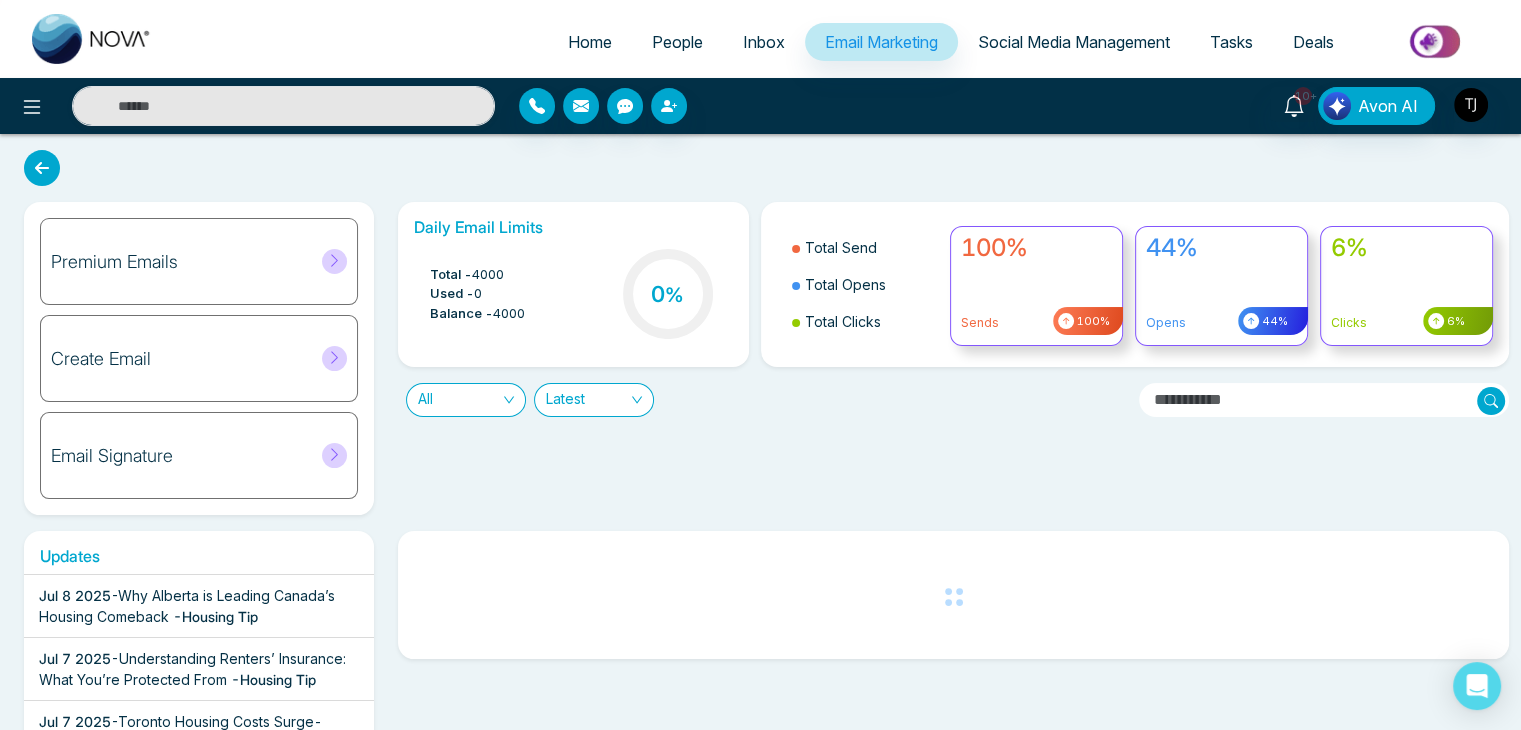 click on "Social Media Management" at bounding box center (1074, 42) 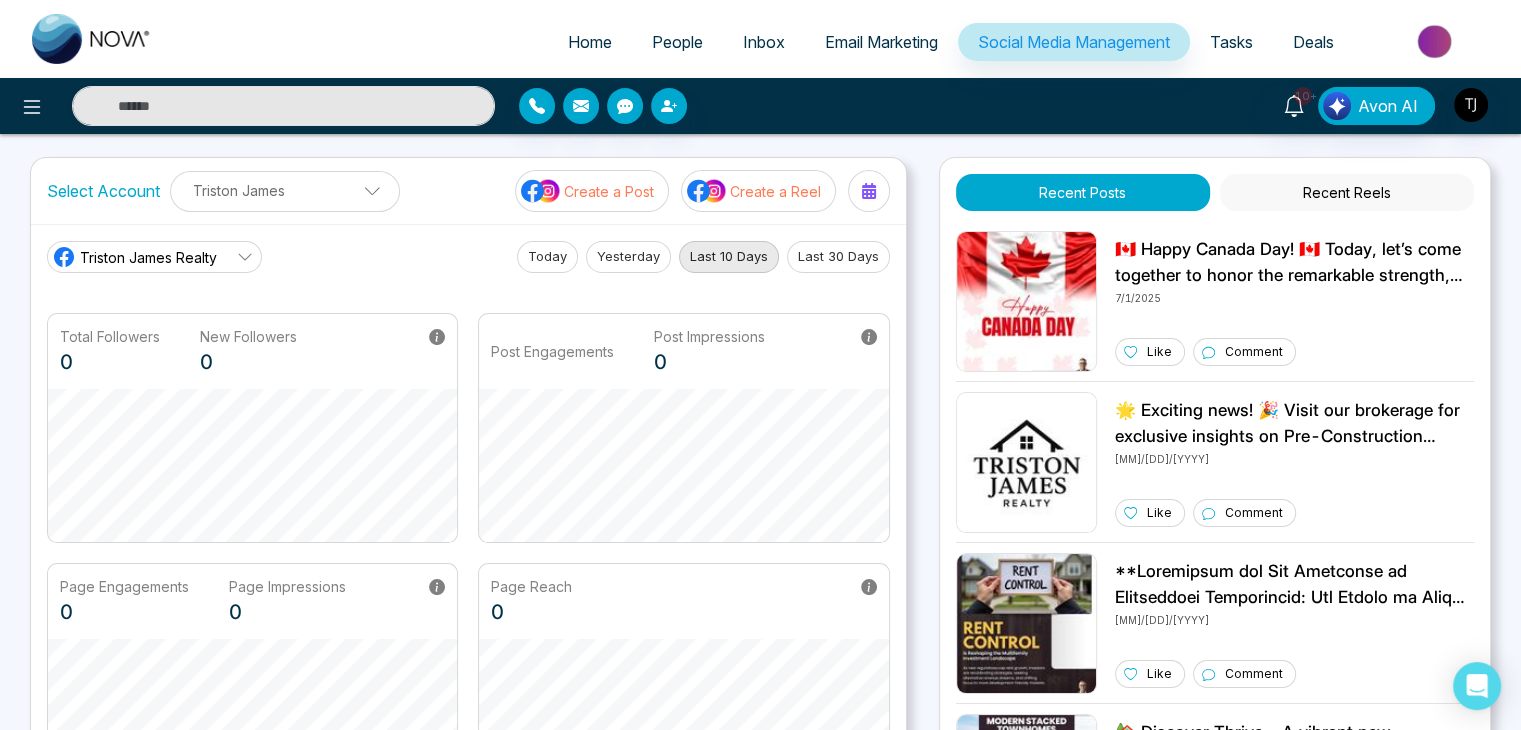 scroll, scrollTop: 0, scrollLeft: 0, axis: both 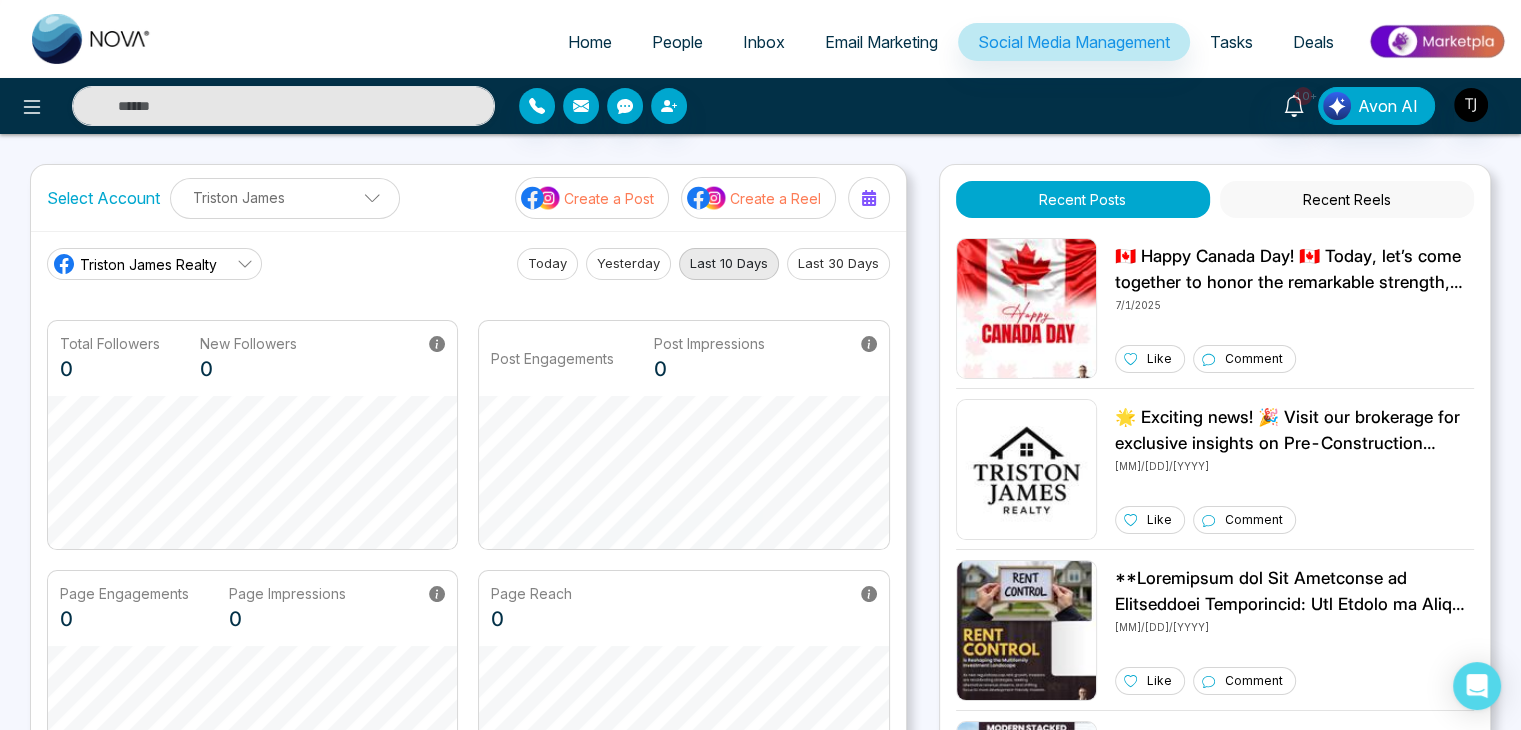 click on "Tasks" at bounding box center [1231, 42] 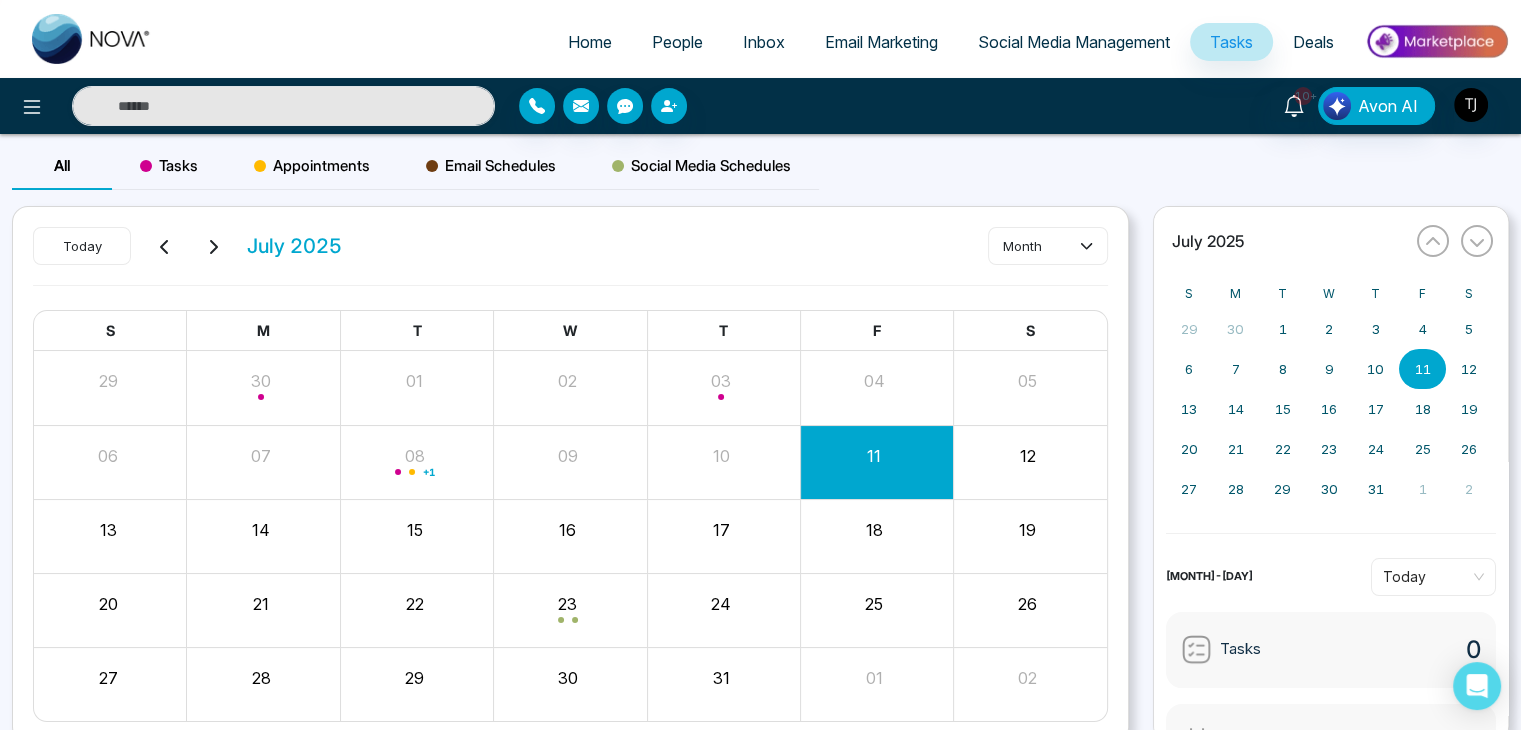 click on "Email Marketing" at bounding box center [881, 42] 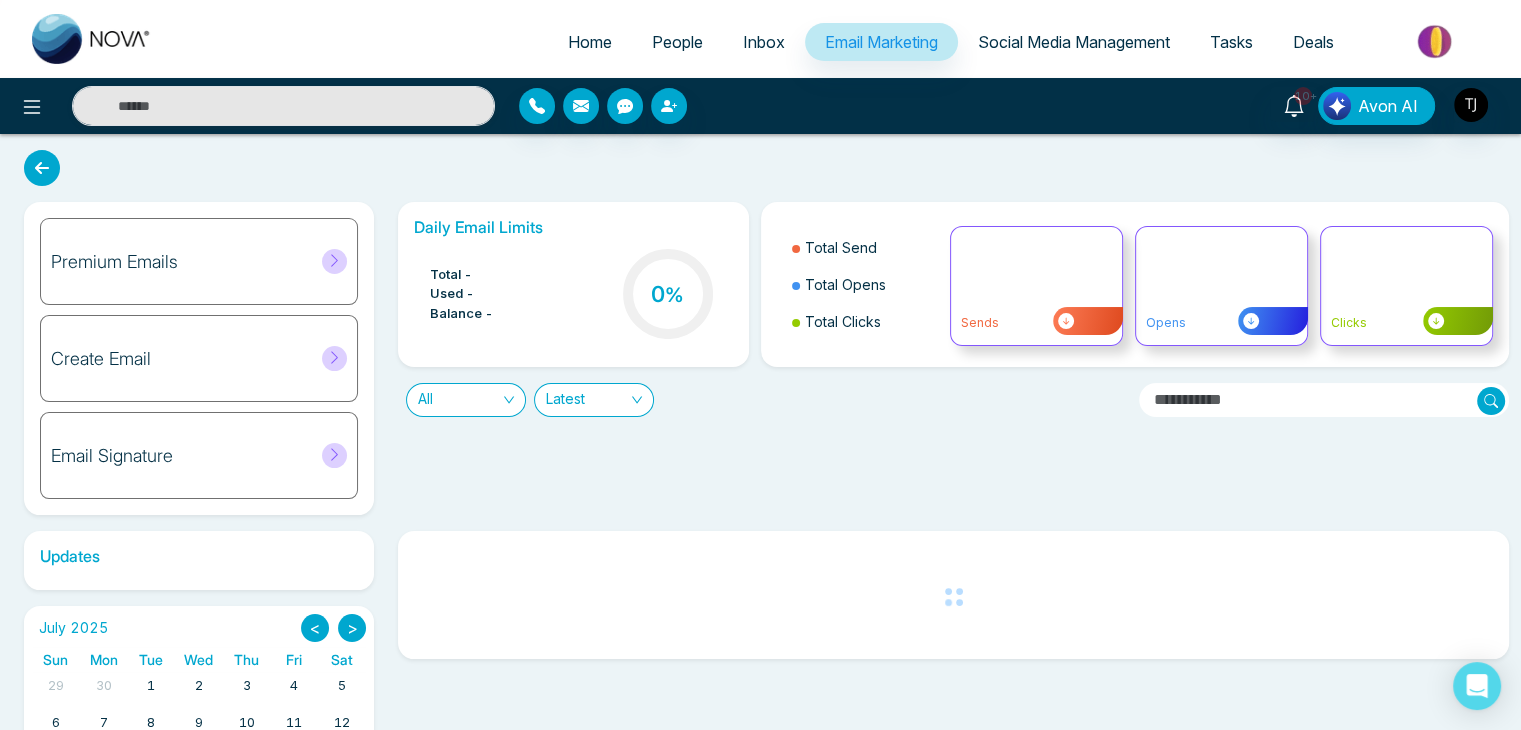 click on "Inbox" at bounding box center [764, 42] 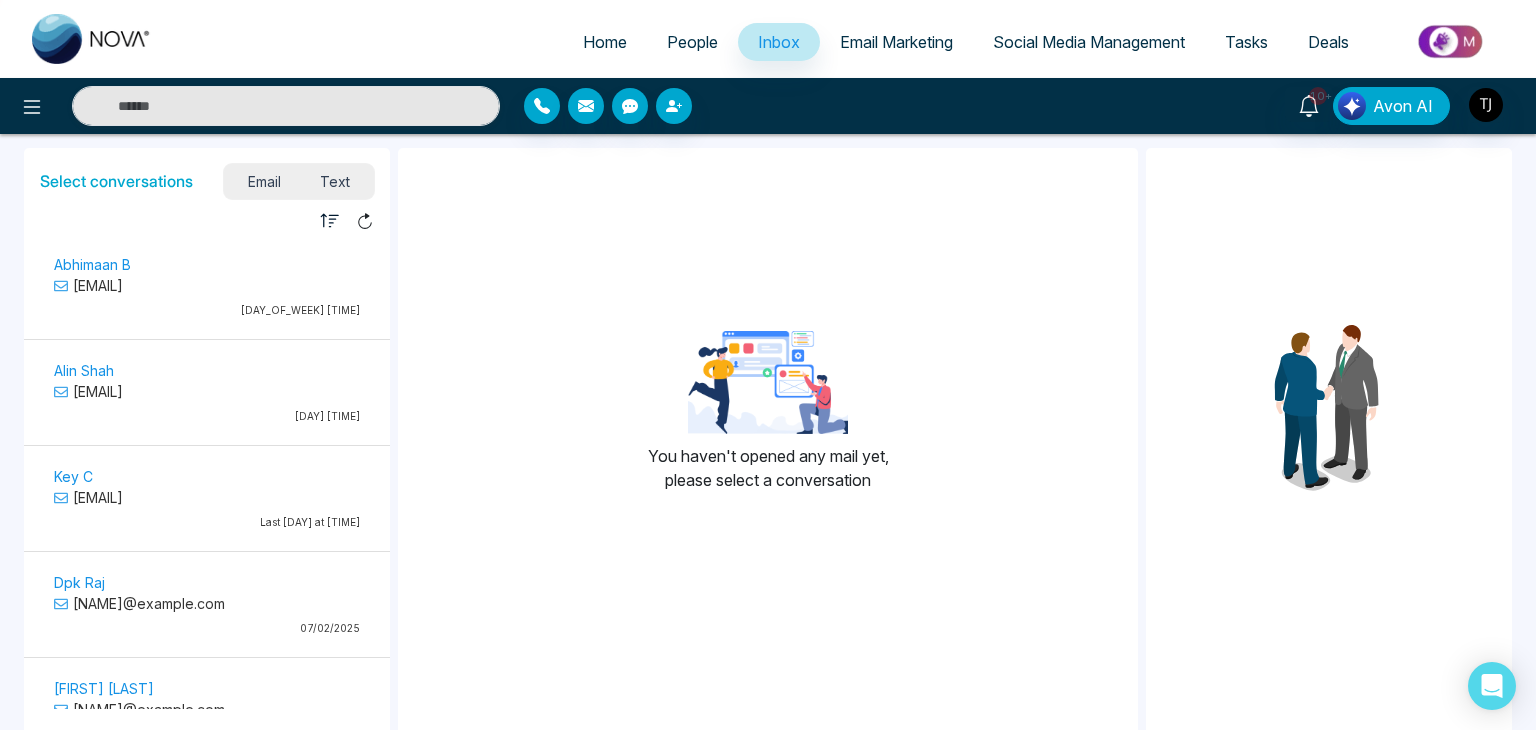 click on "Home" at bounding box center (605, 42) 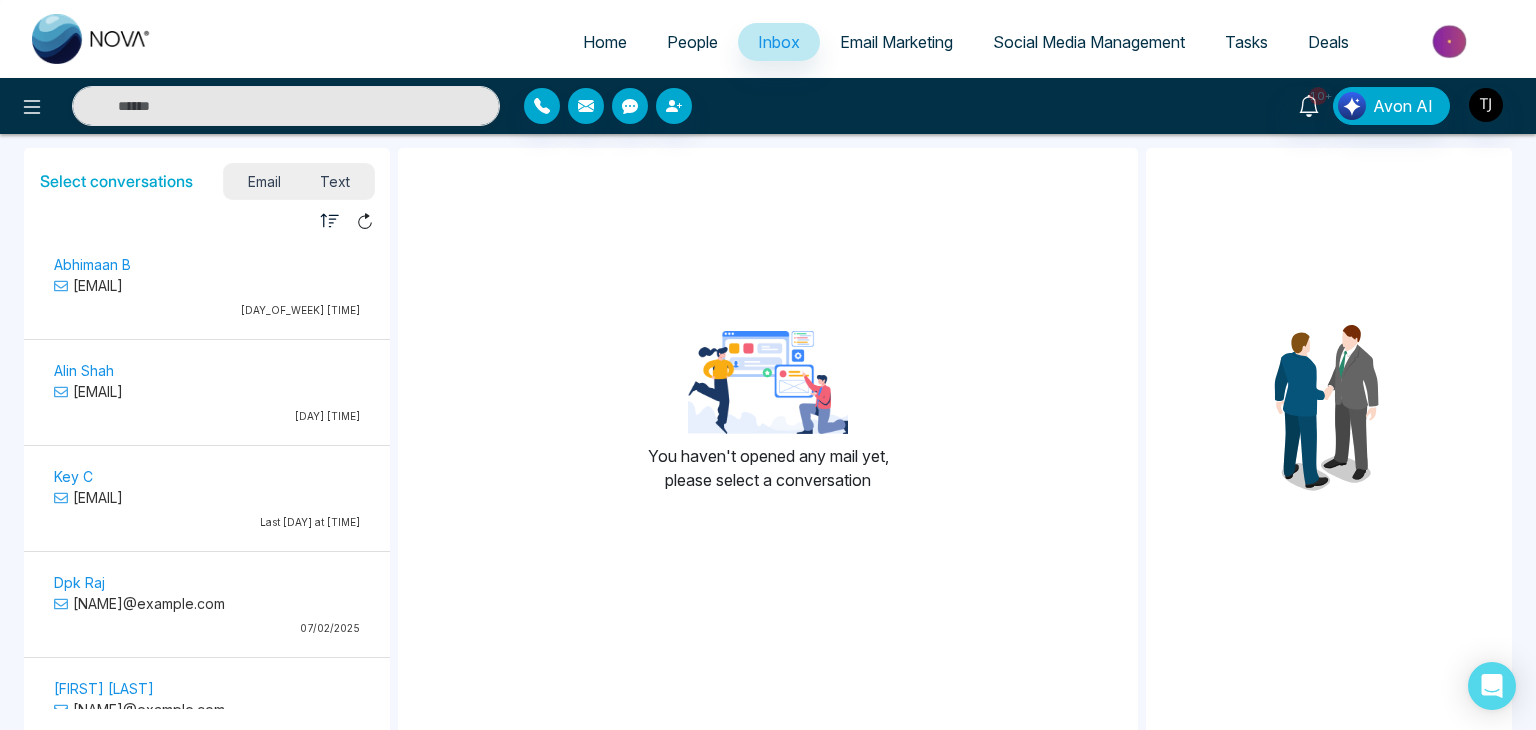 select on "*" 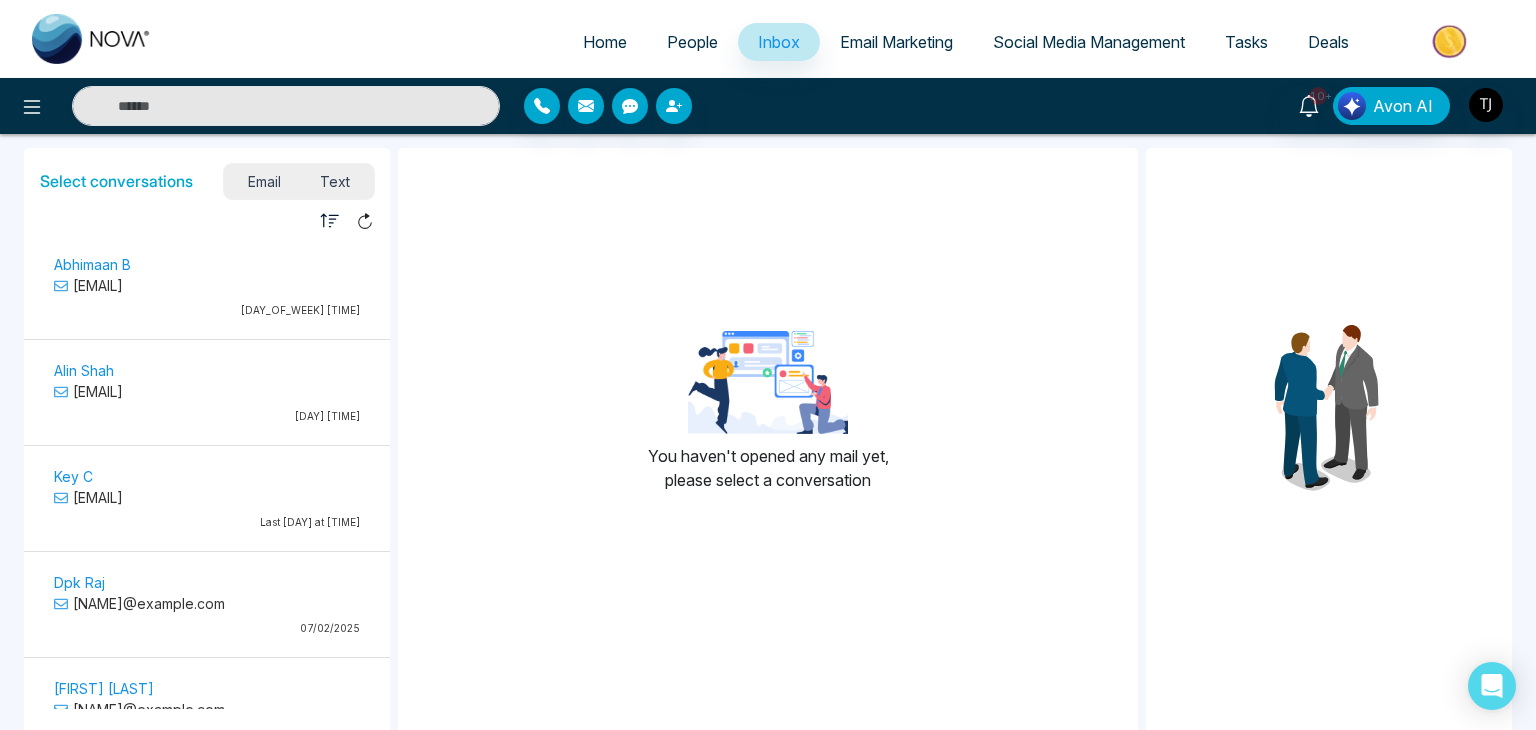 select on "*" 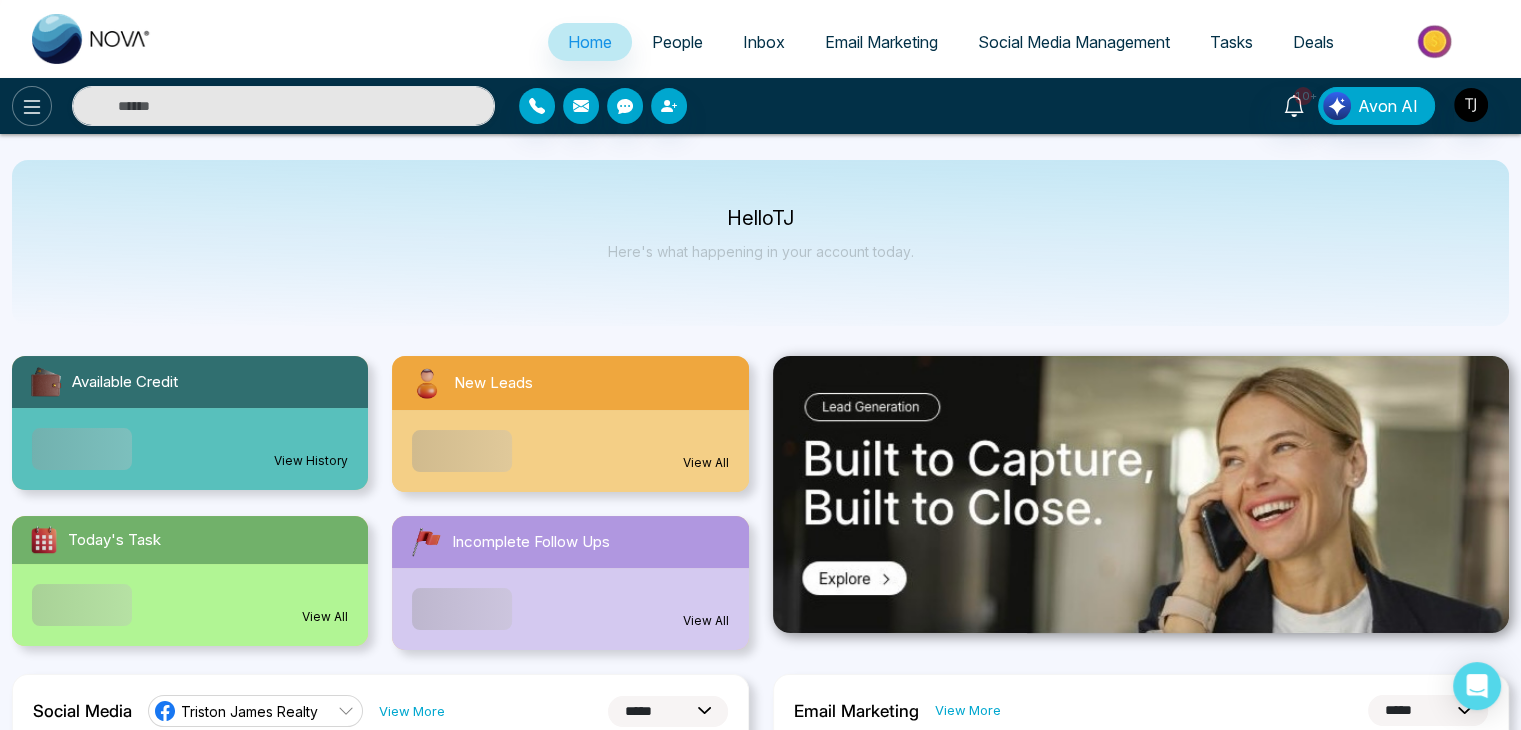 click 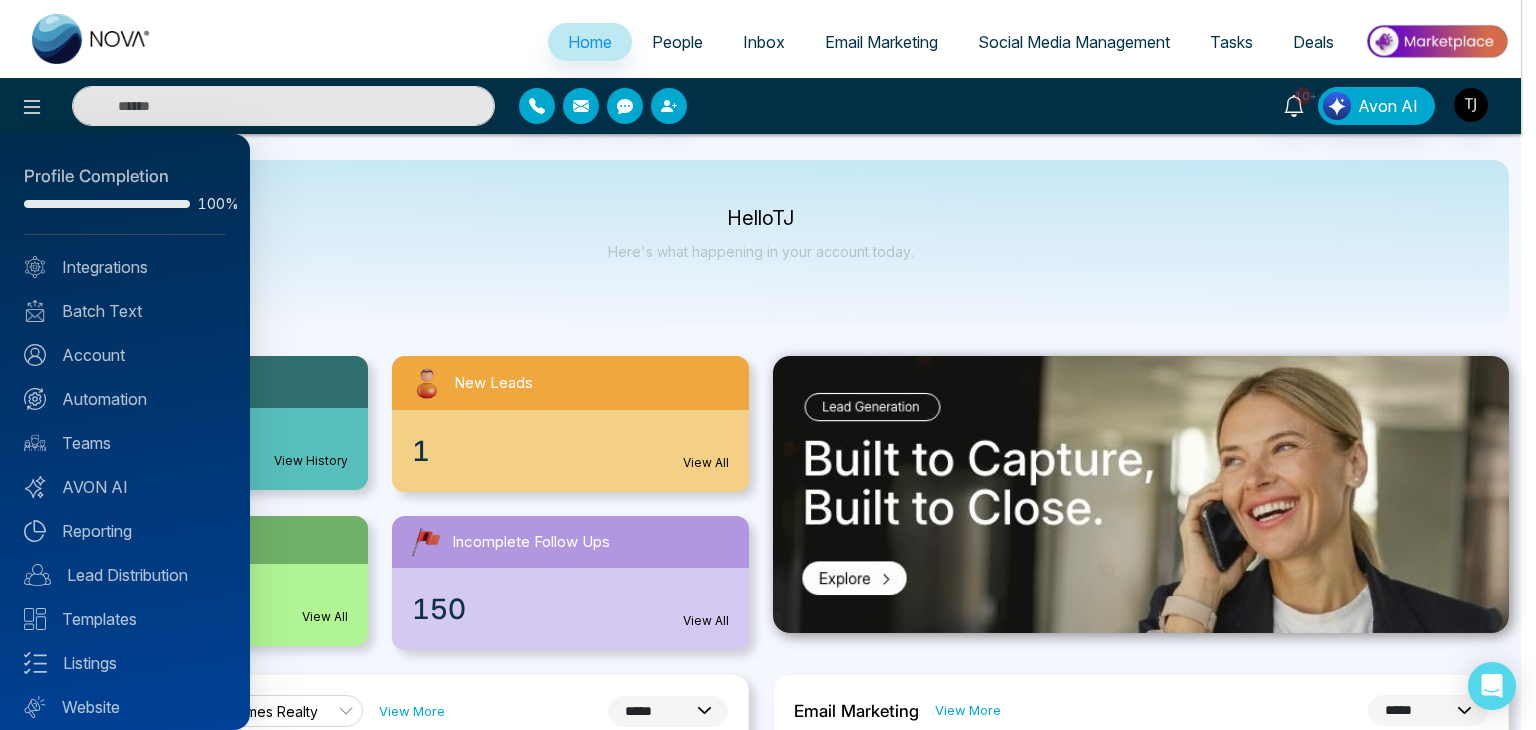 click at bounding box center [768, 365] 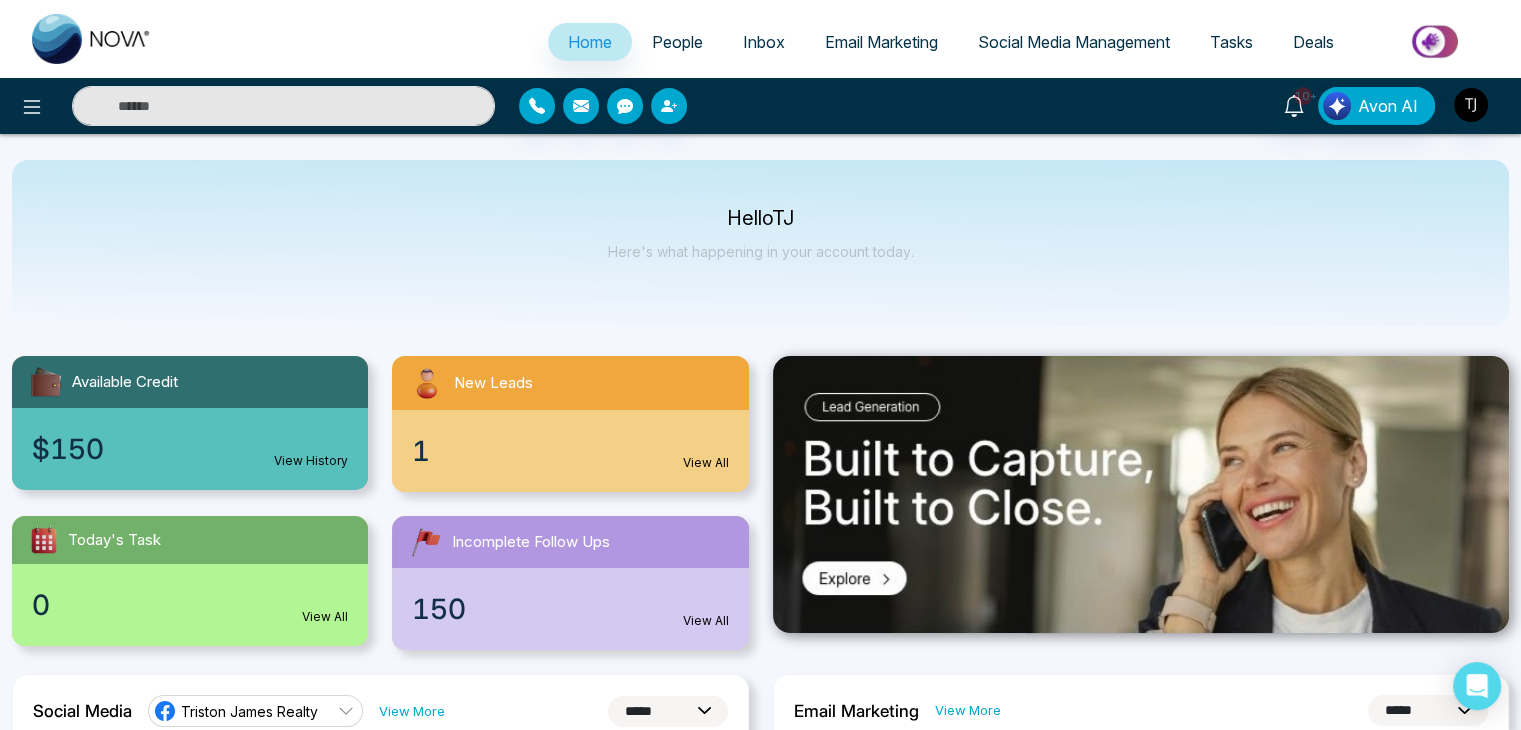 click on "People" at bounding box center [677, 42] 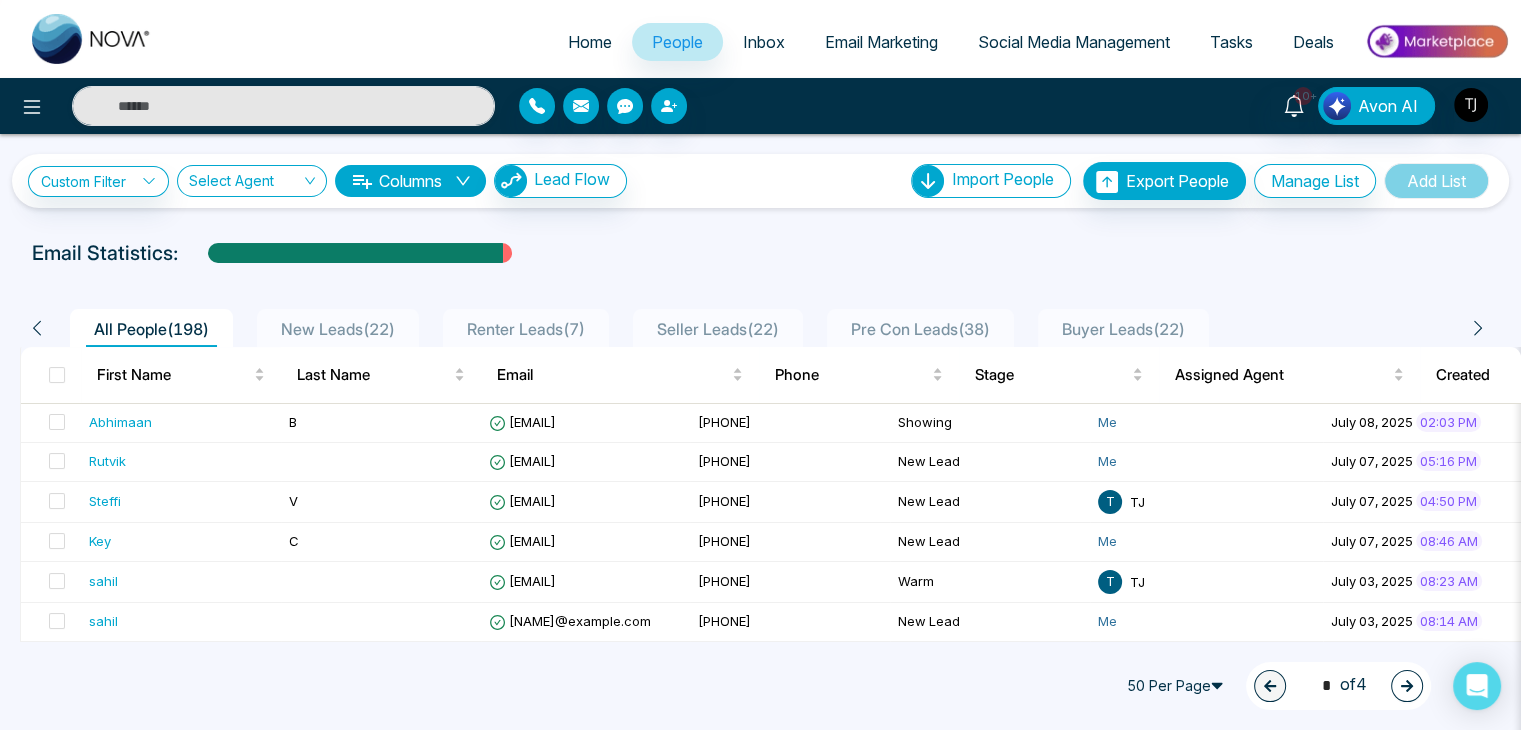click on "Inbox" at bounding box center [764, 42] 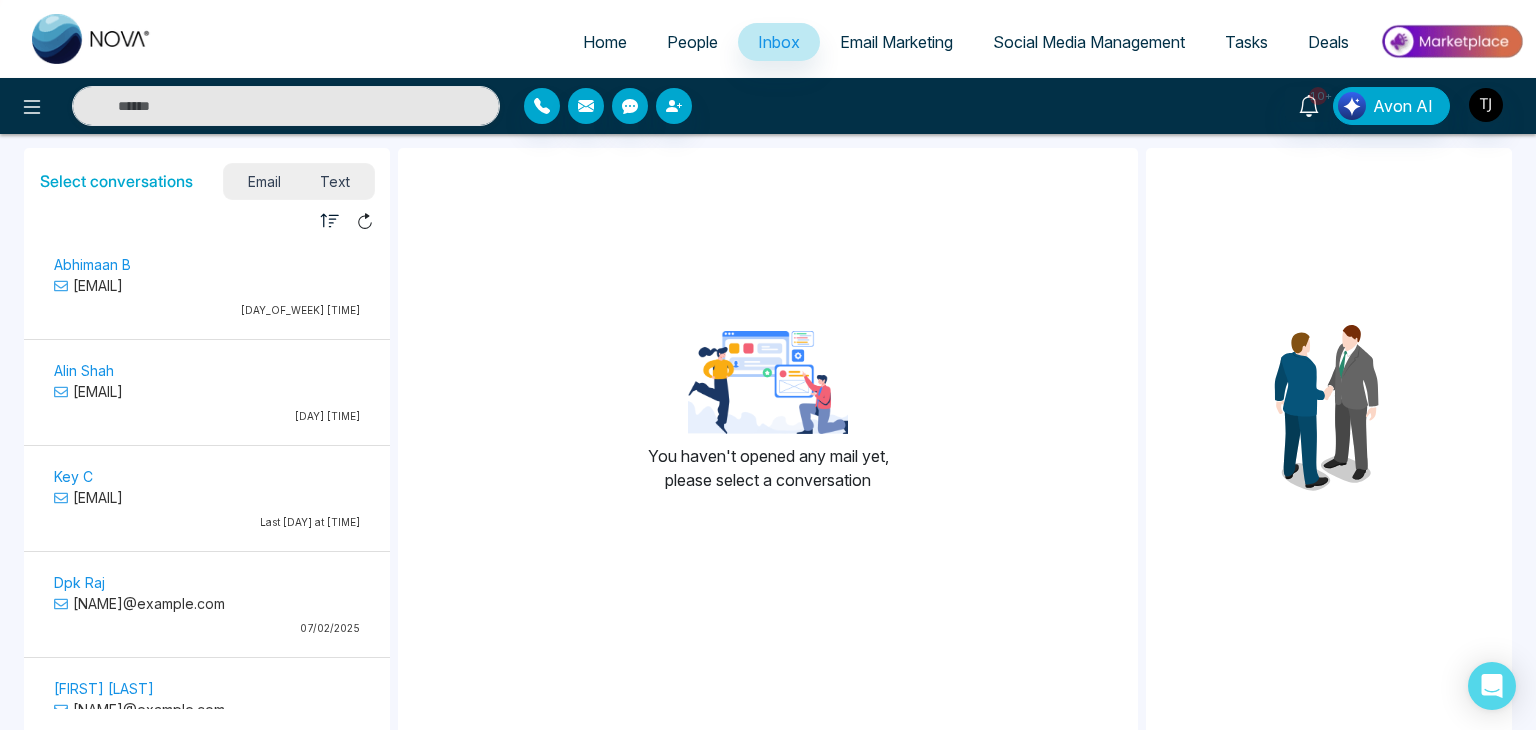 click on "Email Marketing" at bounding box center (896, 42) 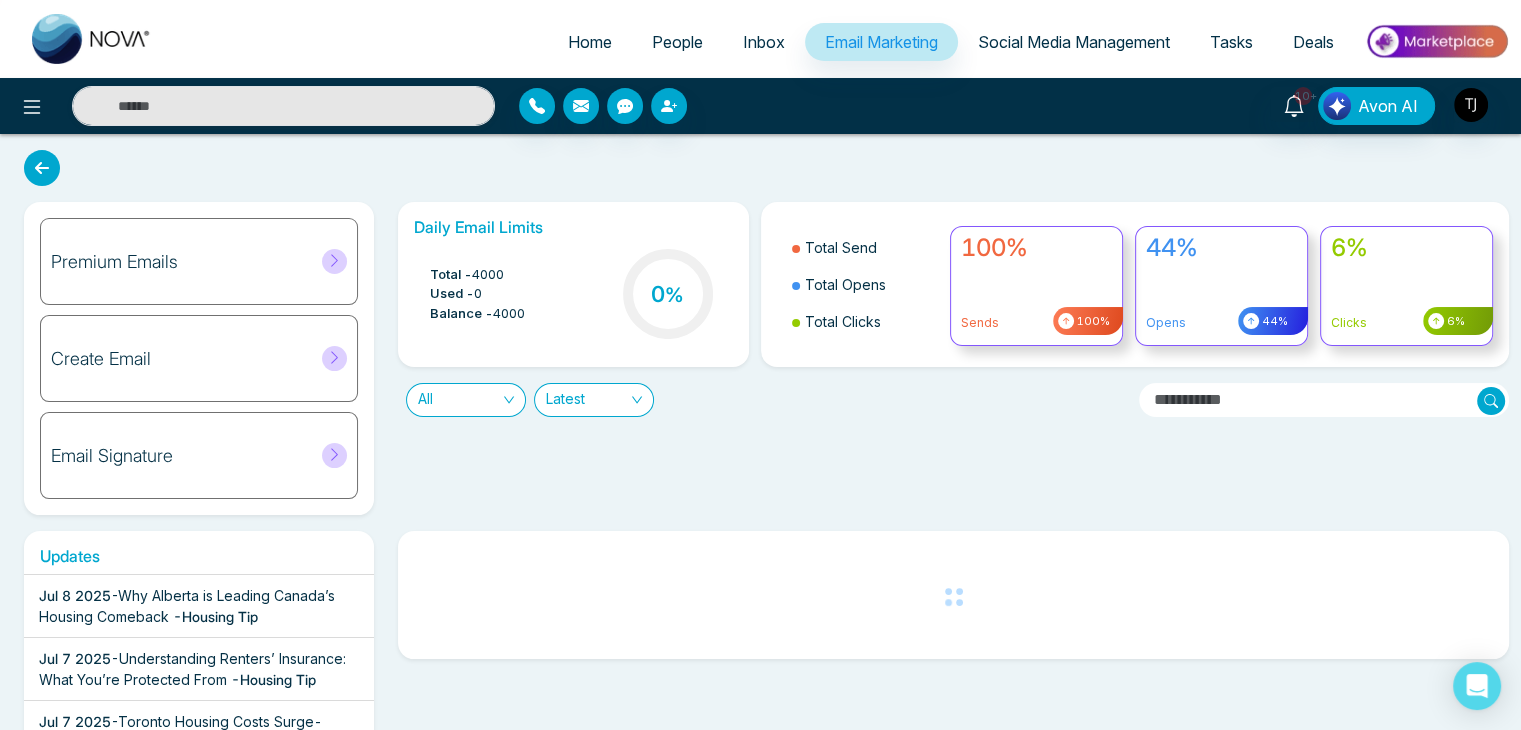 click on "Inbox" at bounding box center (764, 42) 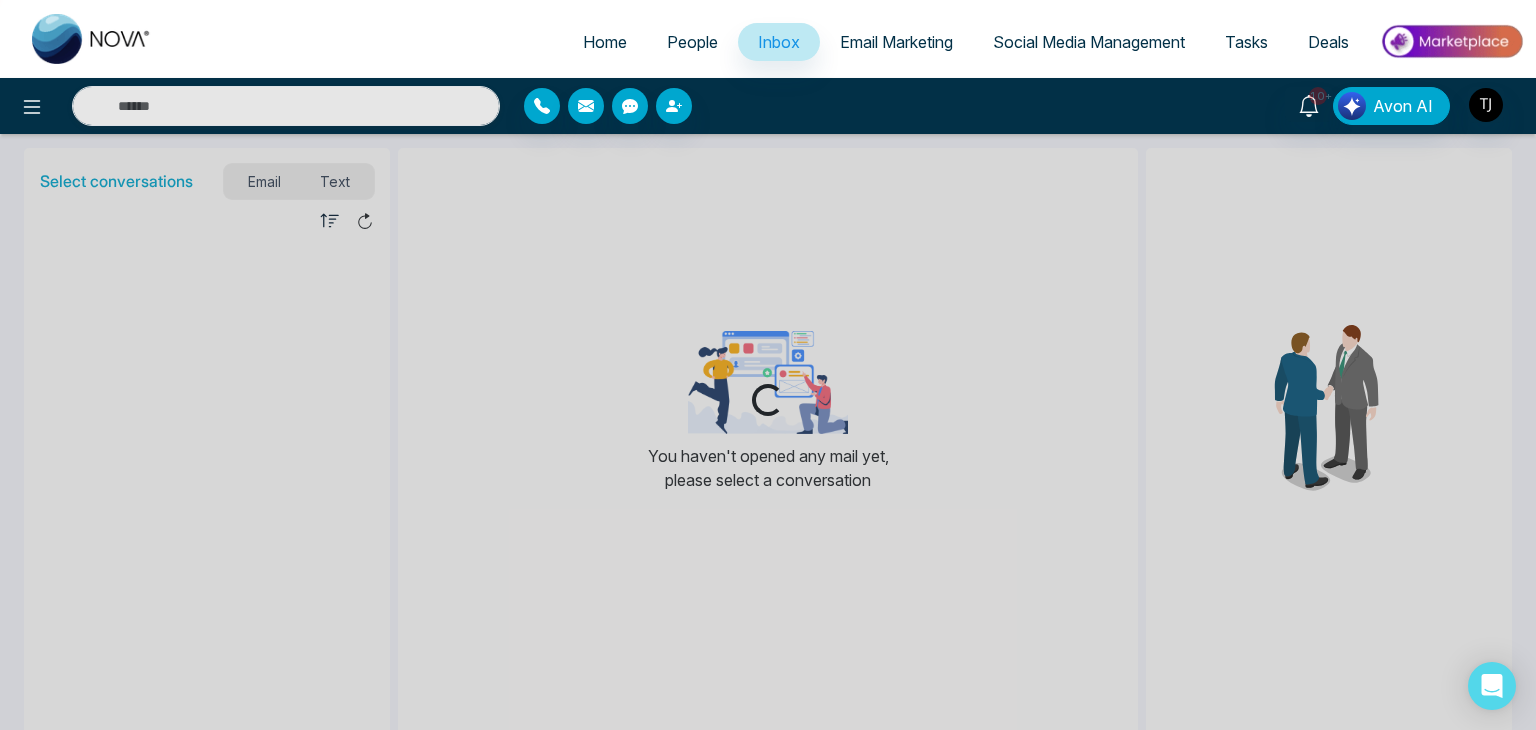 click on "Email Marketing" at bounding box center [896, 42] 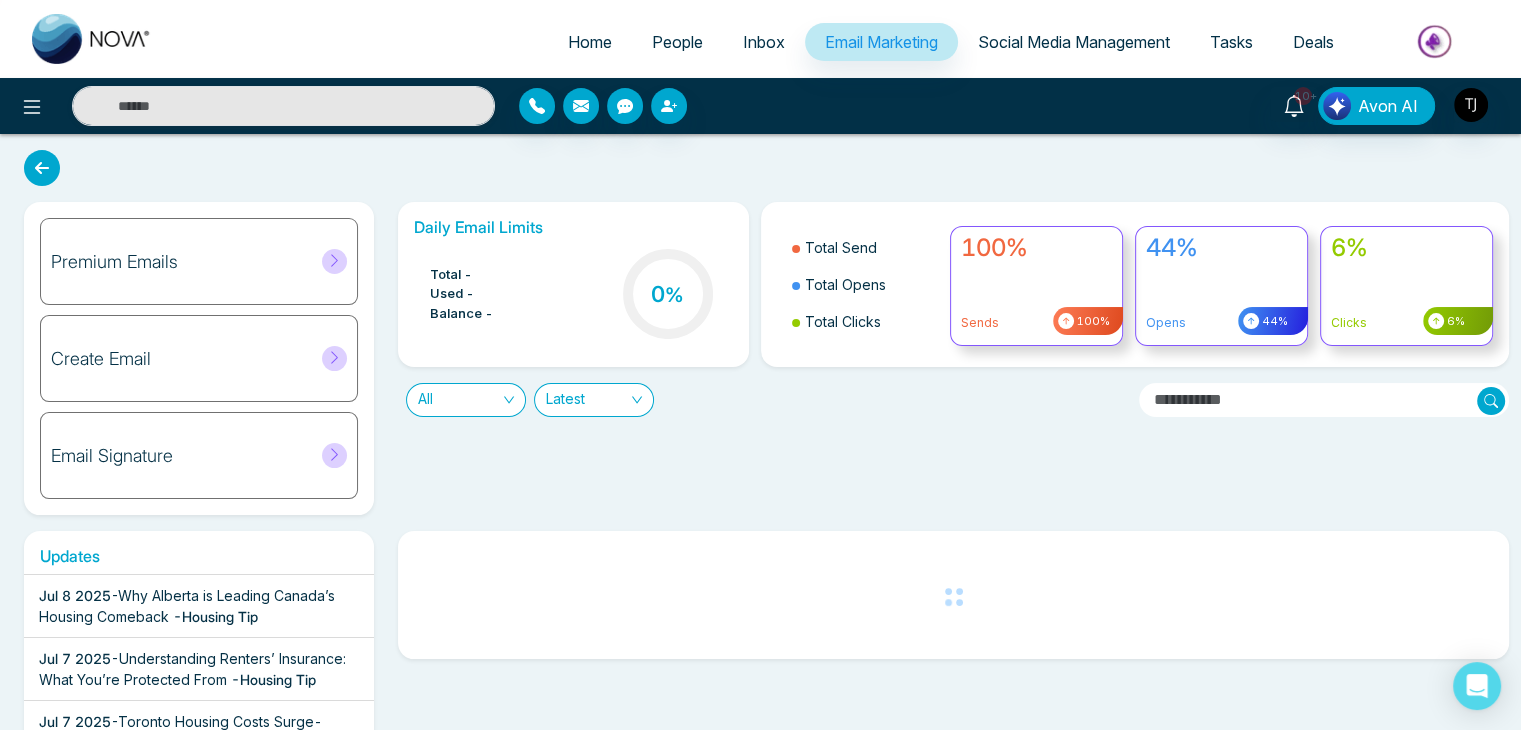 click on "Social Media Management" at bounding box center (1074, 42) 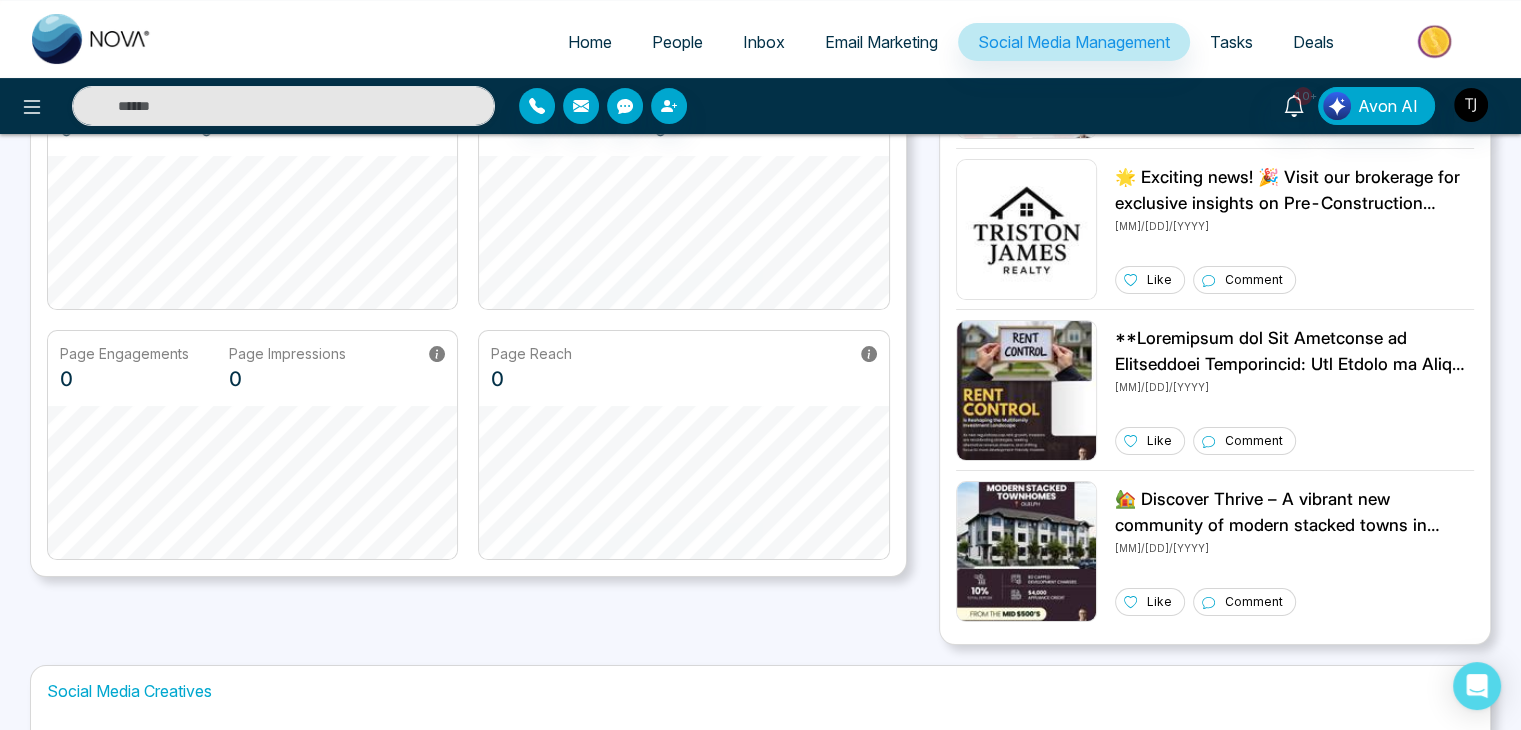 scroll, scrollTop: 0, scrollLeft: 0, axis: both 